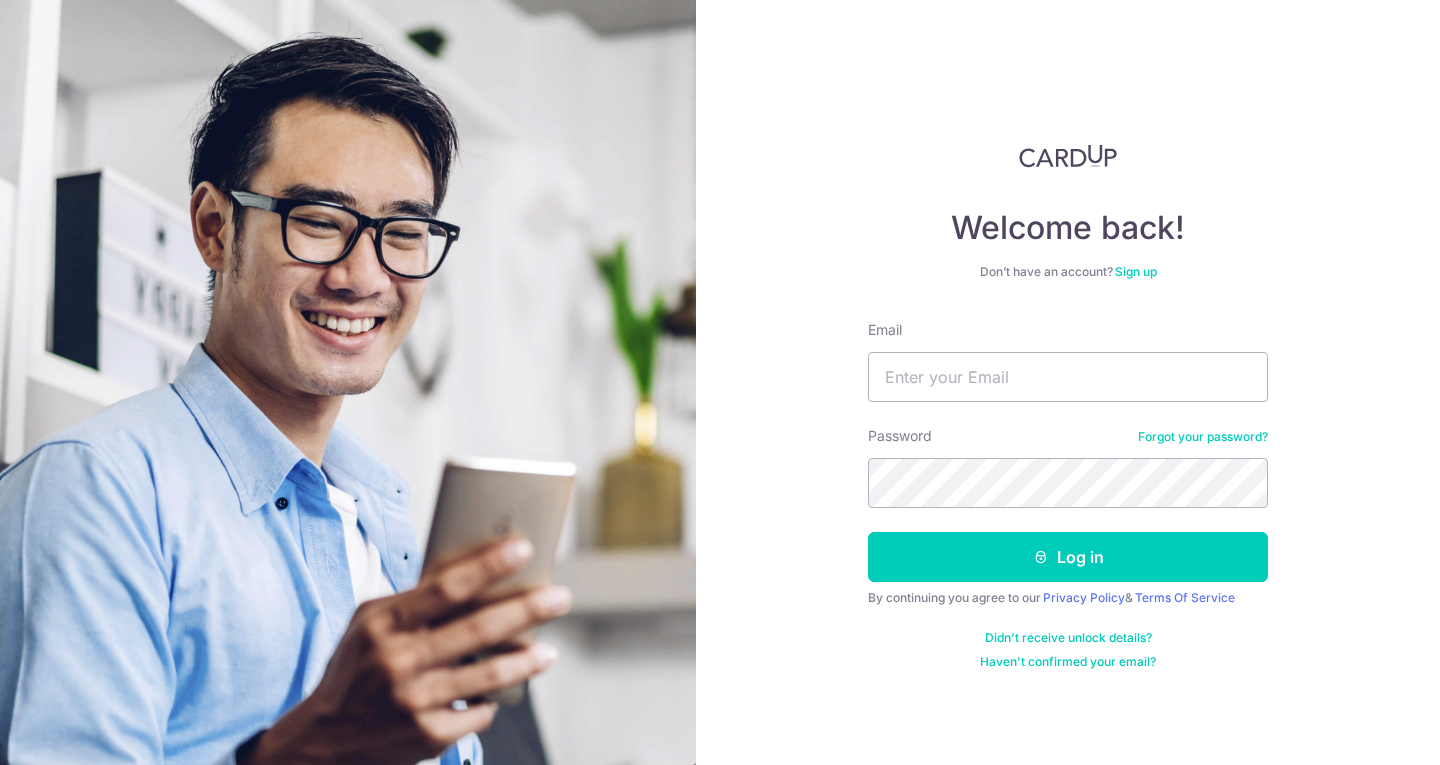 scroll, scrollTop: 0, scrollLeft: 0, axis: both 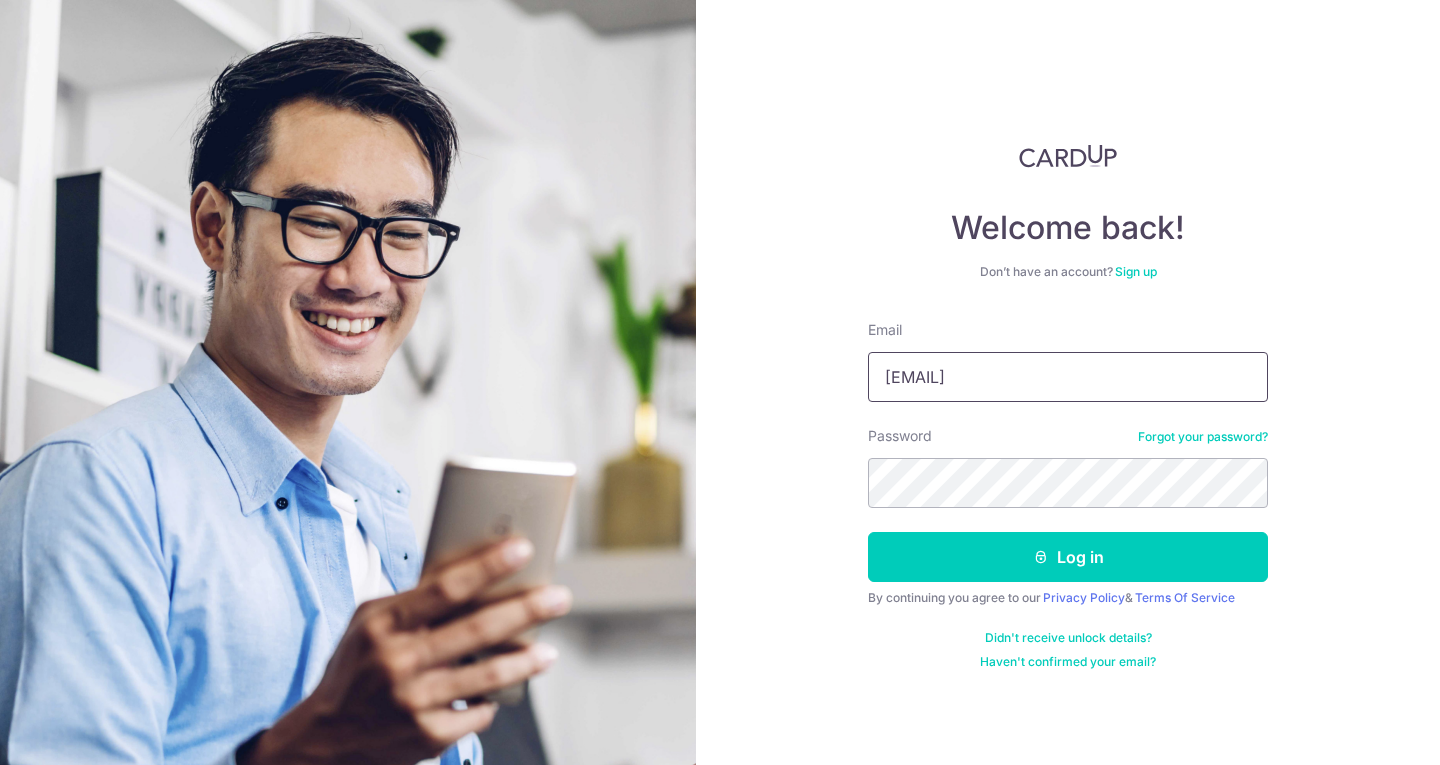 click on "teehiang@gmail.com" at bounding box center (1068, 377) 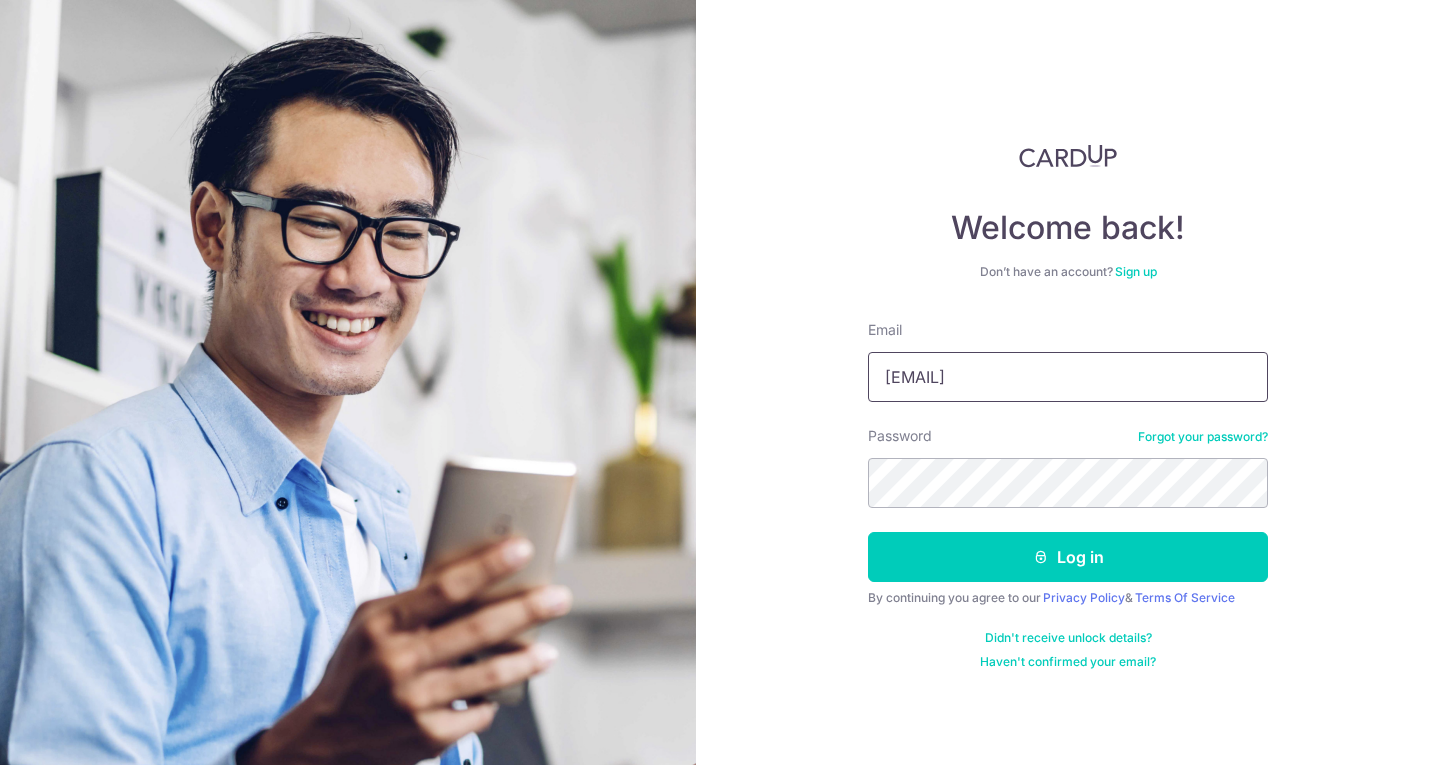 drag, startPoint x: 1079, startPoint y: 380, endPoint x: 848, endPoint y: 375, distance: 231.05411 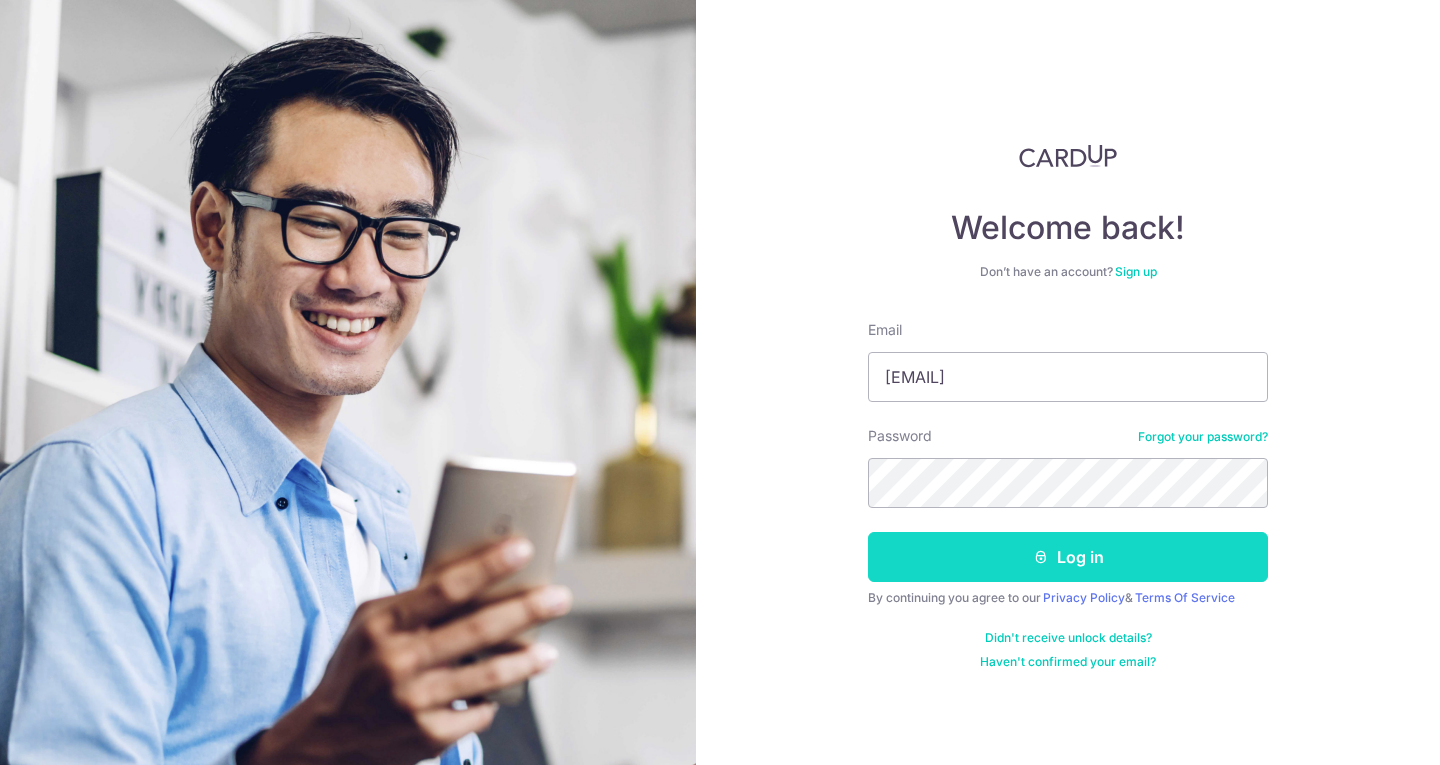 click at bounding box center (1041, 557) 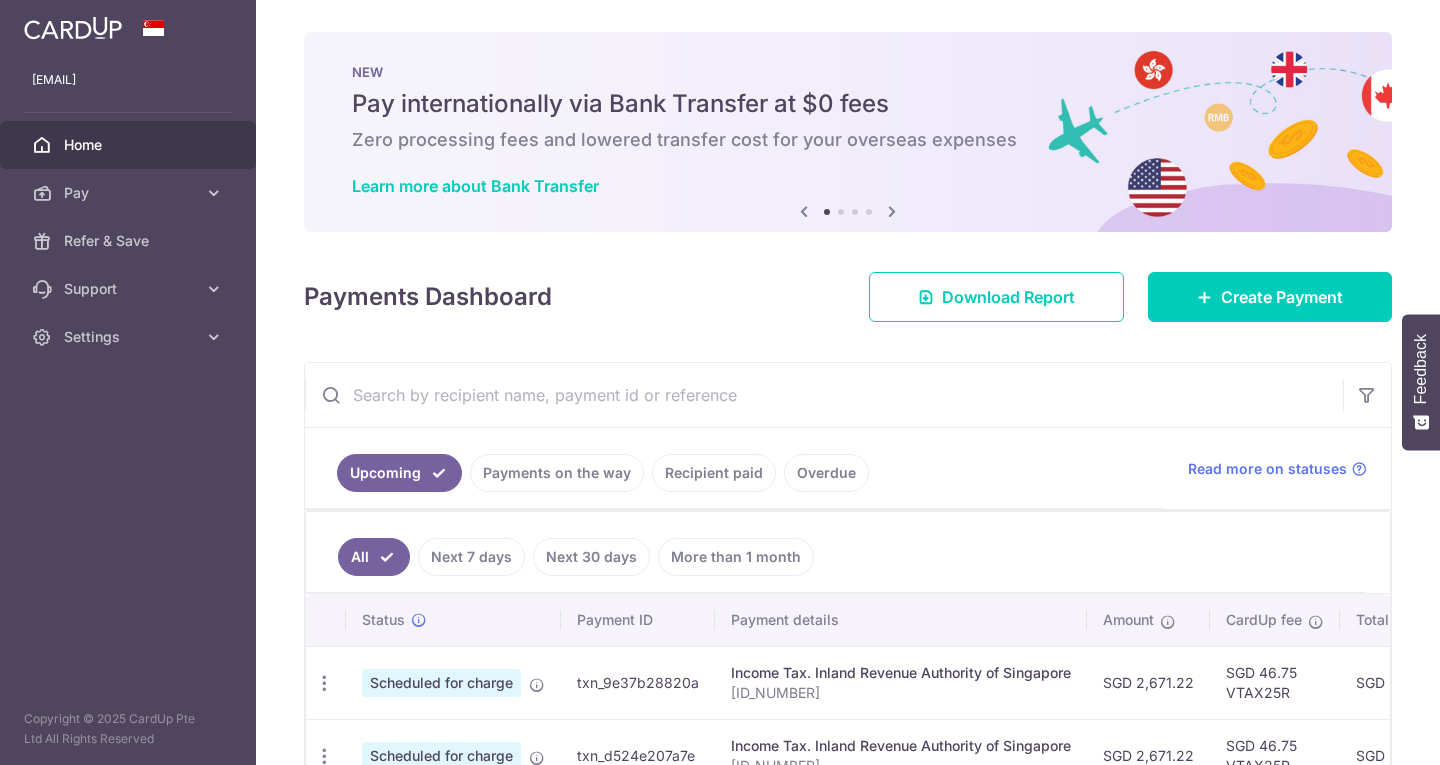 scroll, scrollTop: 0, scrollLeft: 0, axis: both 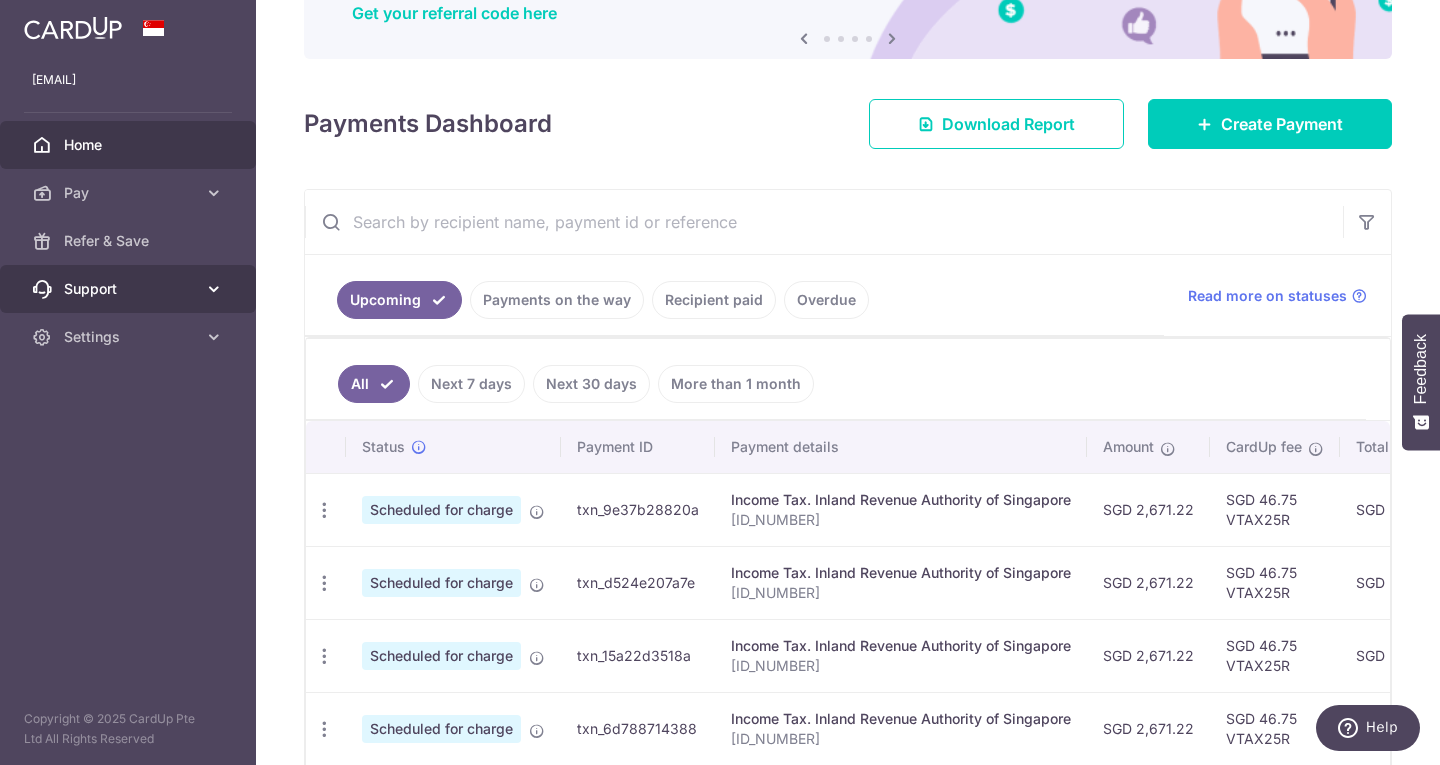 click on "Support" at bounding box center [128, 289] 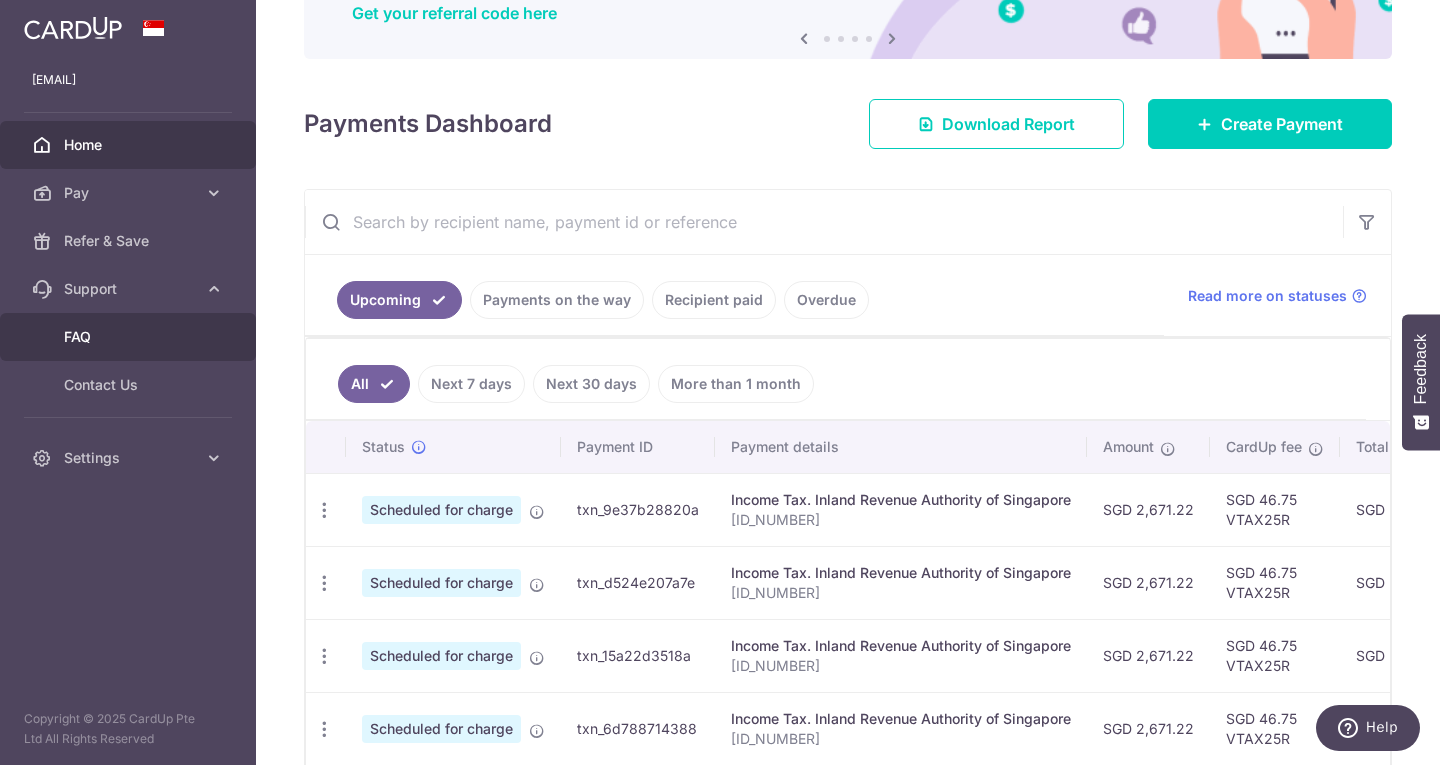 click on "FAQ" at bounding box center (130, 337) 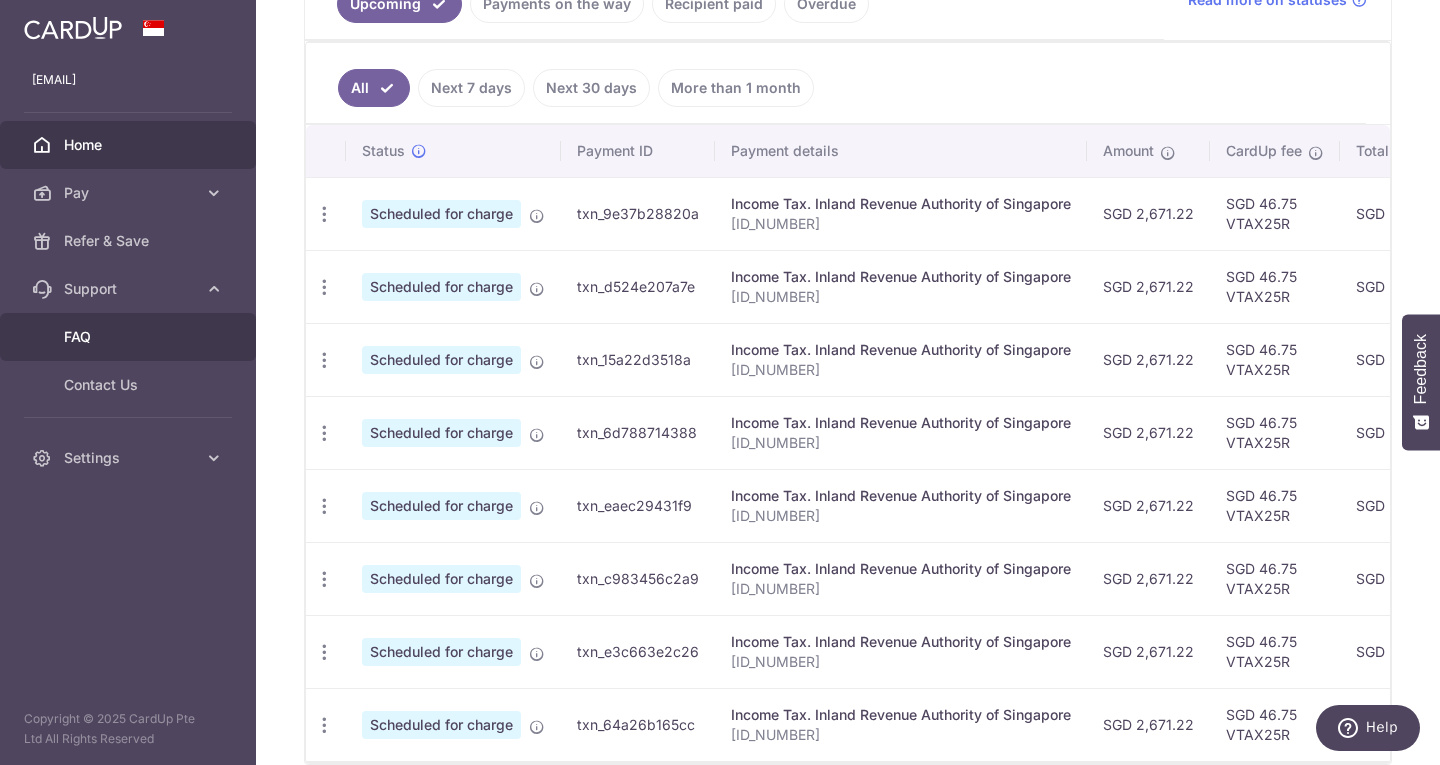 scroll, scrollTop: 497, scrollLeft: 0, axis: vertical 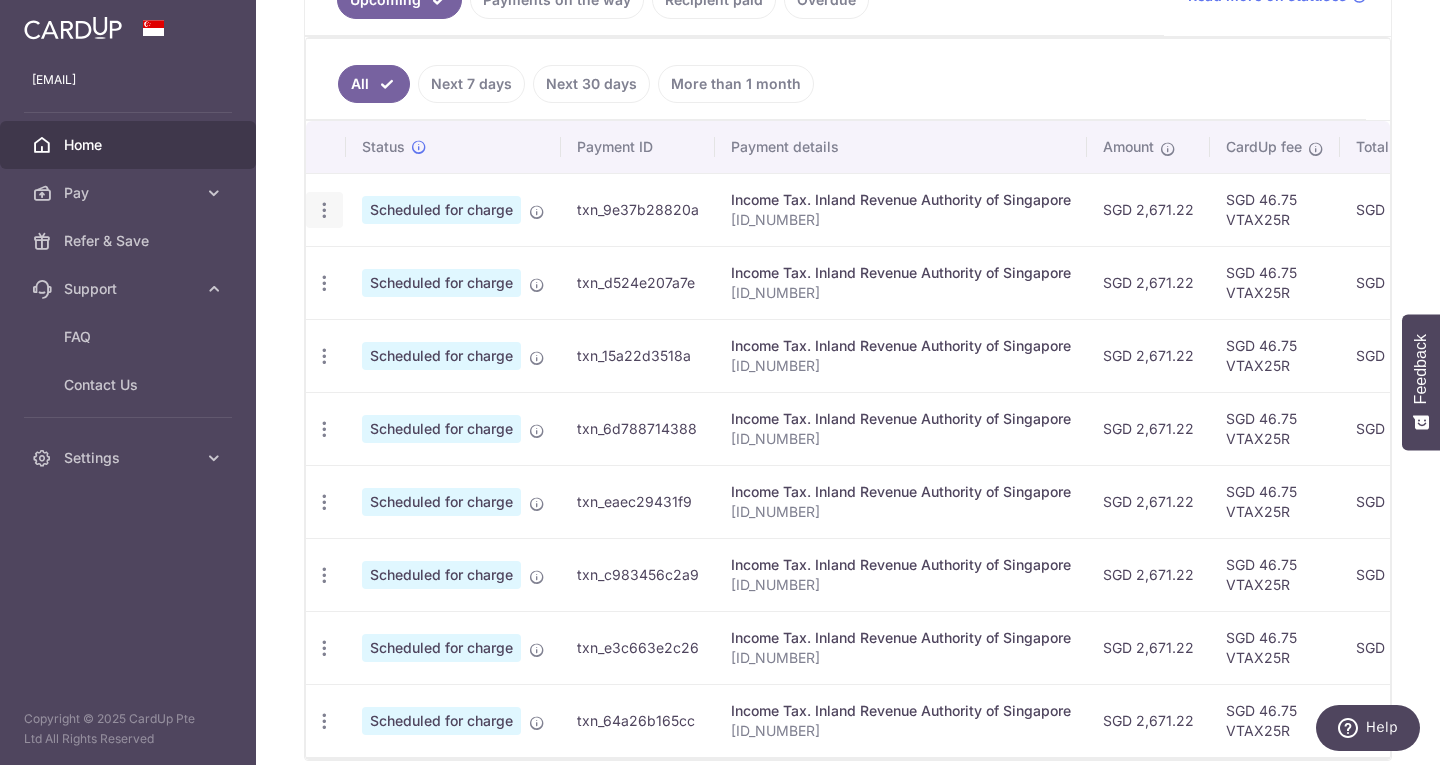 click at bounding box center (324, 210) 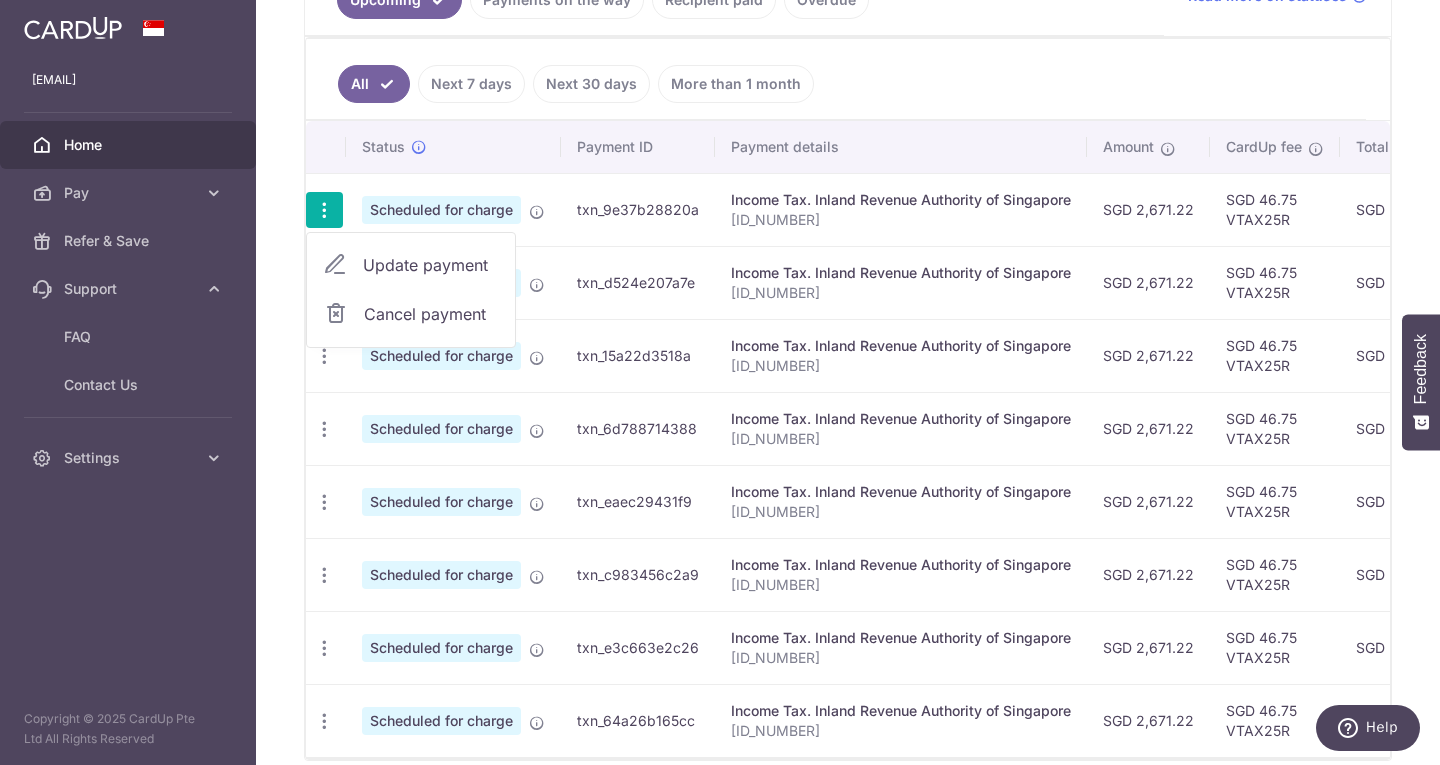 click on "Update payment" at bounding box center (431, 265) 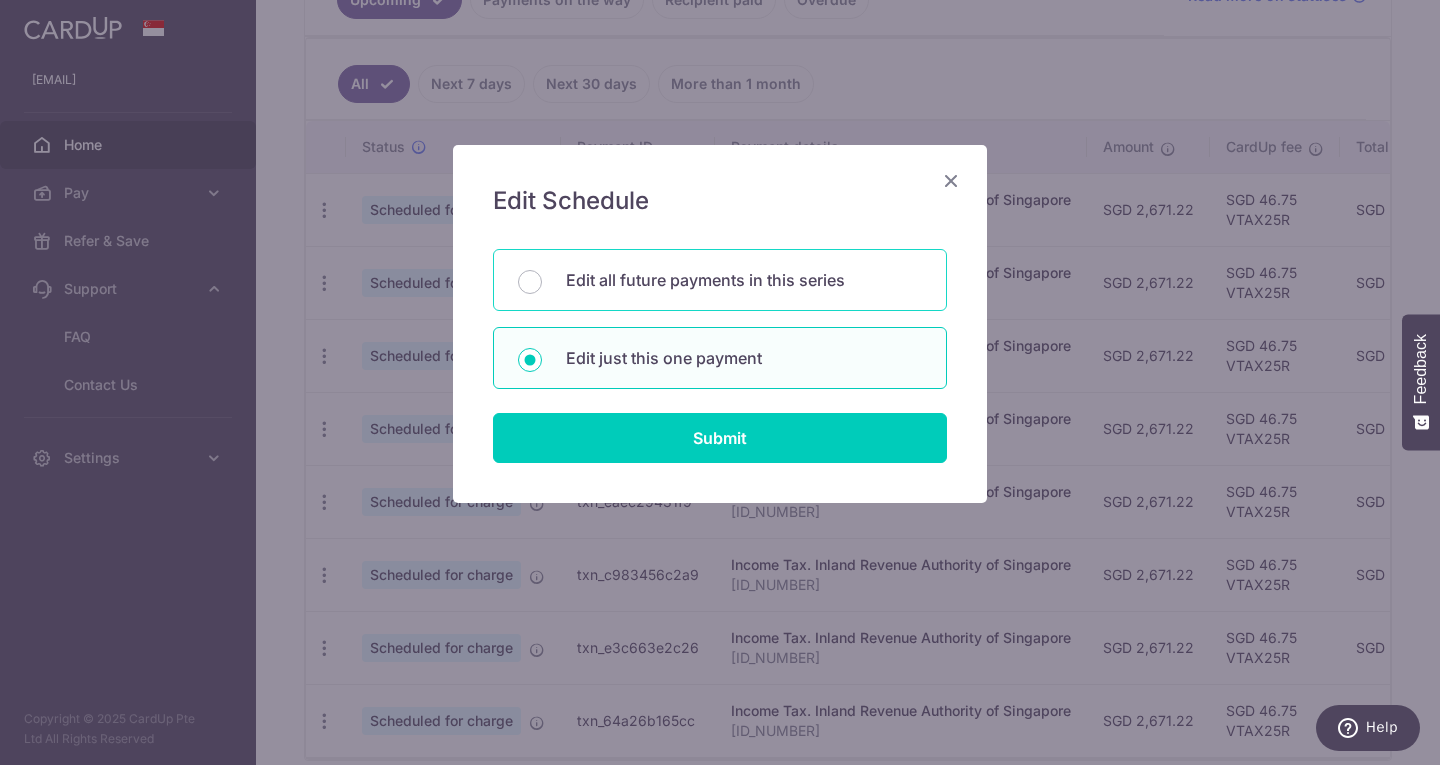 click on "Edit all future payments in this series" at bounding box center [744, 280] 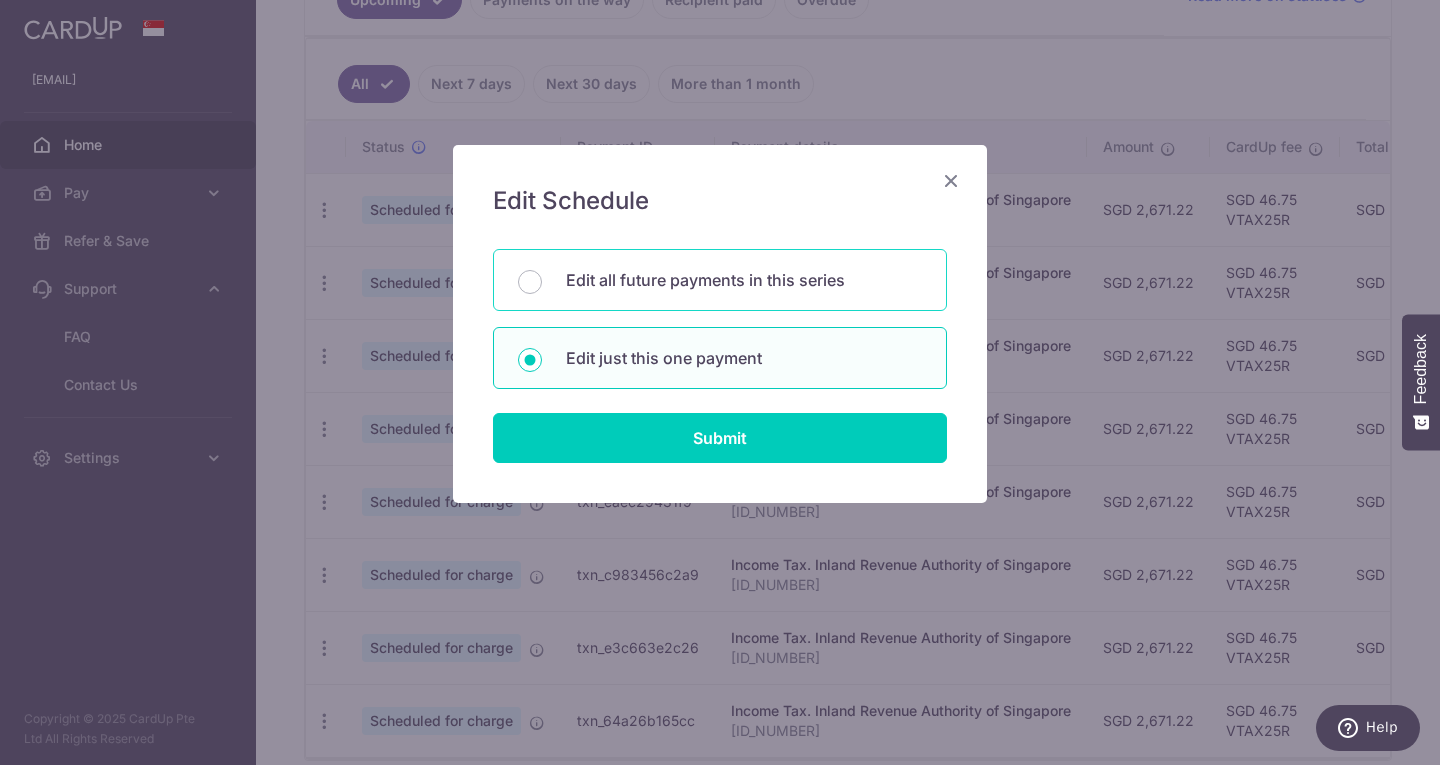 click on "Edit all future payments in this series" at bounding box center [530, 282] 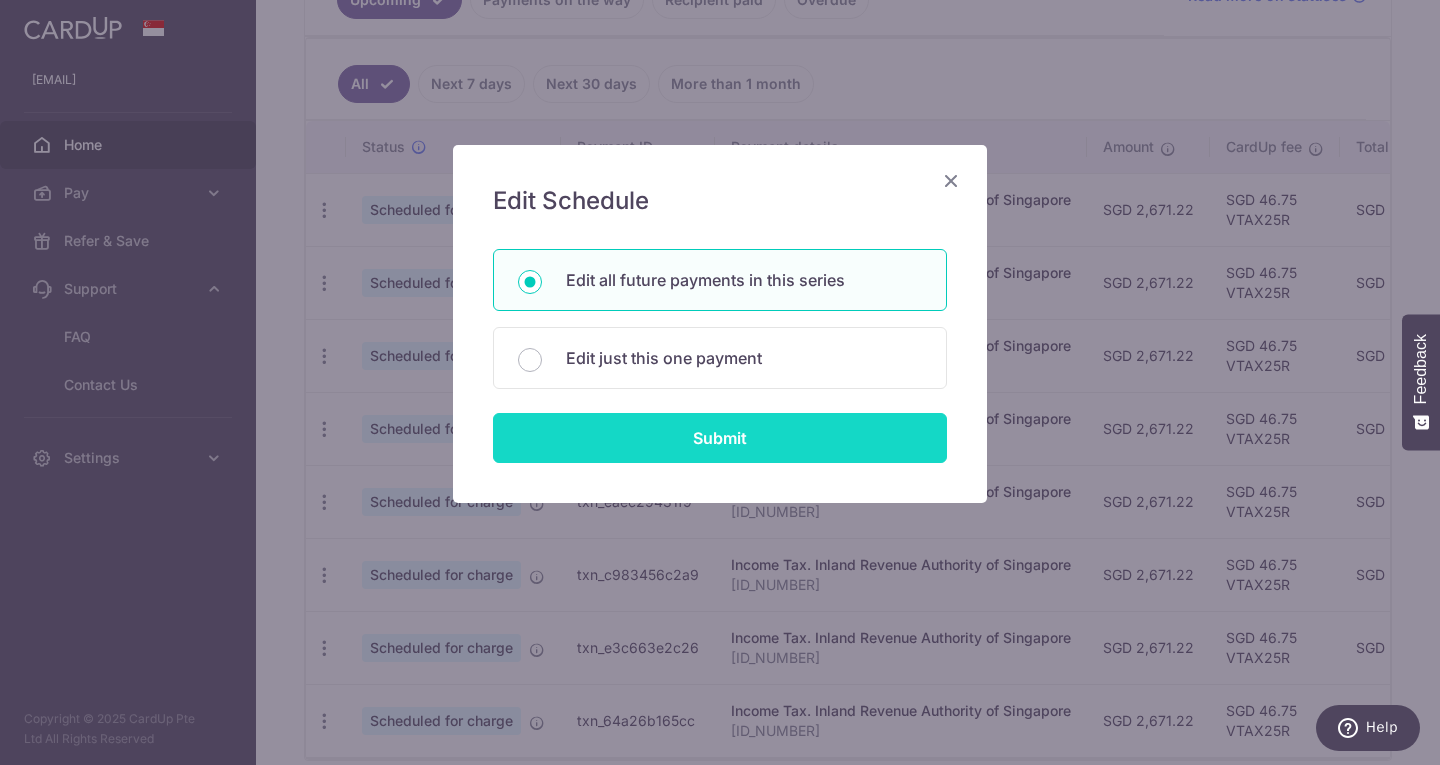 click on "Submit" at bounding box center [720, 438] 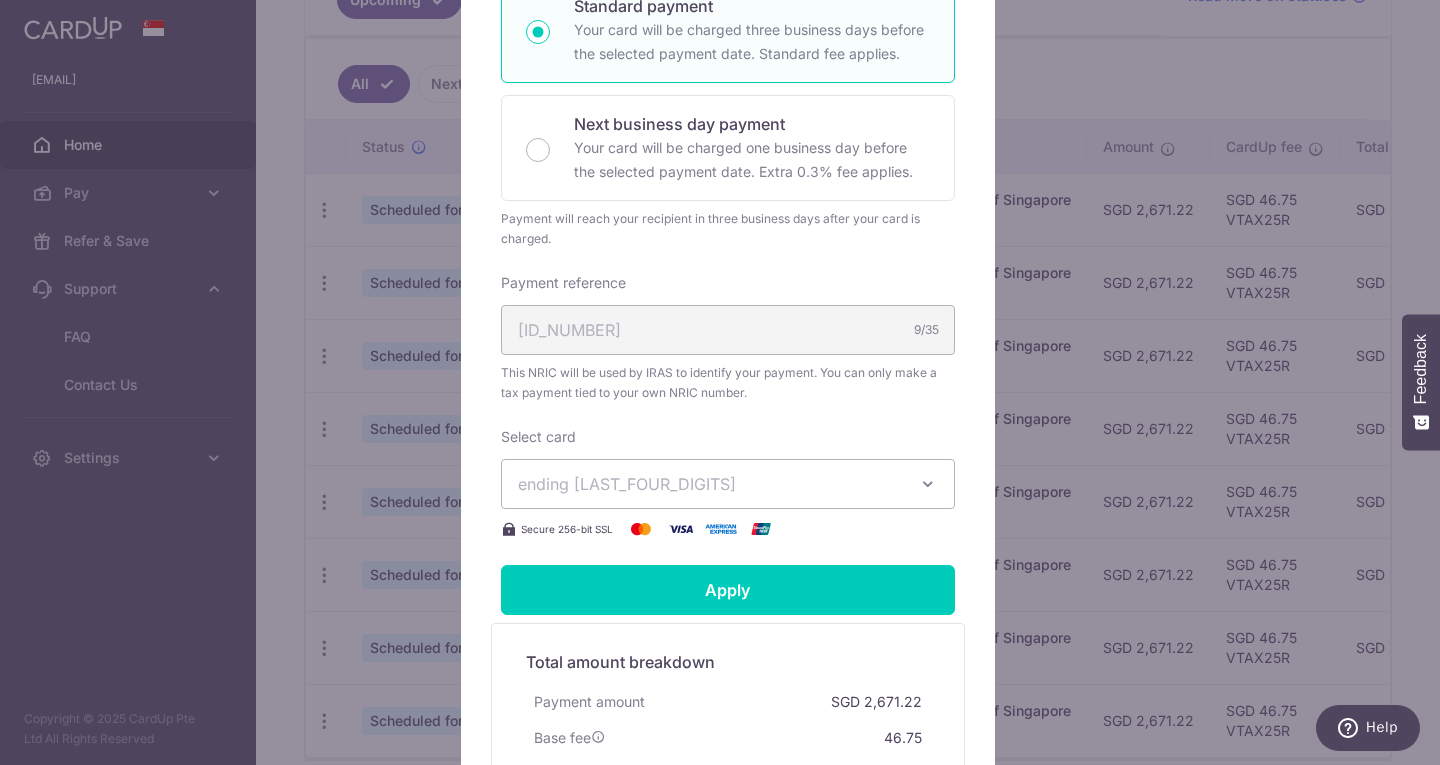 scroll, scrollTop: 256, scrollLeft: 0, axis: vertical 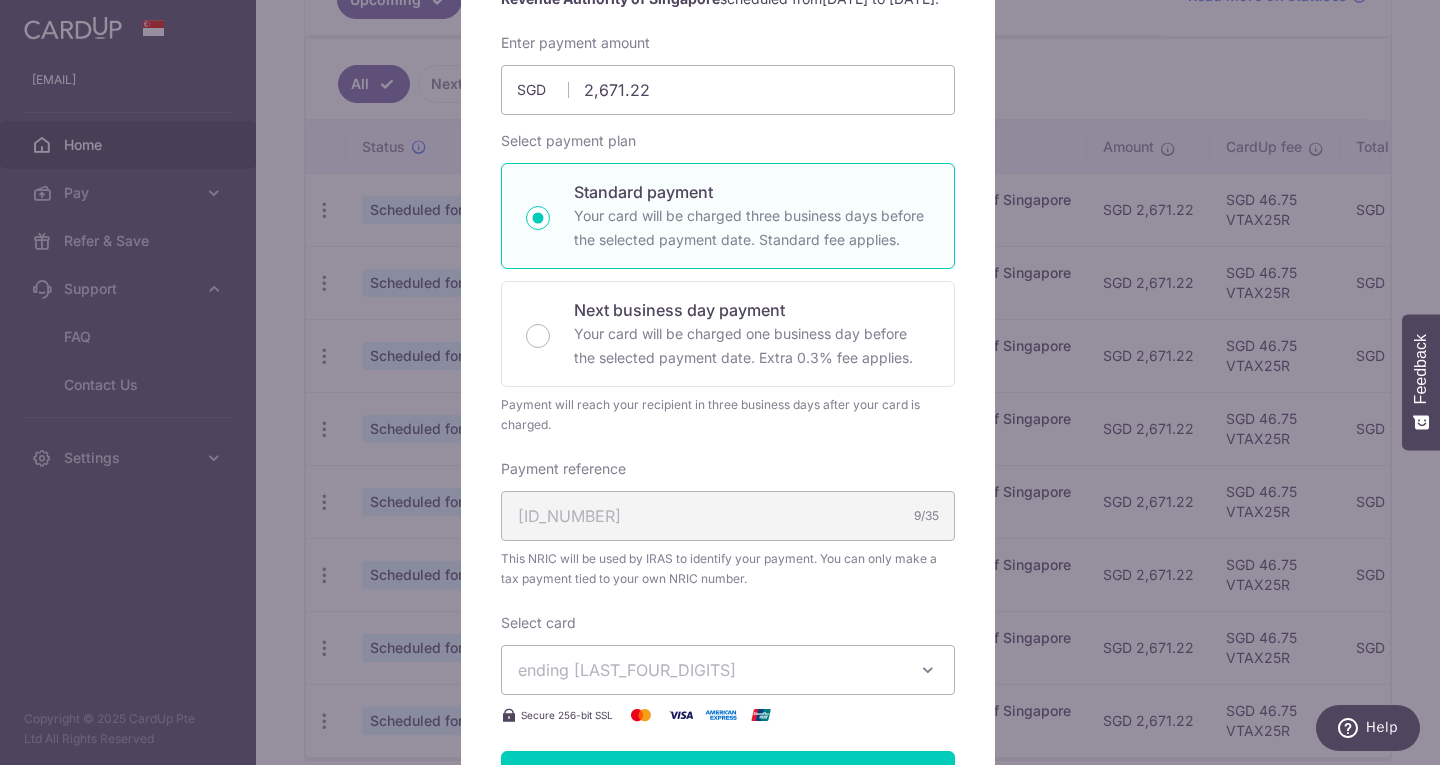 click on "ending 7638" at bounding box center [710, 670] 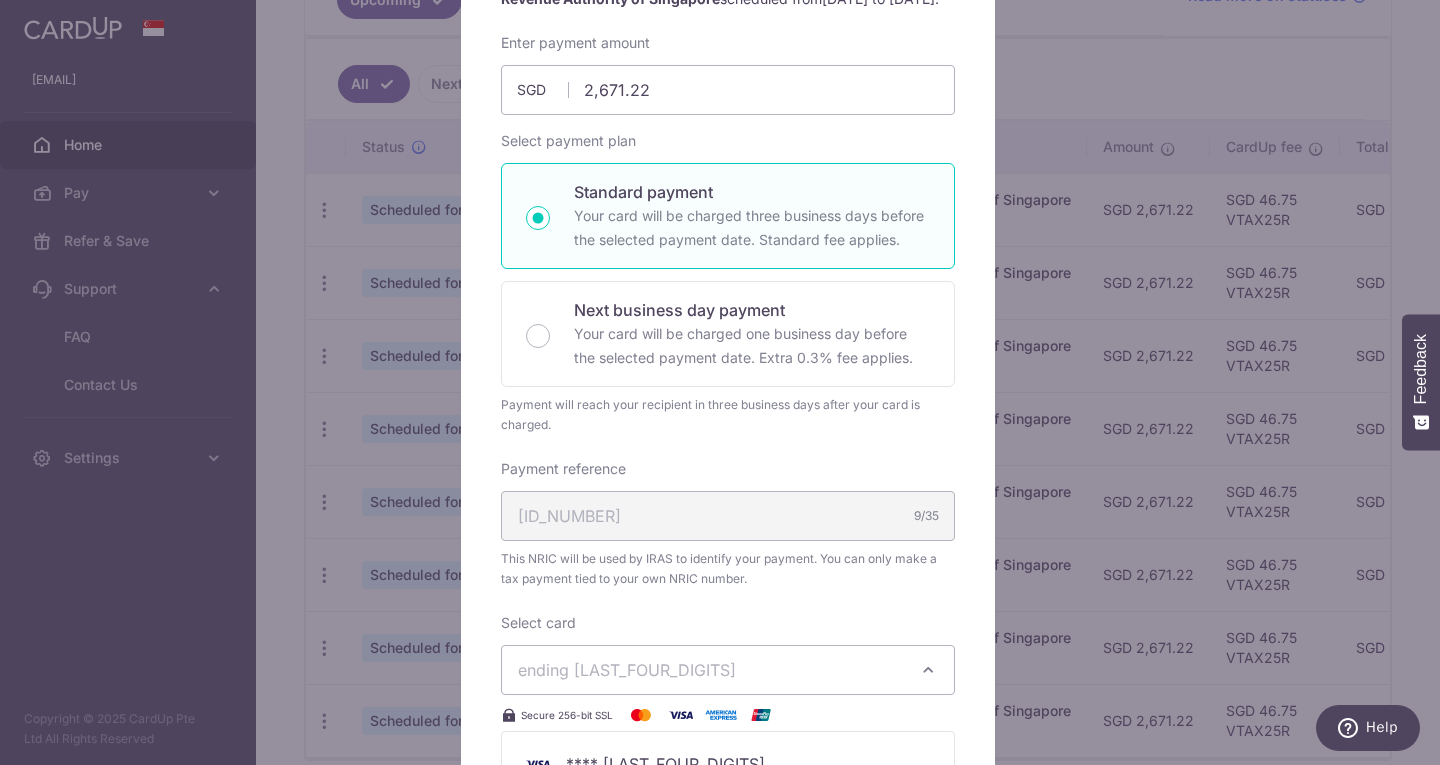 click on "ending 7638" at bounding box center [728, 670] 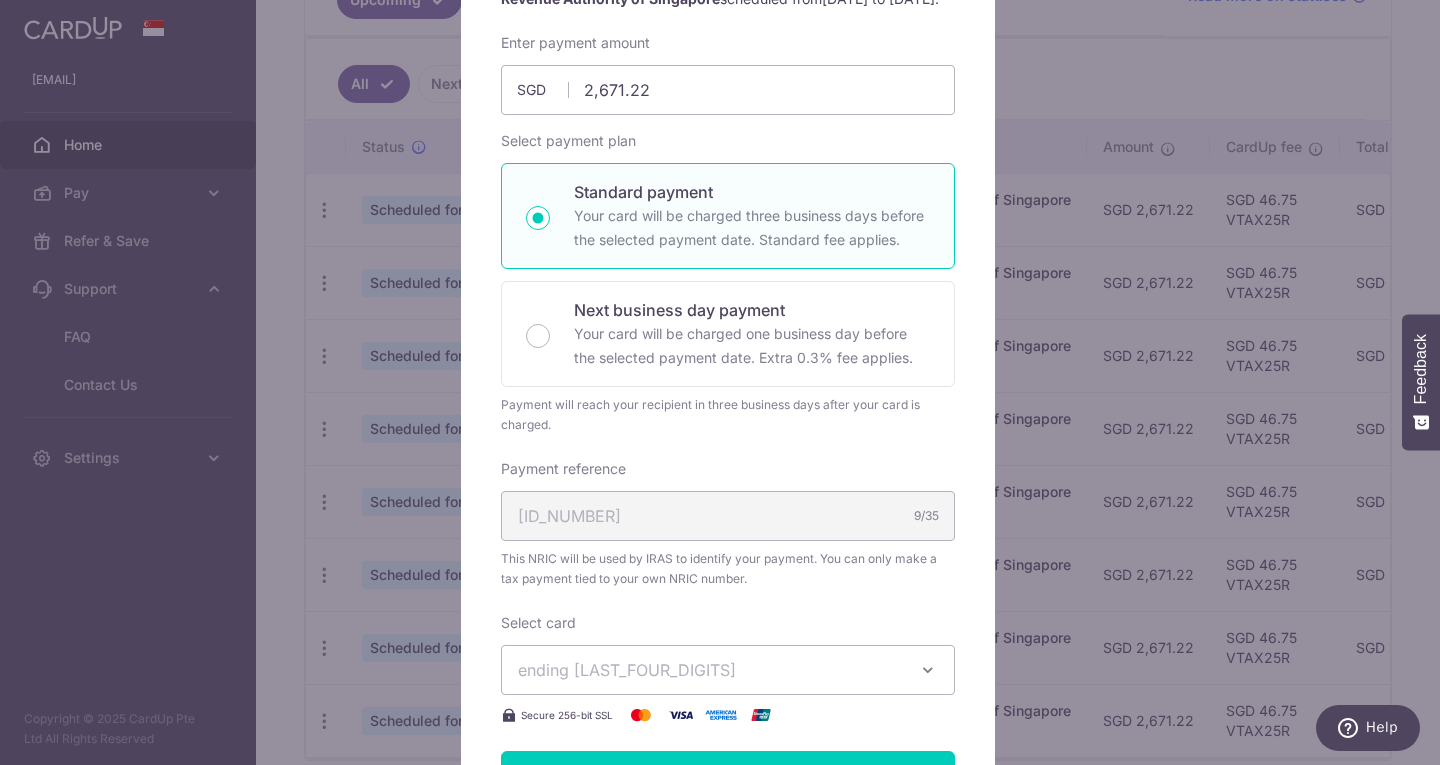click on "ending 7638" at bounding box center (728, 670) 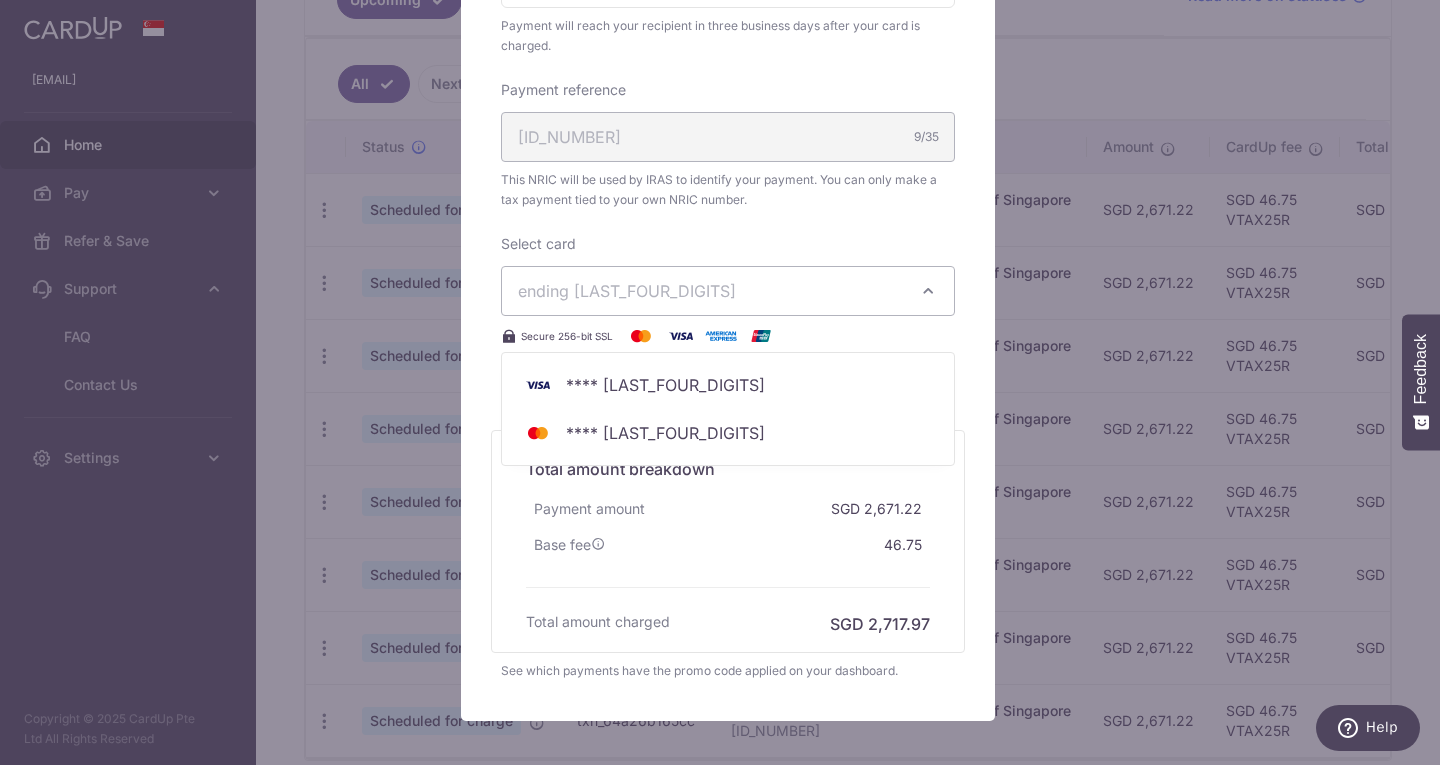 scroll, scrollTop: 656, scrollLeft: 0, axis: vertical 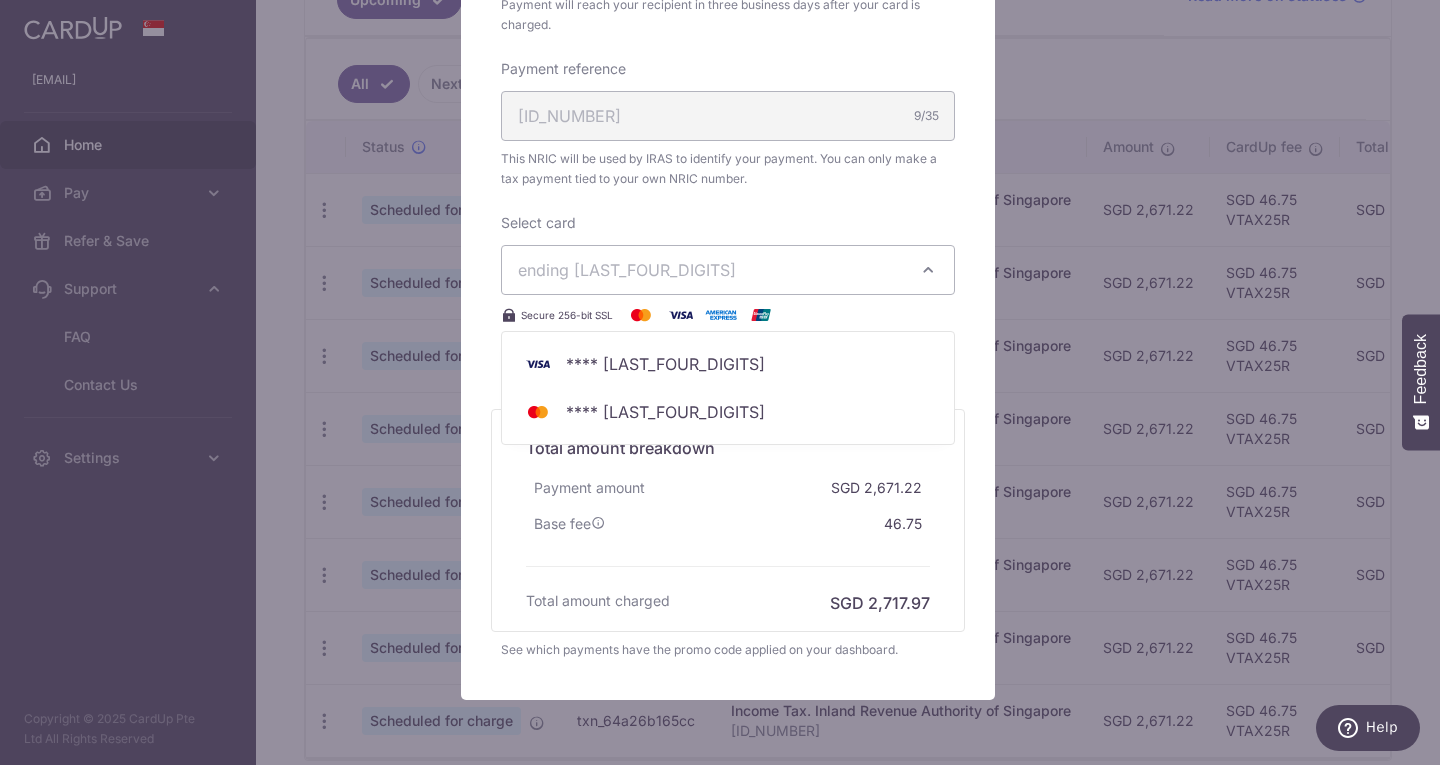 click at bounding box center (928, 270) 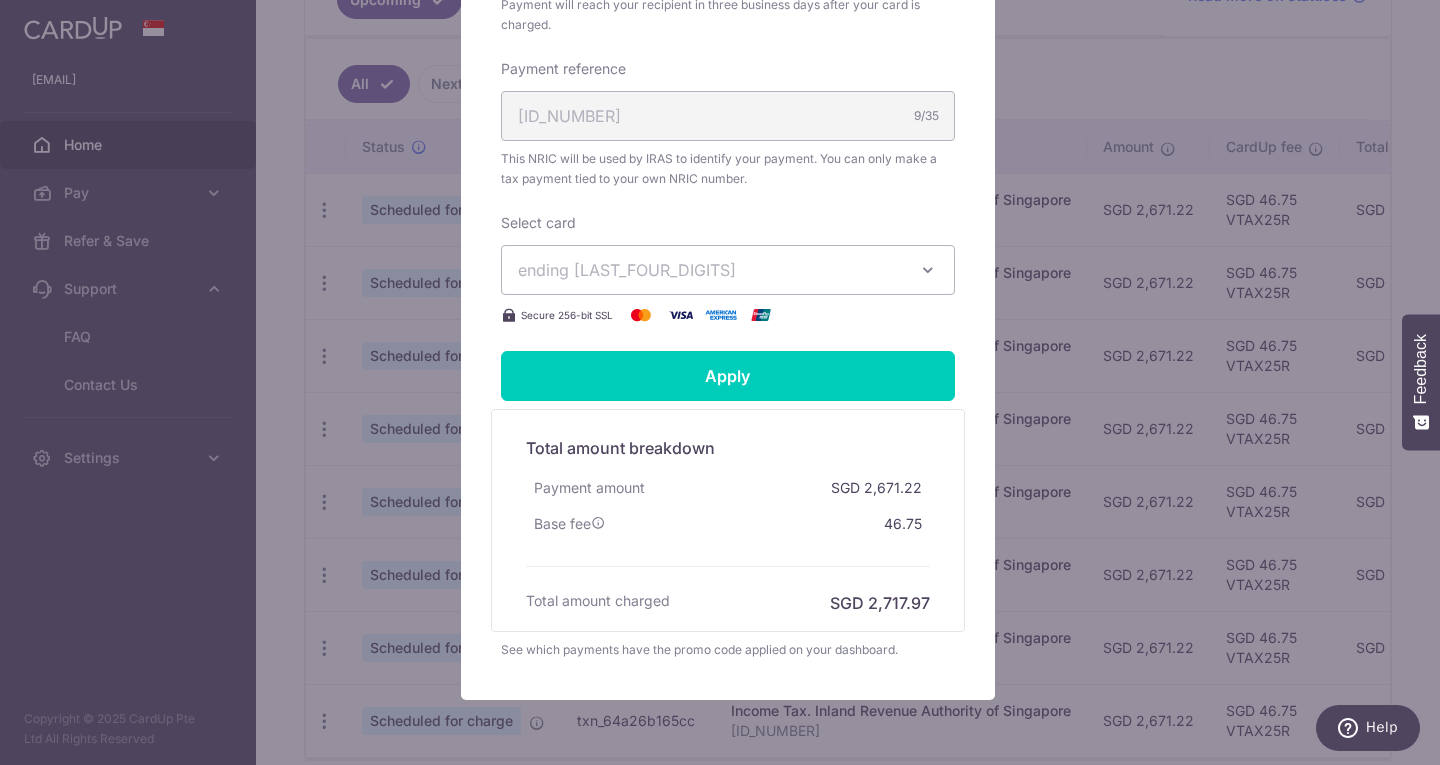click on "Edit payment
By clicking apply,  you will make changes to all  8  payments to  Inland Revenue Authority of Singapore  scheduled from
23/08/2025 to 23/03/2026 .
By clicking below, you confirm you are editing this payment to  Inland Revenue Authority of Singapore  on
23/08/2025 .
2671.22" at bounding box center (720, 382) 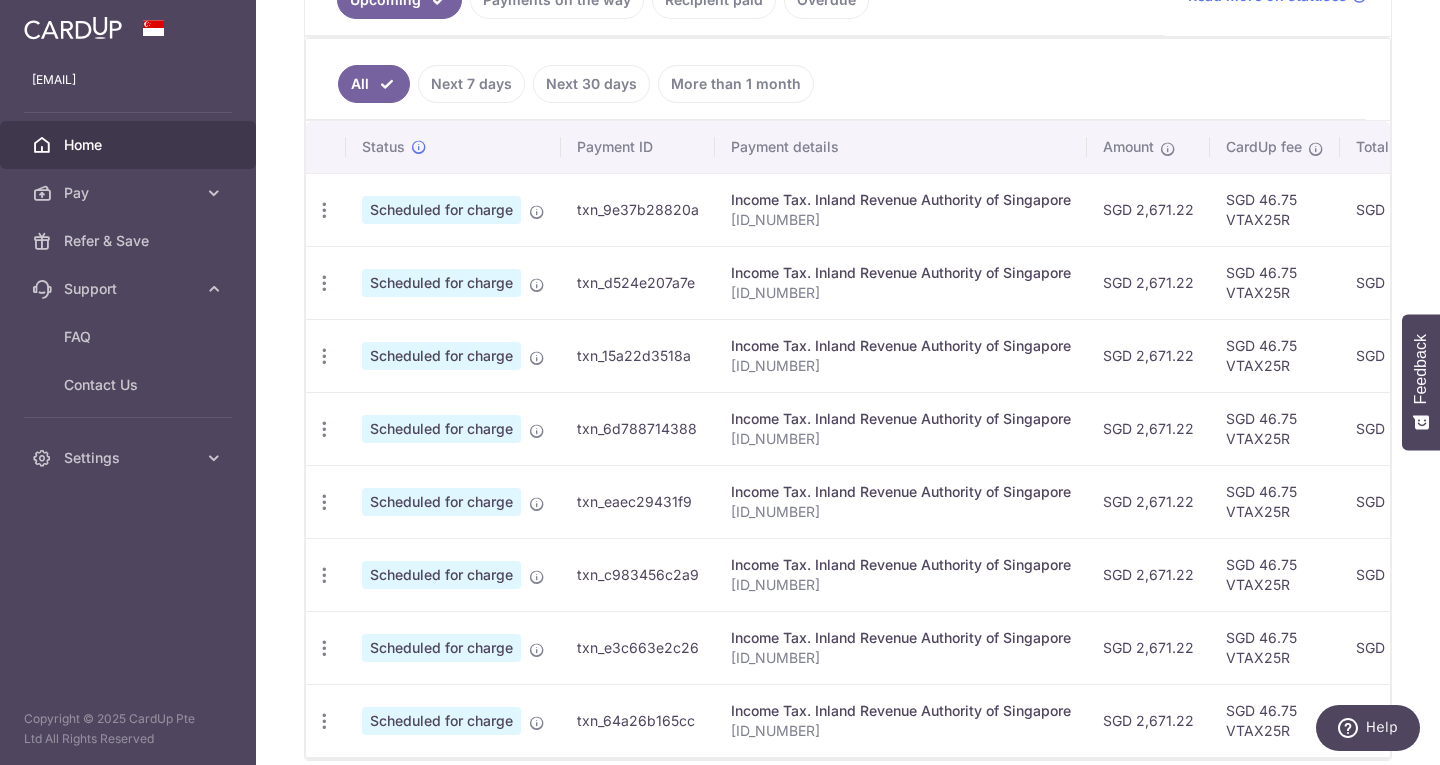 scroll, scrollTop: 297, scrollLeft: 0, axis: vertical 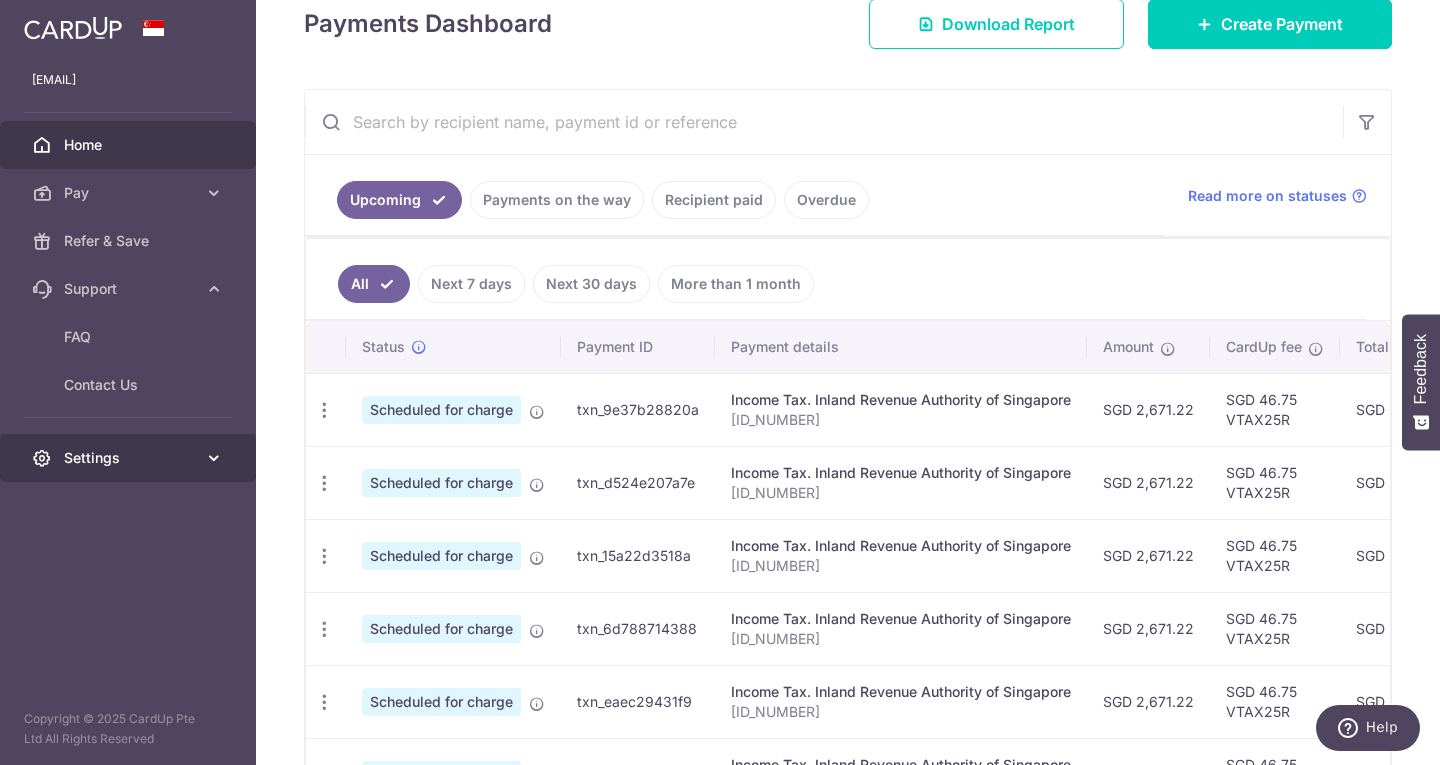 click on "Settings" at bounding box center [130, 458] 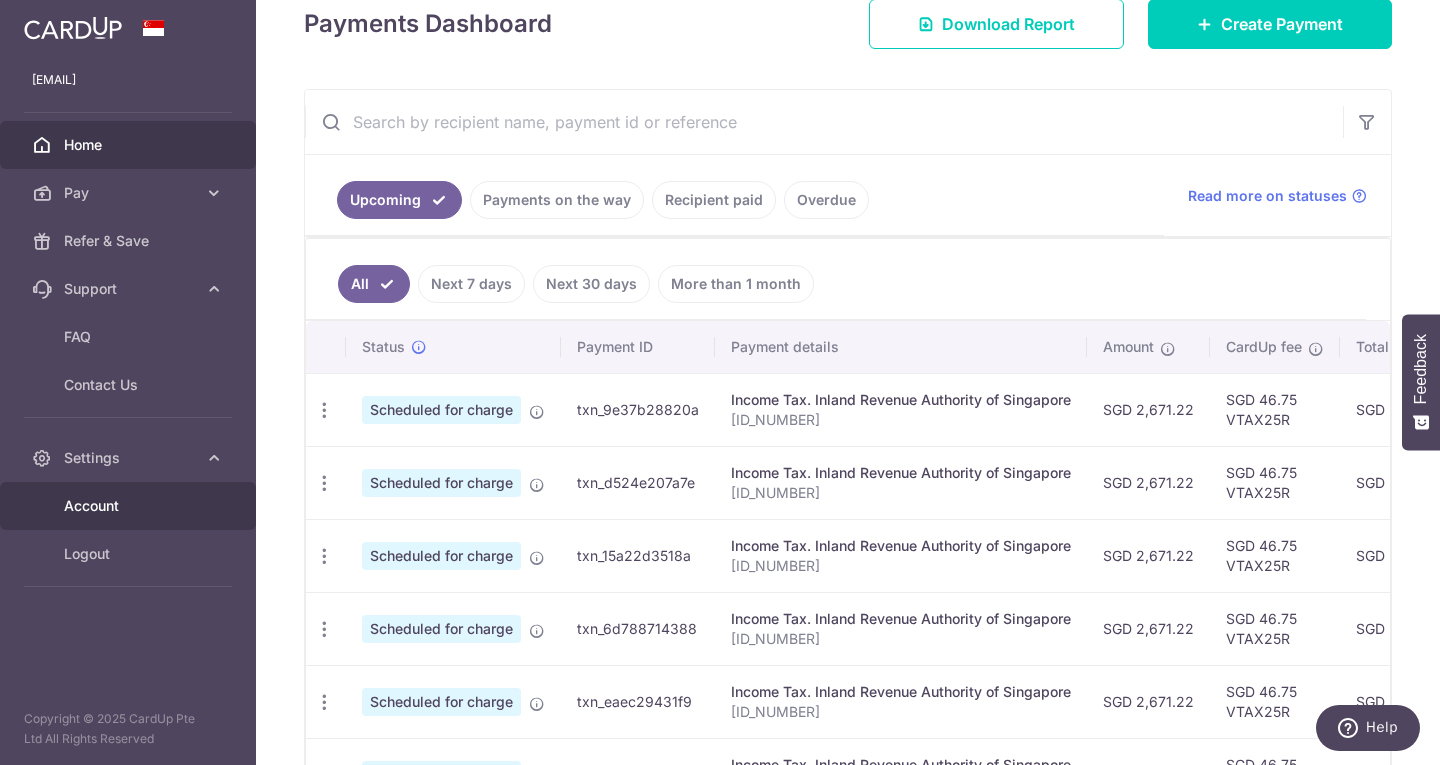 click on "Account" at bounding box center [130, 506] 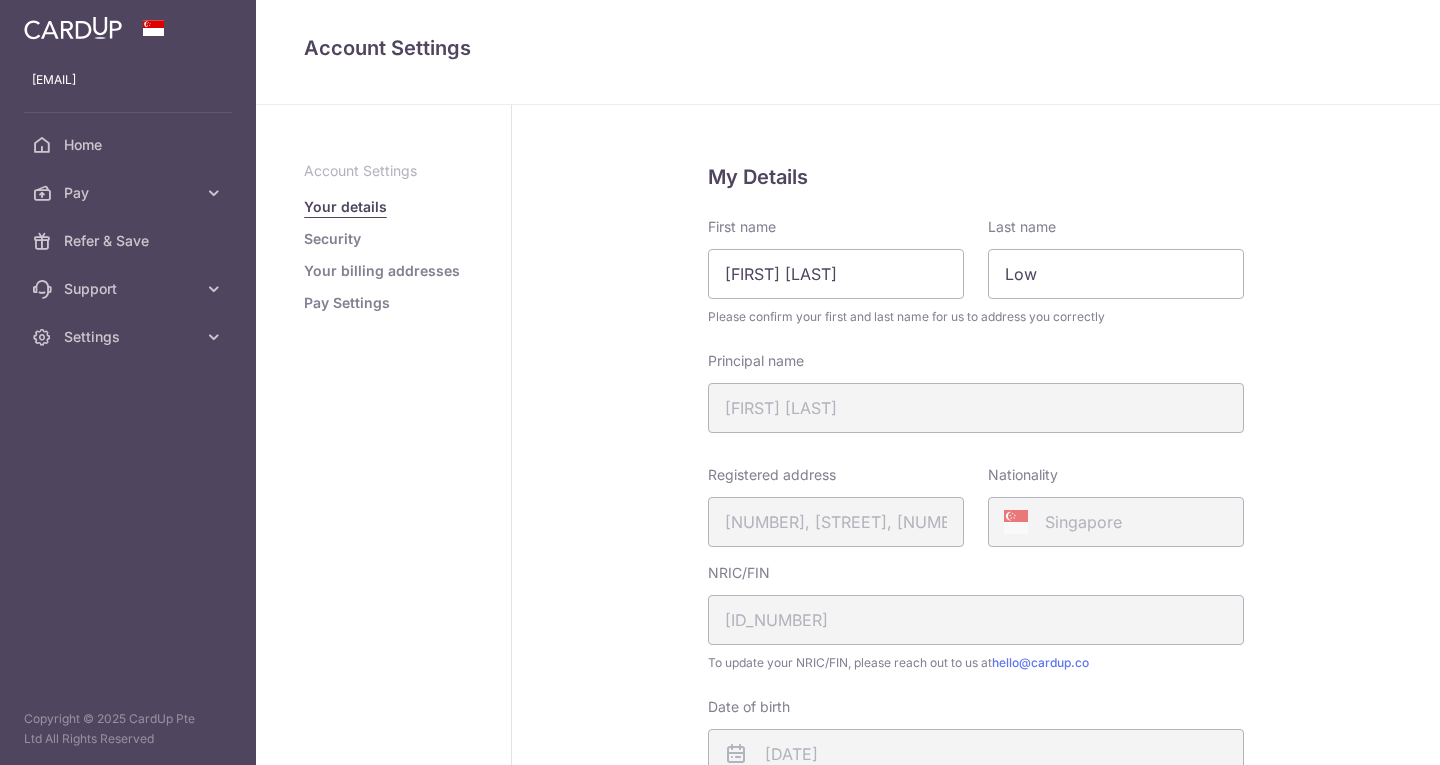 scroll, scrollTop: 0, scrollLeft: 0, axis: both 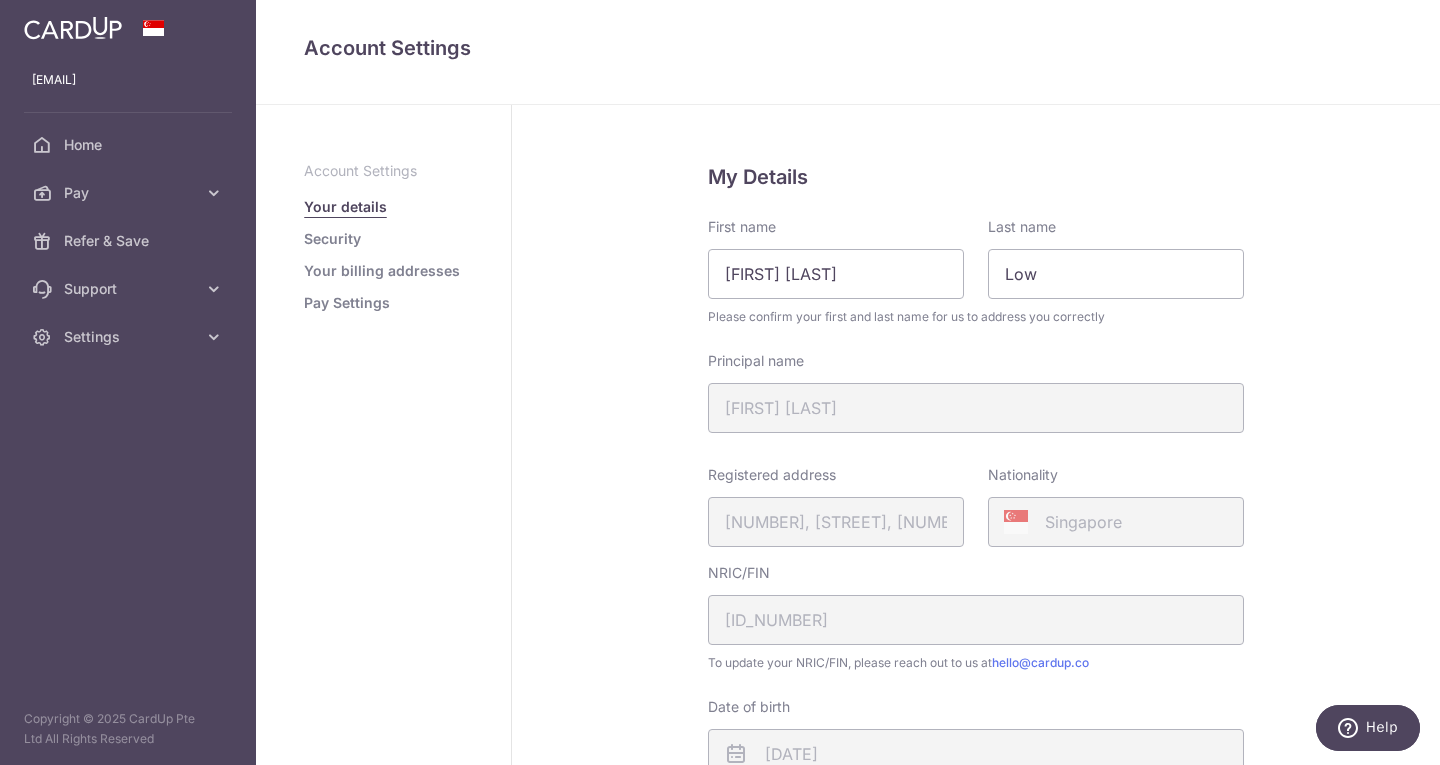 click on "Pay Settings" at bounding box center (347, 303) 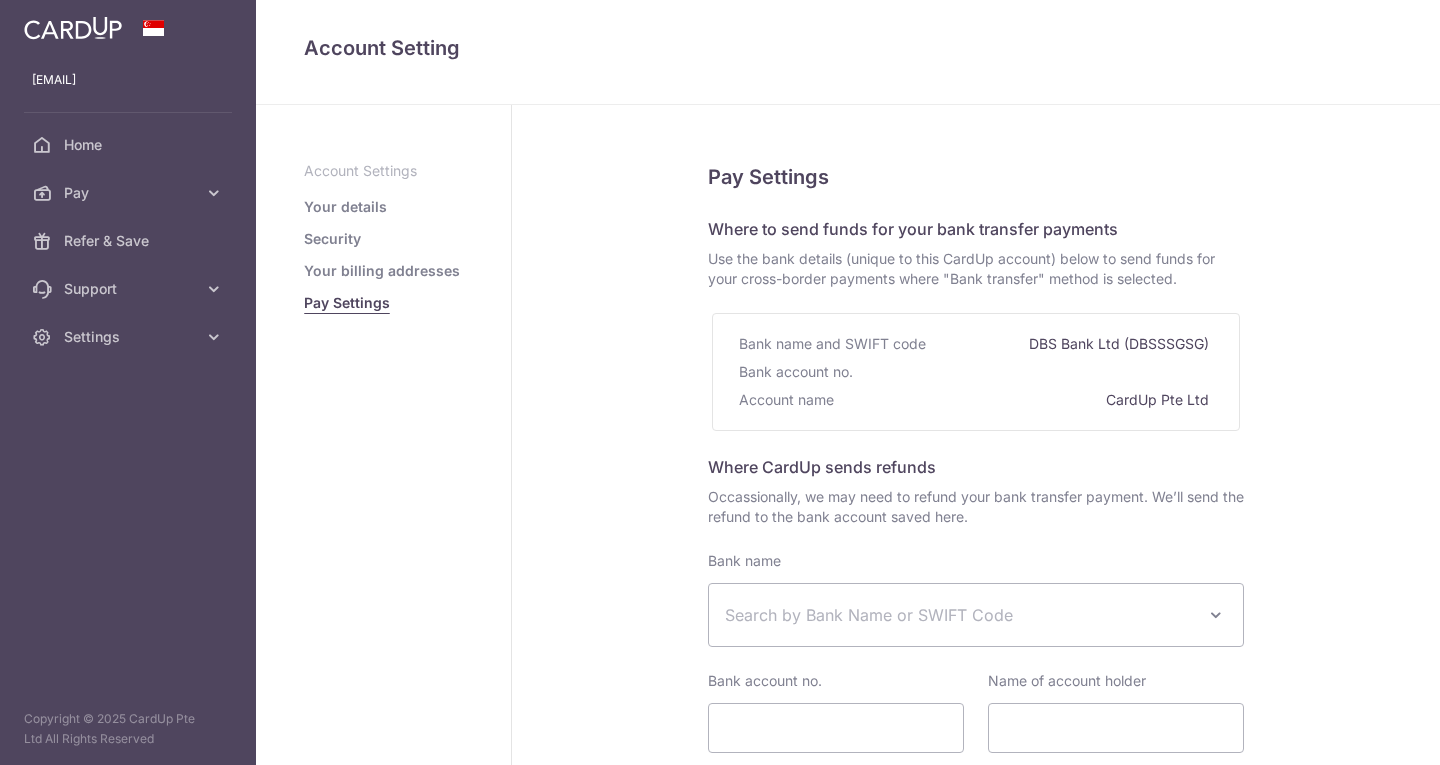 select 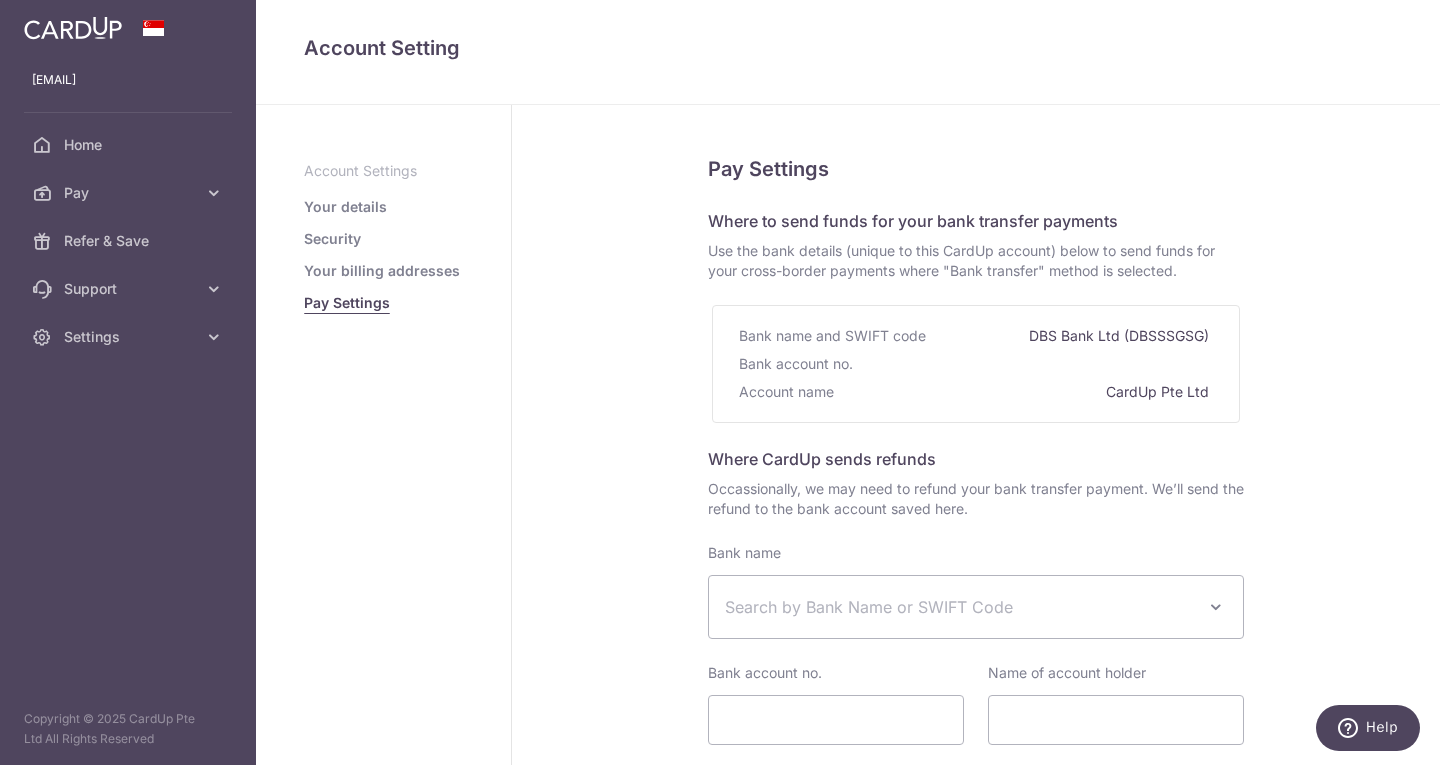 scroll, scrollTop: 0, scrollLeft: 0, axis: both 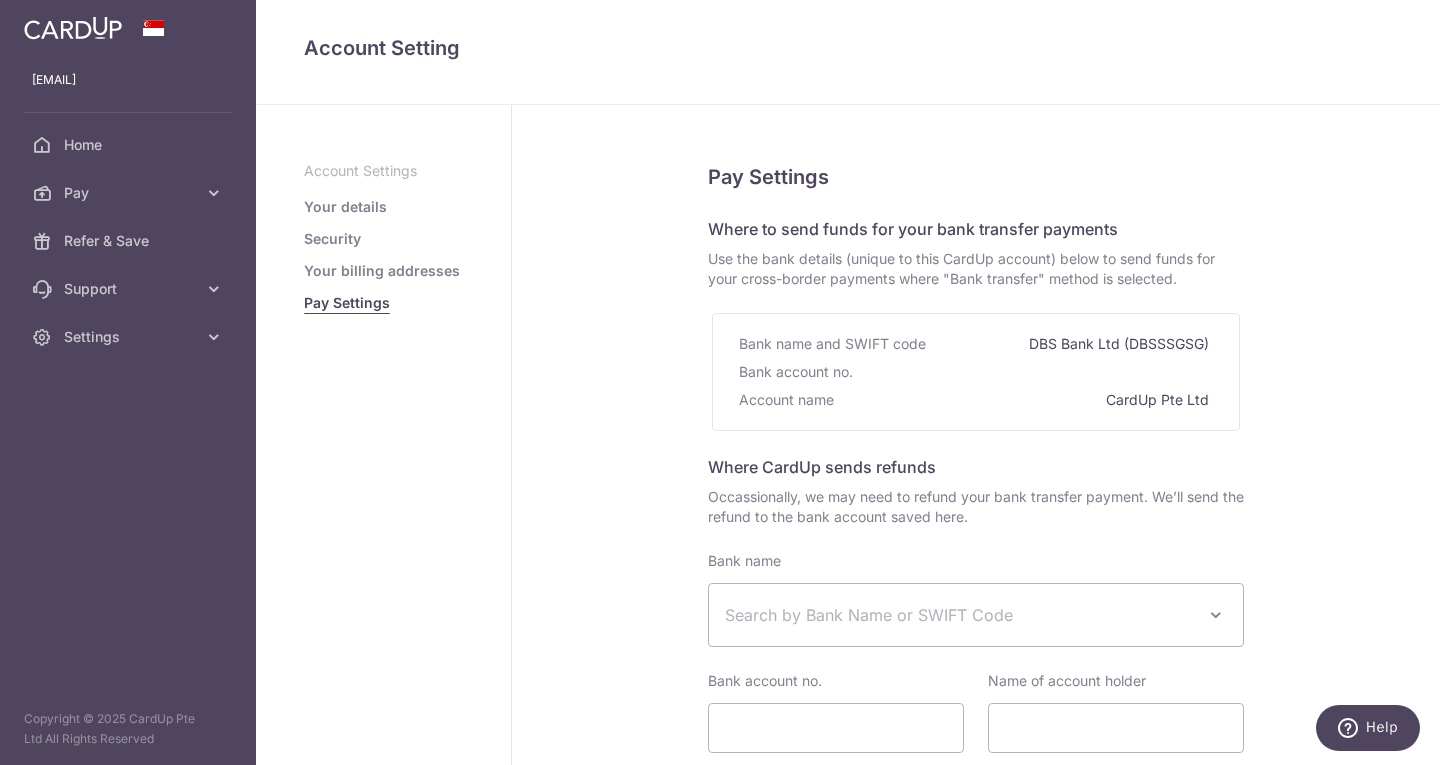 click on "Security" at bounding box center [332, 239] 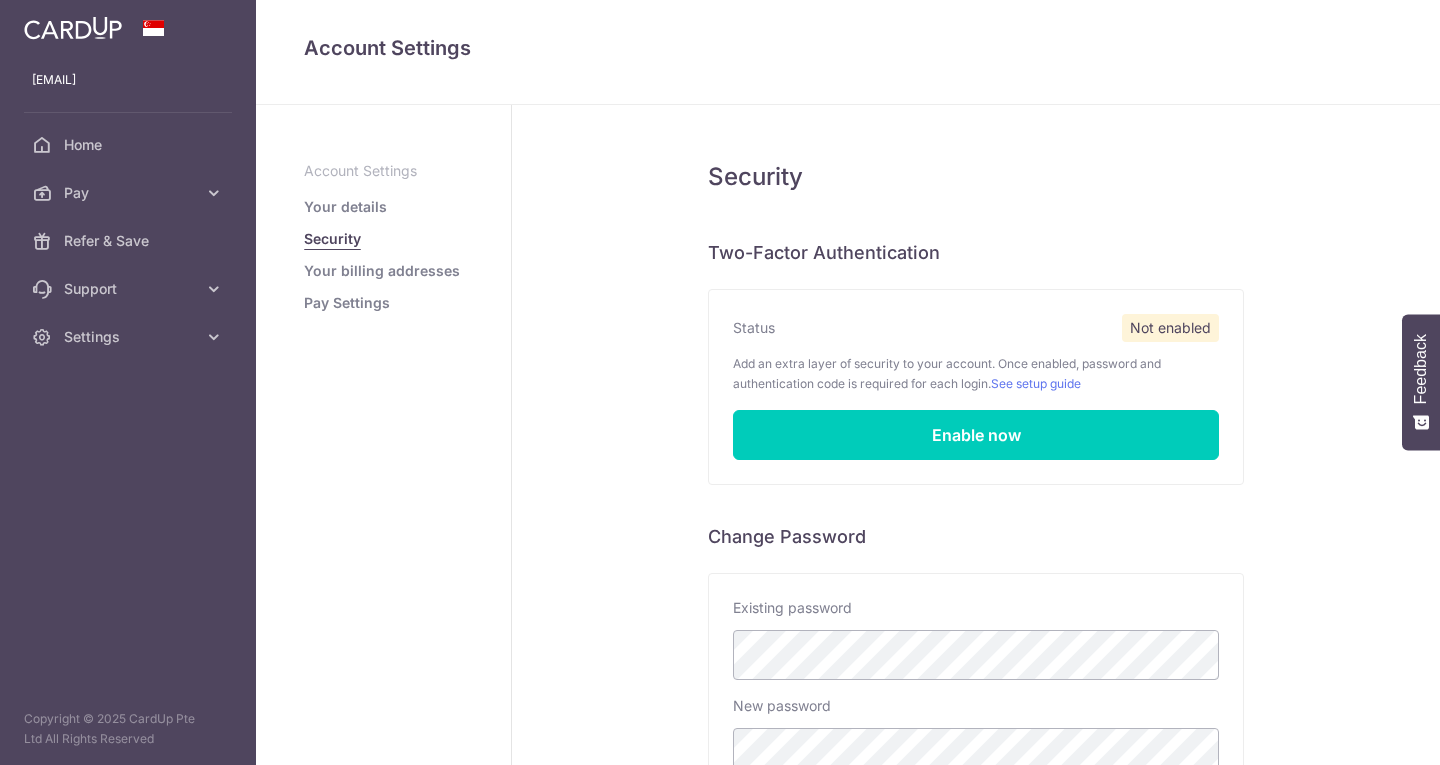 scroll, scrollTop: 0, scrollLeft: 0, axis: both 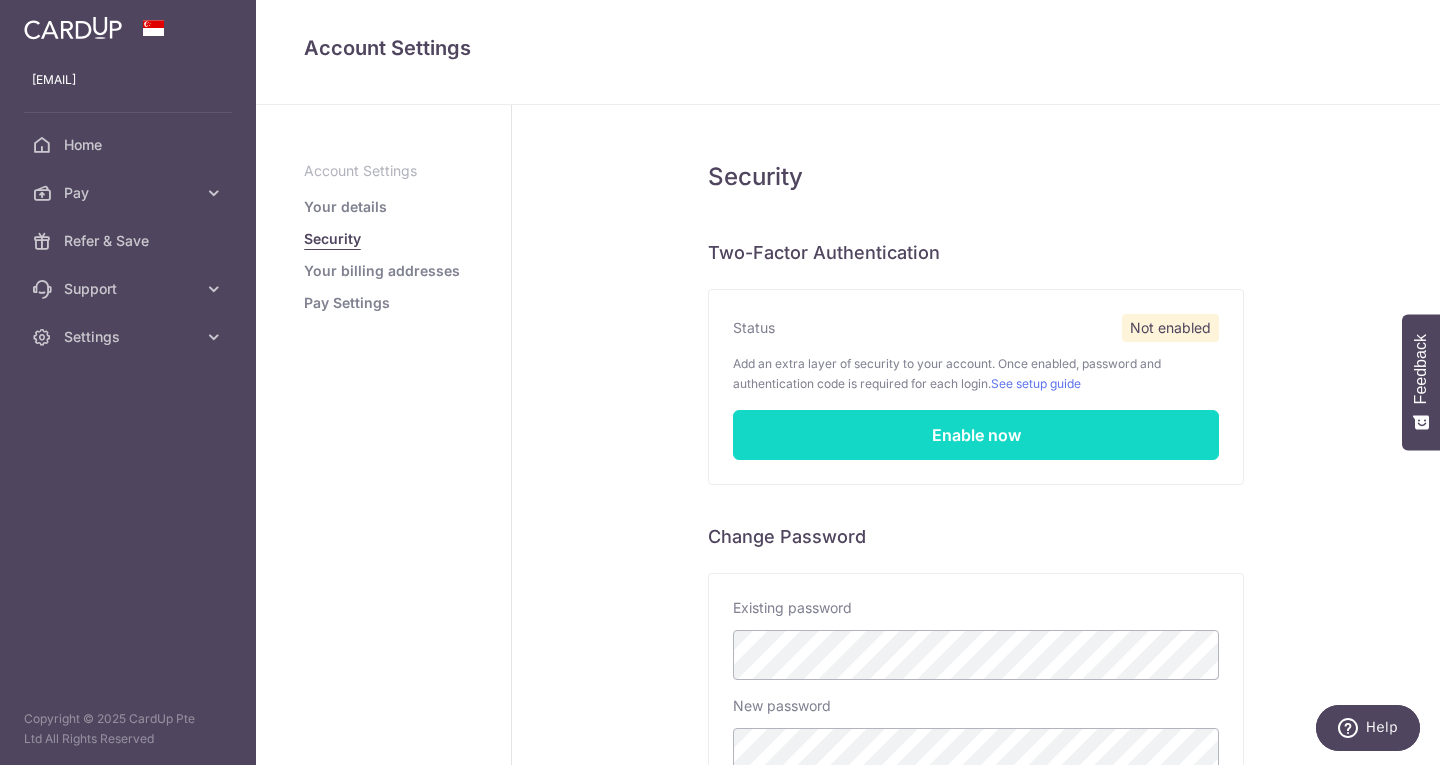 click on "Enable now" at bounding box center (976, 435) 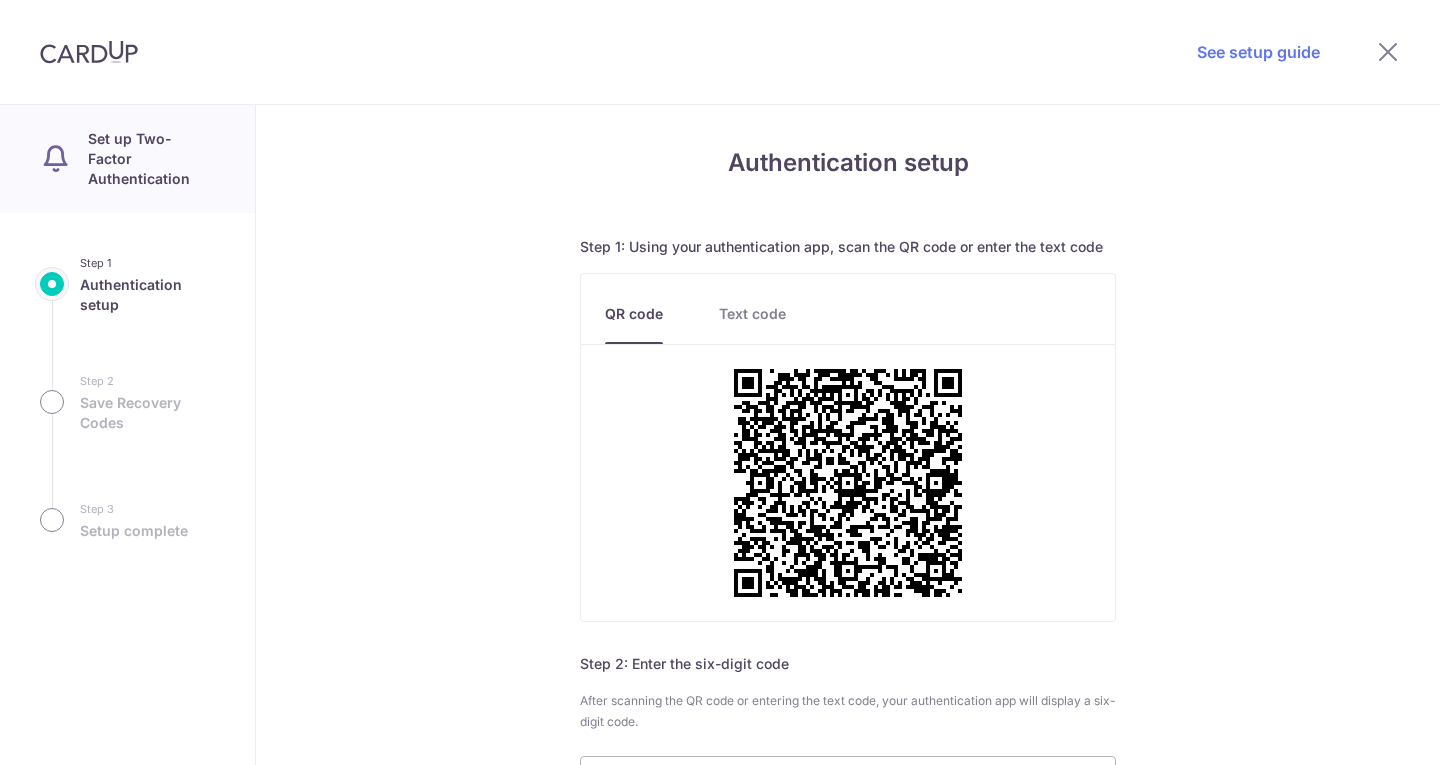 scroll, scrollTop: 41, scrollLeft: 0, axis: vertical 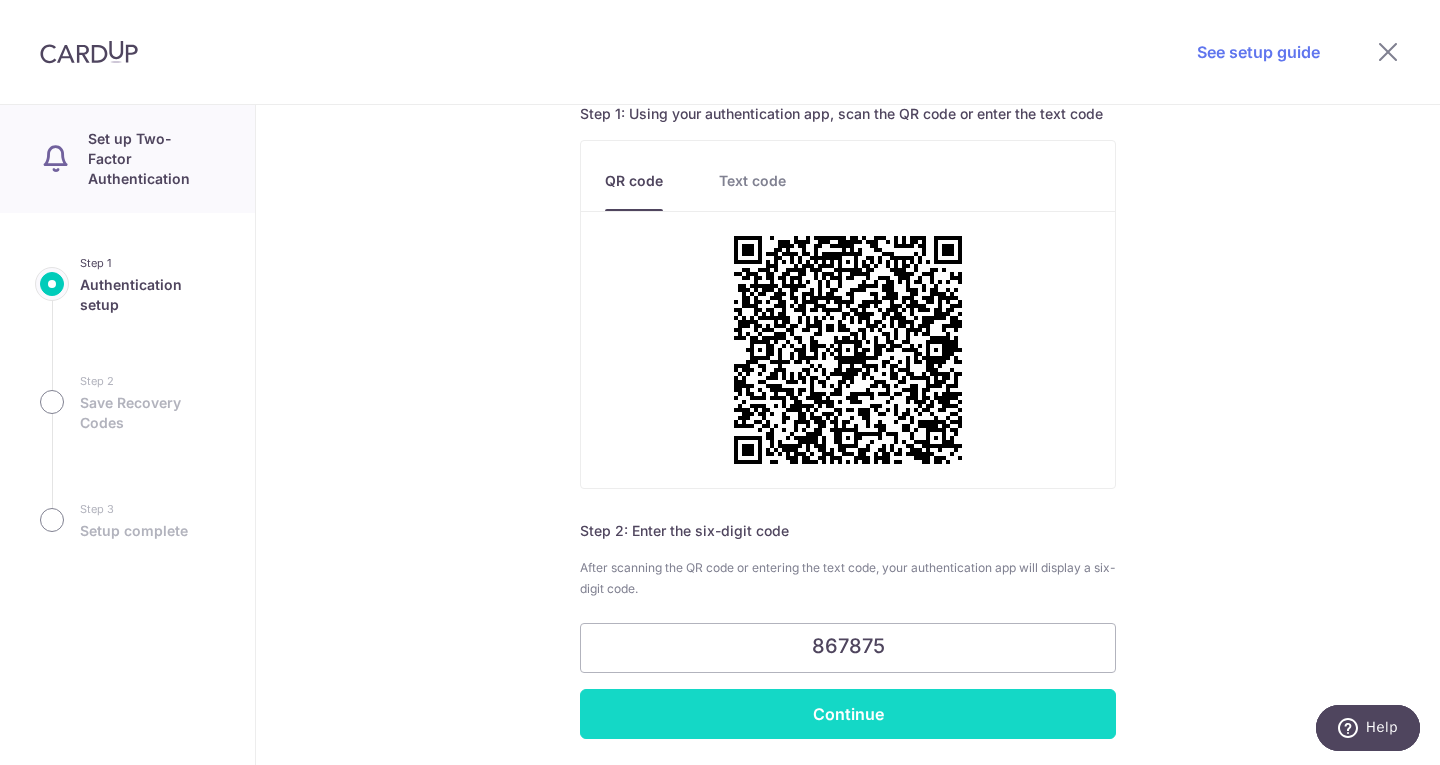 type on "867875" 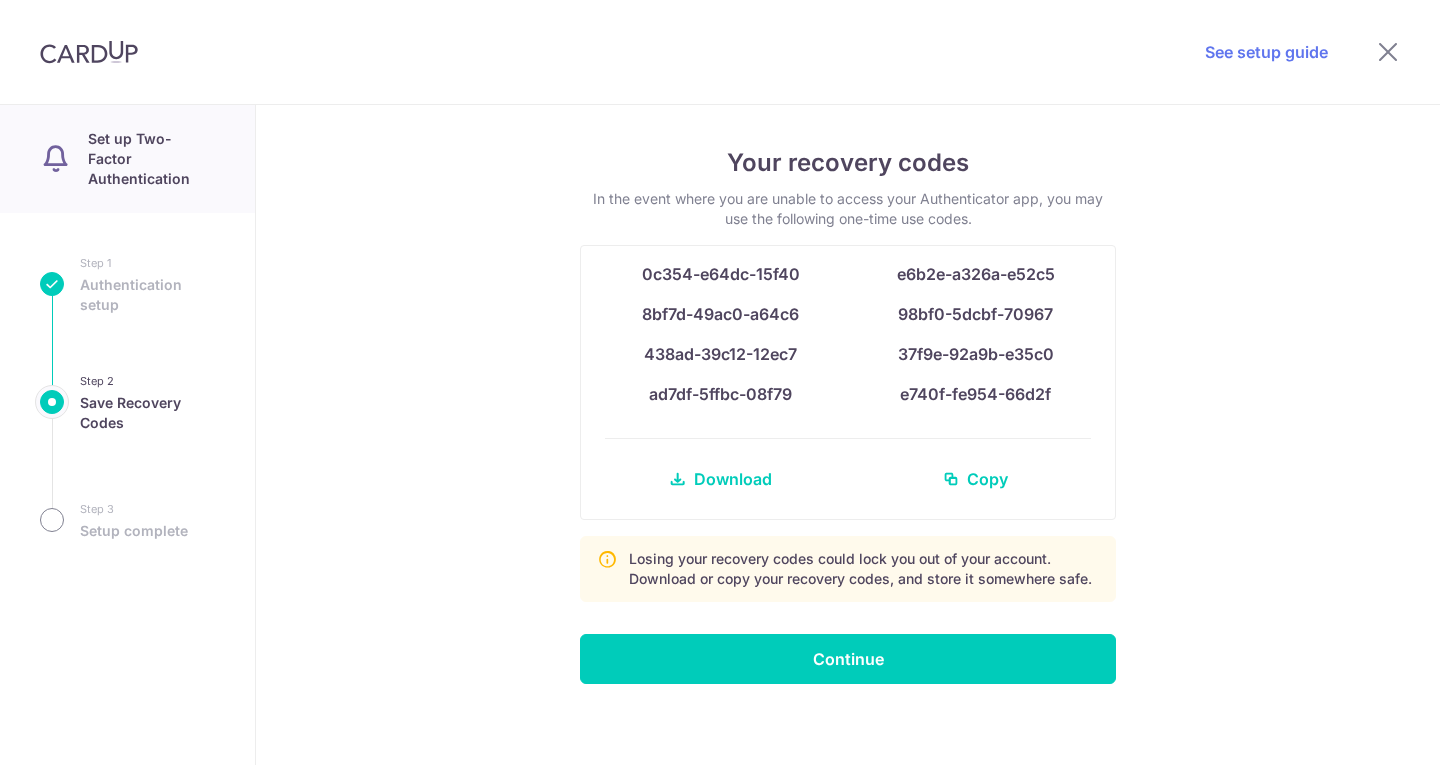 scroll, scrollTop: 0, scrollLeft: 0, axis: both 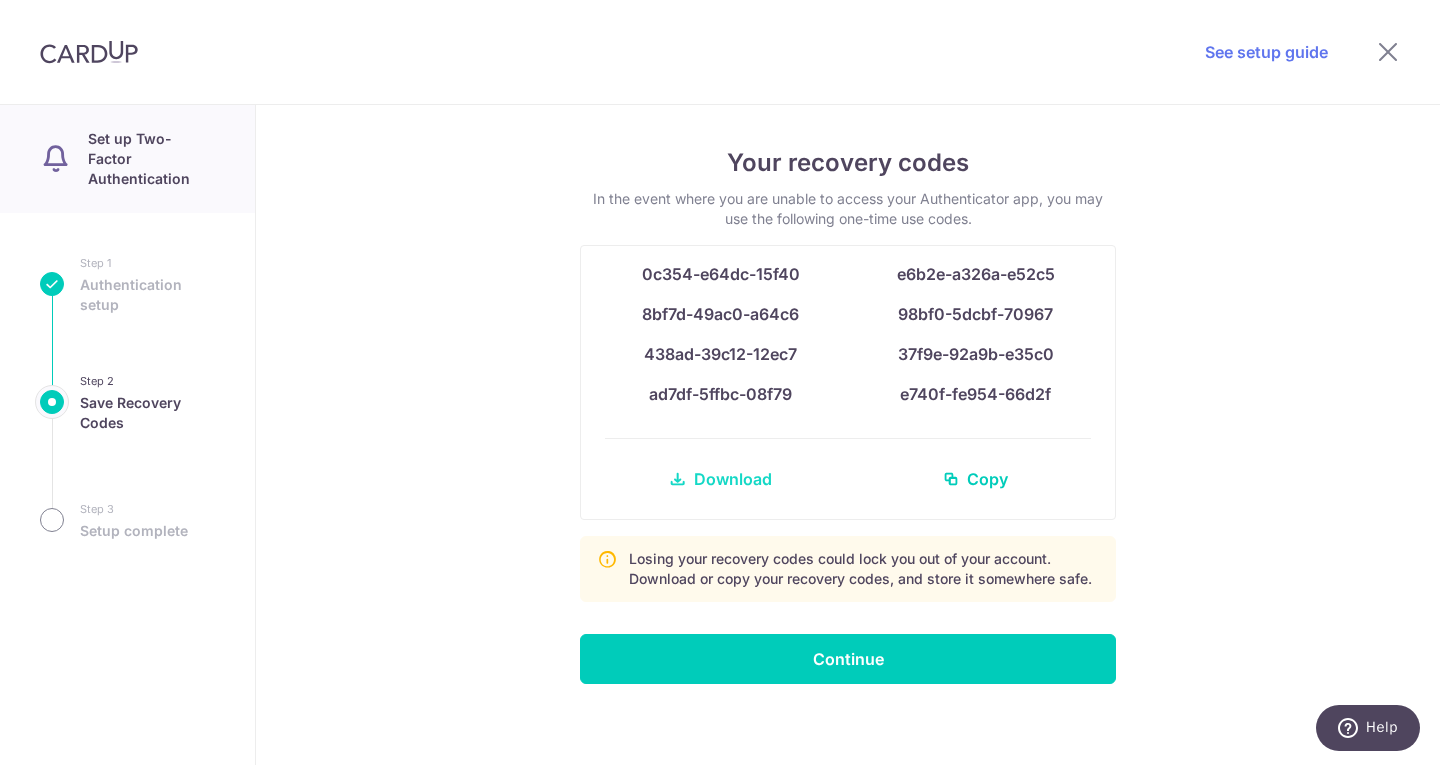 click on "Download" at bounding box center [733, 479] 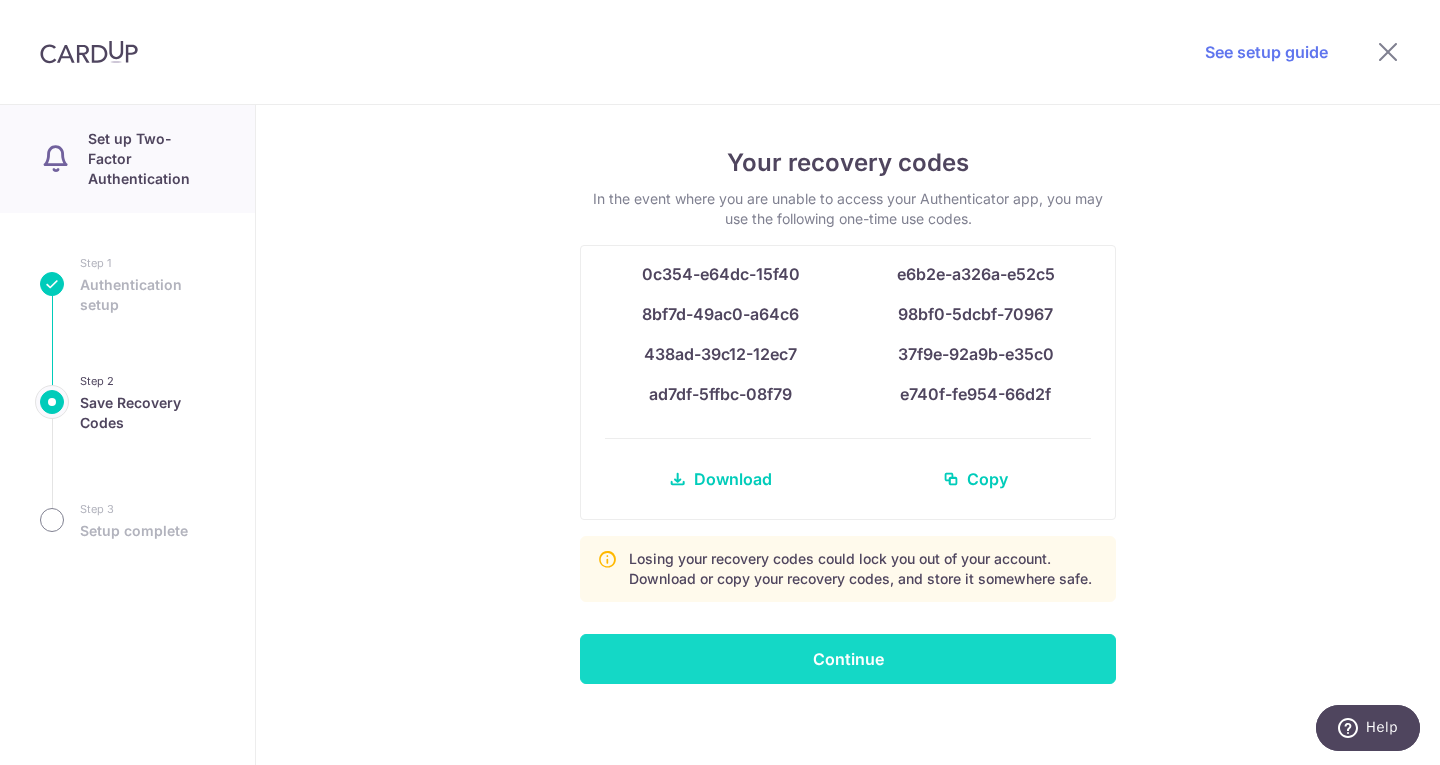 click on "Continue" at bounding box center (848, 659) 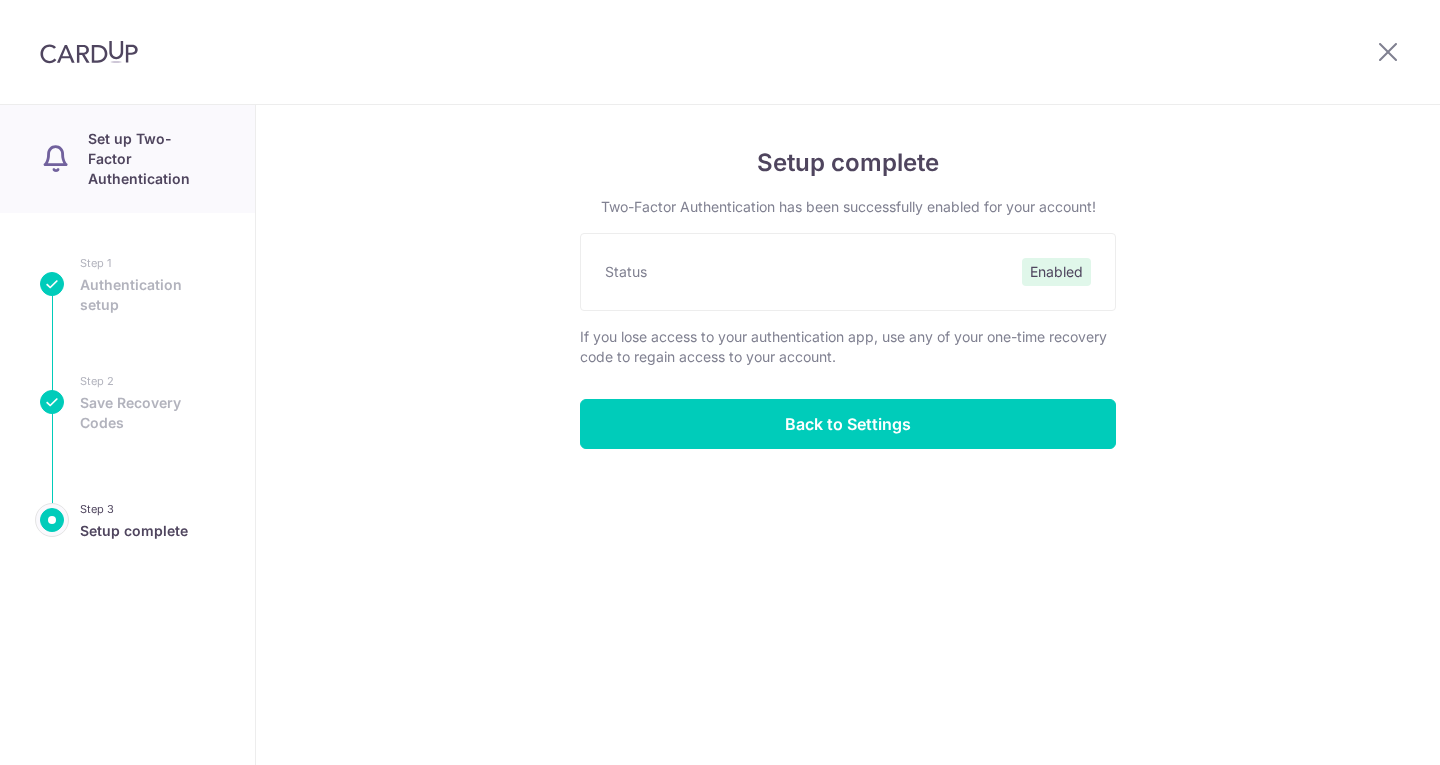 scroll, scrollTop: 0, scrollLeft: 0, axis: both 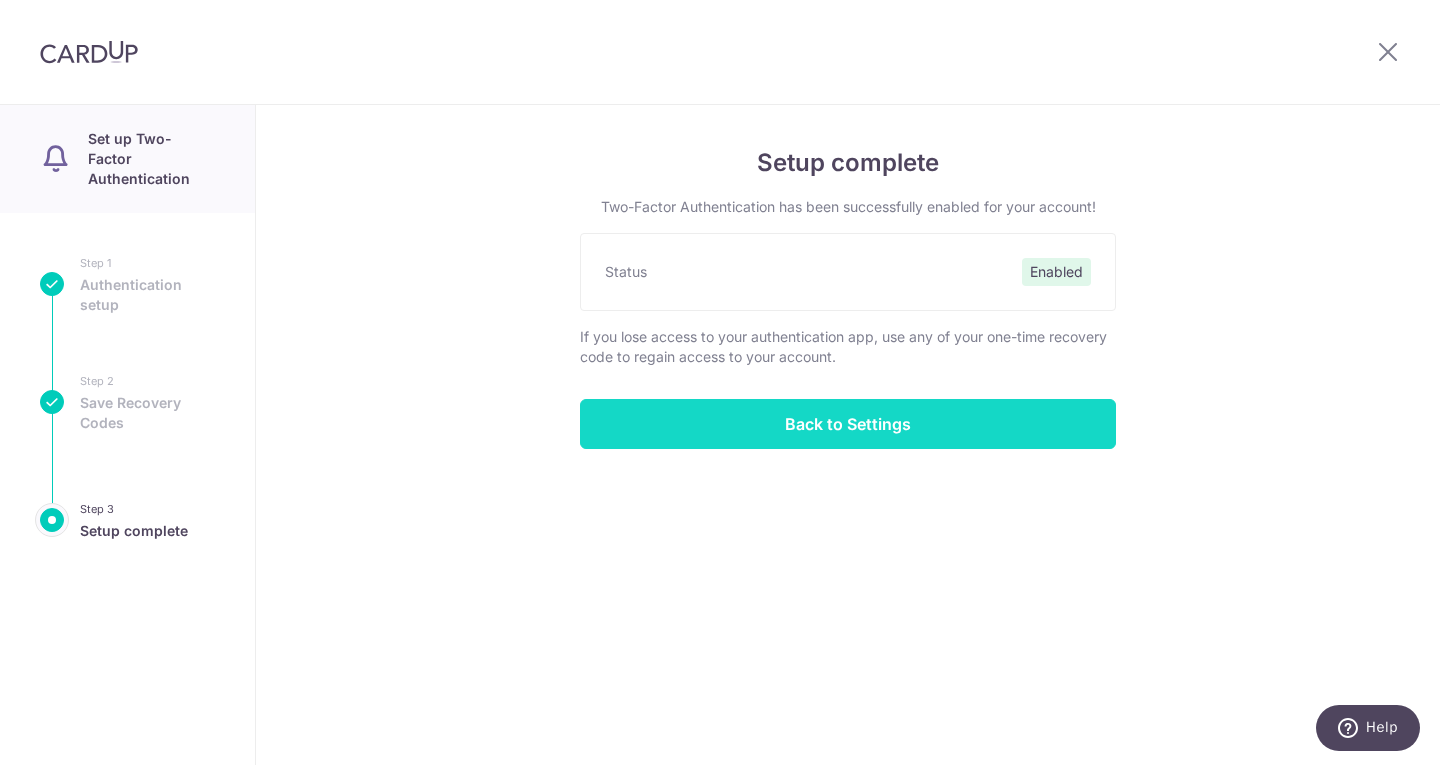 click on "Back to Settings" at bounding box center [848, 424] 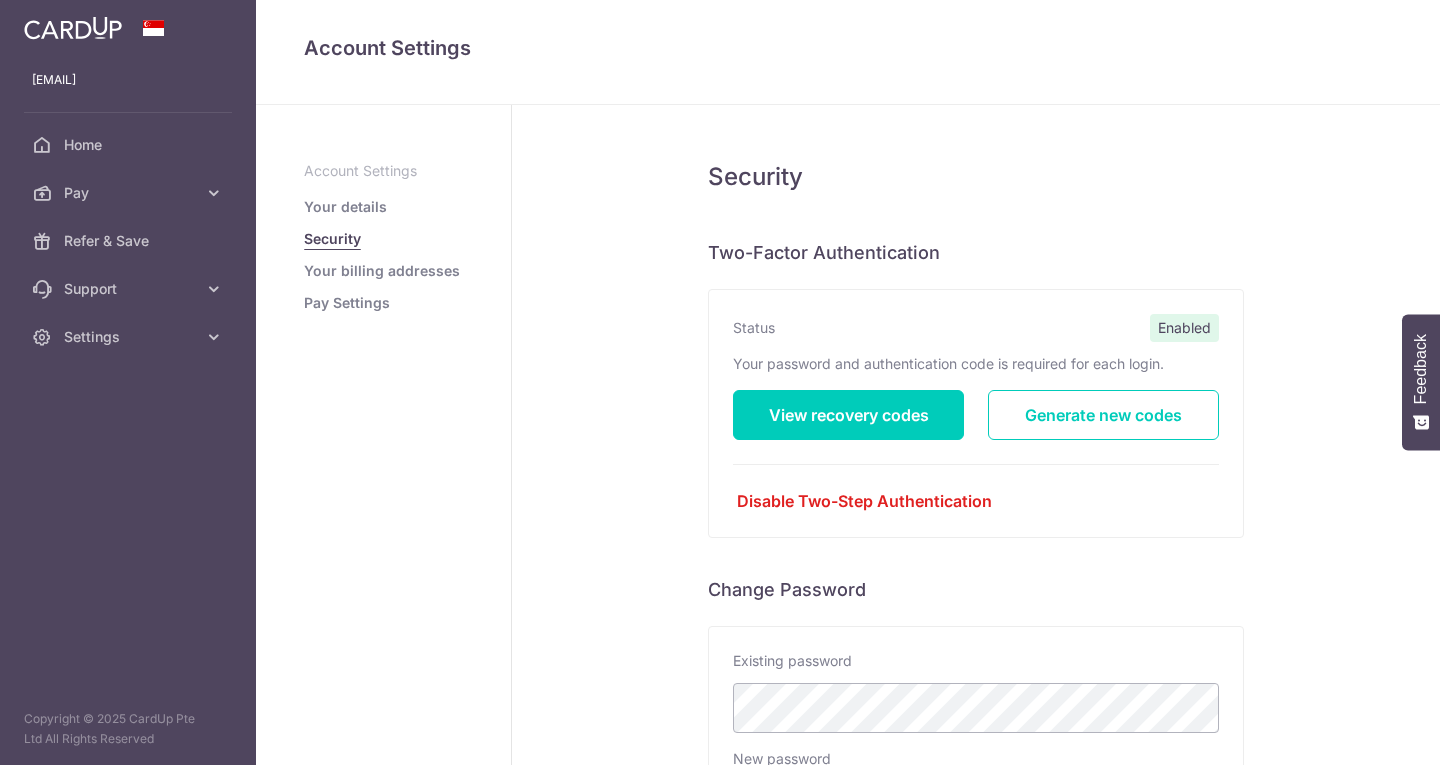 scroll, scrollTop: 0, scrollLeft: 0, axis: both 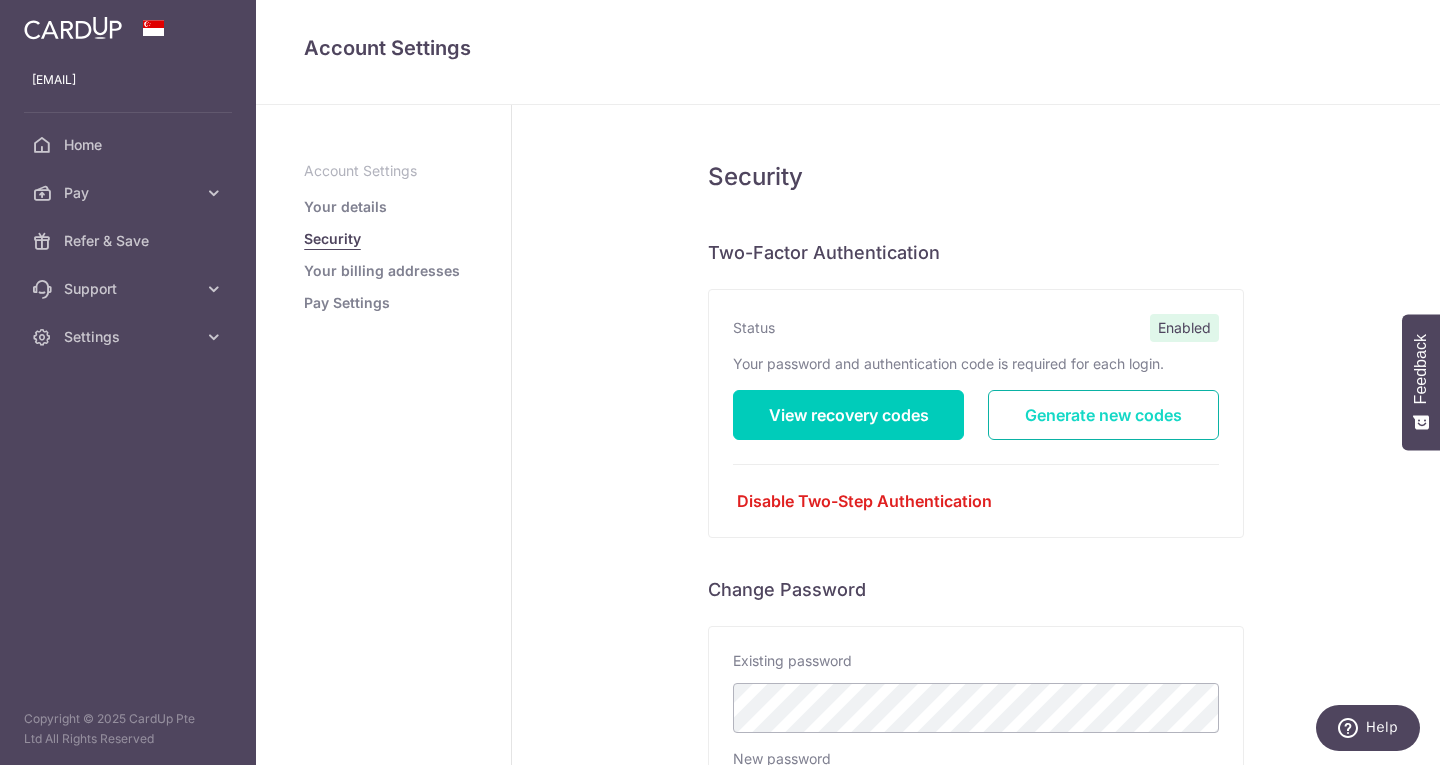 click on "Generate new codes" at bounding box center (1103, 415) 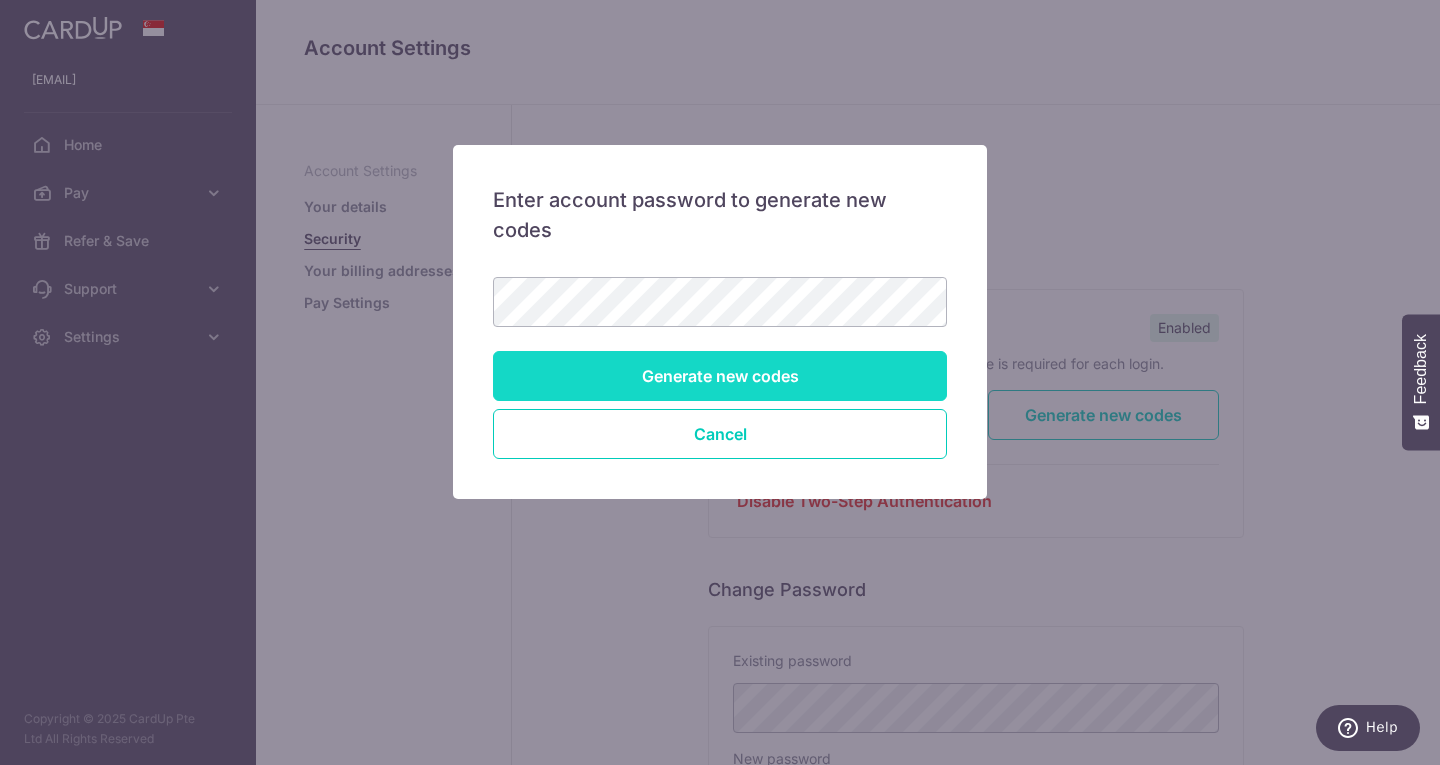 click on "Generate new codes" at bounding box center (720, 376) 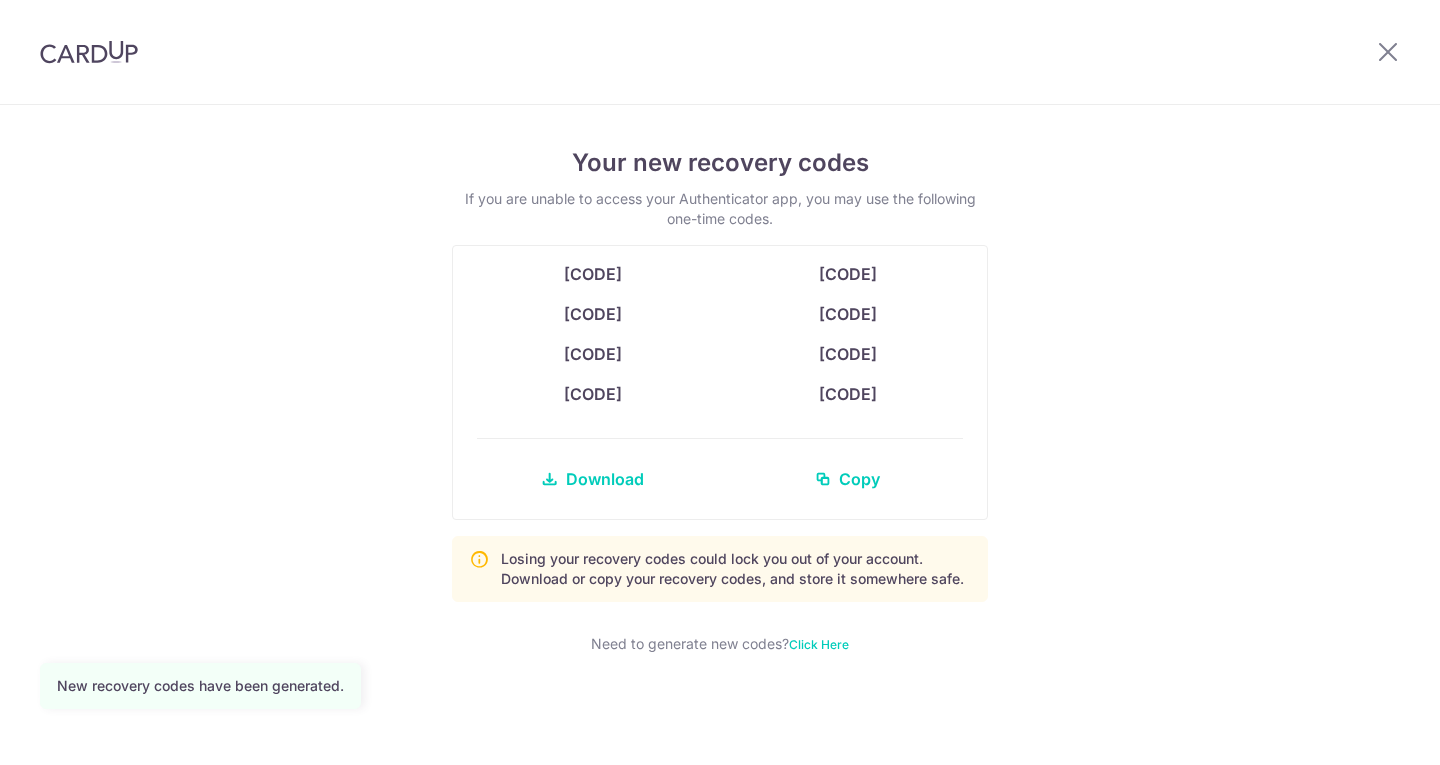 scroll, scrollTop: 0, scrollLeft: 0, axis: both 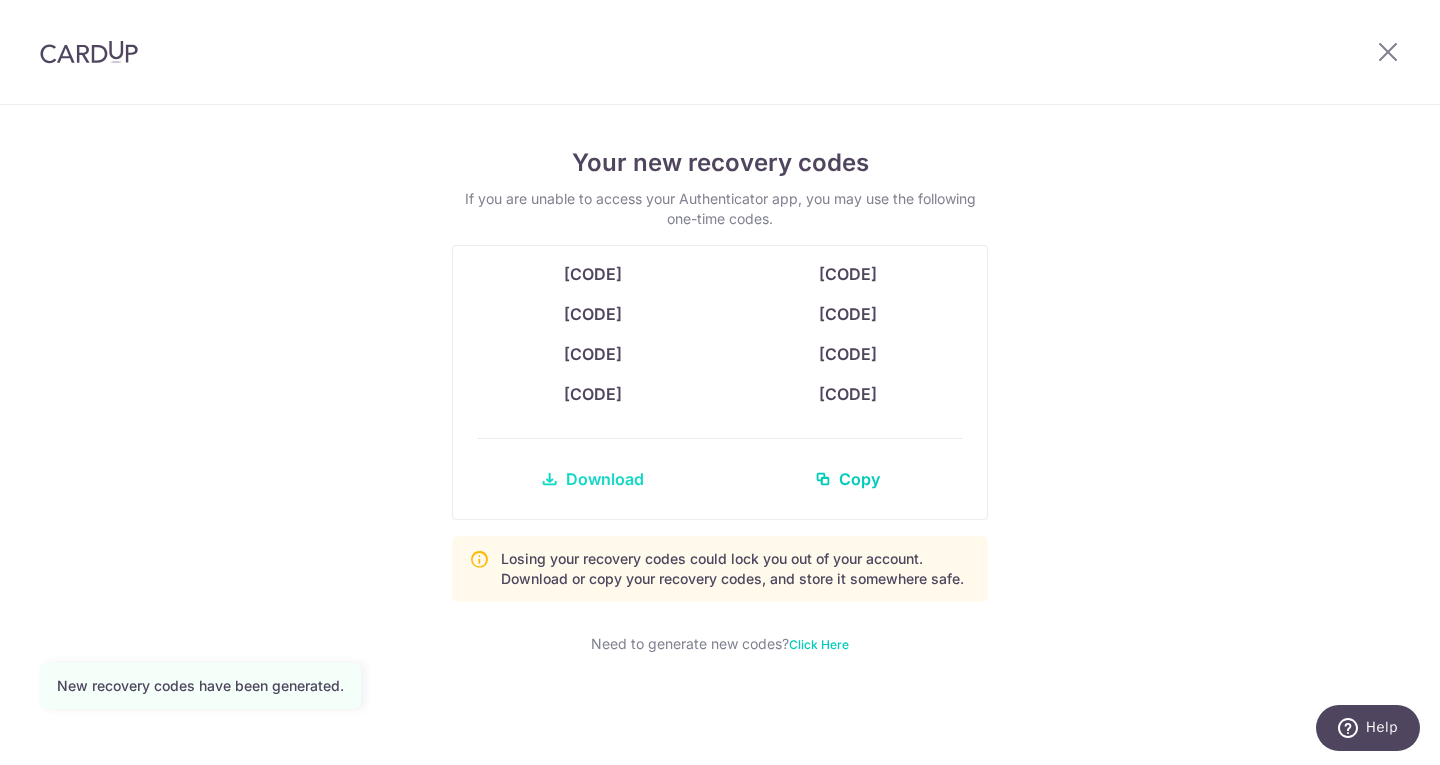 click on "Download" at bounding box center (605, 479) 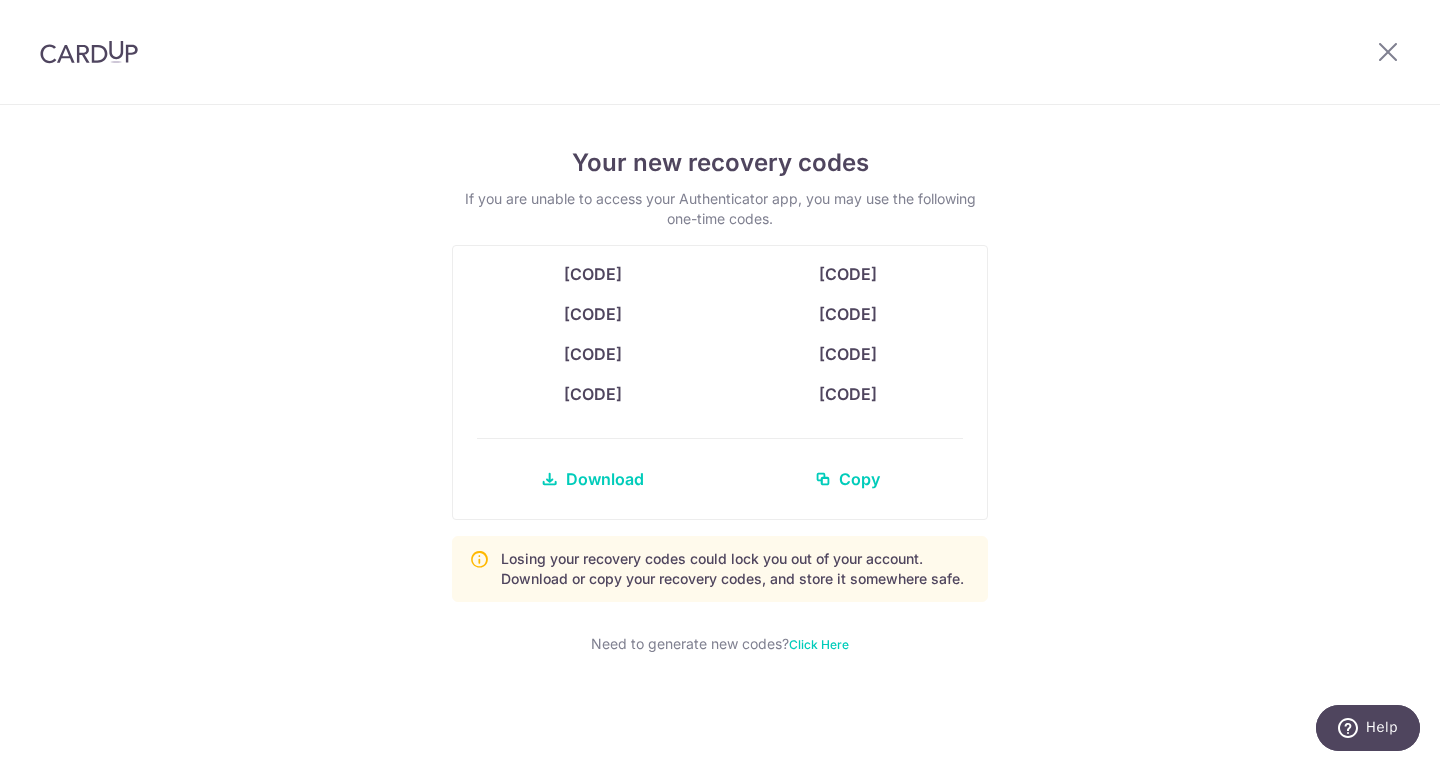 click on "Your new recovery codes
If you are unable to access your Authenticator app, you may use the following one-time codes.
76ecd-a95c2-ca548
9c36a-2c82e-31a0d
ebd8c-b53c4-4e4fb
29108-e3b0f-70c79
016fd-6c2d1-86fc9
5277a-c8a01-0a638
a7542-bc0c8-cbabc" at bounding box center [720, 435] 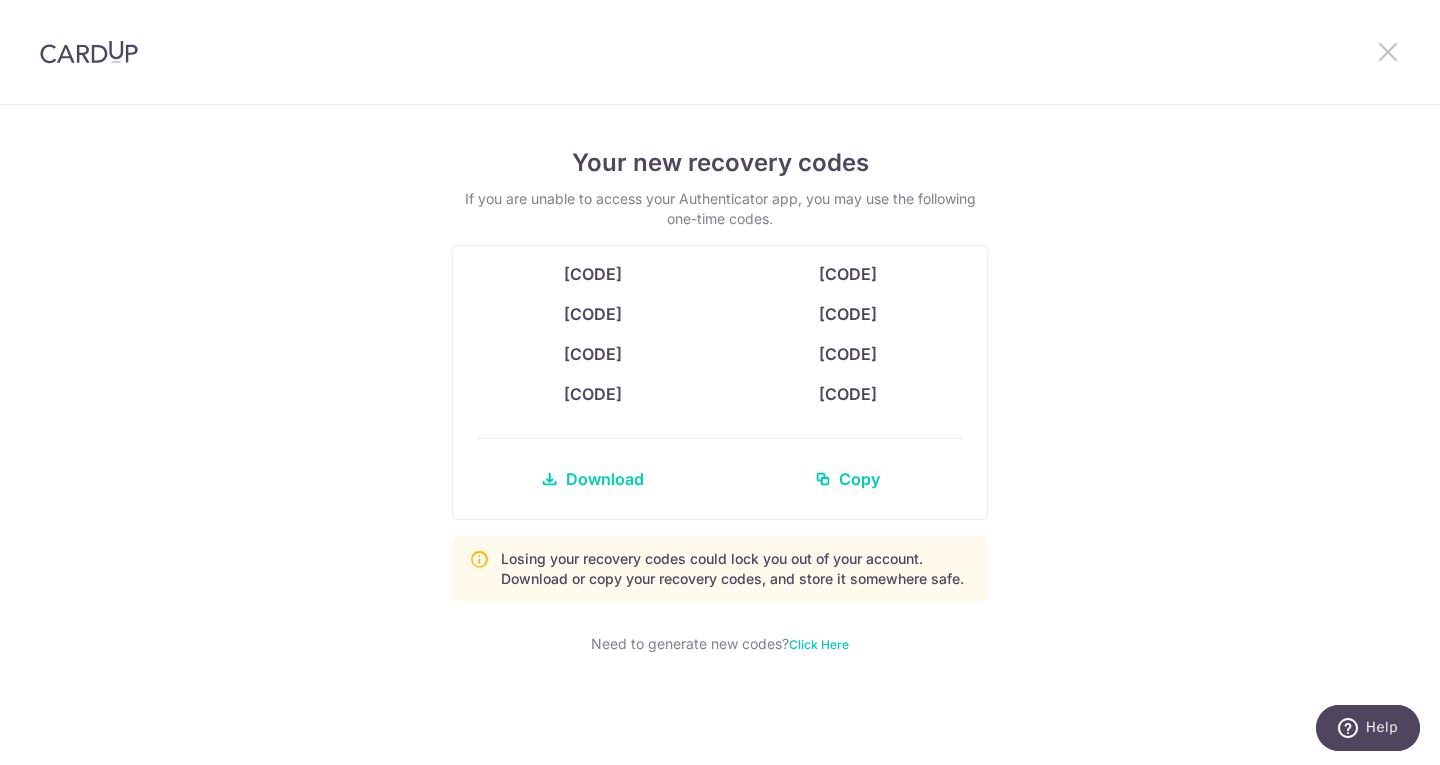 click at bounding box center [1388, 51] 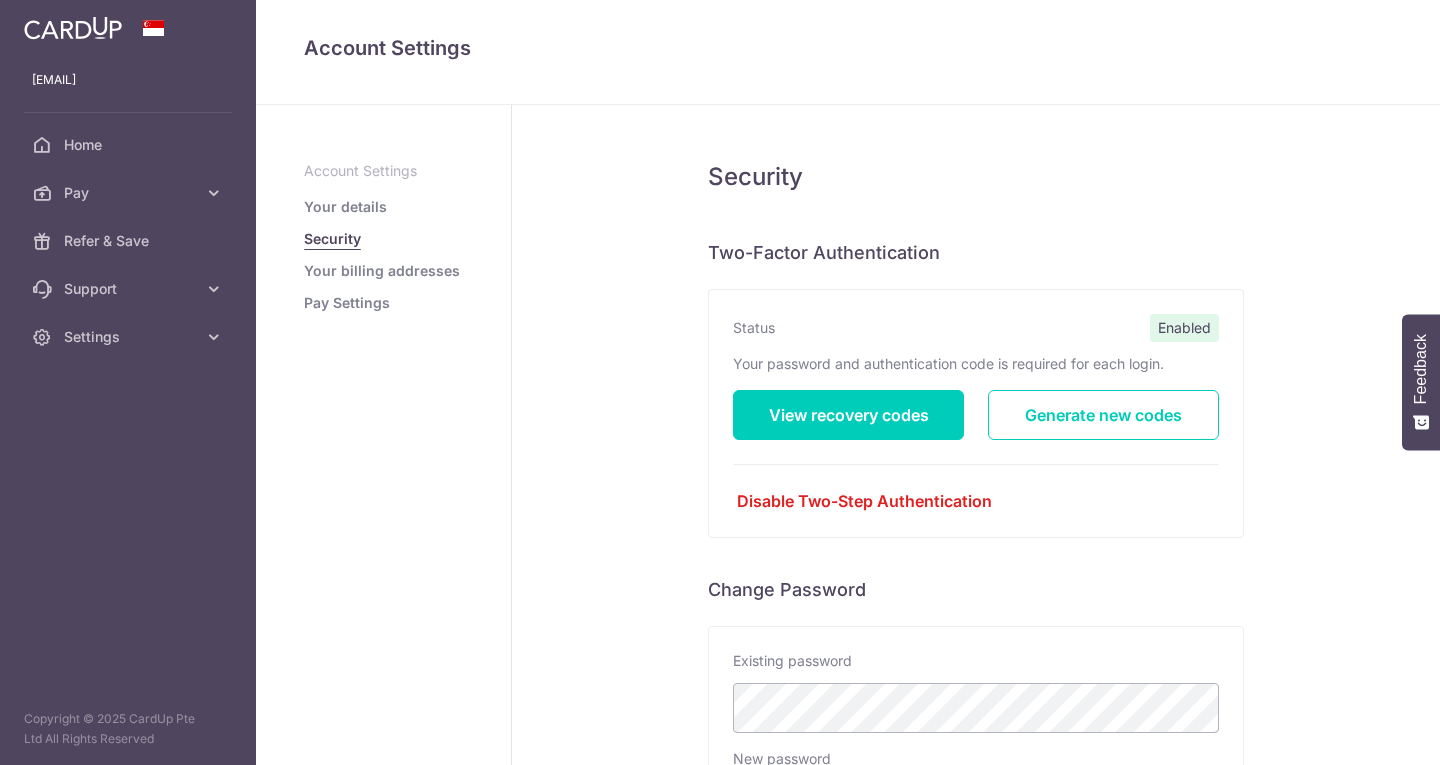 scroll, scrollTop: 0, scrollLeft: 0, axis: both 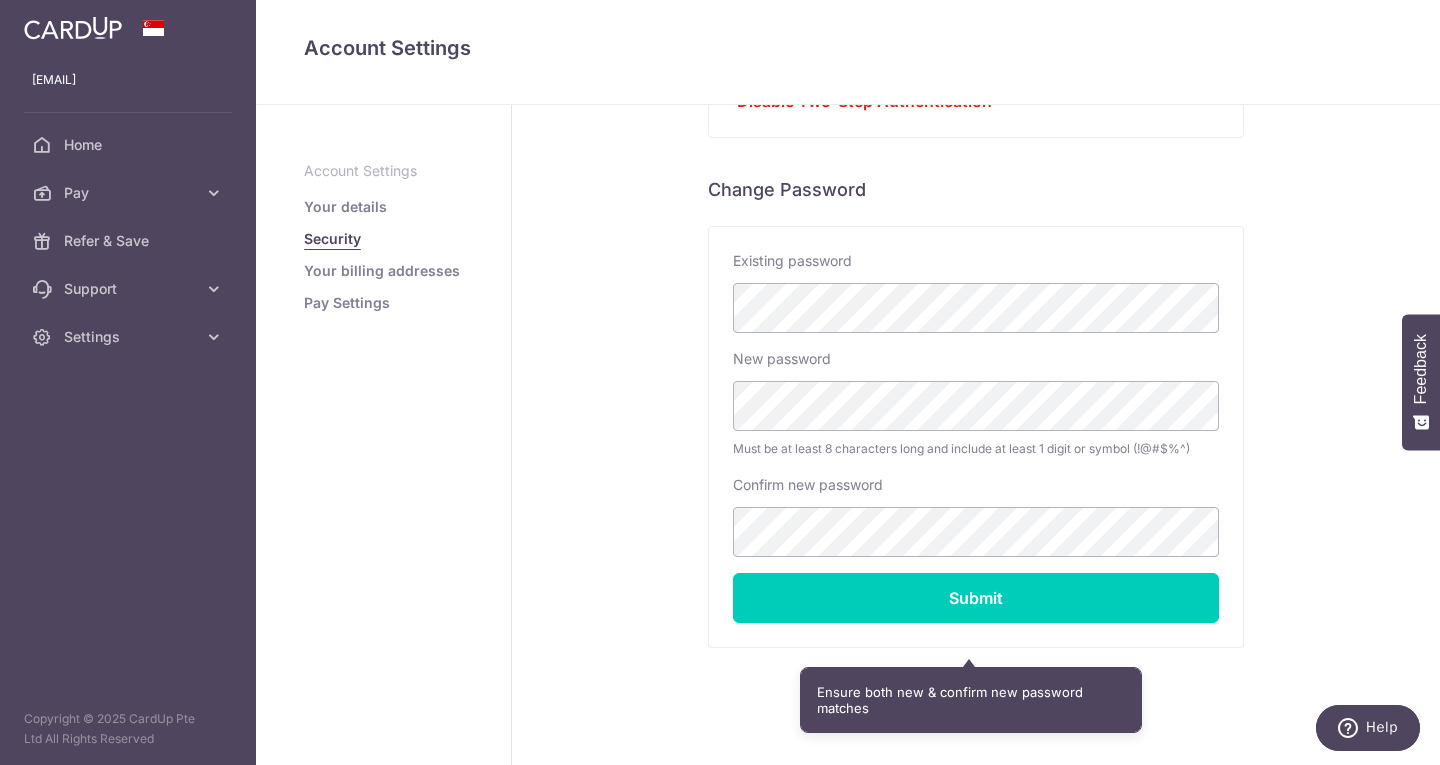 click on "Security
Two-Factor Authentication
Status
Enabled
Your password and authentication code is required for each login.
View recovery codes
Generate new codes
Disable Two-Step Authentication
Disabling your Two-Factor Authentication?
By proceeding, you are removing the extra layer of security added to your account. To proceed, enter your account password
Confirm and disable
Cancel
Enter account password to view codes" at bounding box center [976, 243] 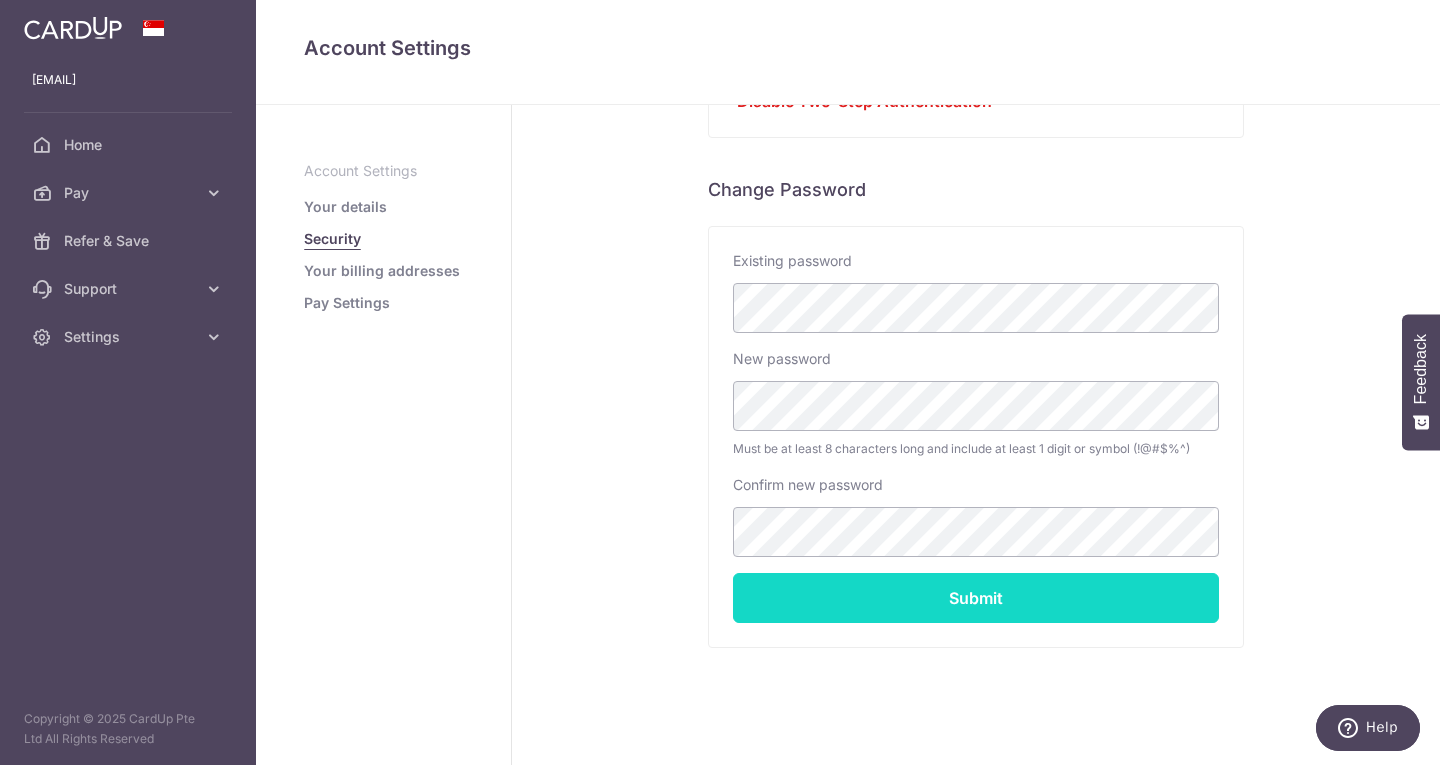 click on "Submit" at bounding box center (976, 598) 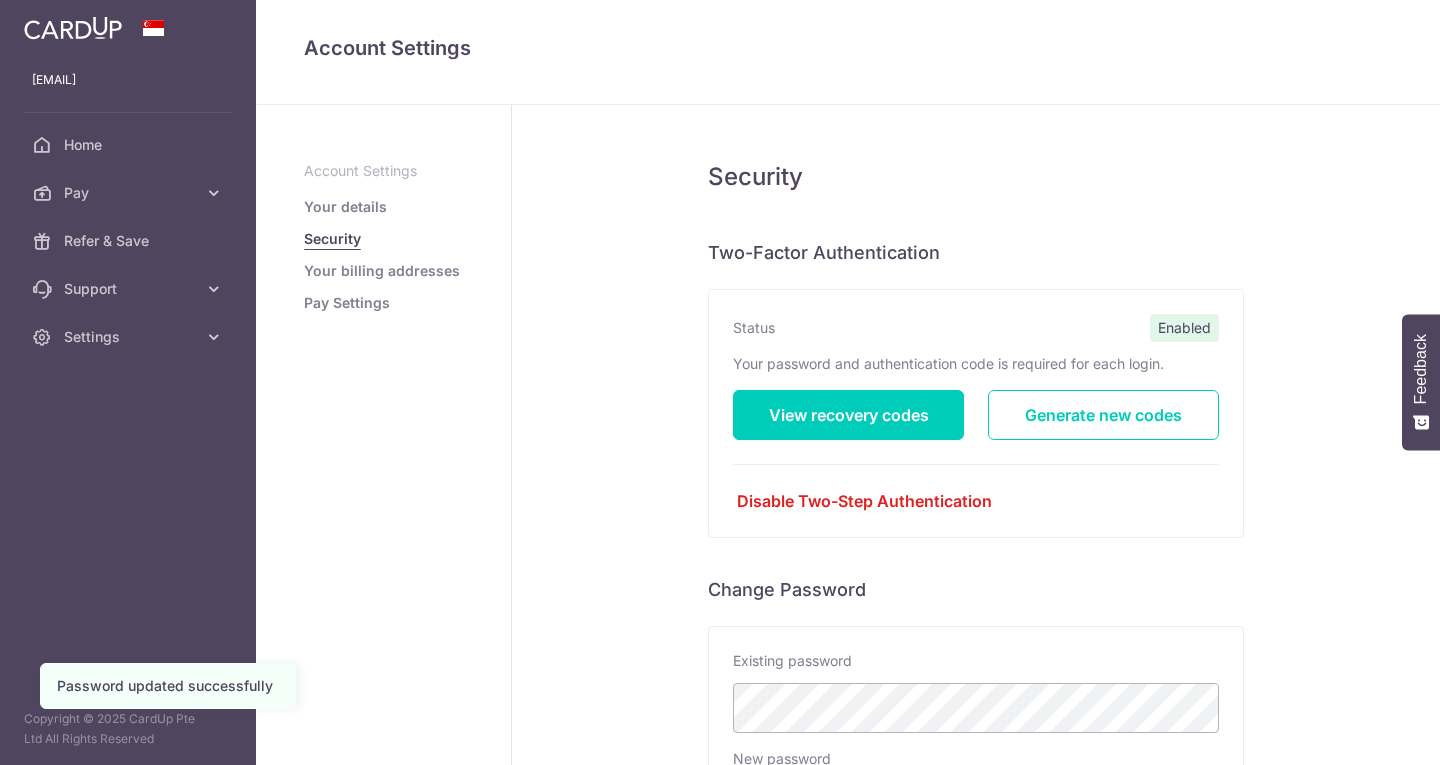 scroll, scrollTop: 0, scrollLeft: 0, axis: both 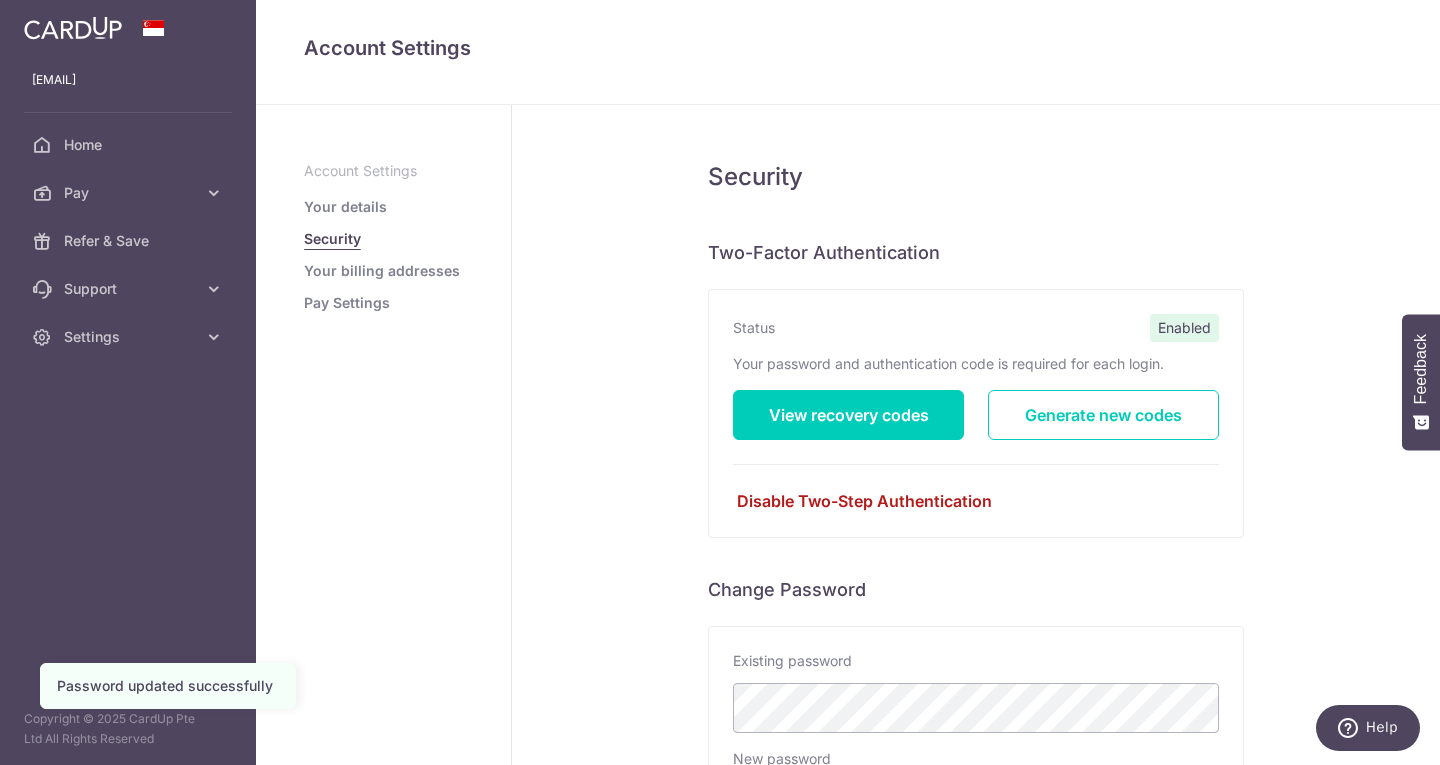 click on "Disable Two-Step Authentication" at bounding box center [976, 501] 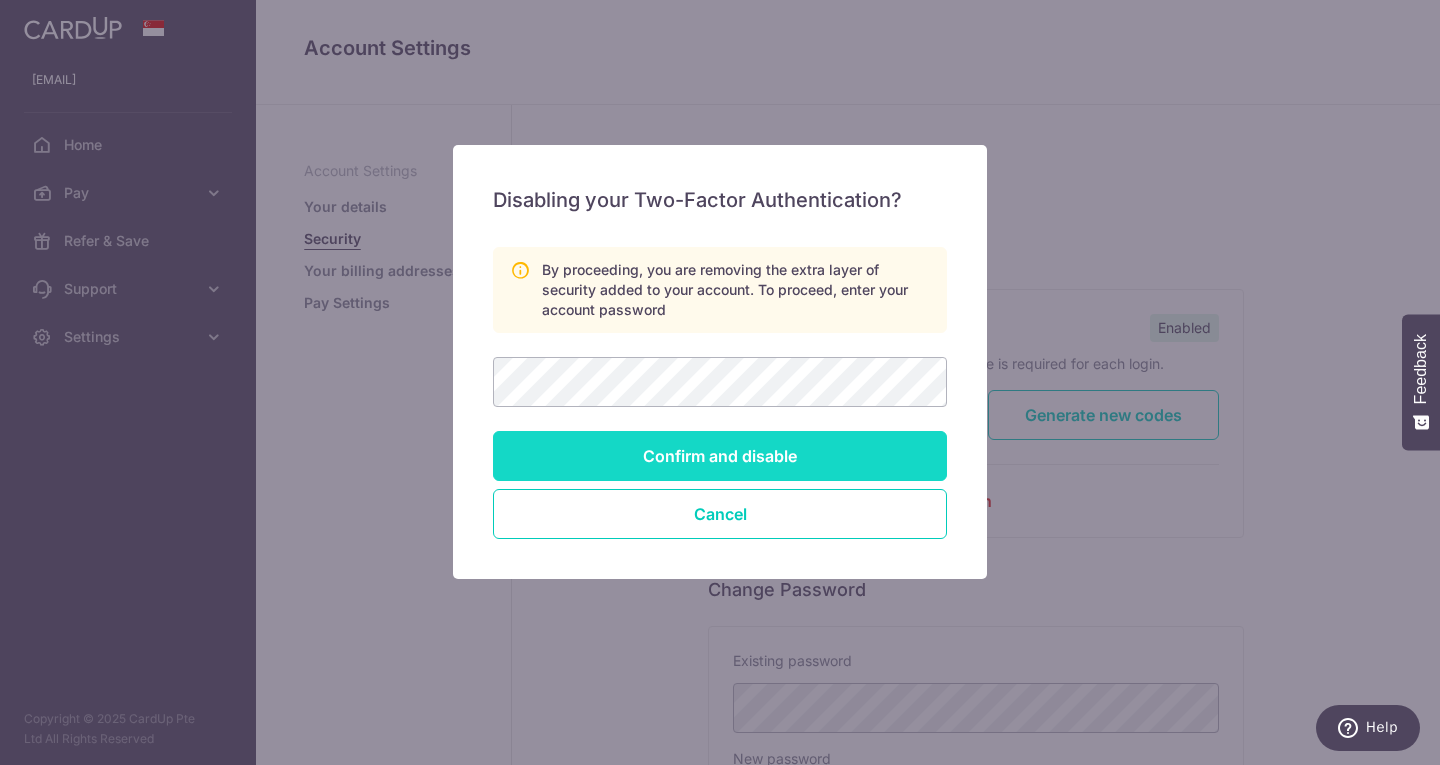 click on "Confirm and disable" at bounding box center [720, 456] 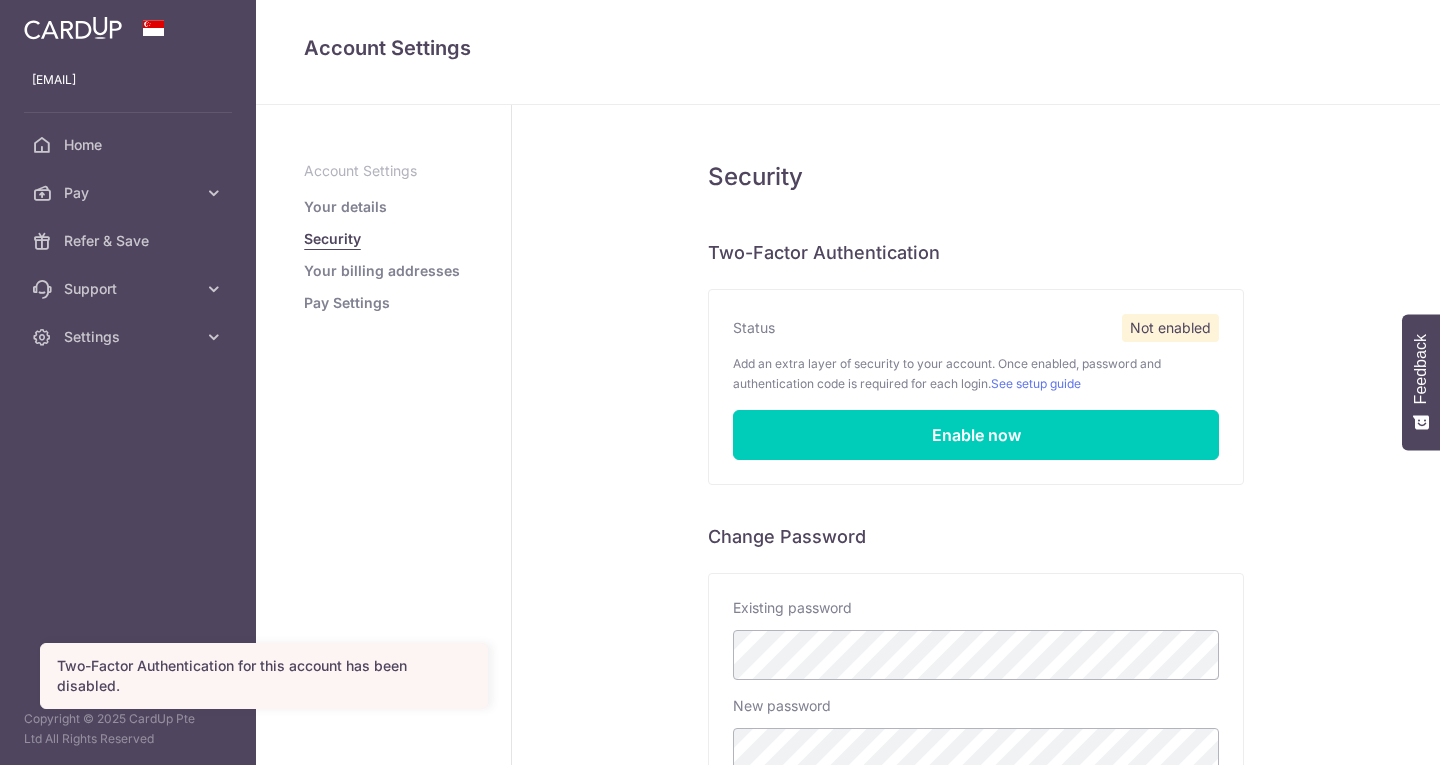 scroll, scrollTop: 0, scrollLeft: 0, axis: both 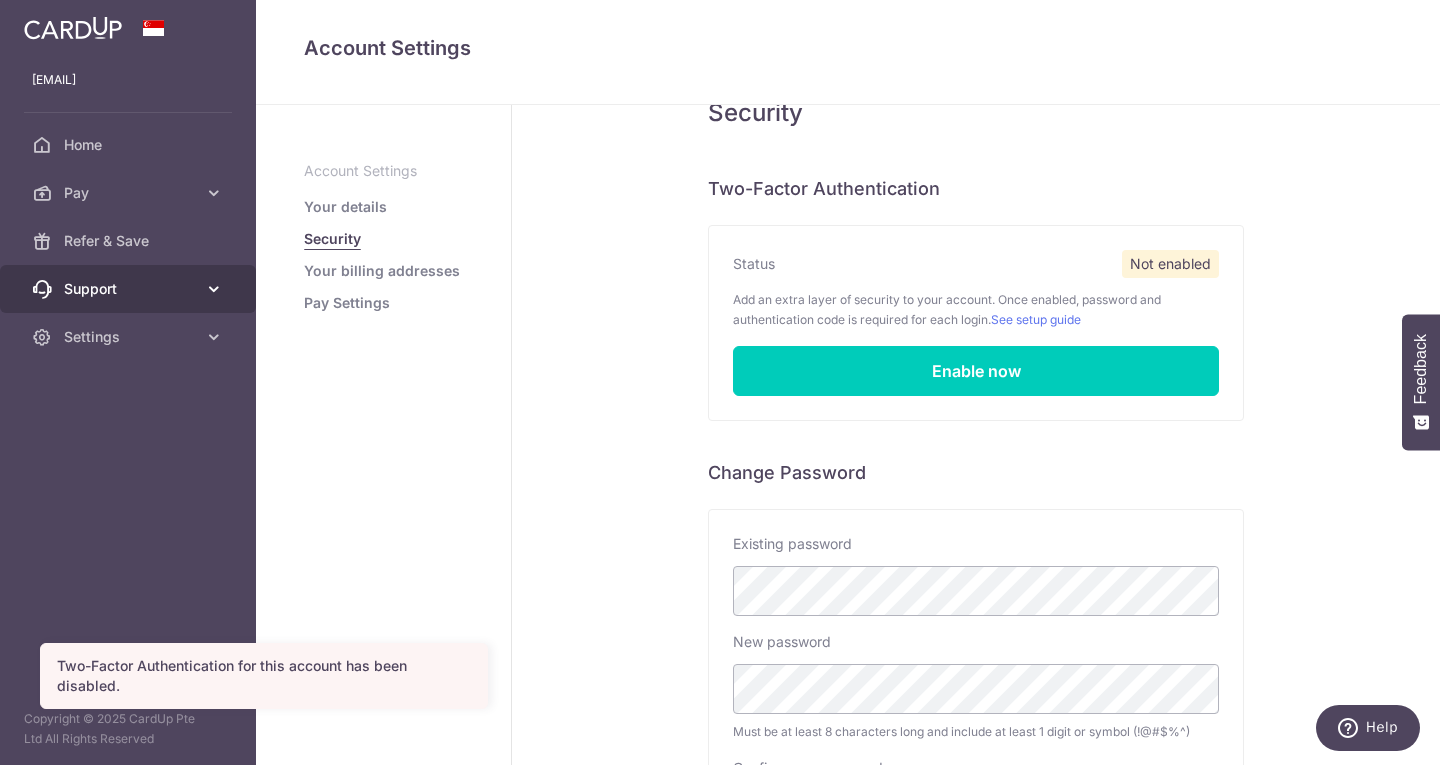 click at bounding box center (214, 289) 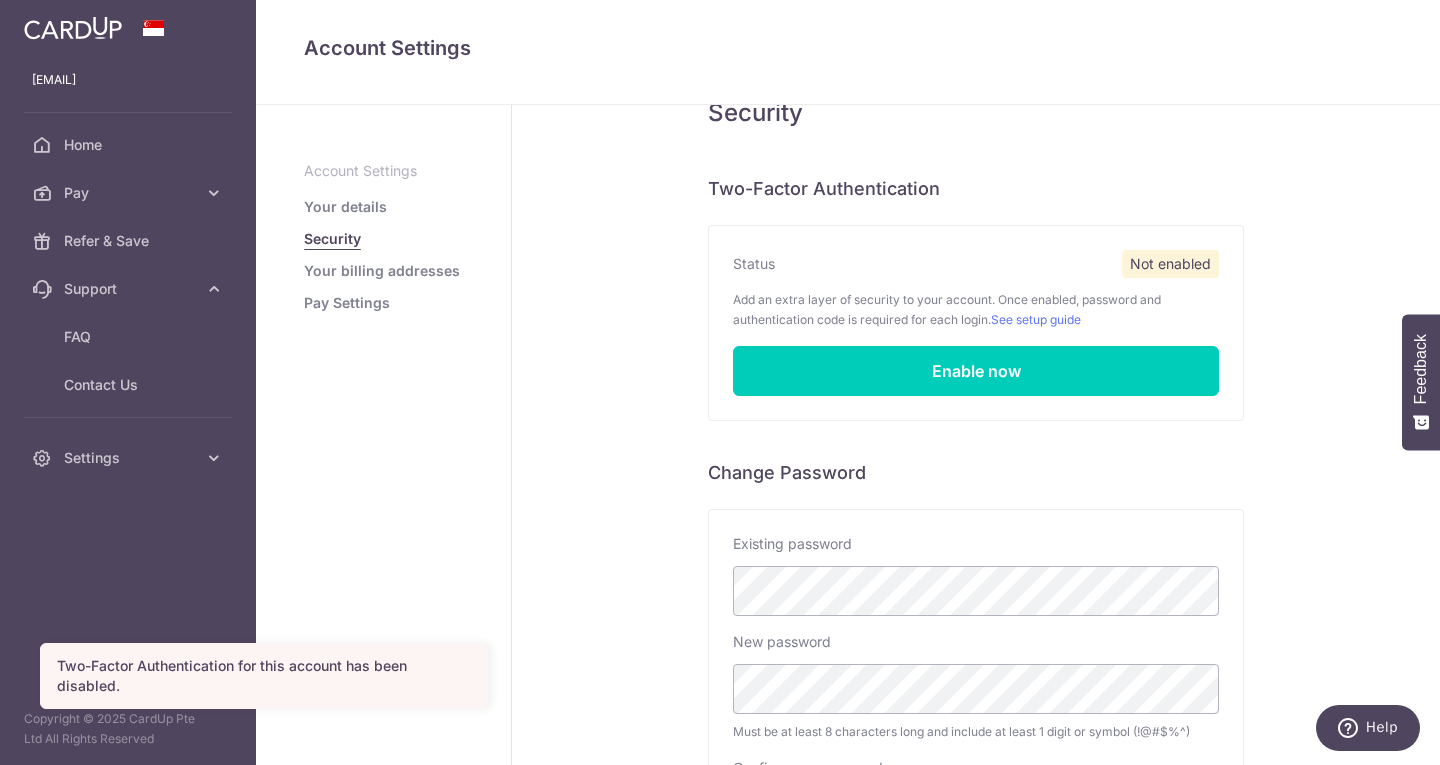 click on "Account Settings Your details Security Your billing addresses Pay Settings" at bounding box center [384, 435] 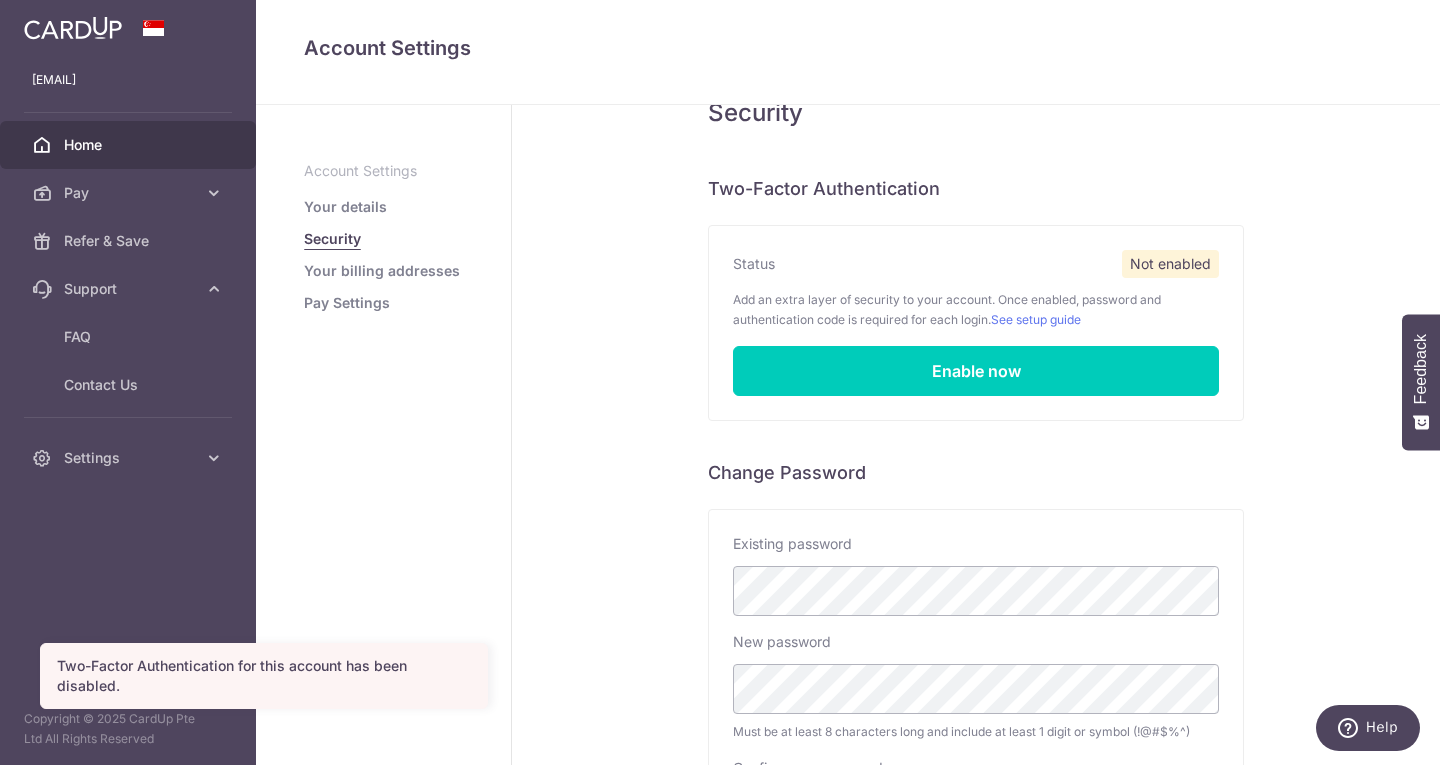 click on "Home" at bounding box center (130, 145) 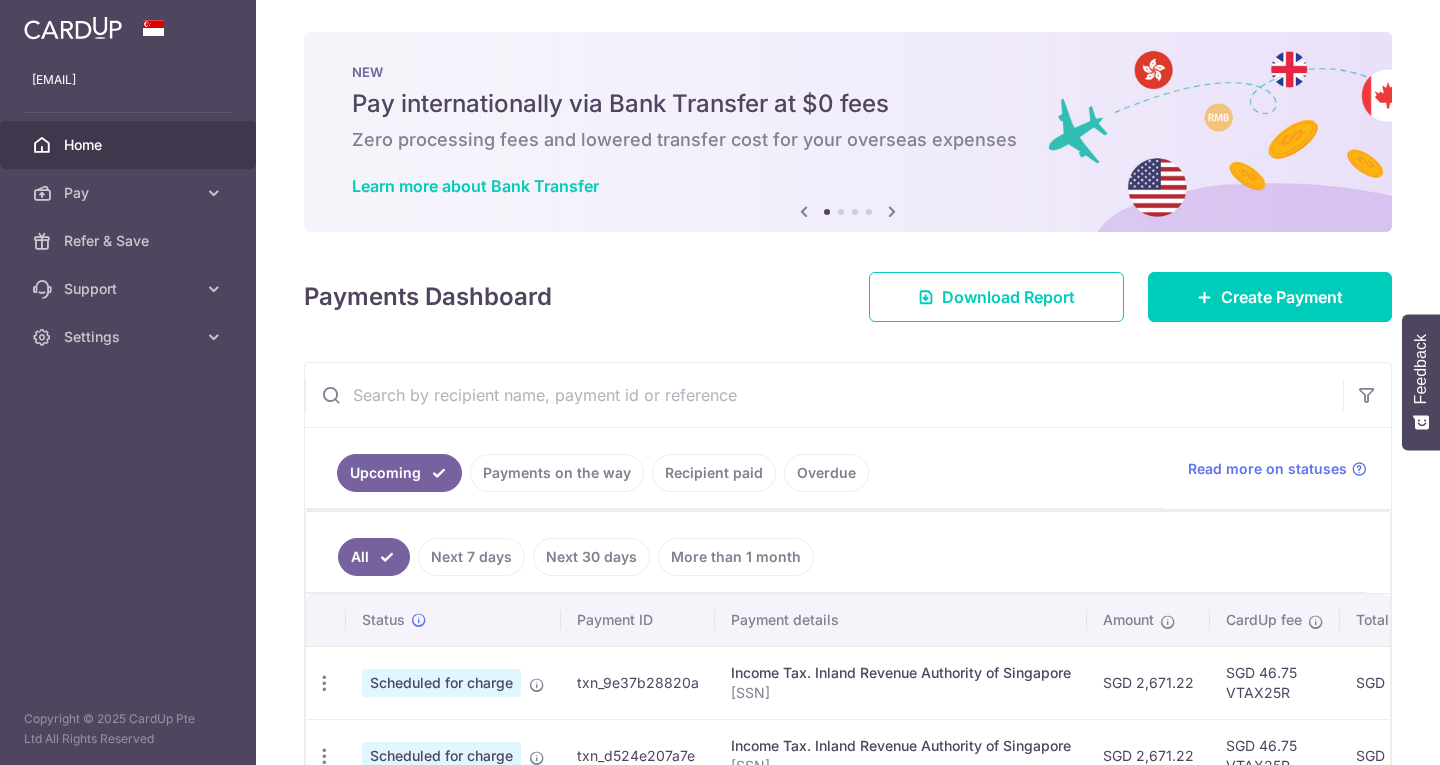 scroll, scrollTop: 0, scrollLeft: 0, axis: both 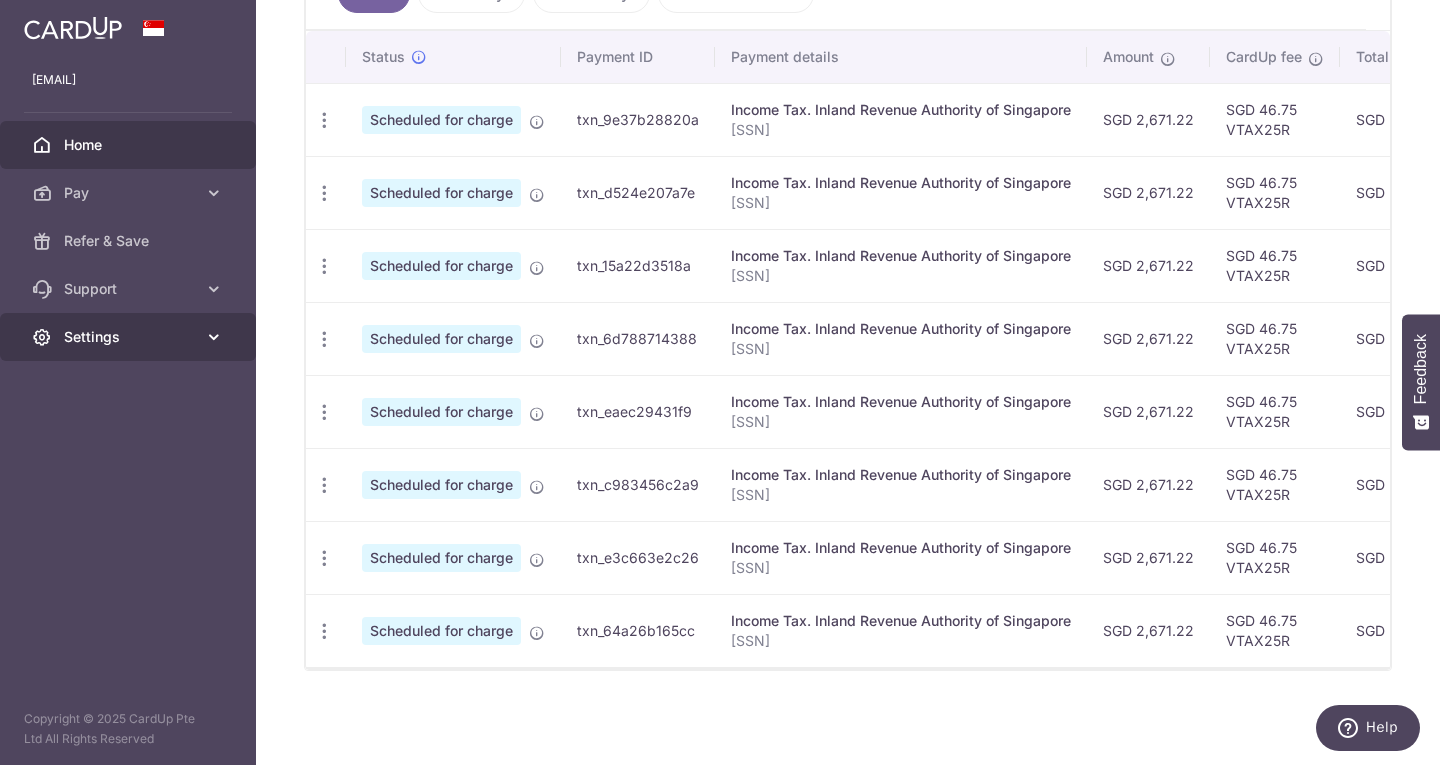 click on "Settings" at bounding box center [130, 337] 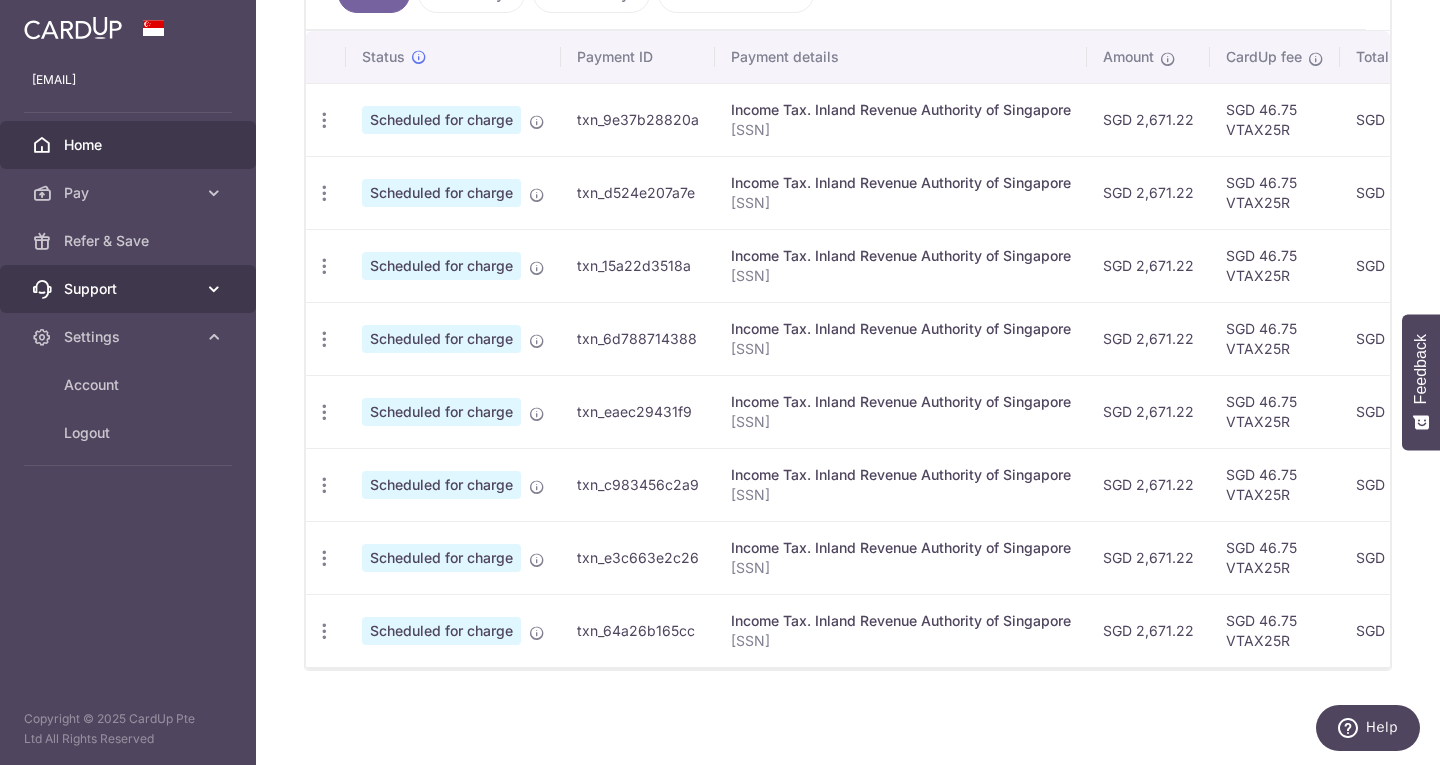 click on "Support" at bounding box center (128, 289) 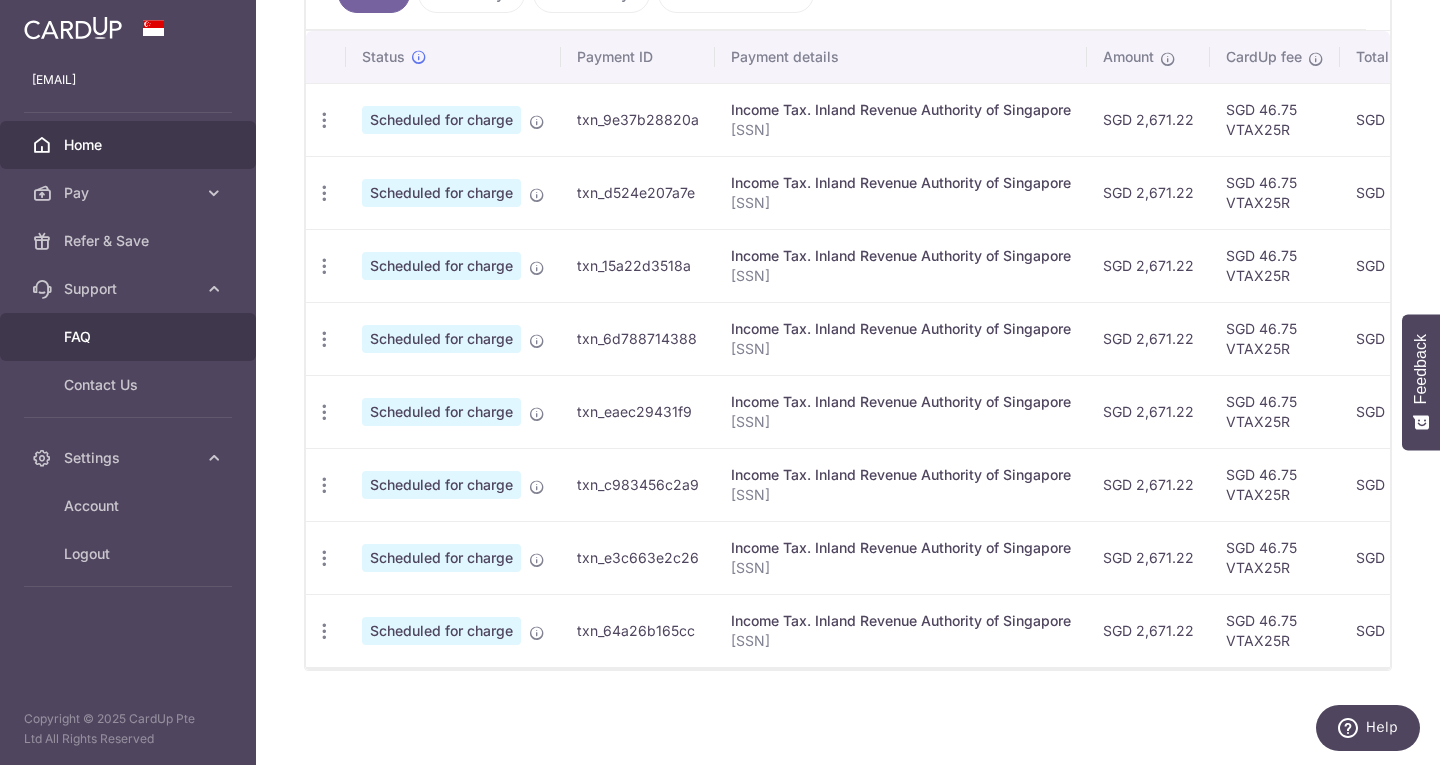 click on "FAQ" at bounding box center [130, 337] 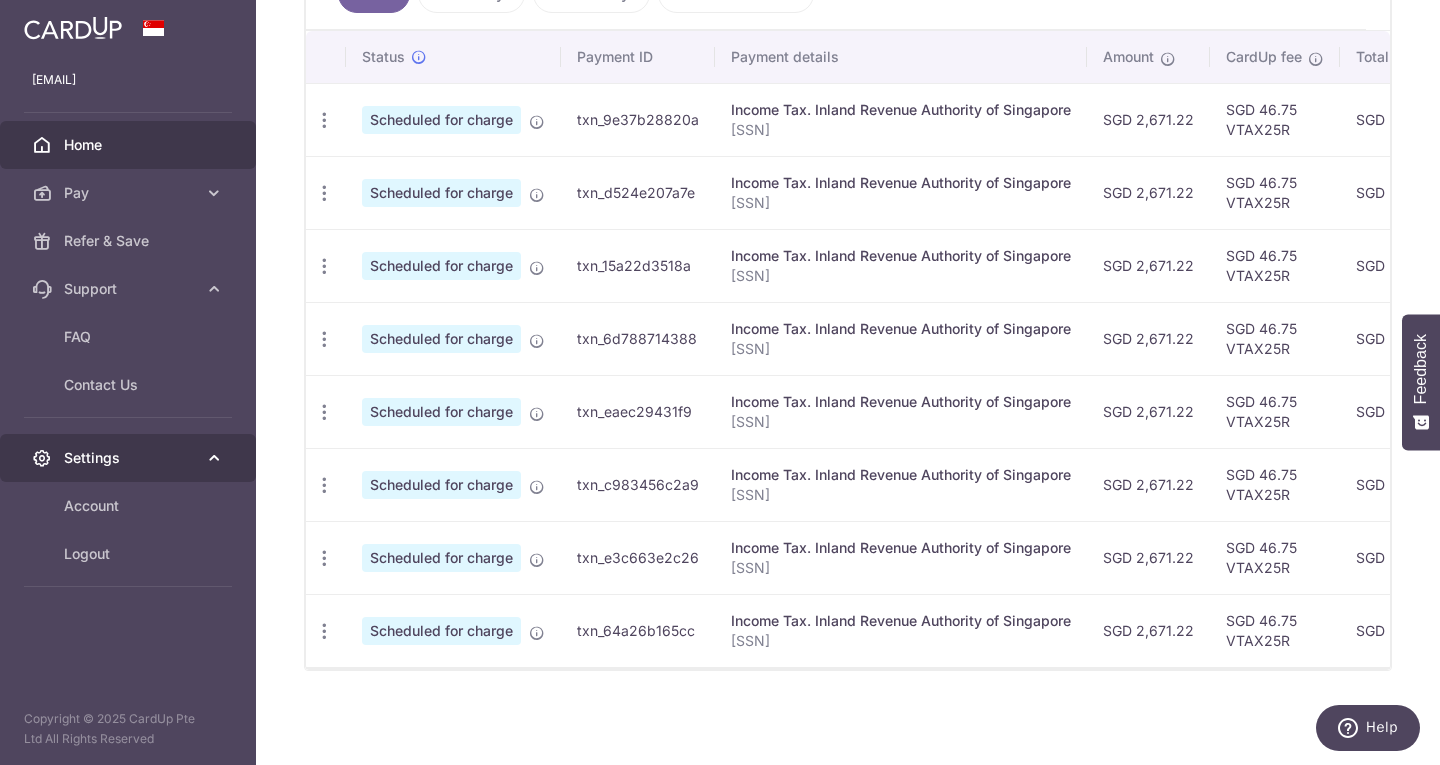 click on "Settings" at bounding box center [130, 458] 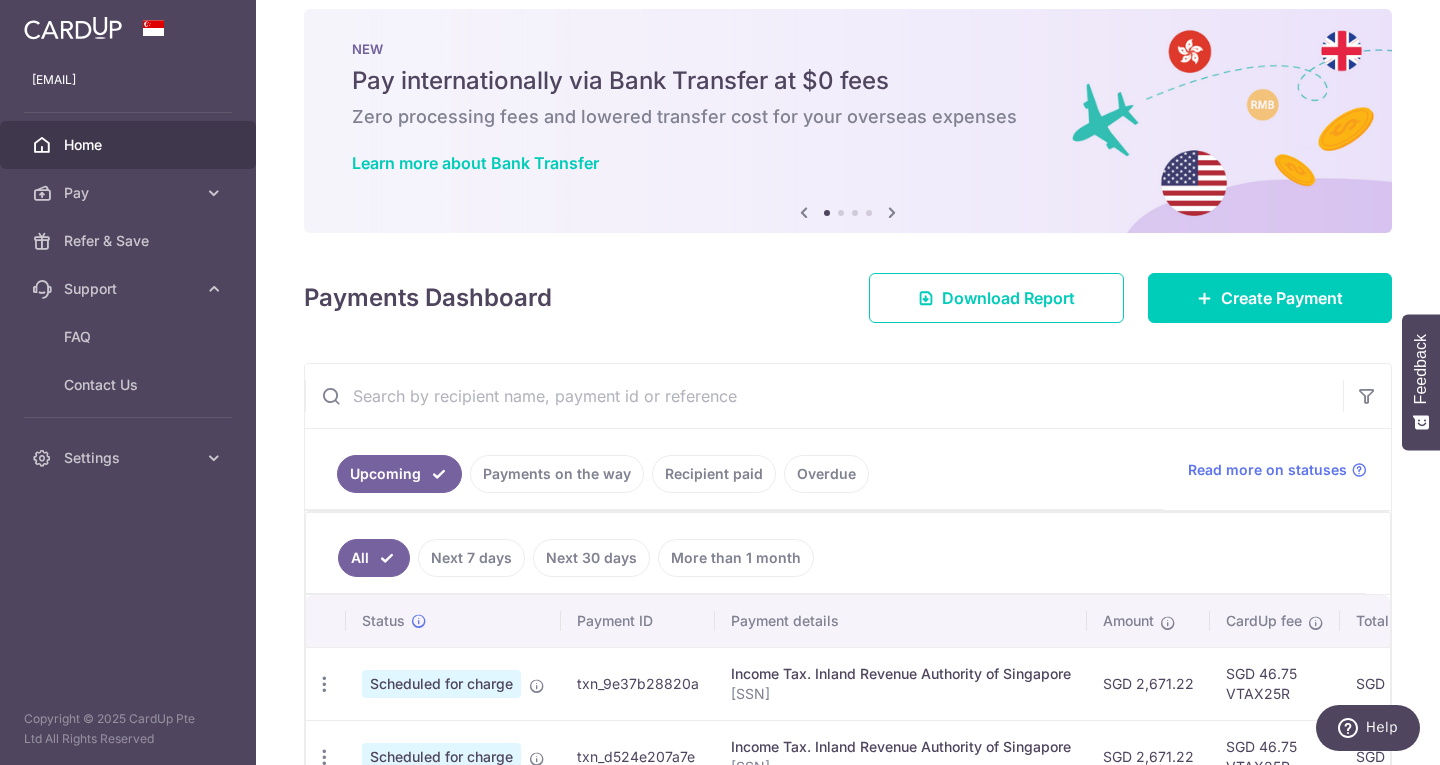 scroll, scrollTop: 0, scrollLeft: 0, axis: both 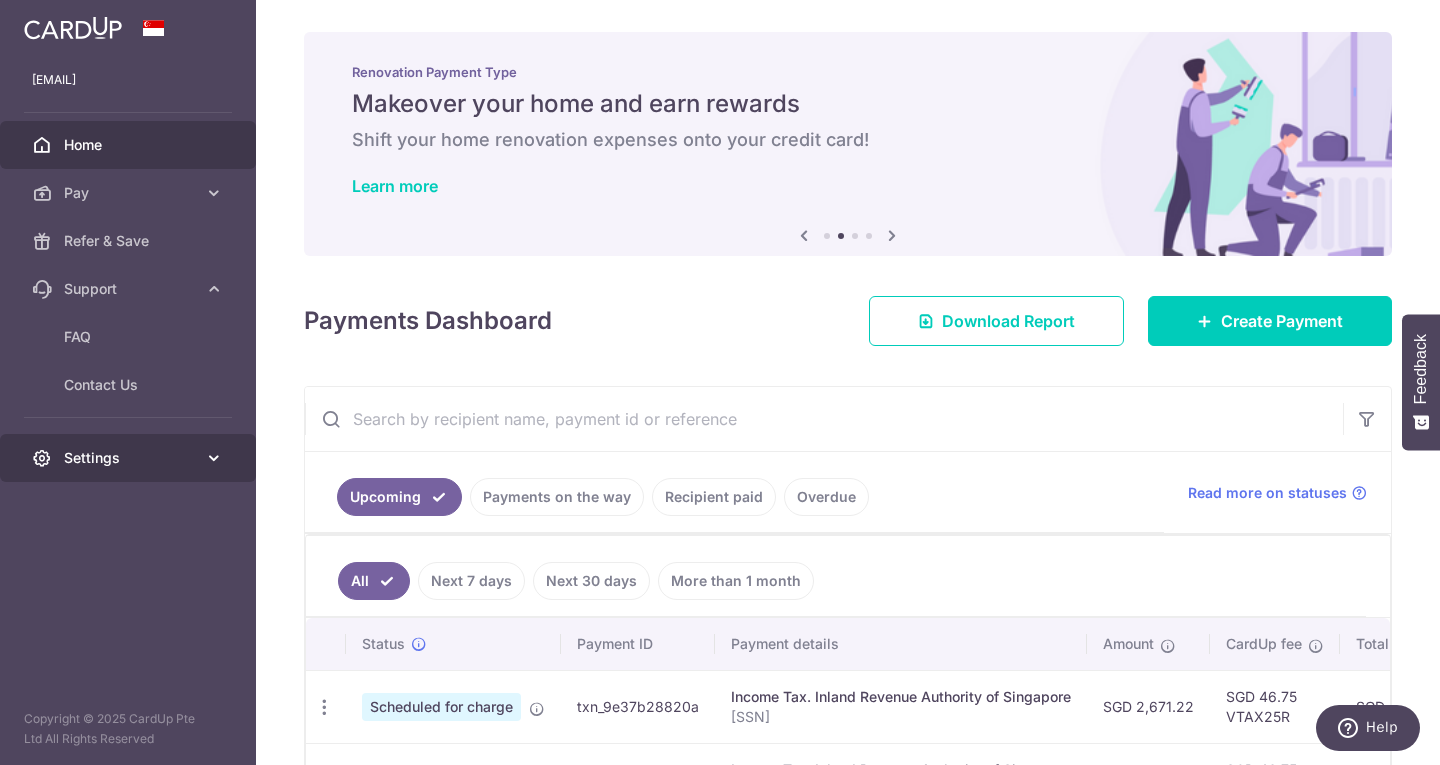 click at bounding box center [214, 458] 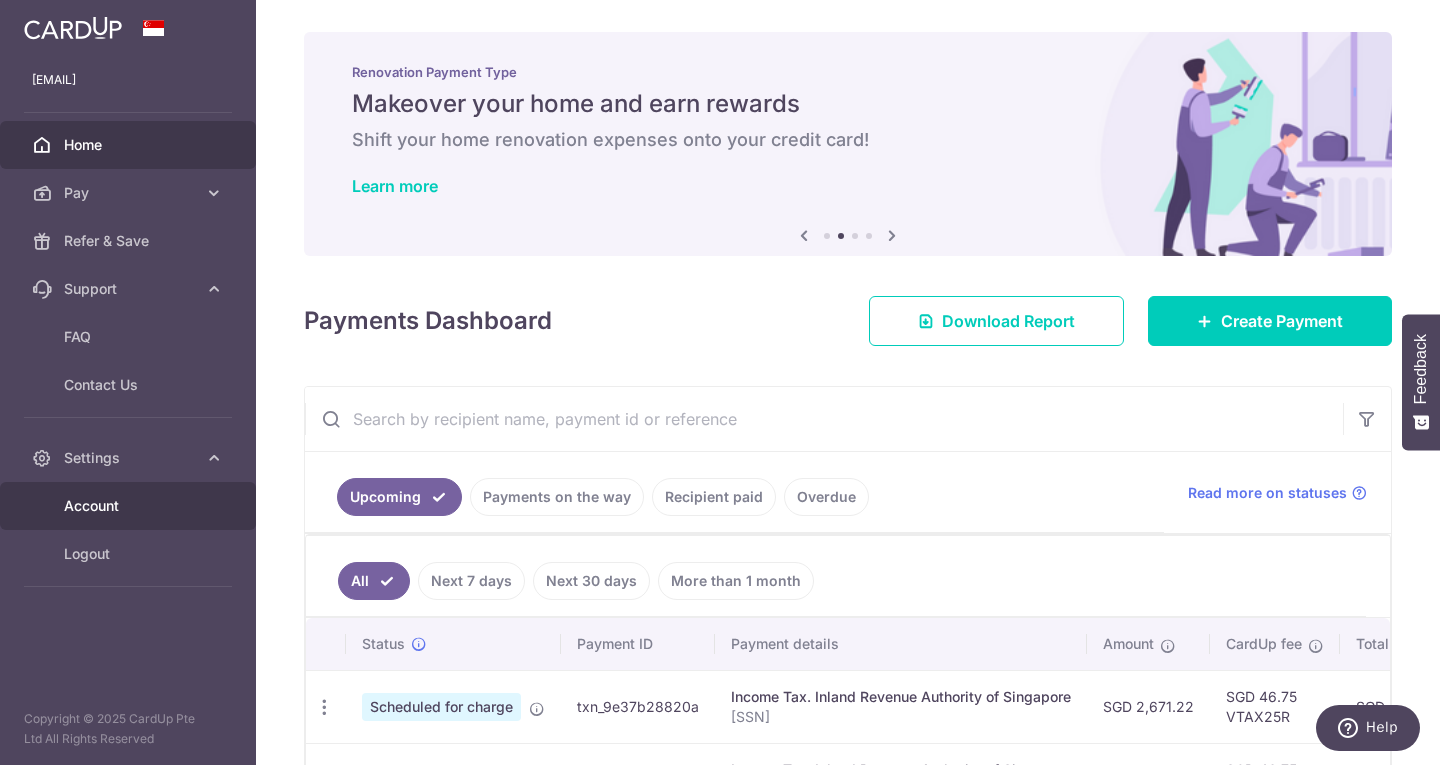 click on "Account" at bounding box center [130, 506] 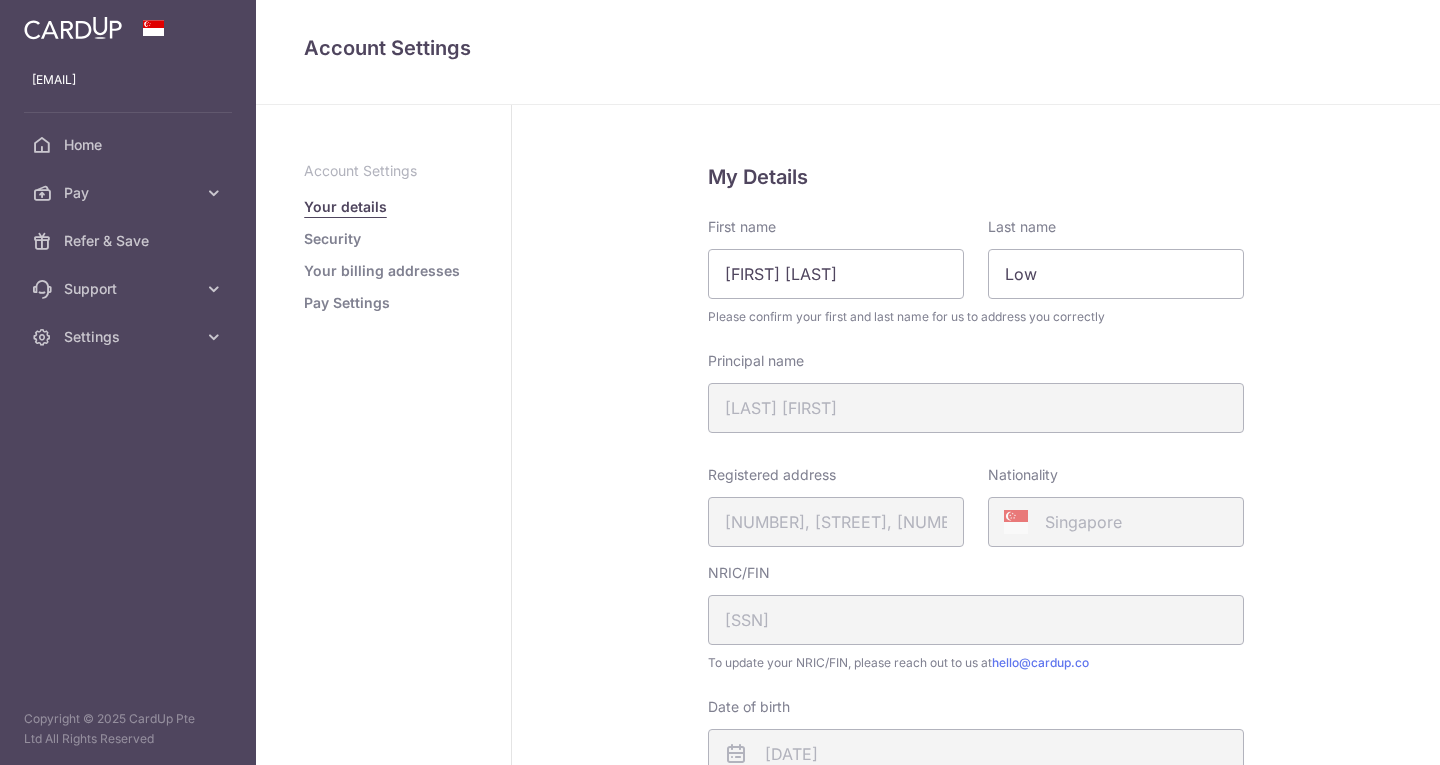 scroll, scrollTop: 0, scrollLeft: 0, axis: both 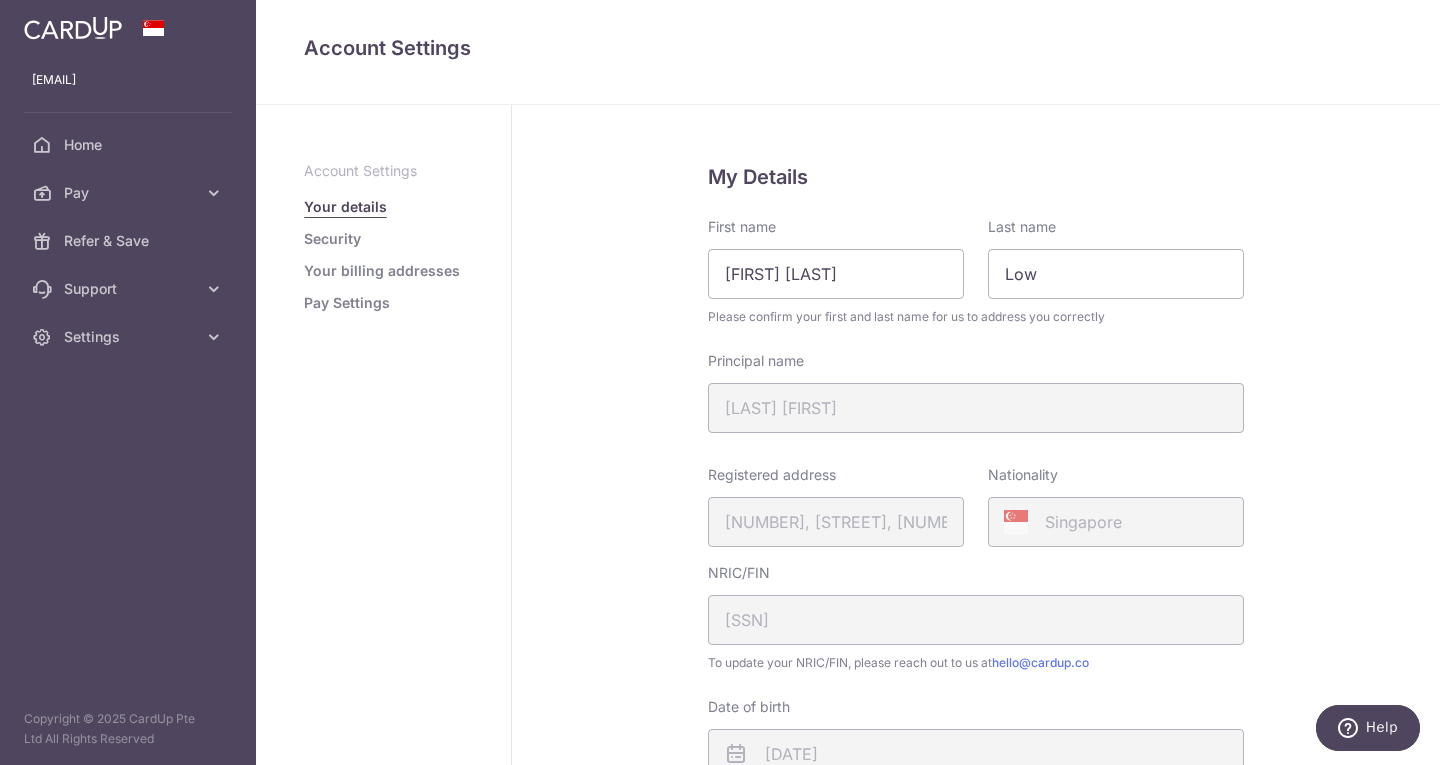 click on "Account Settings" at bounding box center [383, 171] 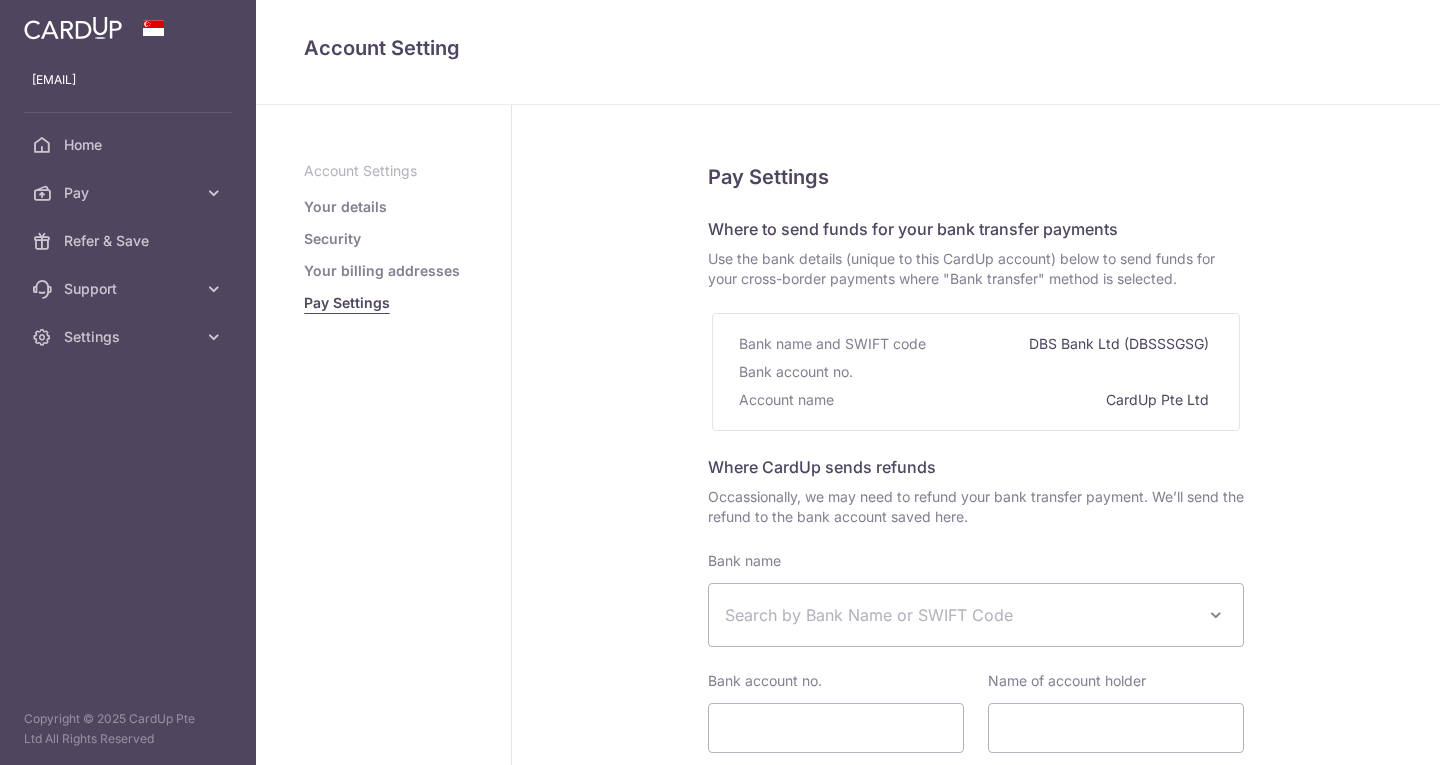 select 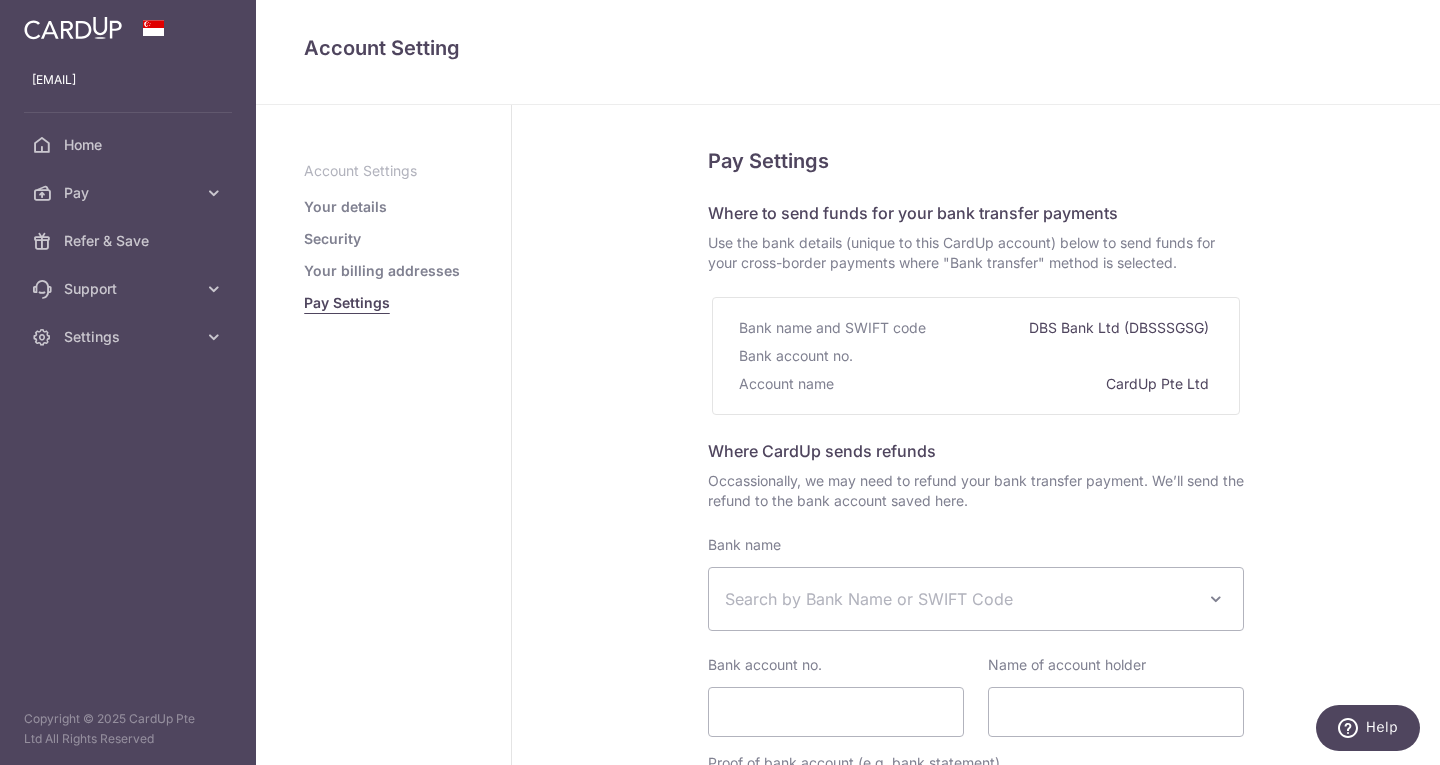 scroll, scrollTop: 0, scrollLeft: 0, axis: both 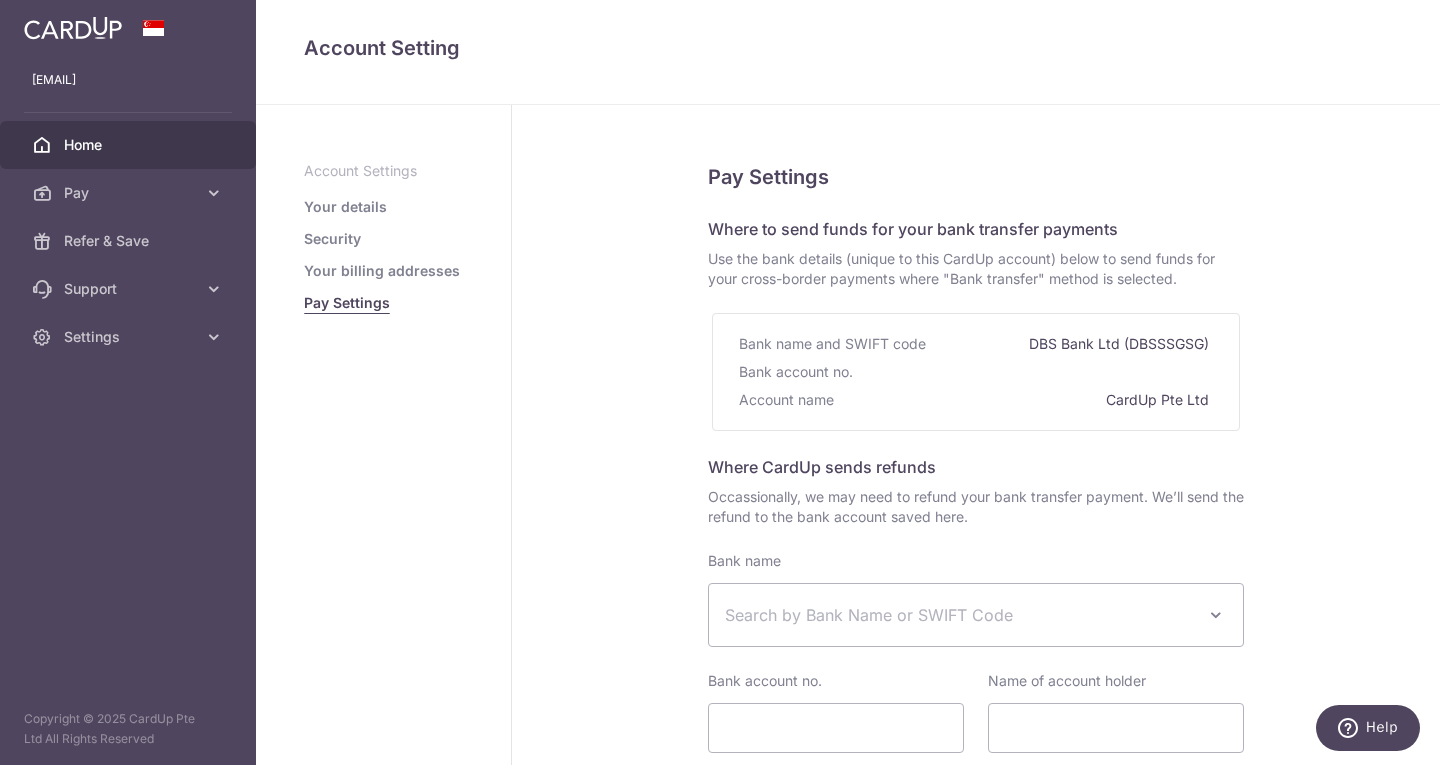 click on "Home" at bounding box center [130, 145] 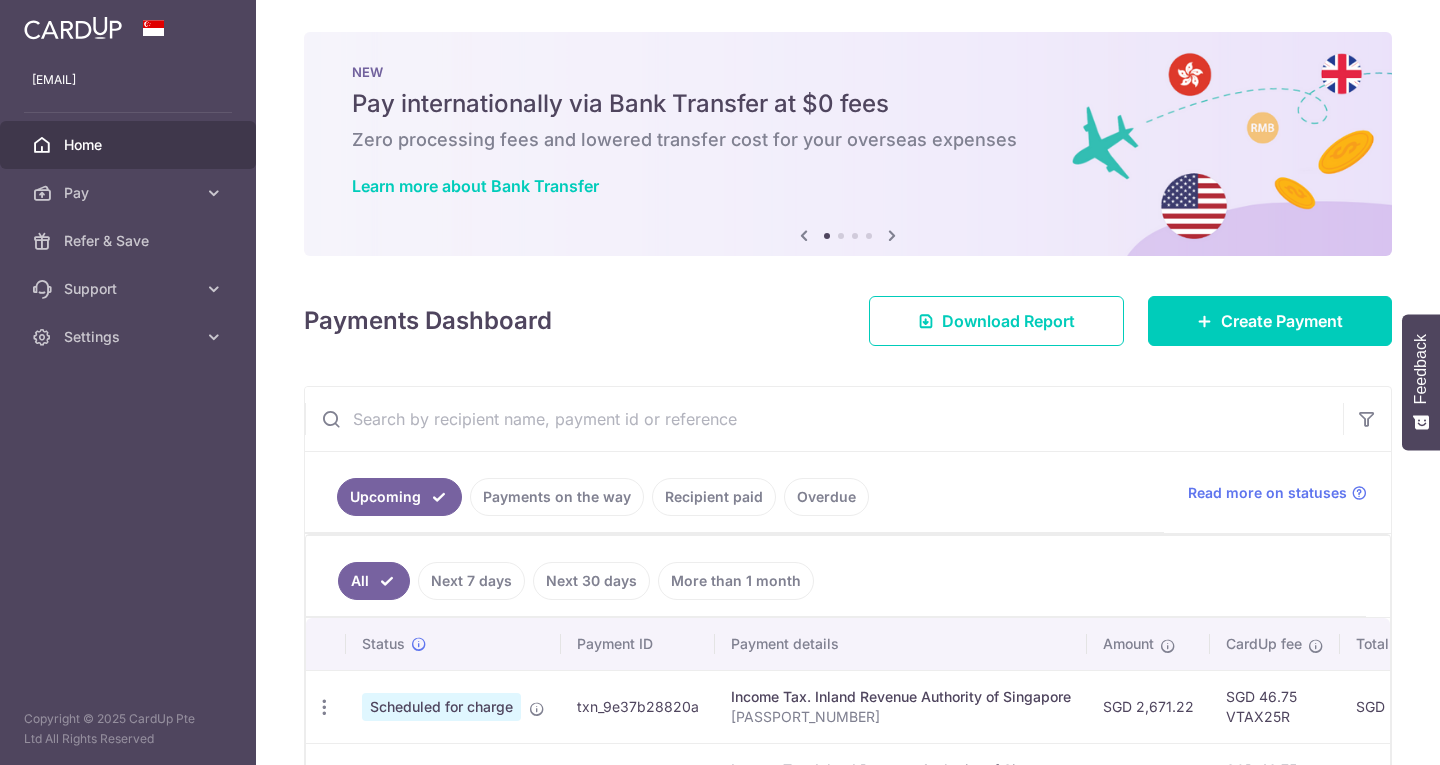 scroll, scrollTop: 0, scrollLeft: 0, axis: both 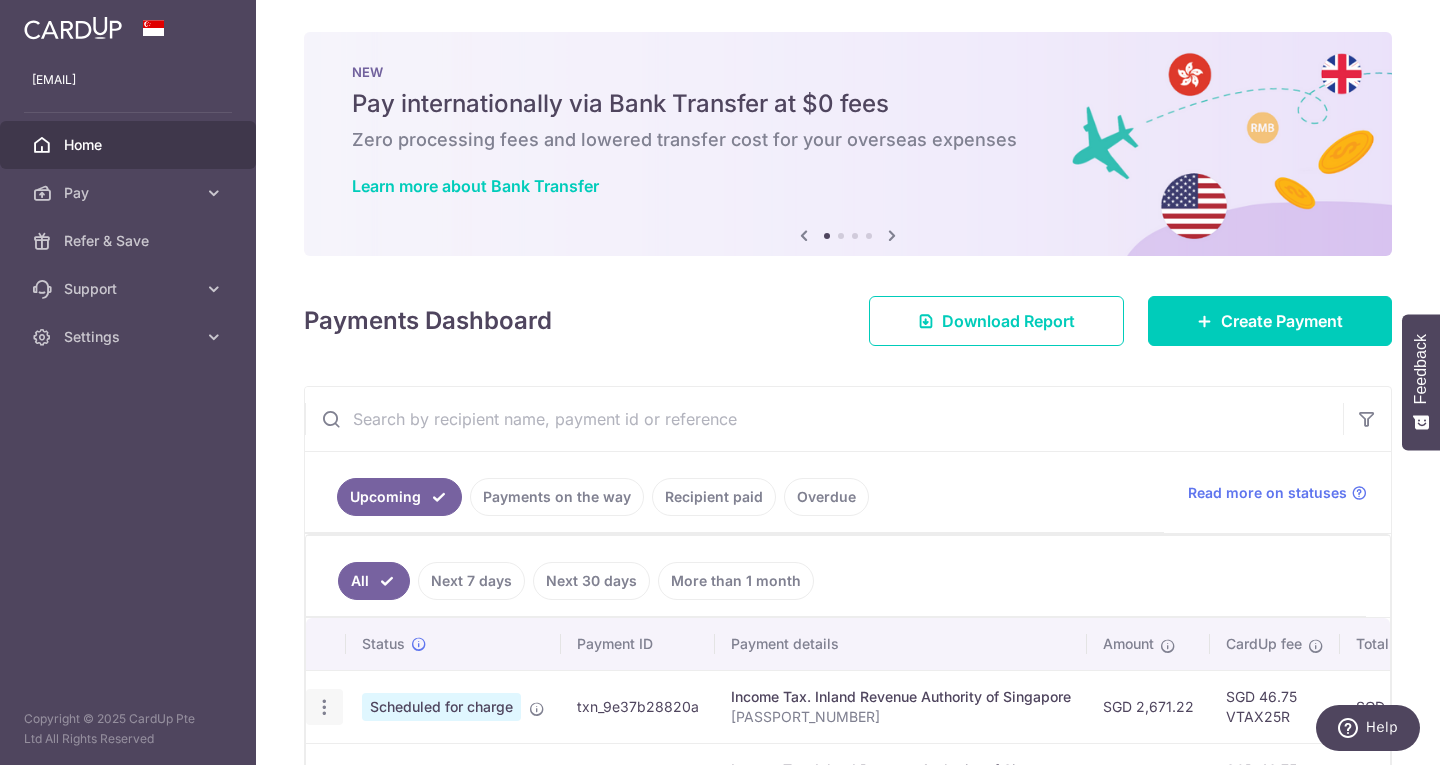 click at bounding box center (324, 707) 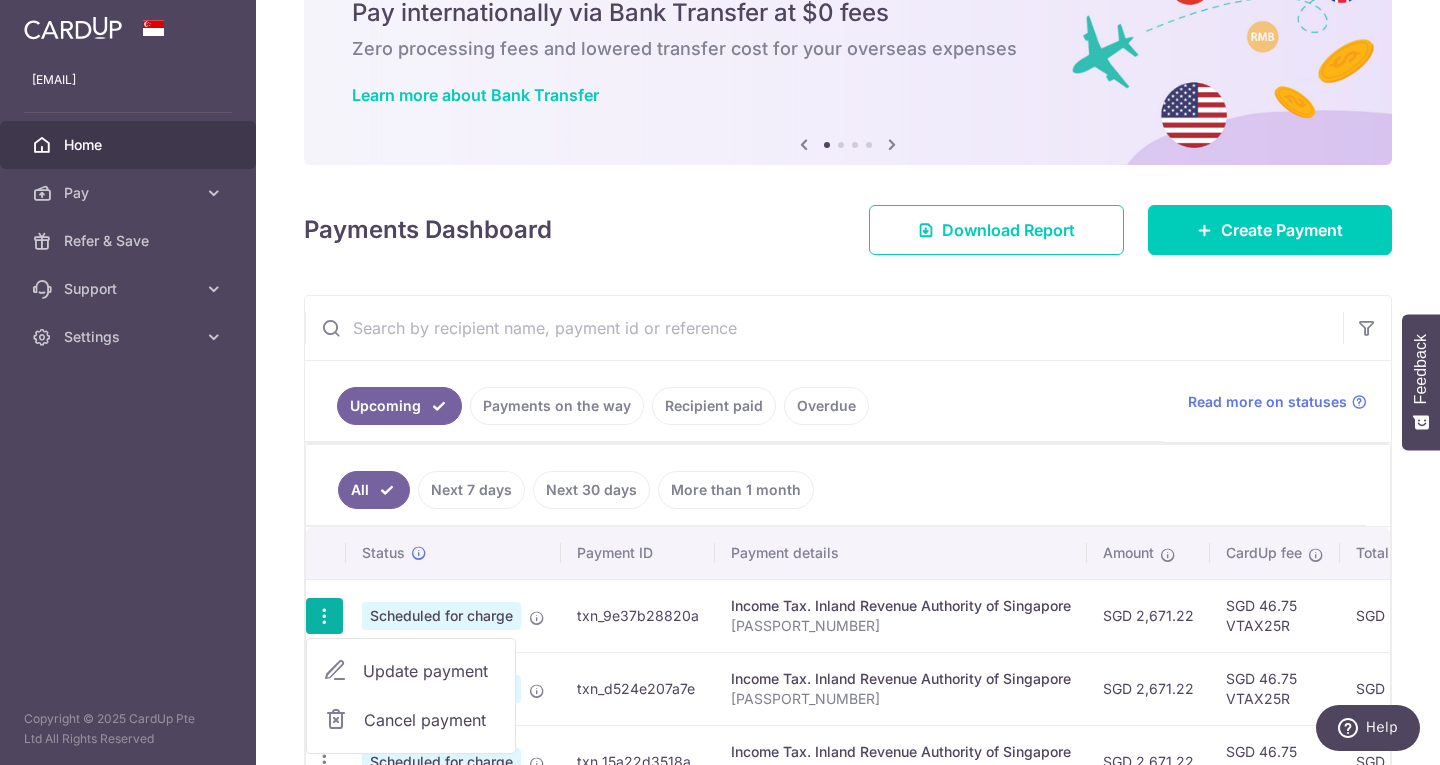 scroll, scrollTop: 200, scrollLeft: 0, axis: vertical 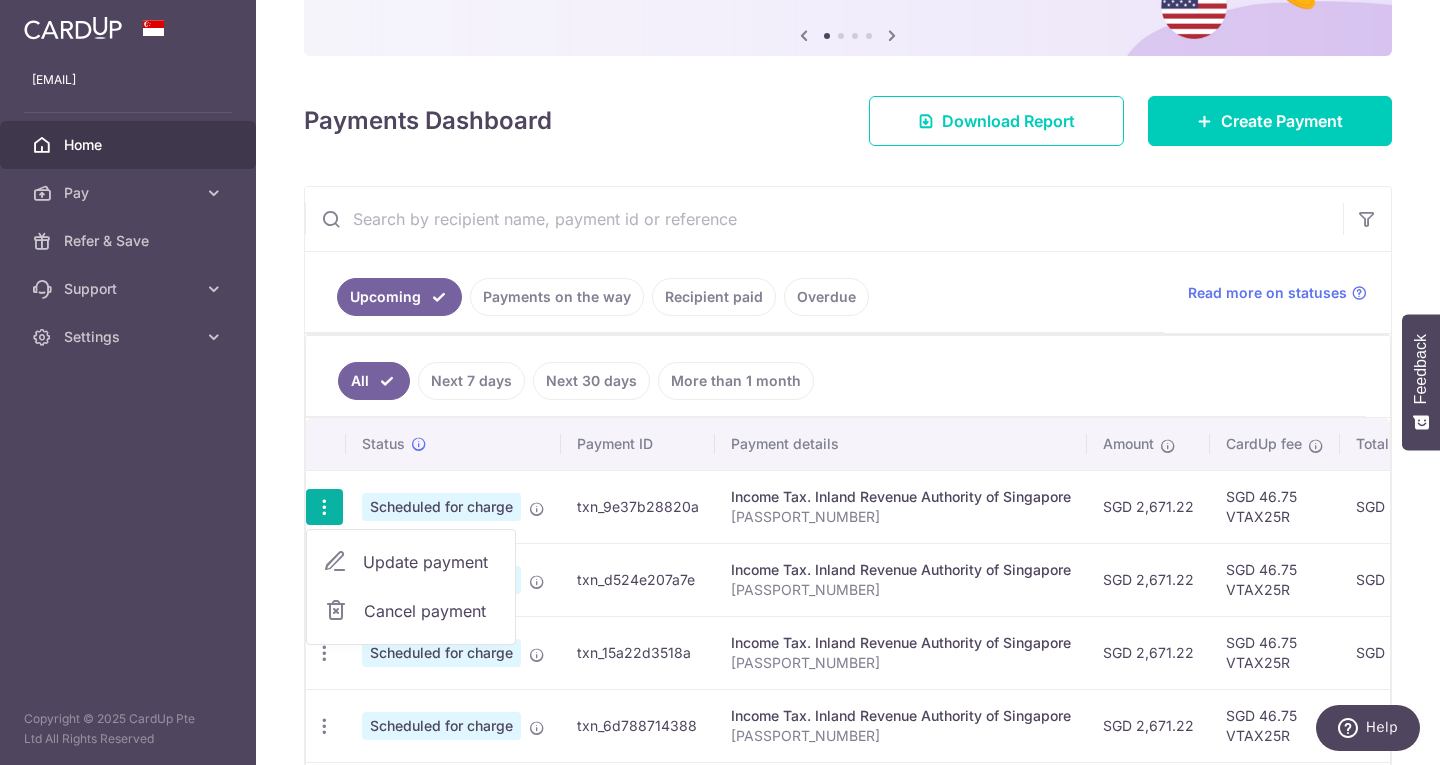 click on "Update payment" at bounding box center (431, 562) 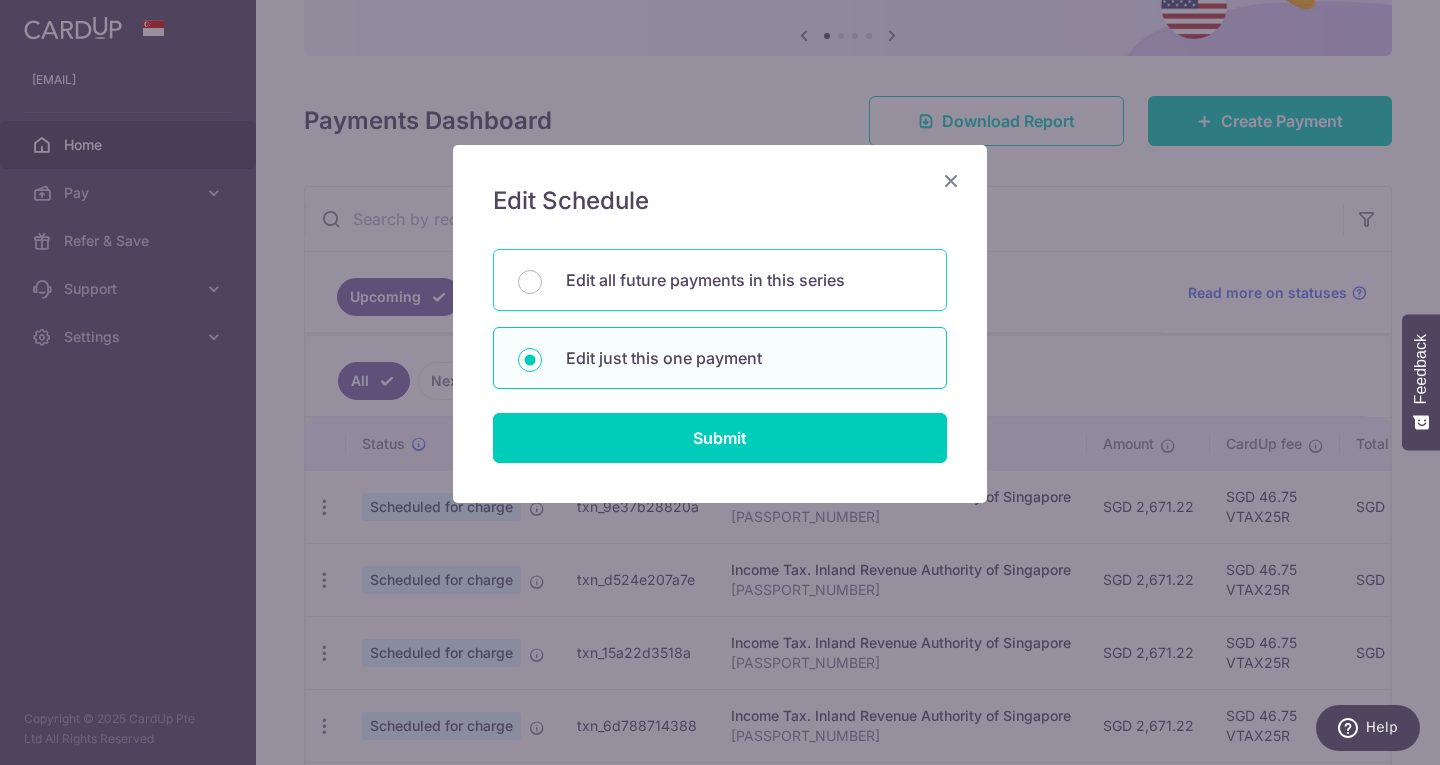 click on "Edit all future payments in this series" at bounding box center (744, 280) 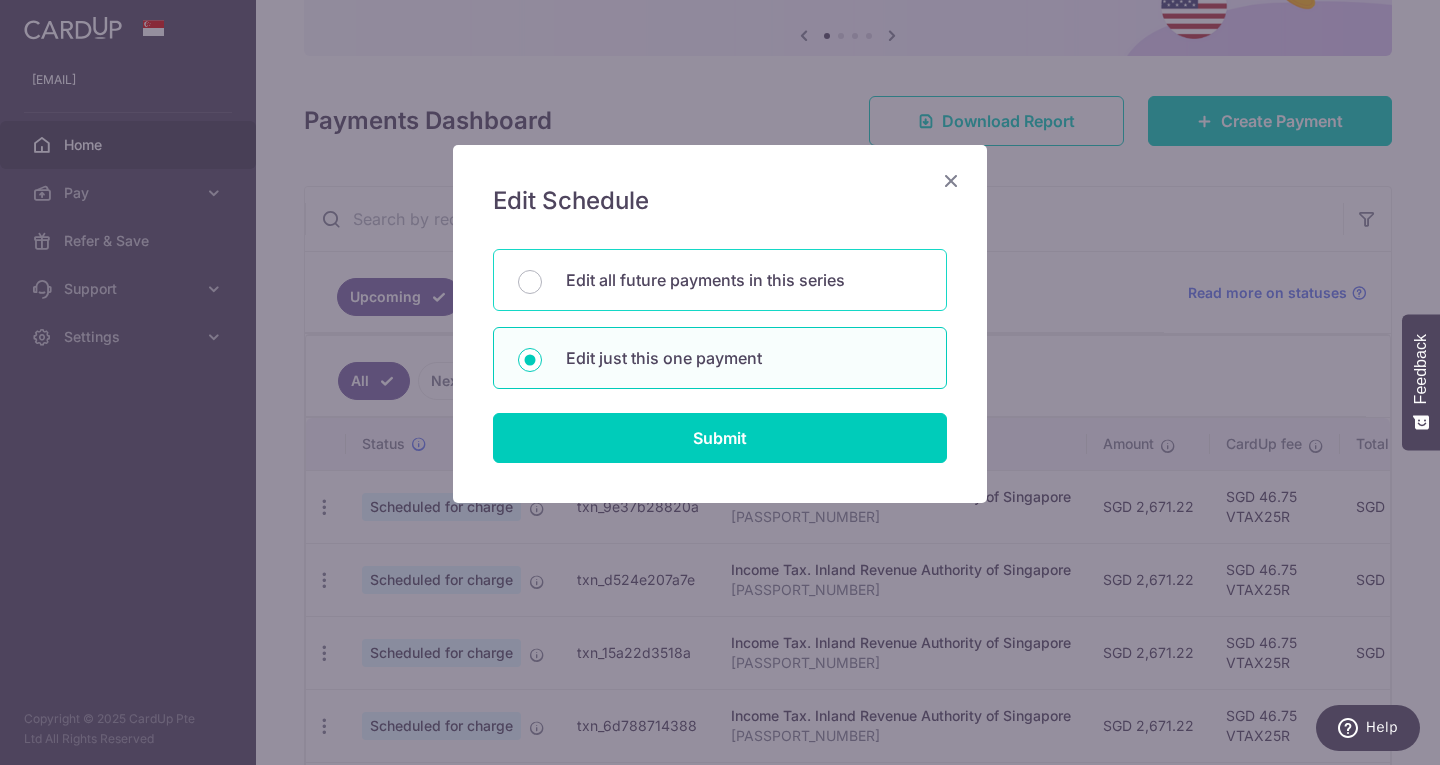 click on "Edit all future payments in this series" at bounding box center (530, 282) 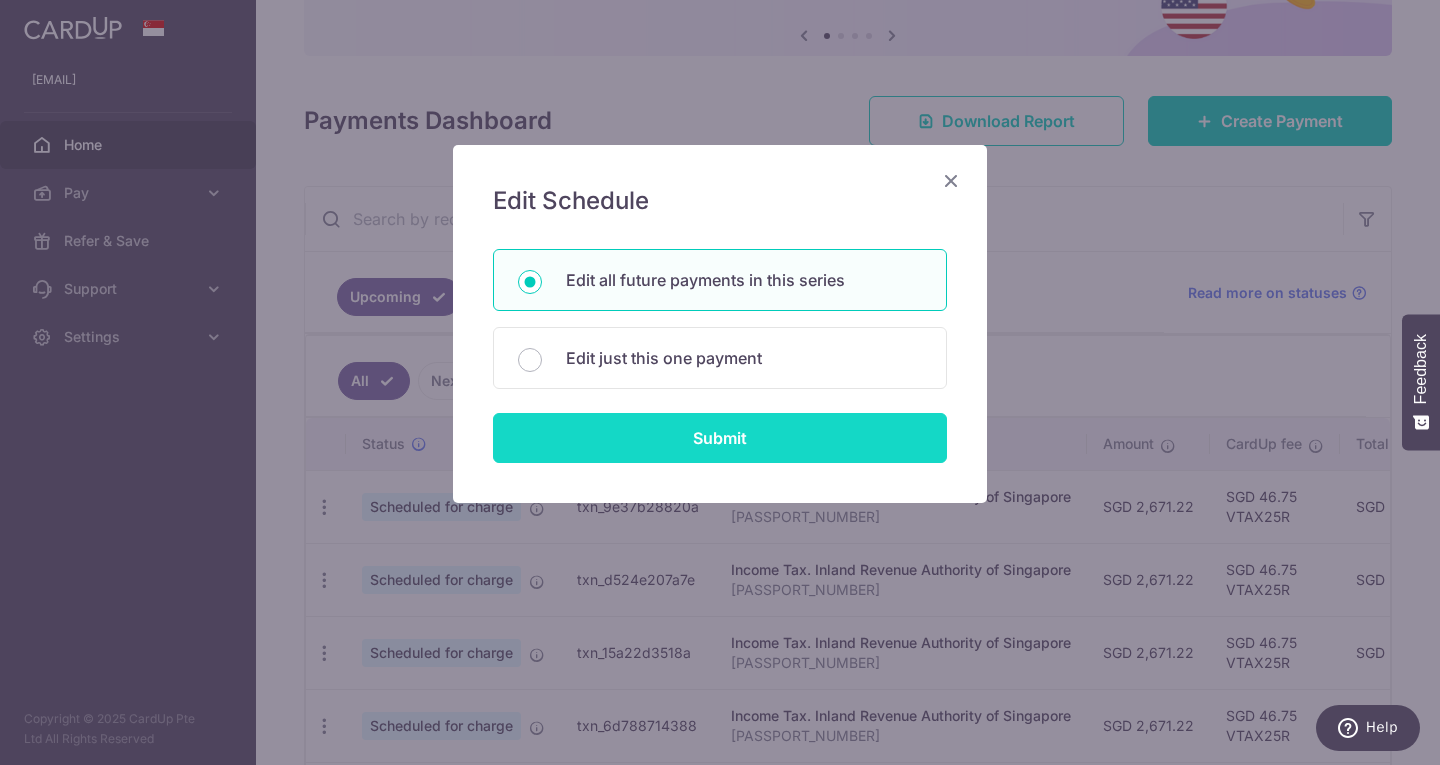 click on "Submit" at bounding box center [720, 438] 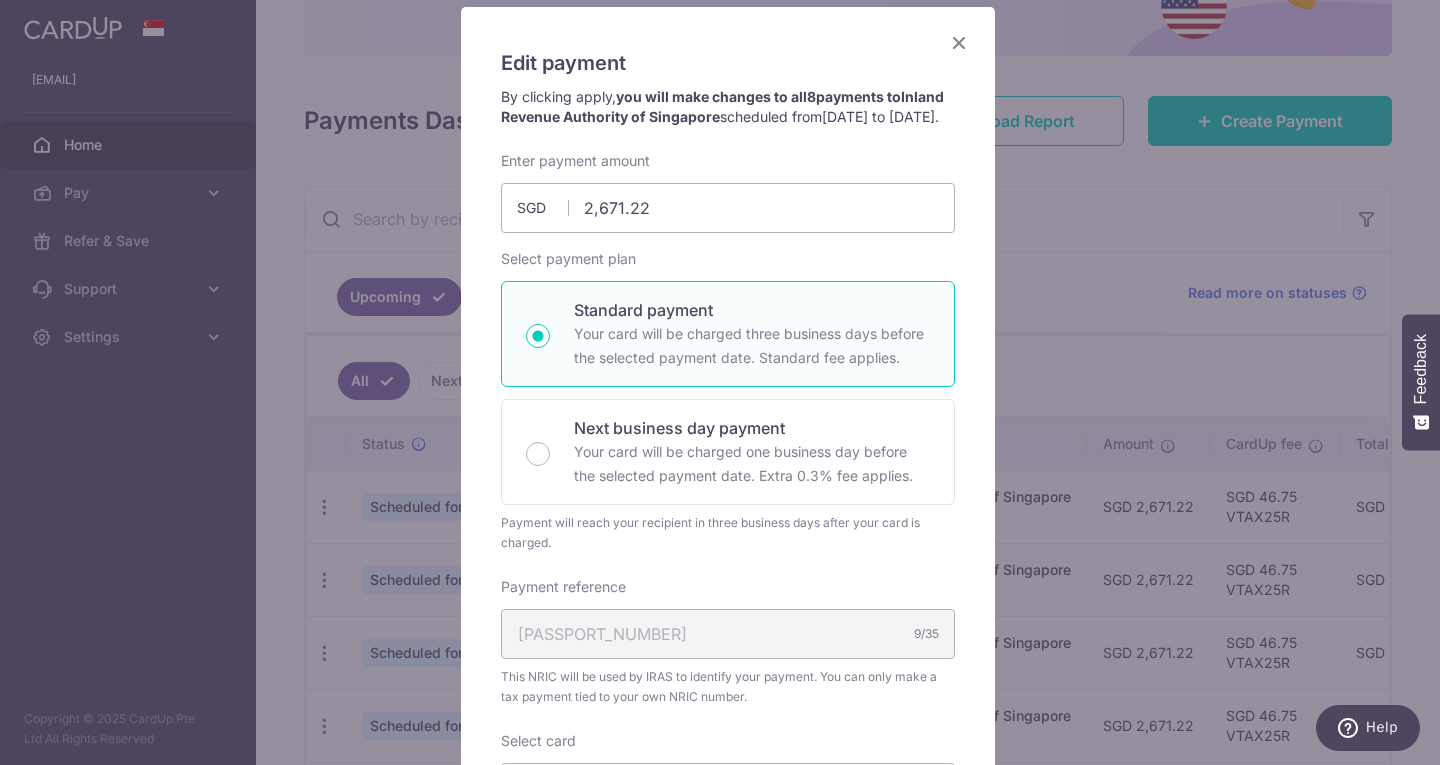 scroll, scrollTop: 300, scrollLeft: 0, axis: vertical 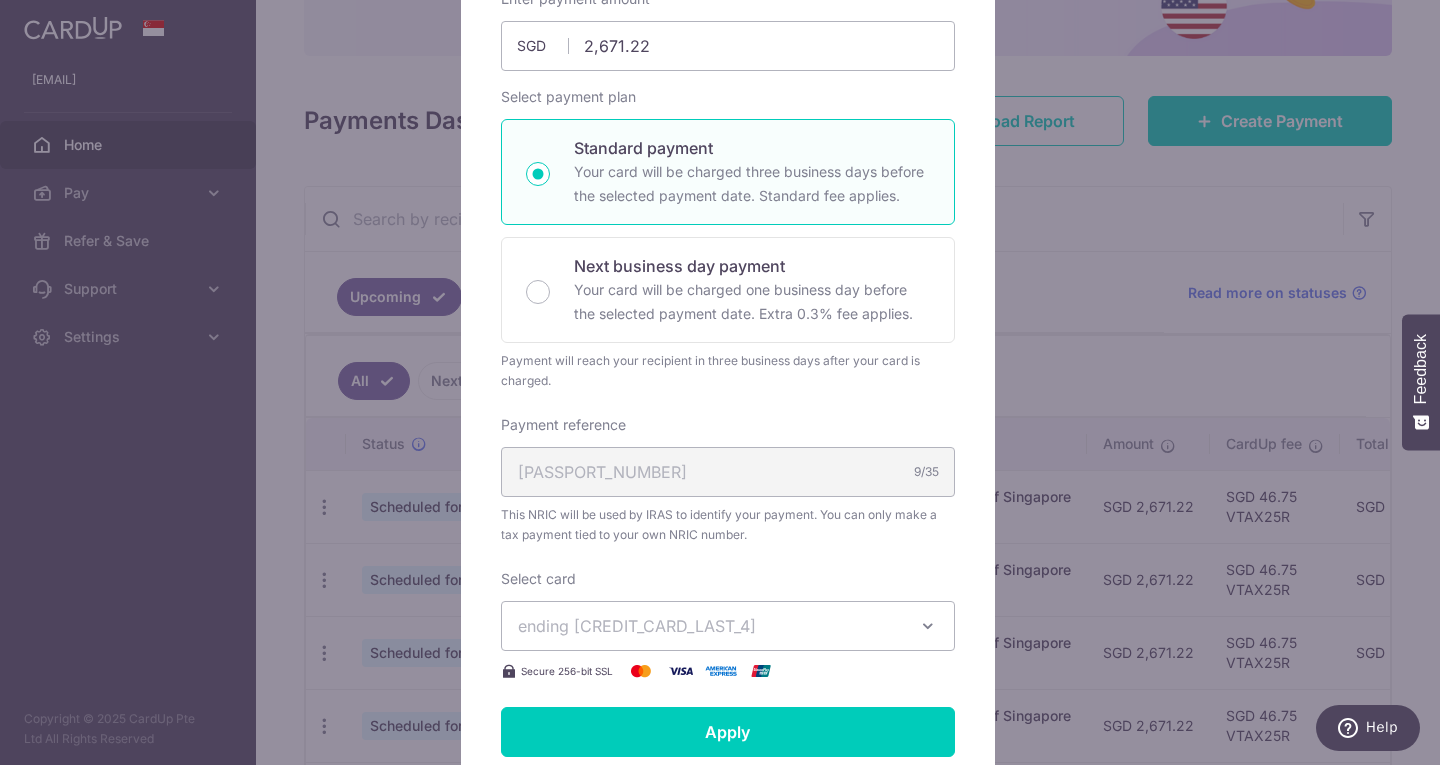 click on "S7675331H
9/35" at bounding box center [728, 472] 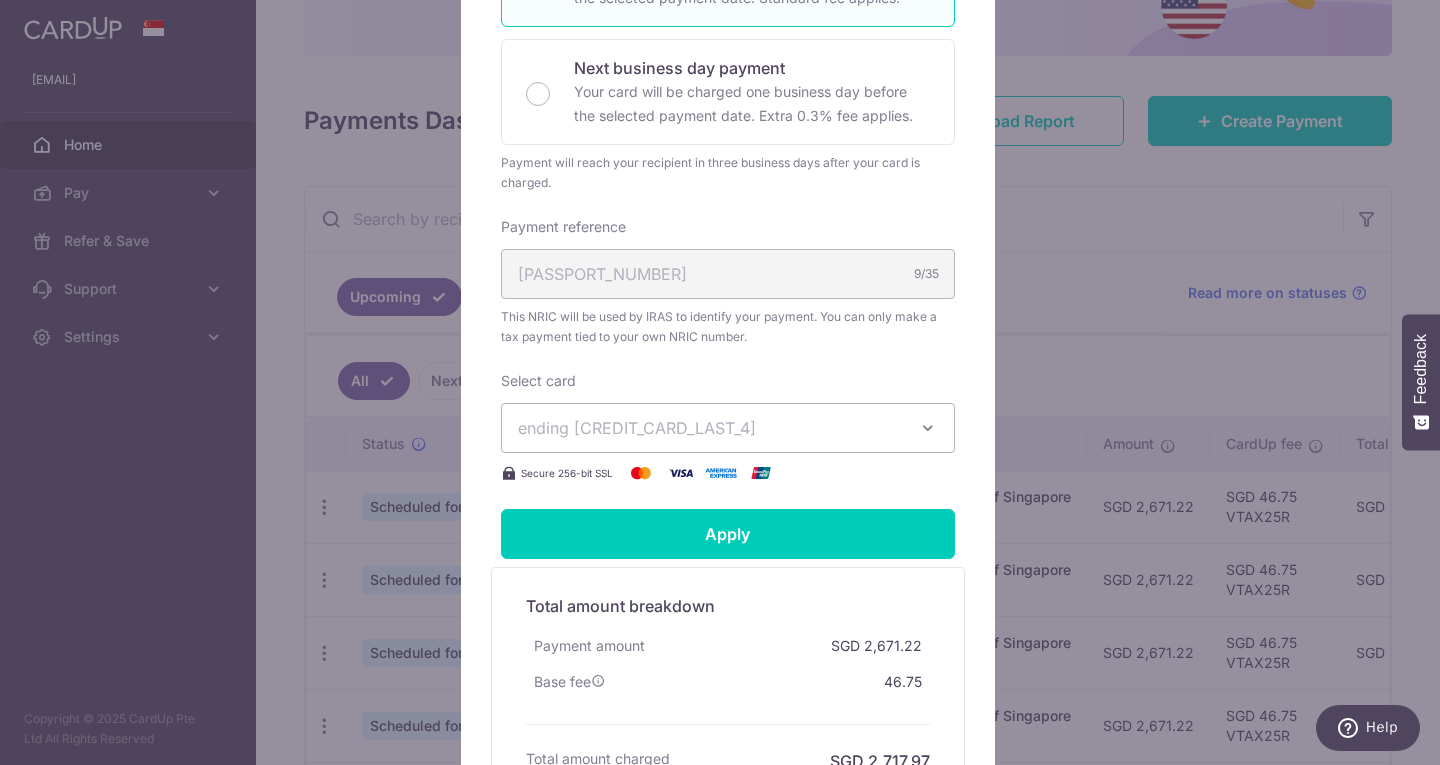 scroll, scrollTop: 500, scrollLeft: 0, axis: vertical 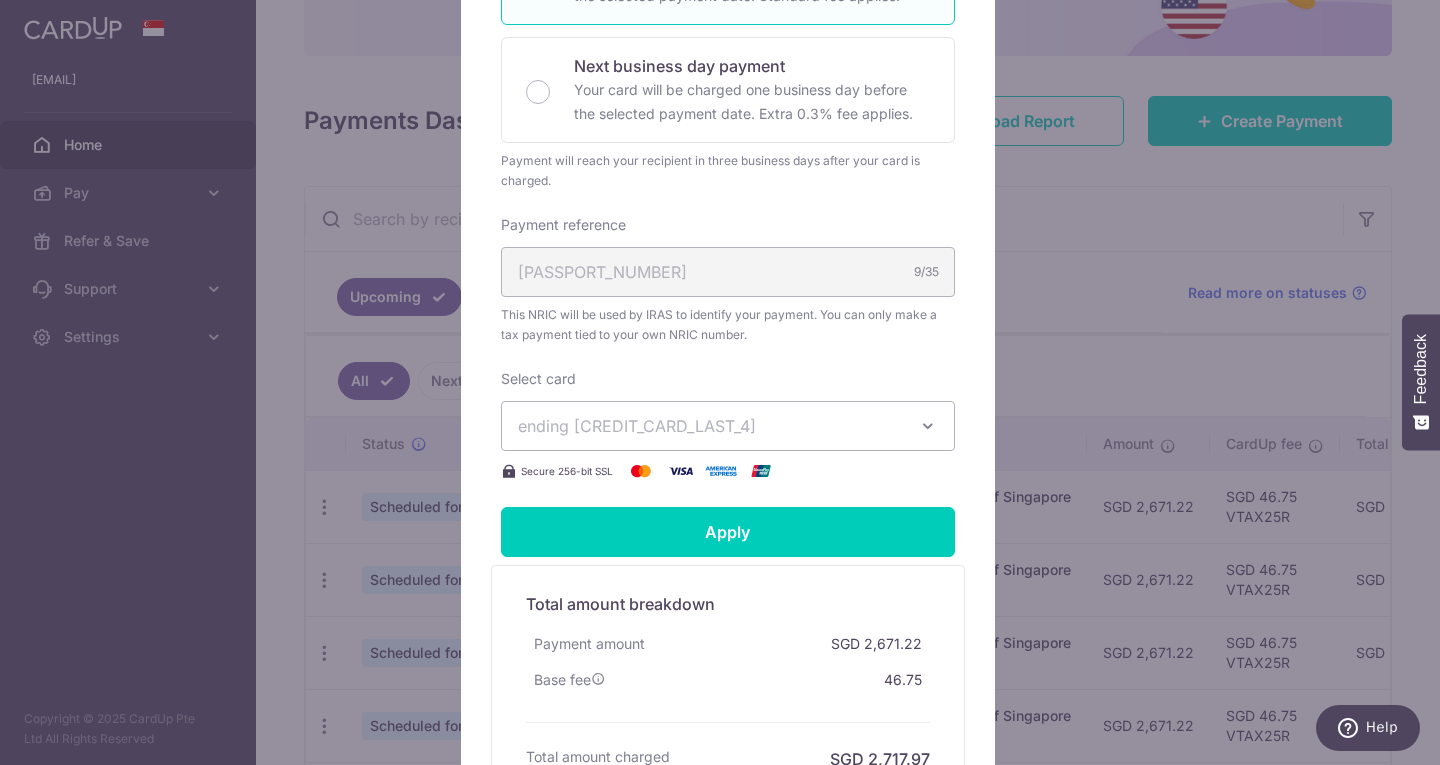 click at bounding box center (928, 426) 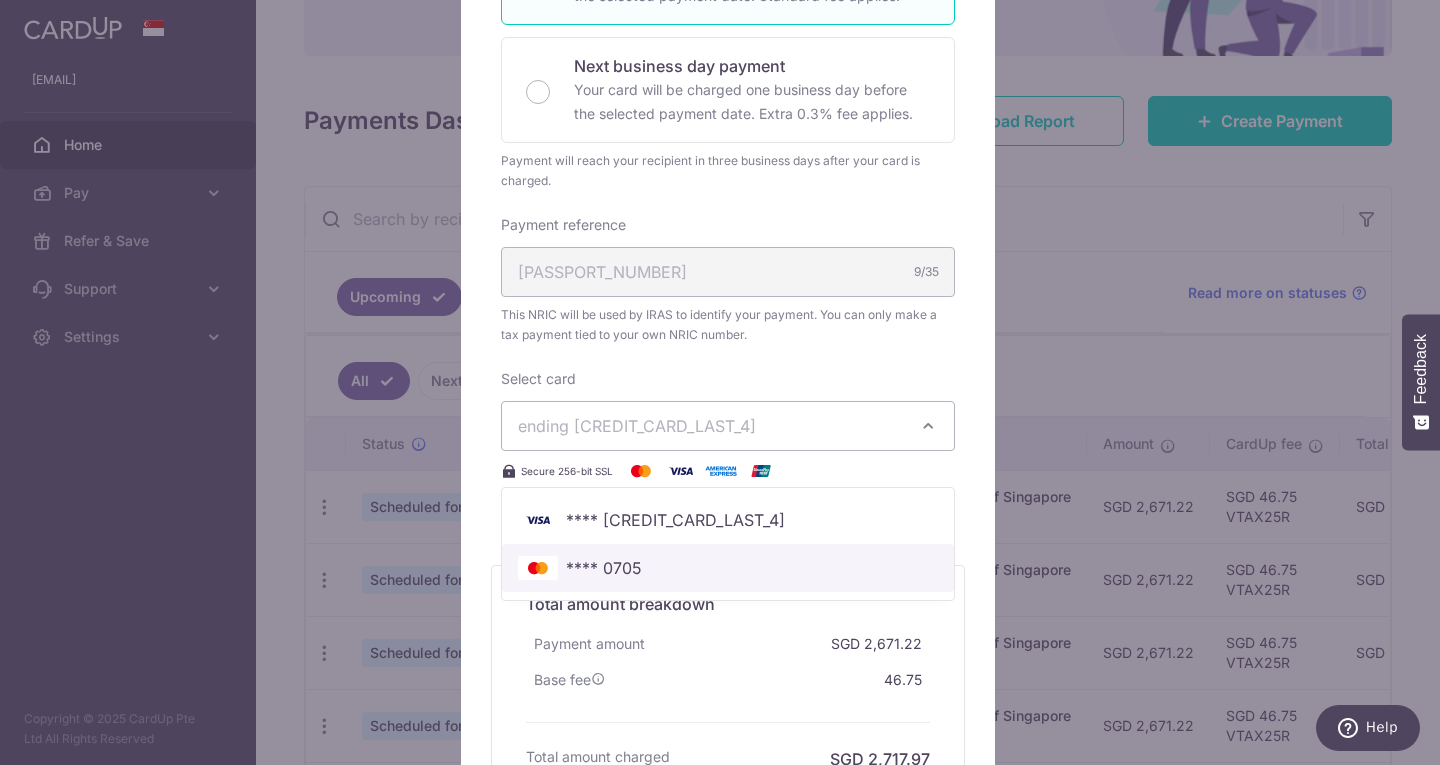 click on "**** 0705" at bounding box center (604, 568) 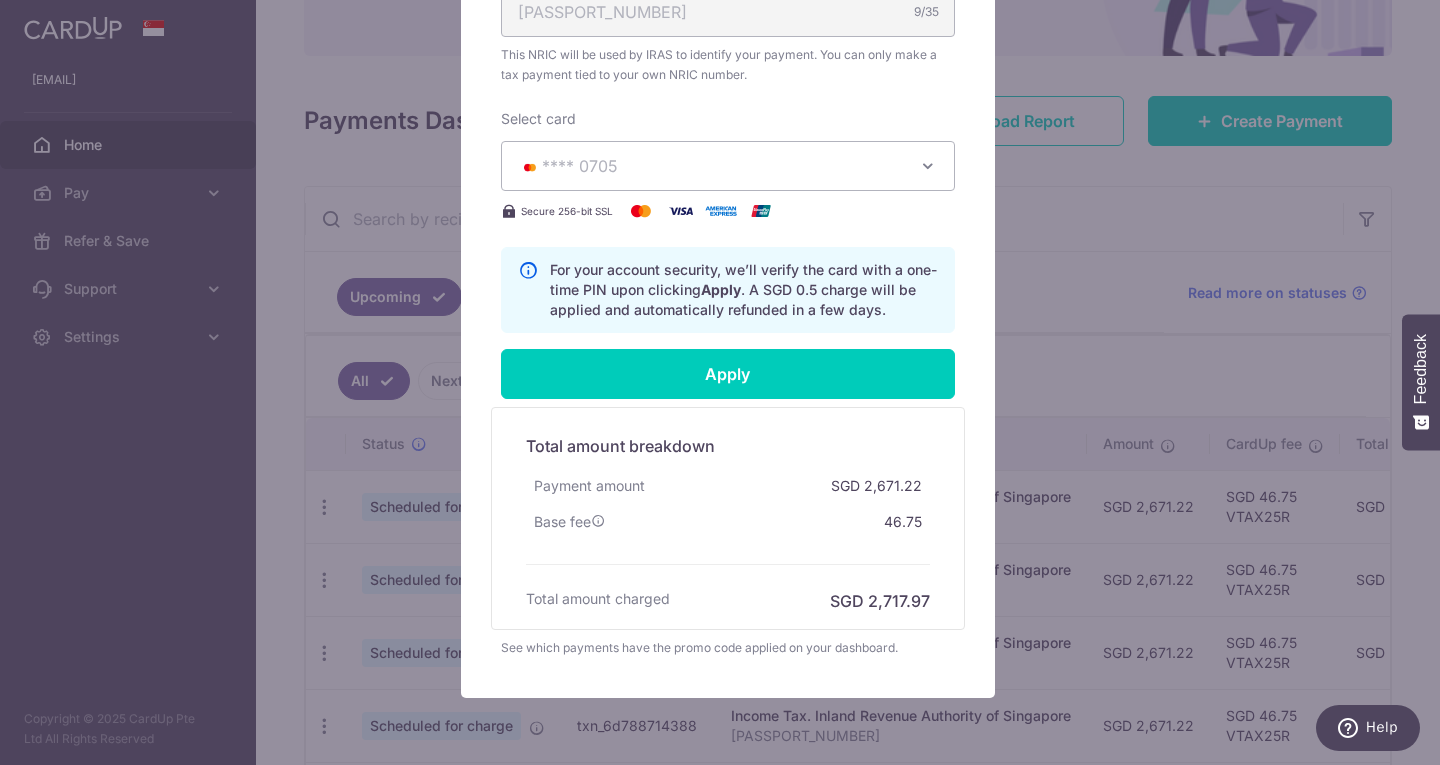 scroll, scrollTop: 800, scrollLeft: 0, axis: vertical 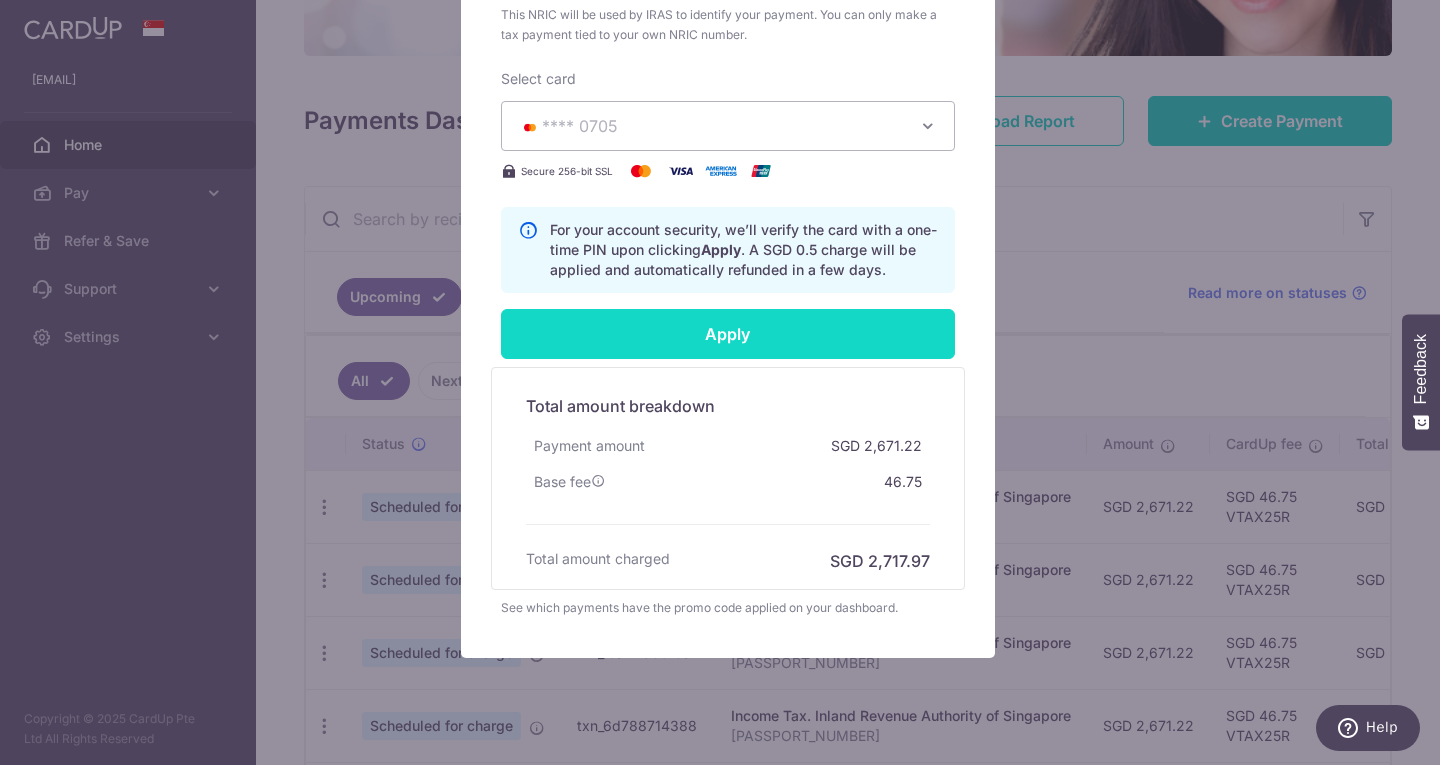click on "Apply" at bounding box center (728, 334) 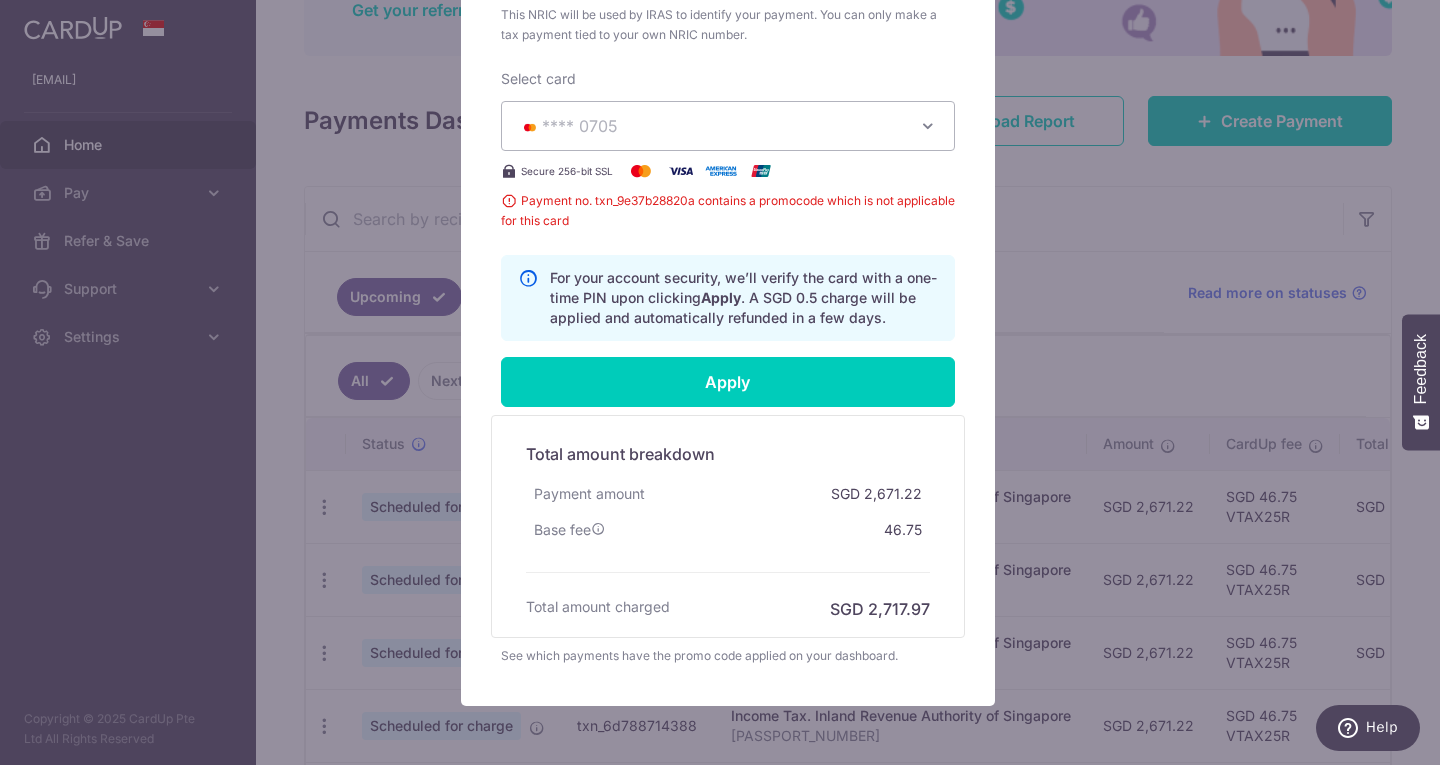 click at bounding box center (928, 126) 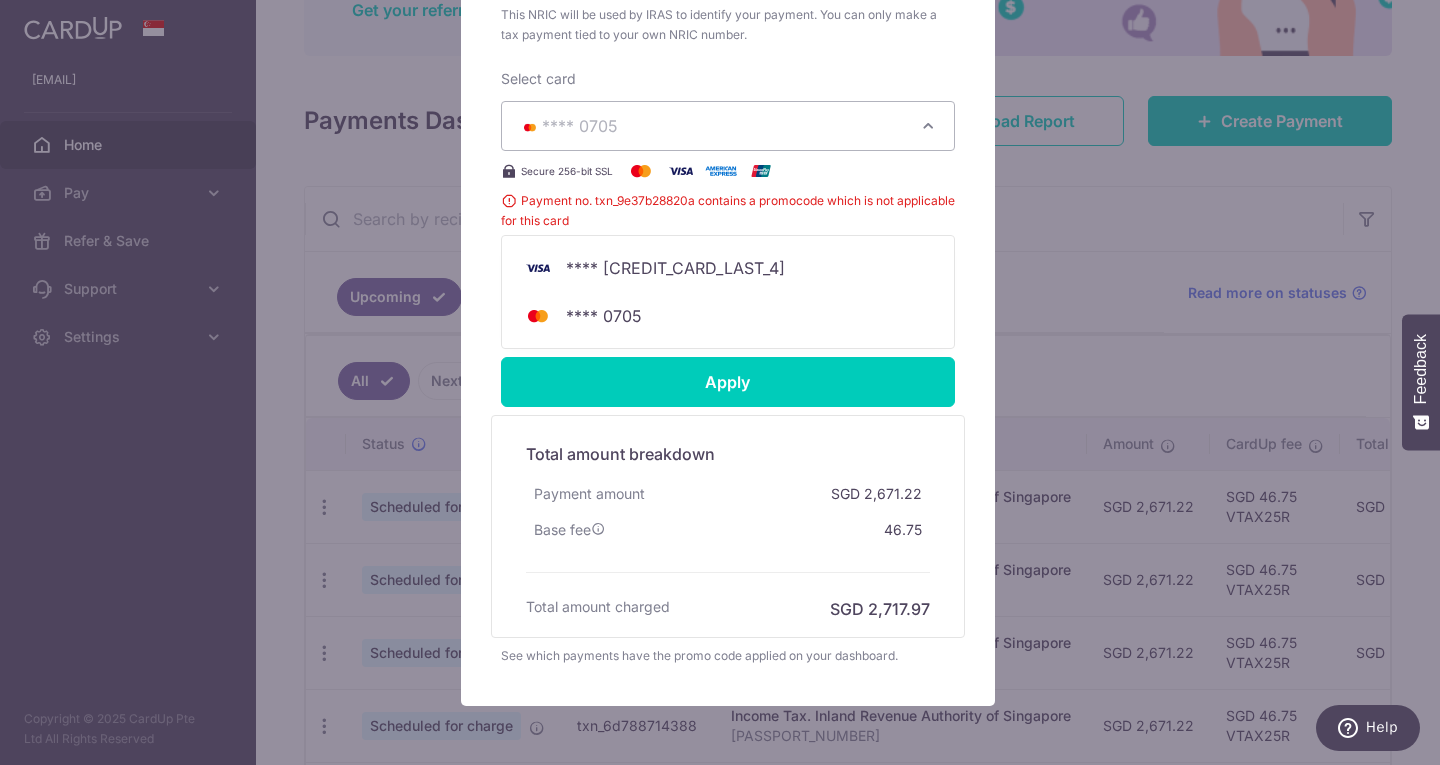 click on "Edit payment
By clicking apply,  you will make changes to all  8  payments to  Inland Revenue Authority of Singapore  scheduled from
23/08/2025 to 23/03/2026 .
By clicking below, you confirm you are editing this payment to  Inland Revenue Authority of Singapore  on
23/08/2025 .
2671.22" at bounding box center (720, 382) 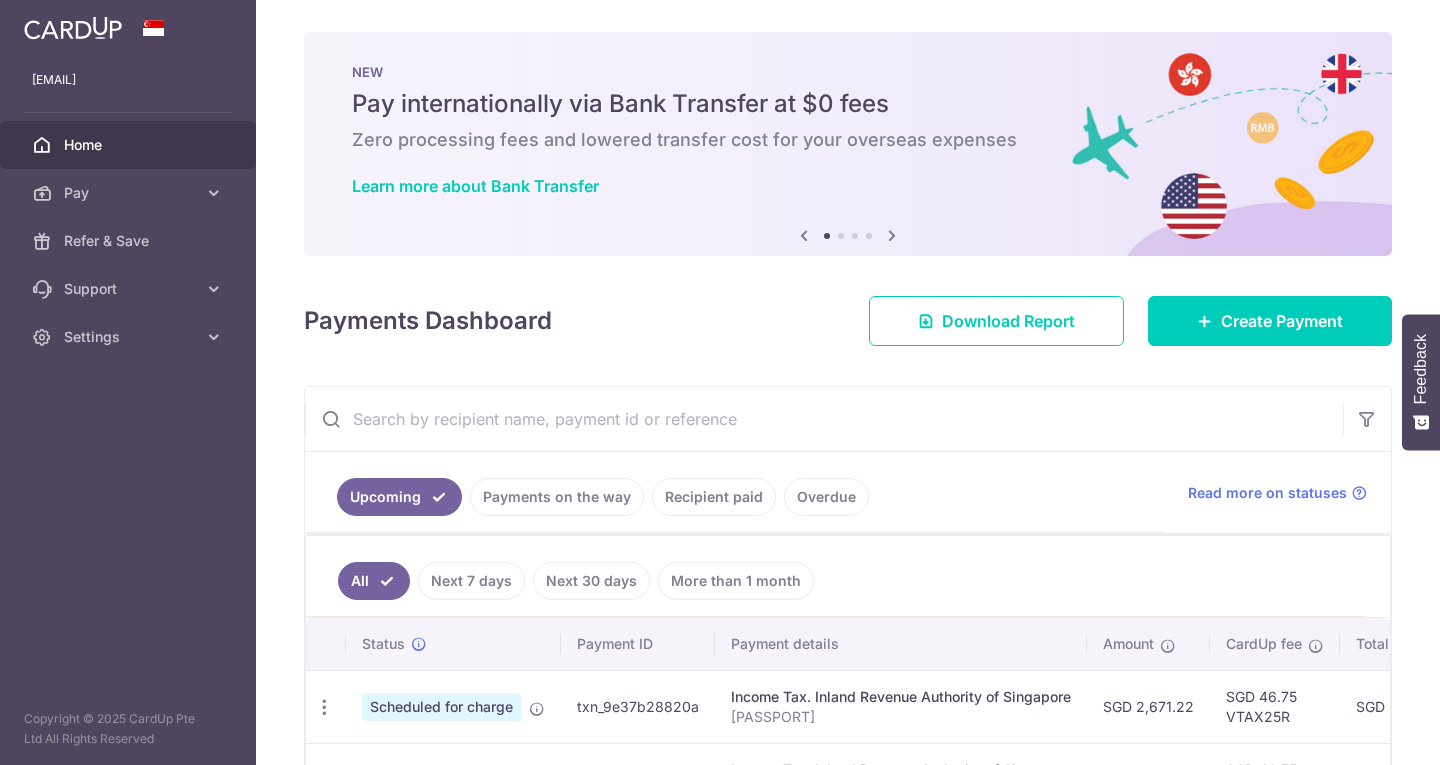 scroll, scrollTop: 0, scrollLeft: 0, axis: both 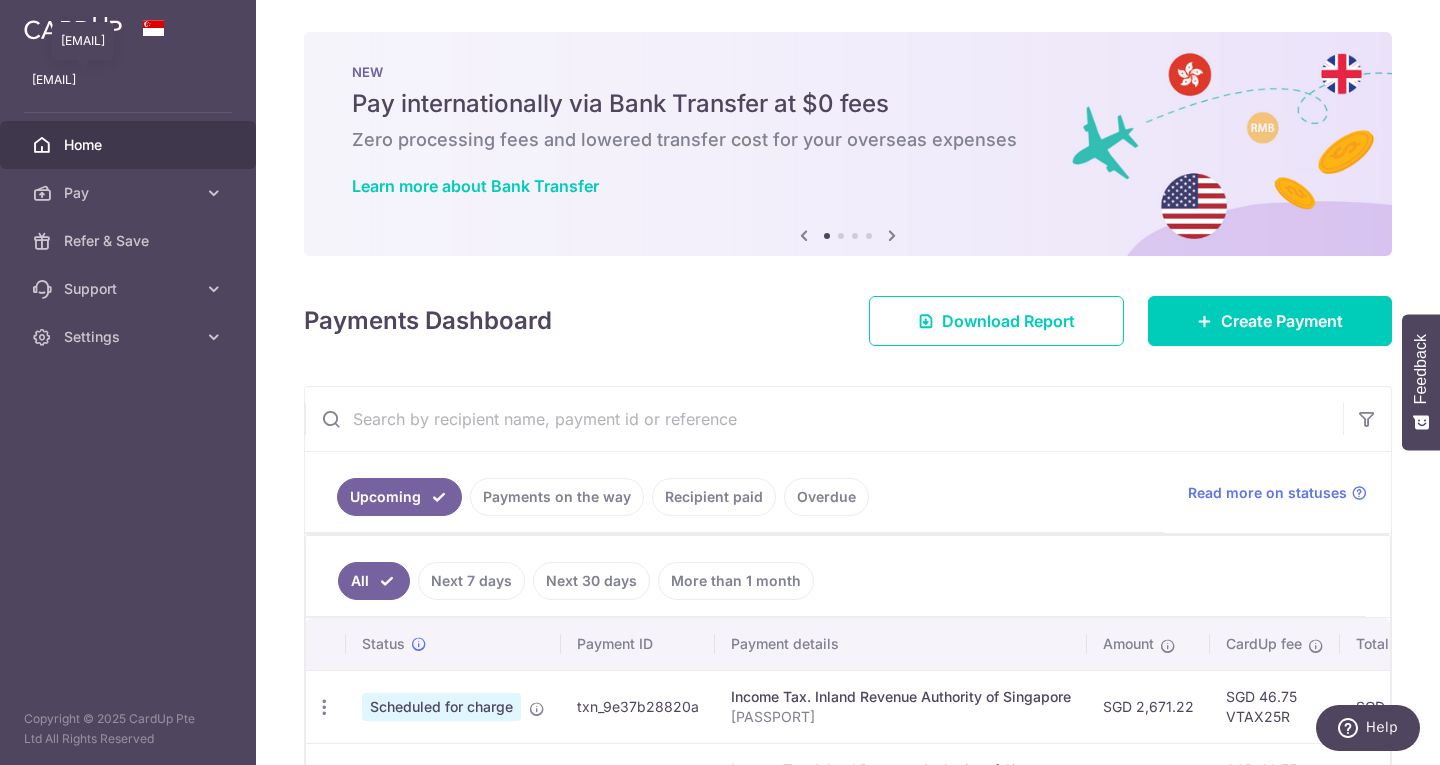click on "[EMAIL]" at bounding box center (128, 80) 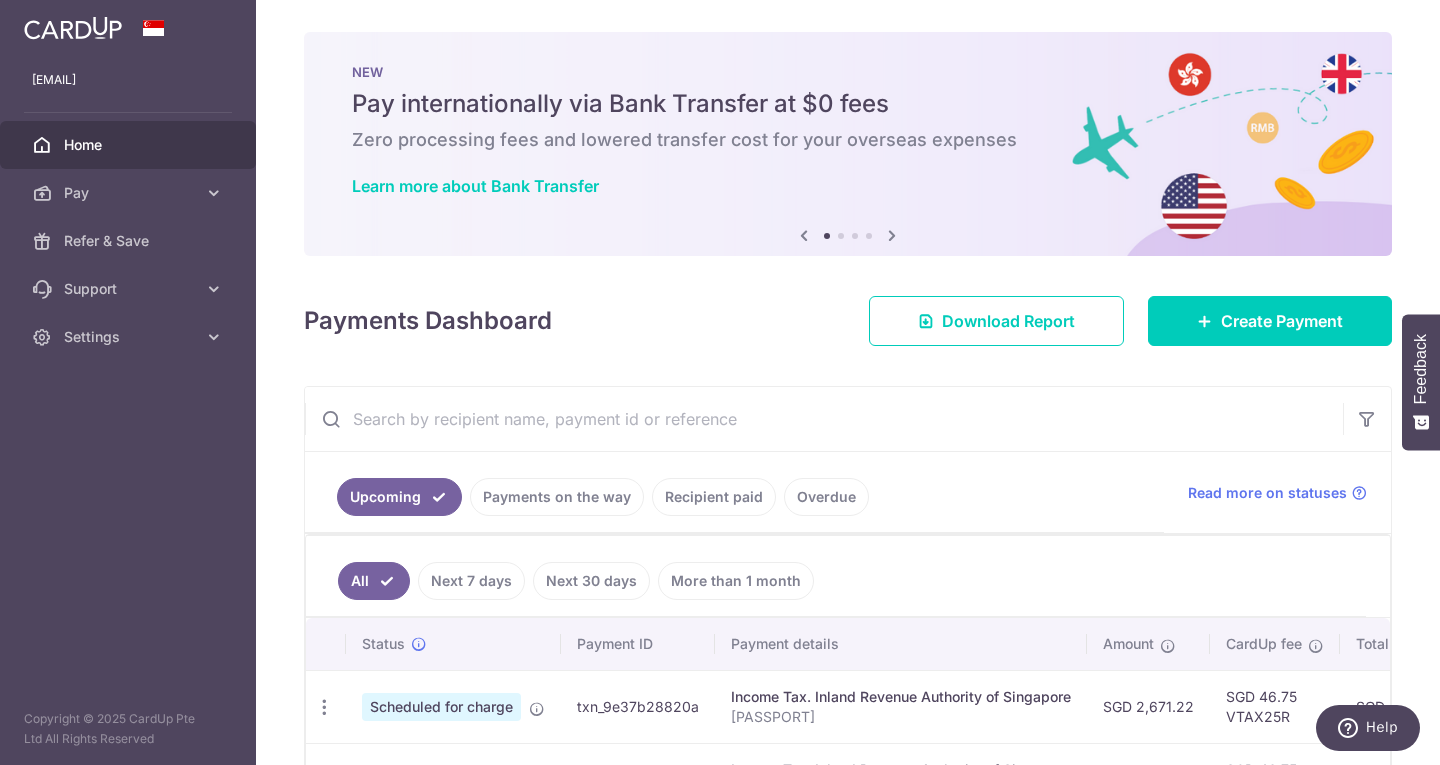 click at bounding box center (73, 28) 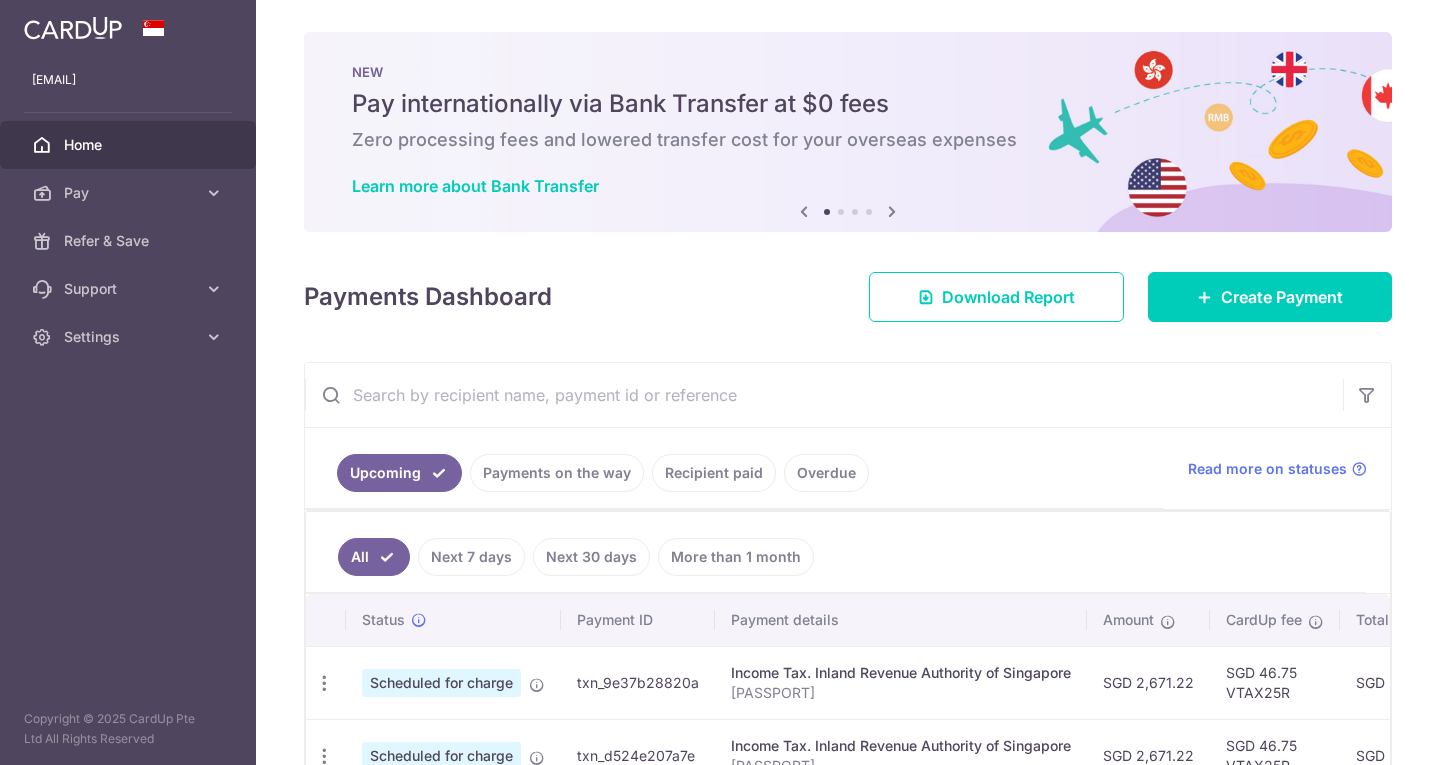 scroll, scrollTop: 0, scrollLeft: 0, axis: both 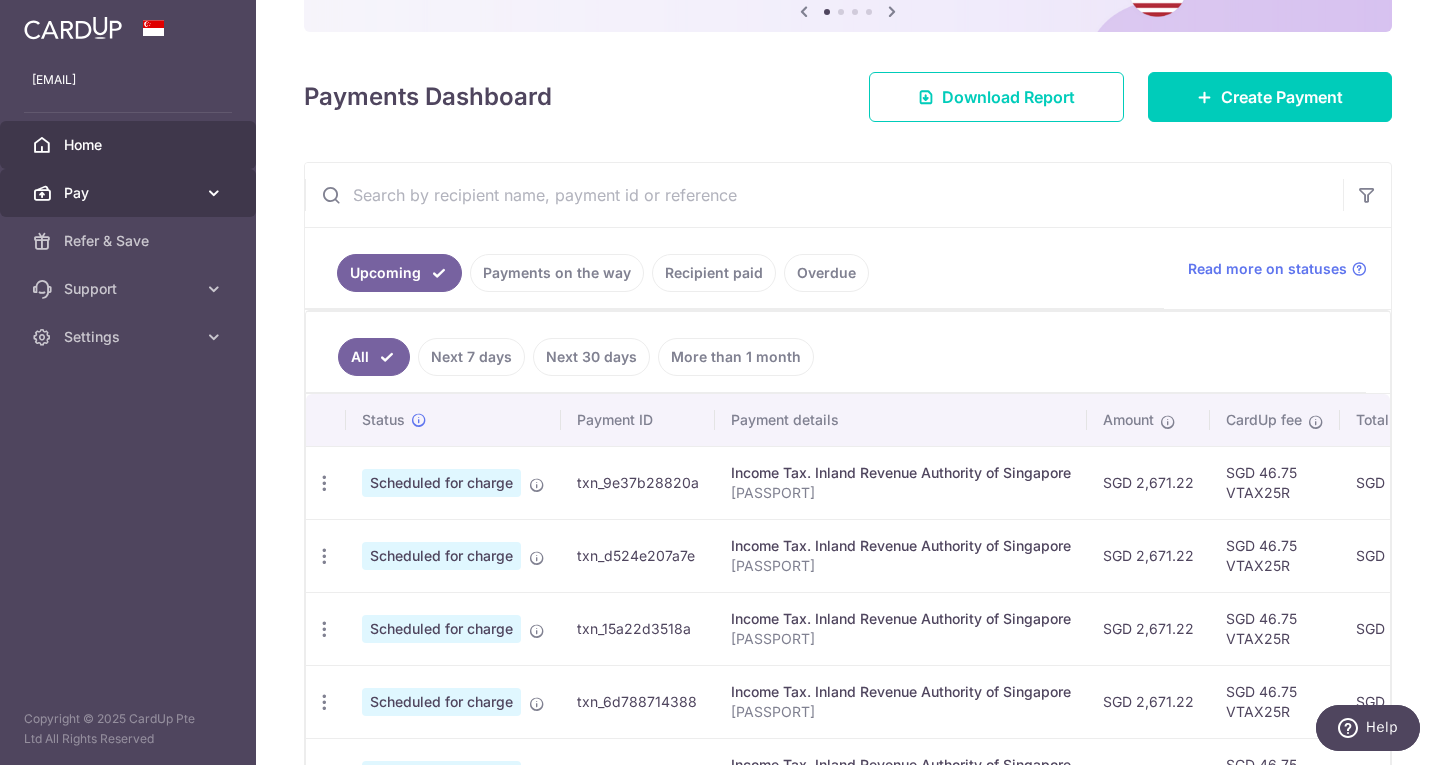 click on "Pay" at bounding box center [128, 193] 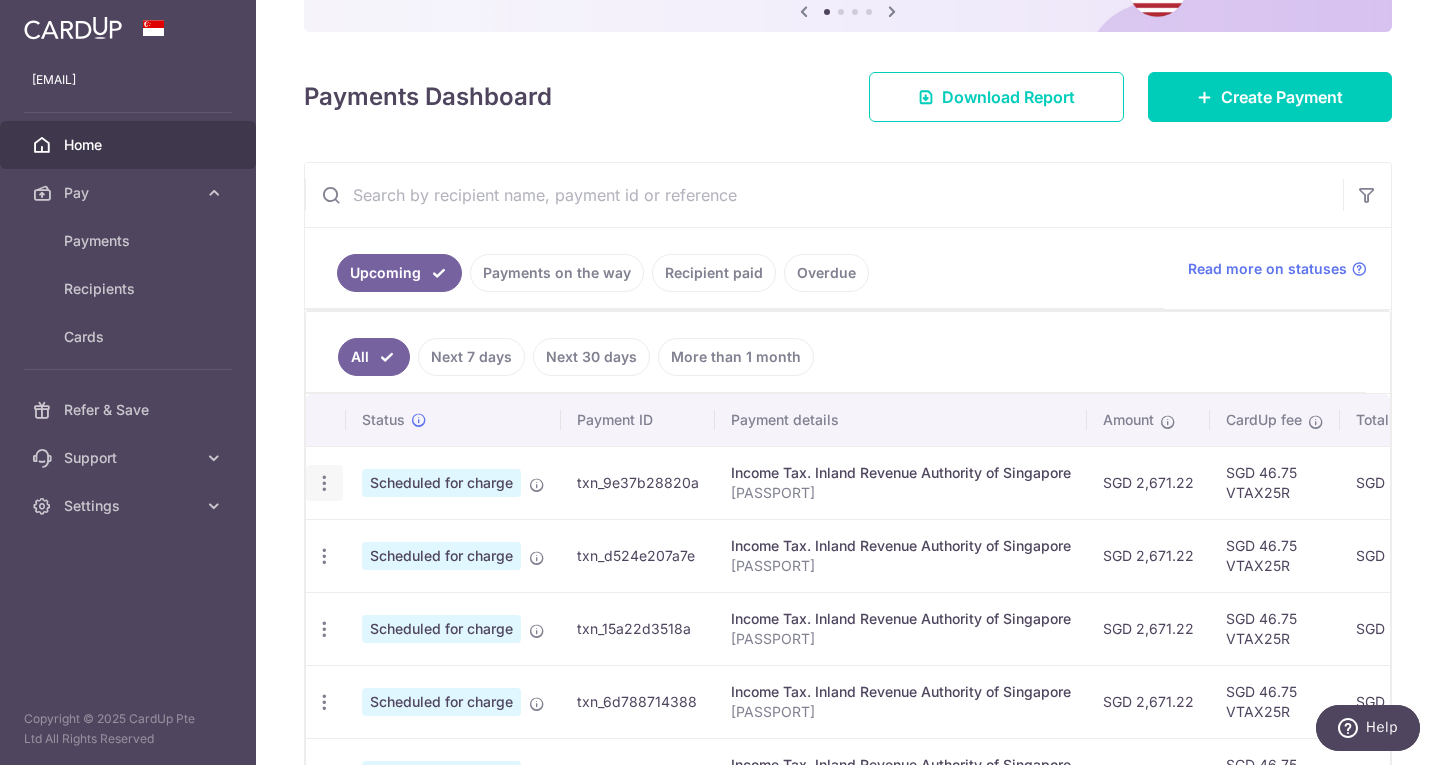 click at bounding box center (324, 483) 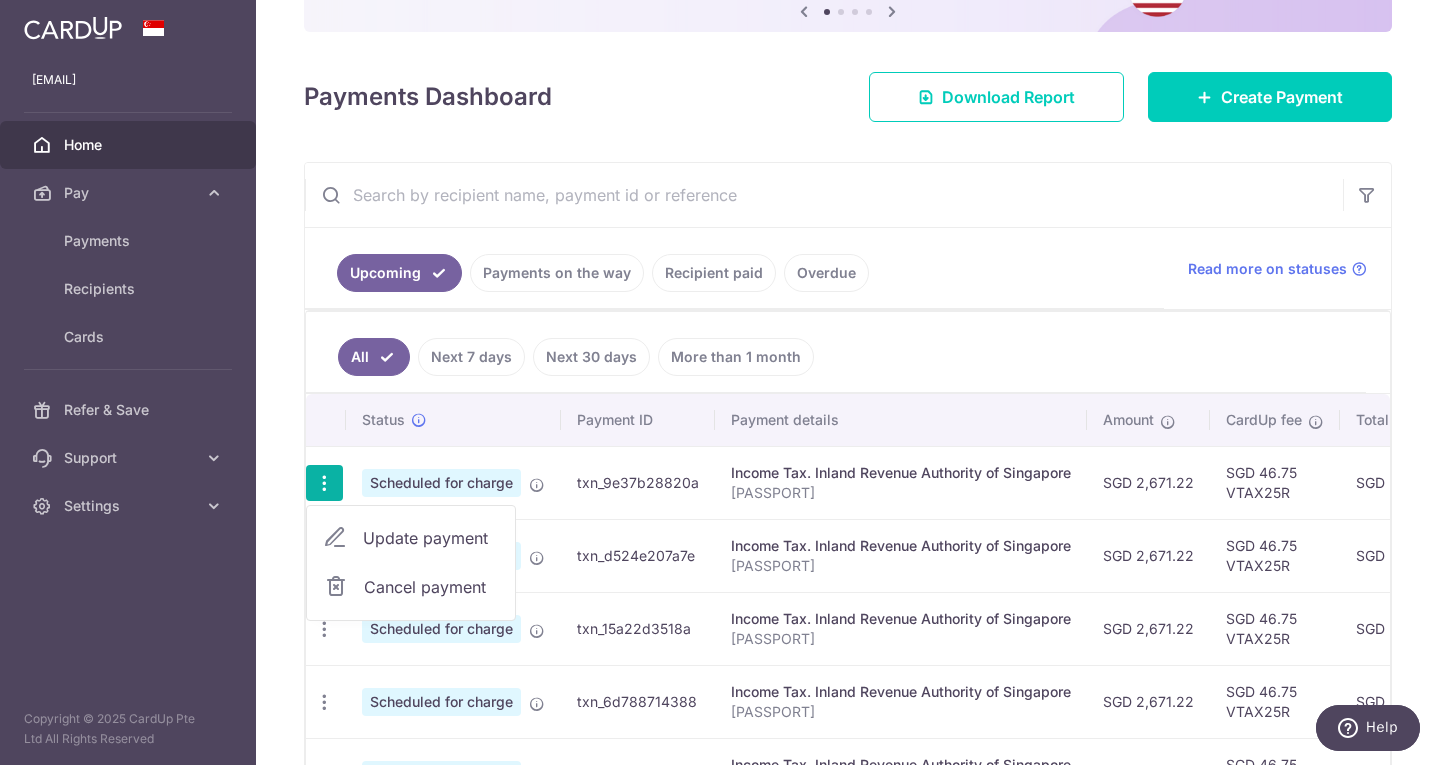 click on "Update payment" at bounding box center [431, 538] 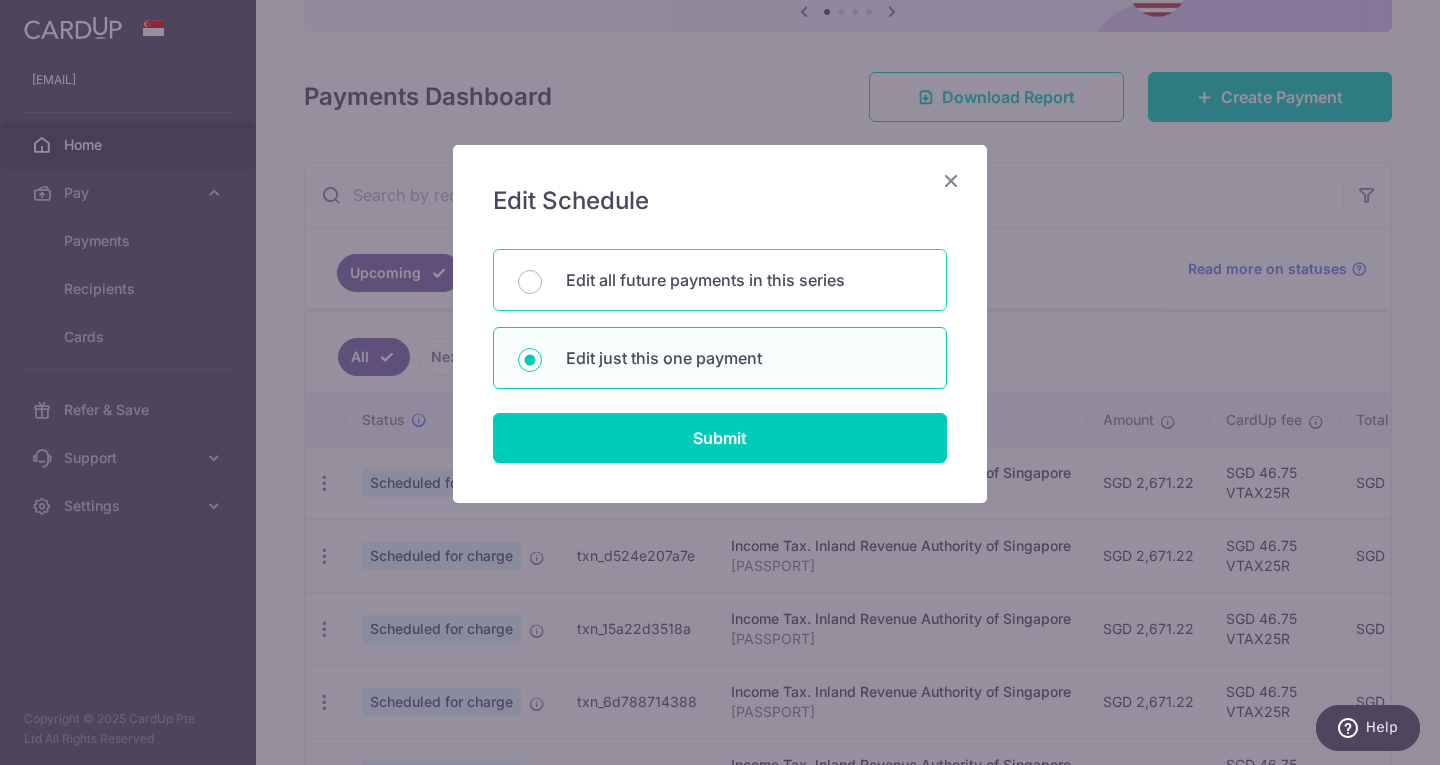 click on "Edit all future payments in this series" at bounding box center [720, 280] 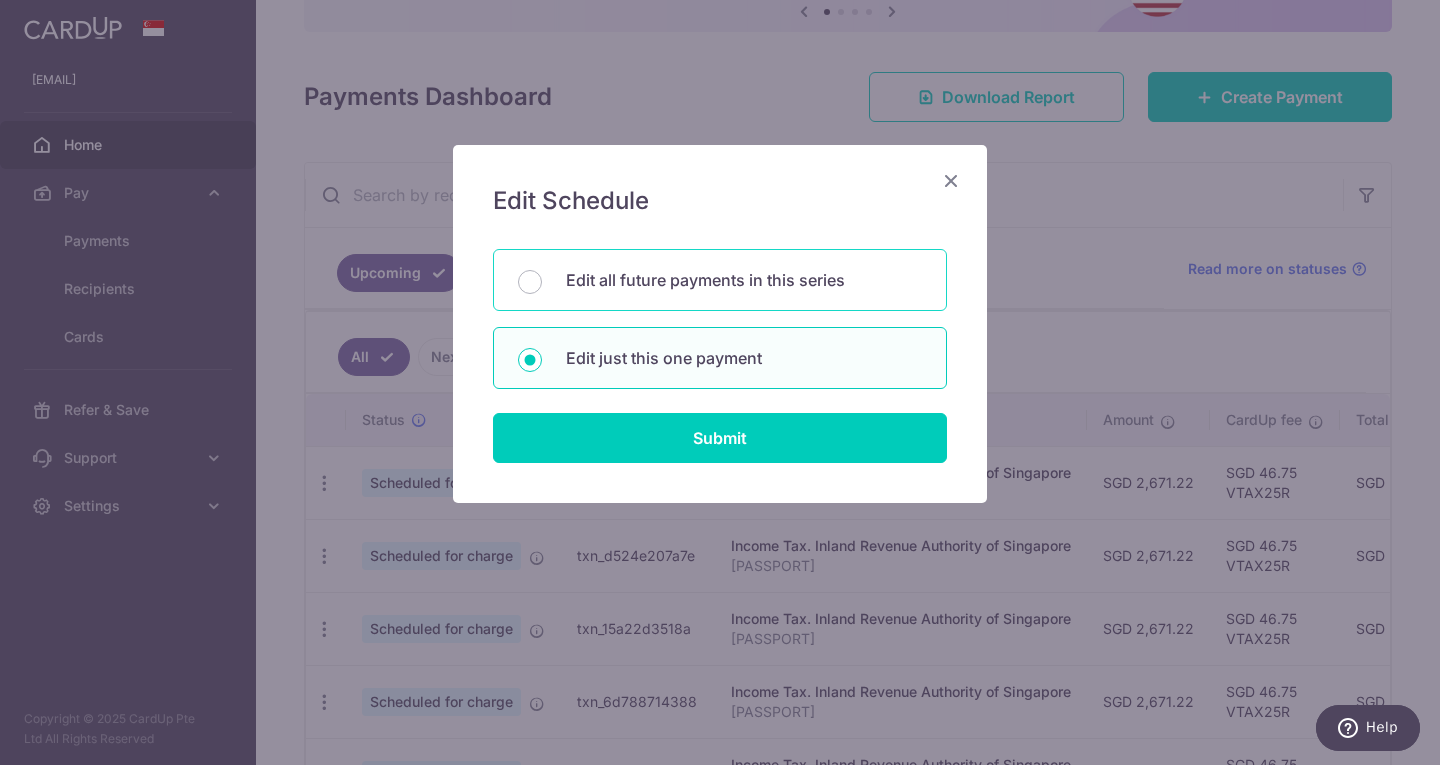 radio on "true" 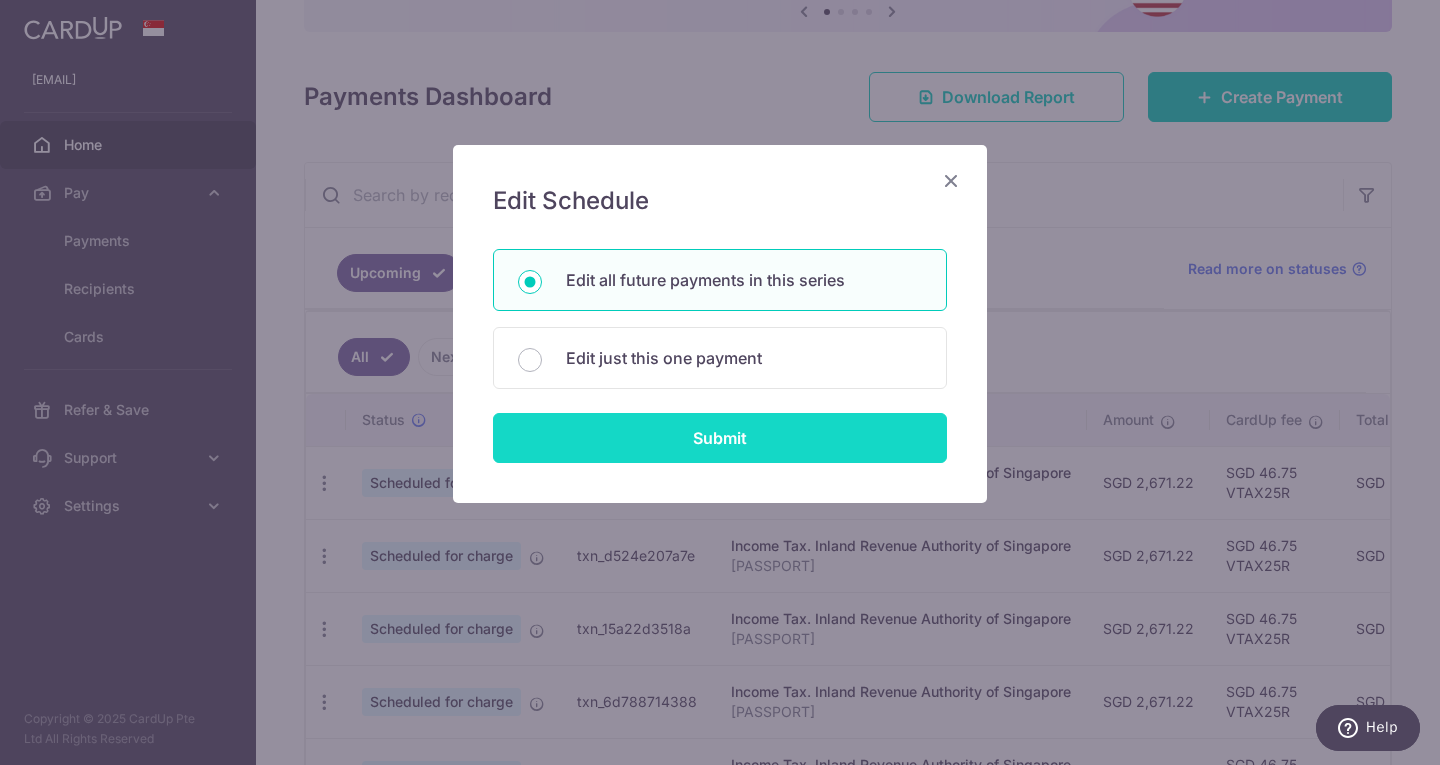 click on "Submit" at bounding box center [720, 438] 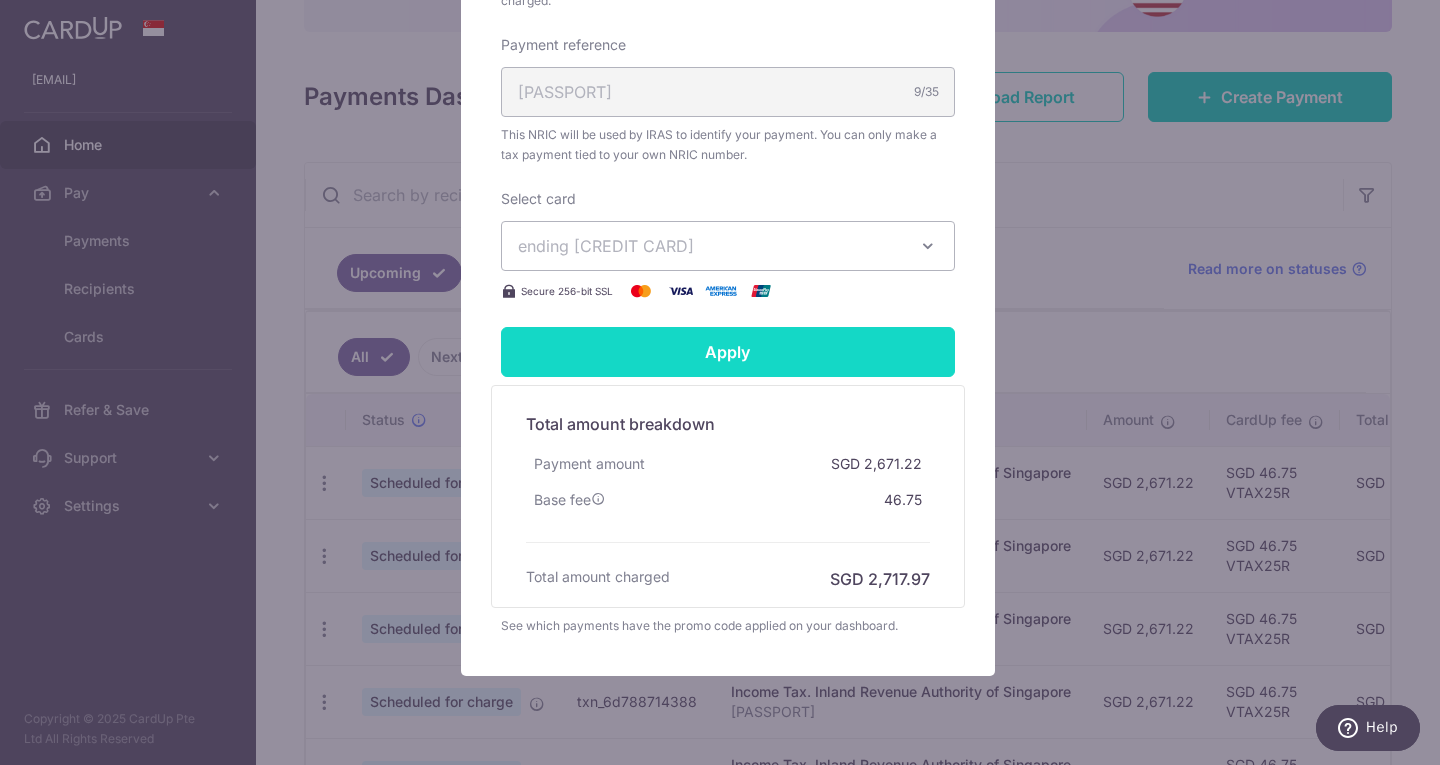 scroll, scrollTop: 700, scrollLeft: 0, axis: vertical 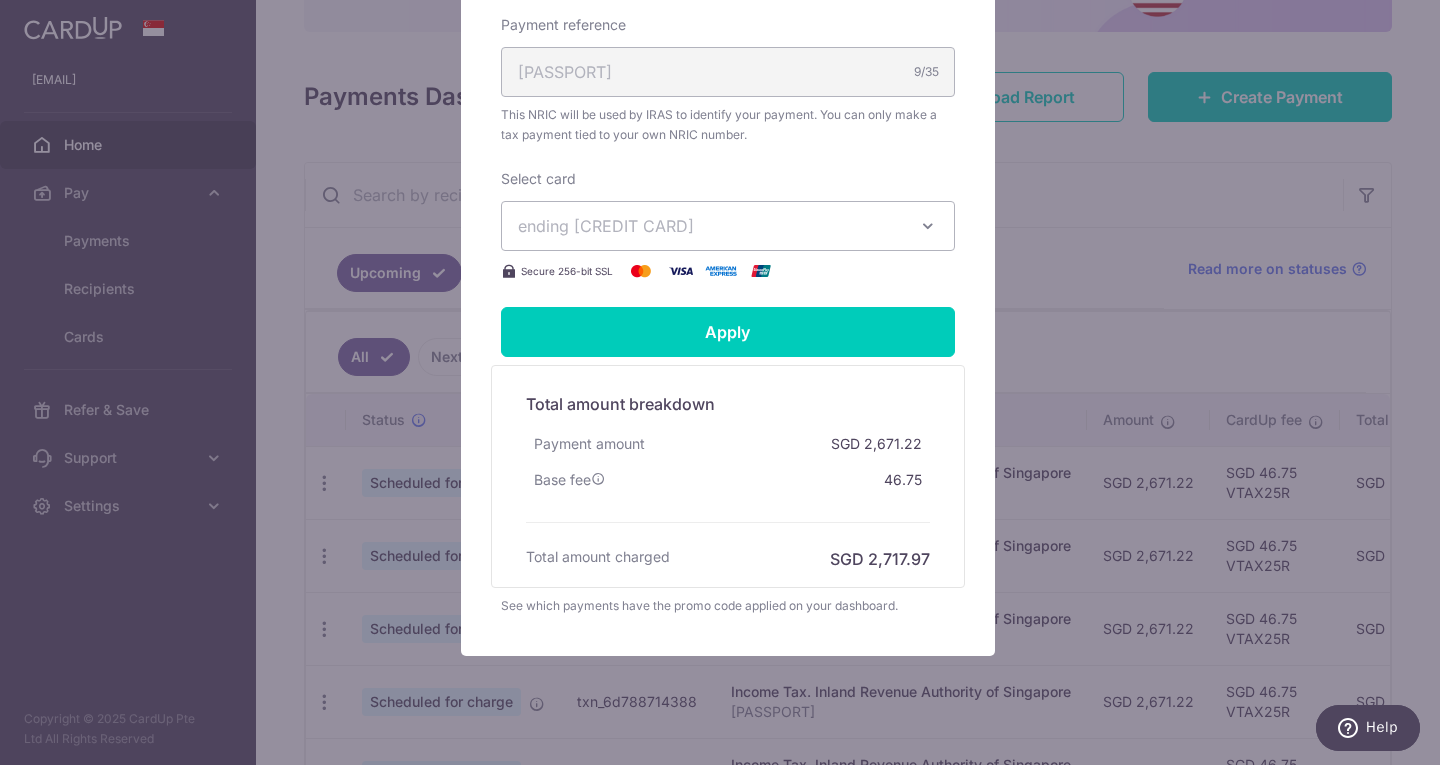 click on "ending 7638" at bounding box center (728, 226) 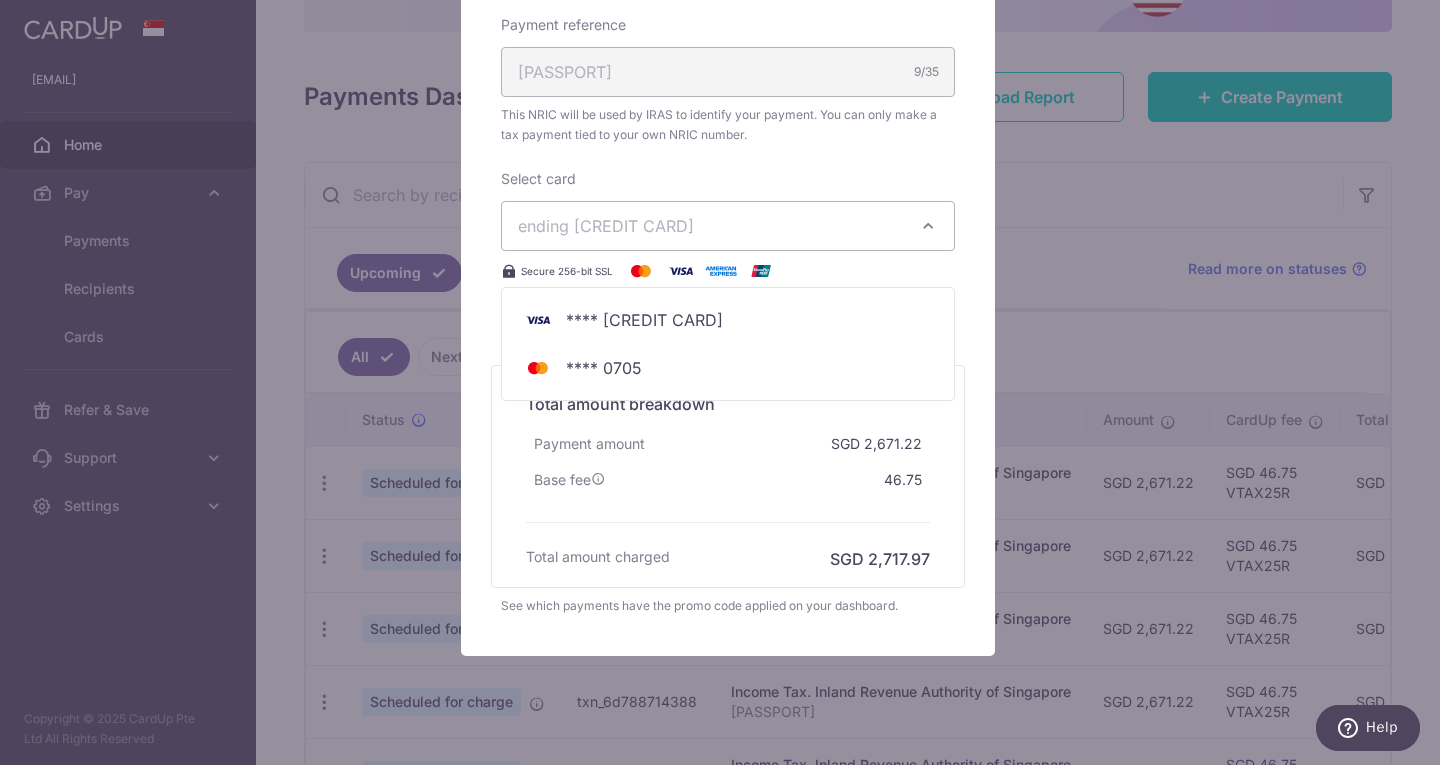 click on "Secure 256-bit SSL" at bounding box center (728, 271) 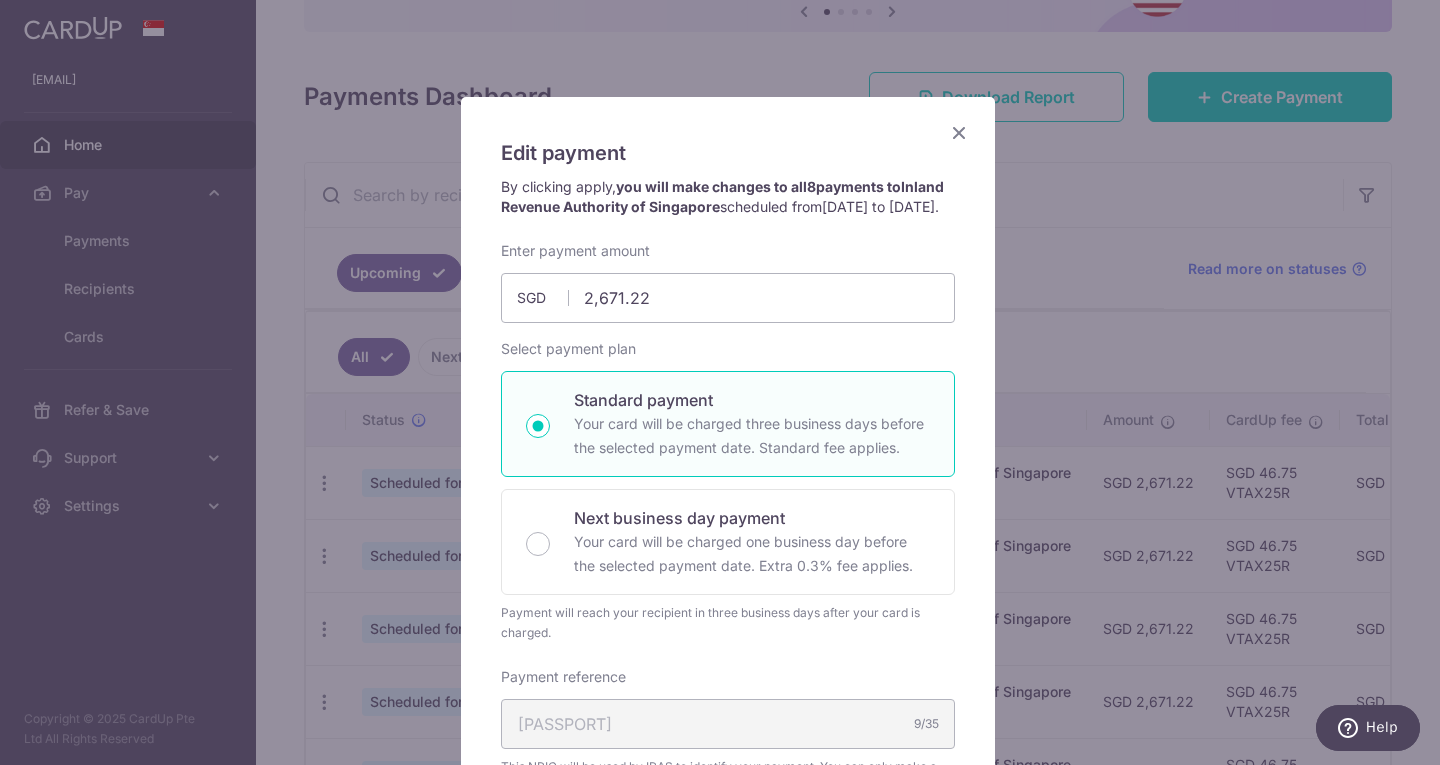 scroll, scrollTop: 0, scrollLeft: 0, axis: both 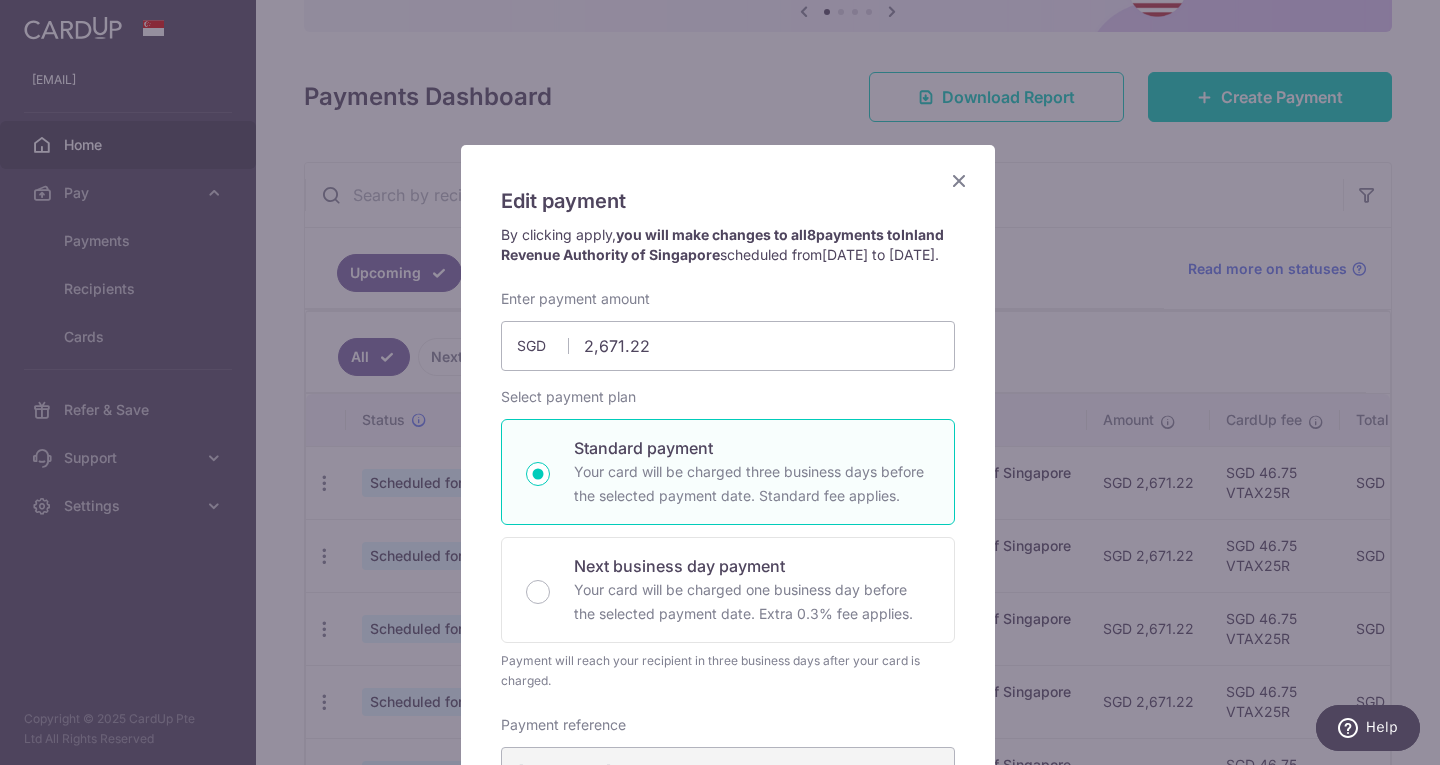 click at bounding box center [959, 180] 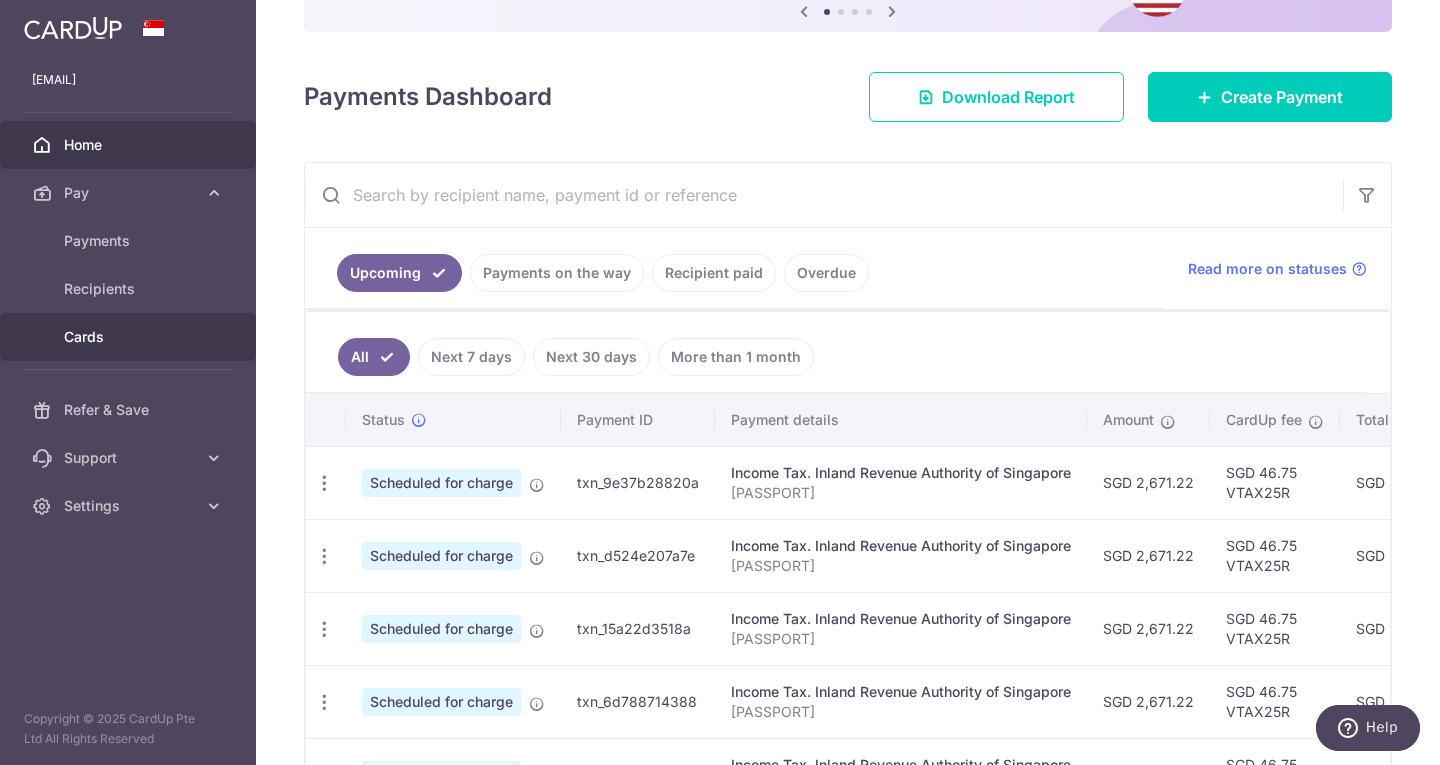 click on "Cards" at bounding box center (130, 337) 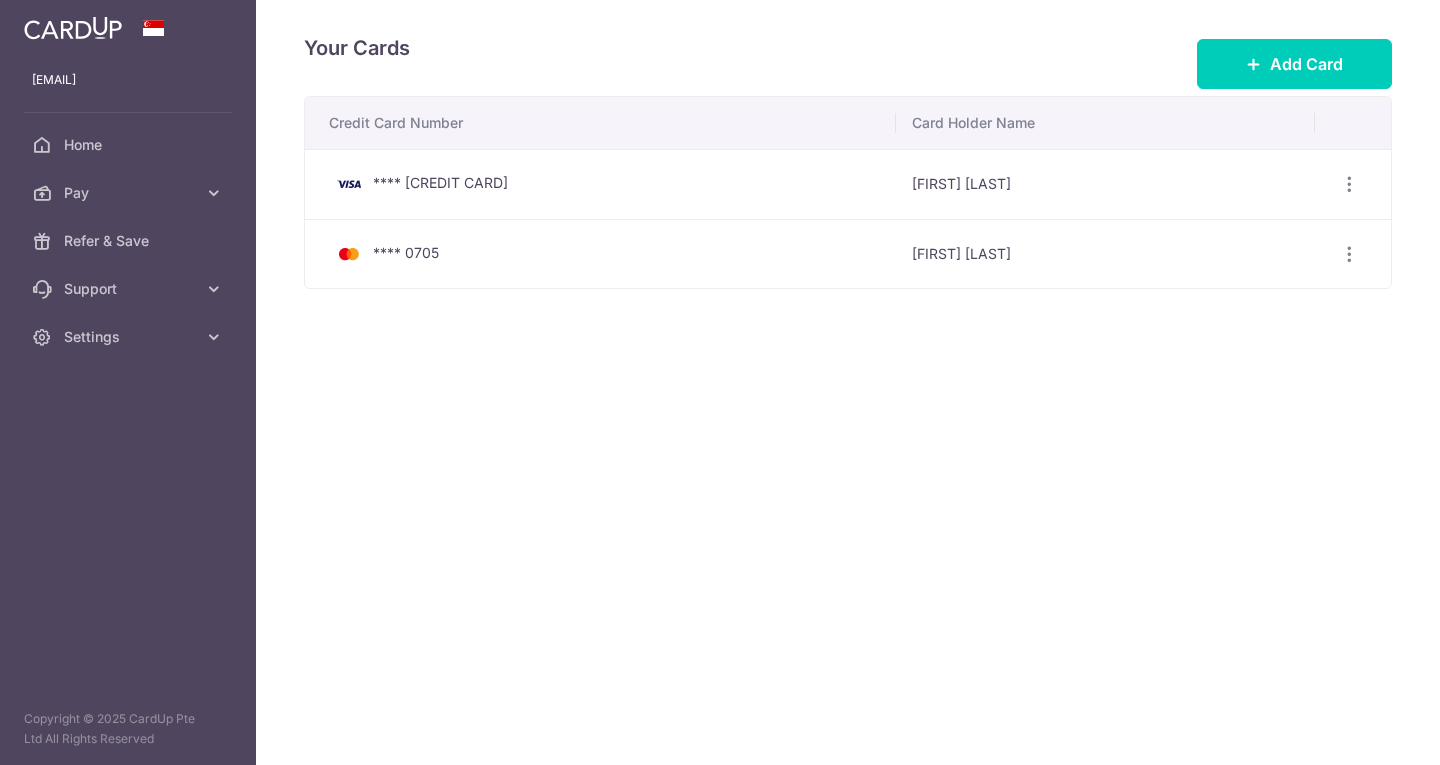 scroll, scrollTop: 0, scrollLeft: 0, axis: both 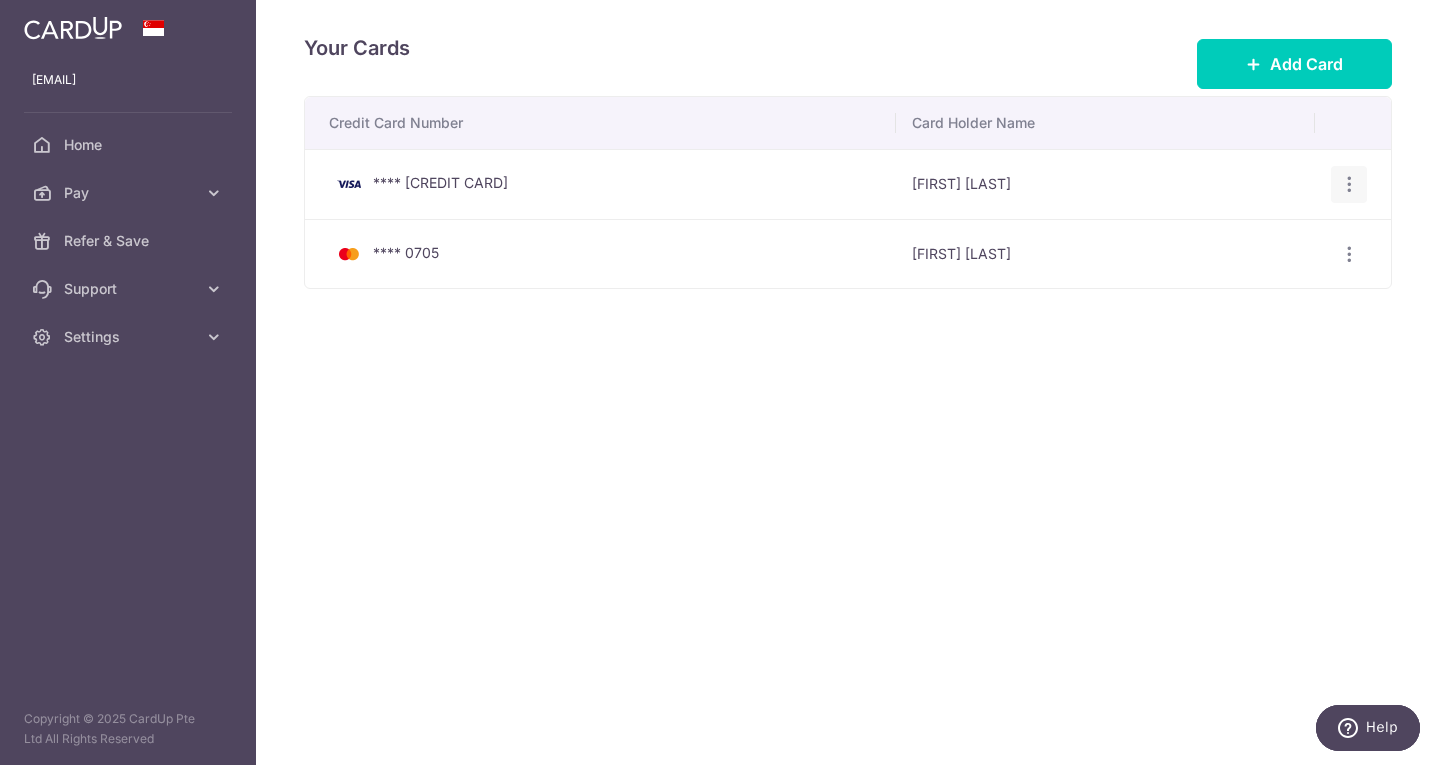 click at bounding box center (1349, 184) 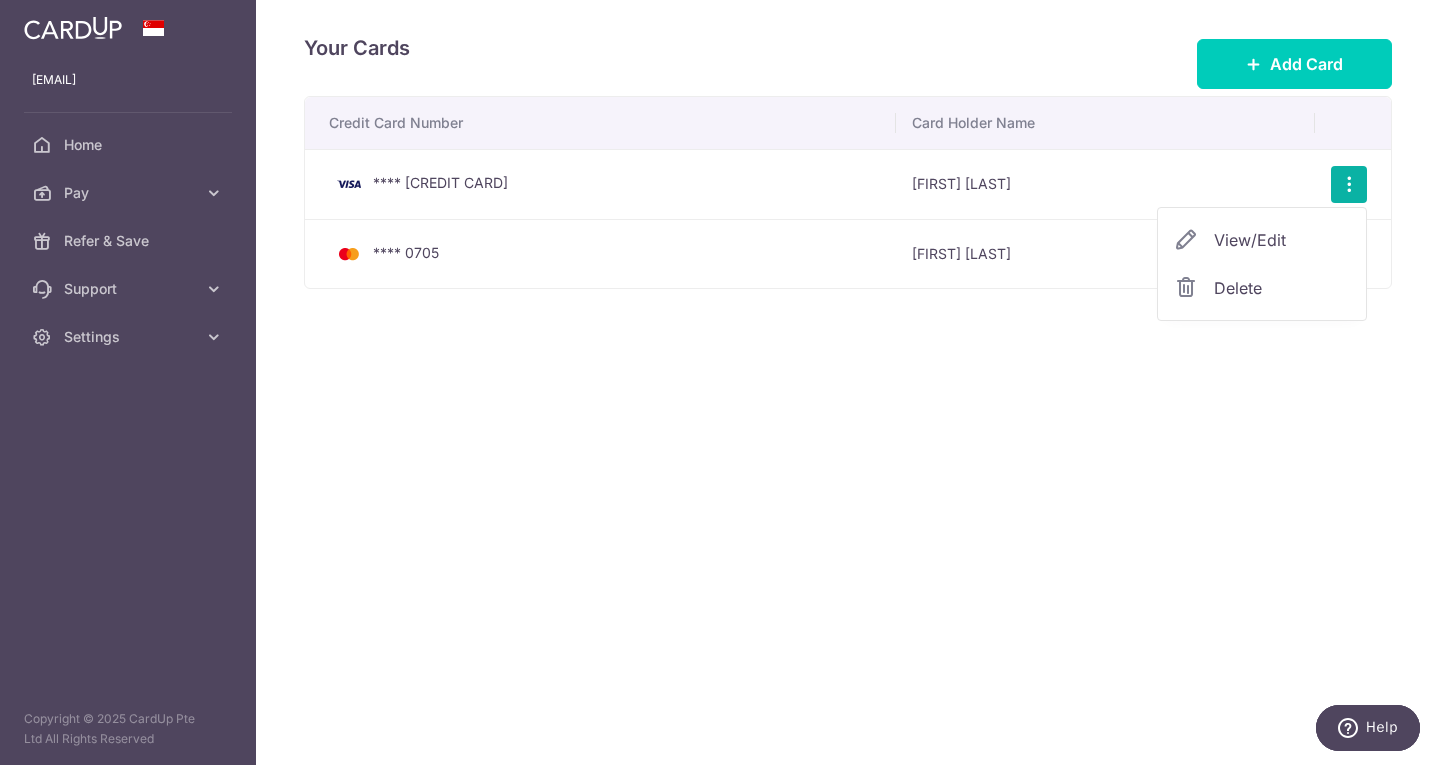 click on "Delete" at bounding box center [1282, 288] 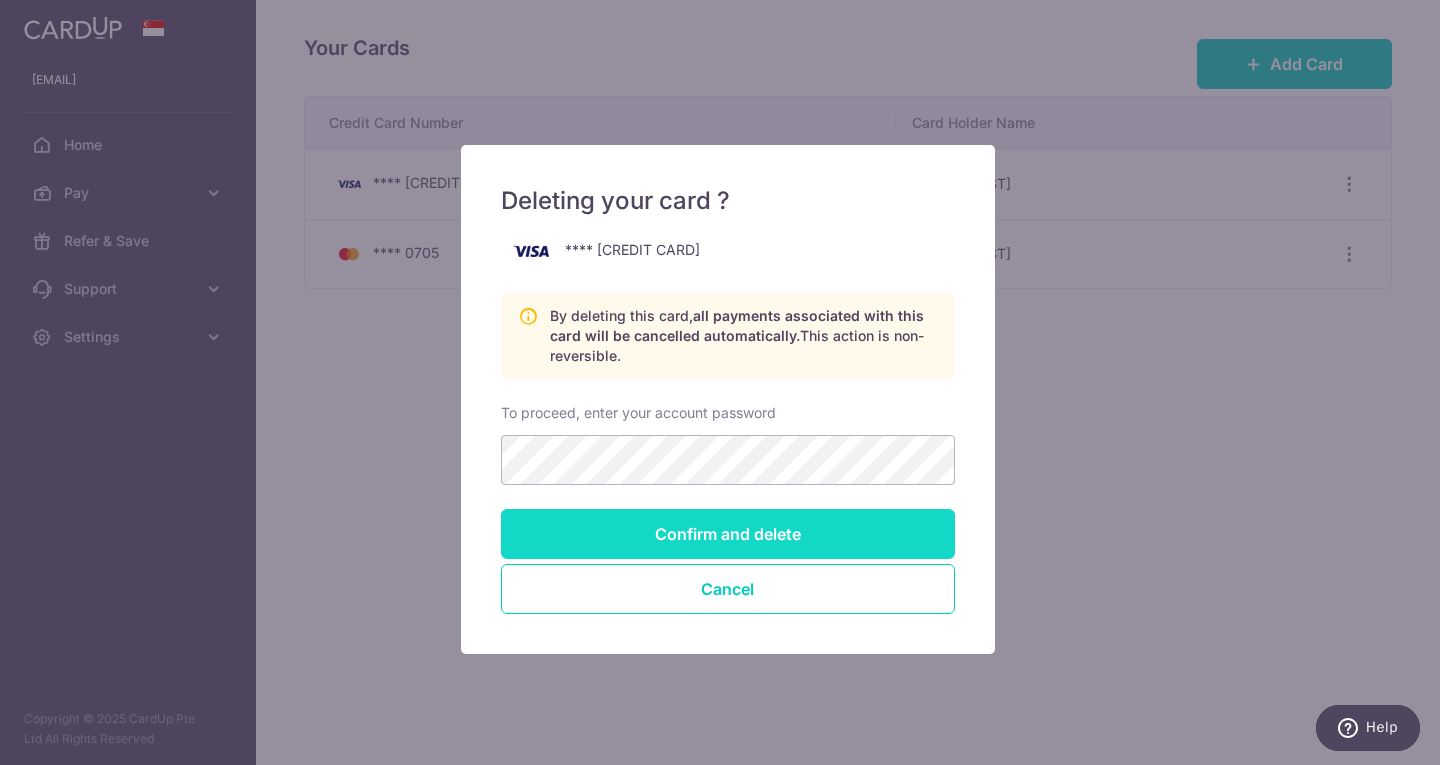 click on "Confirm and delete" at bounding box center [728, 534] 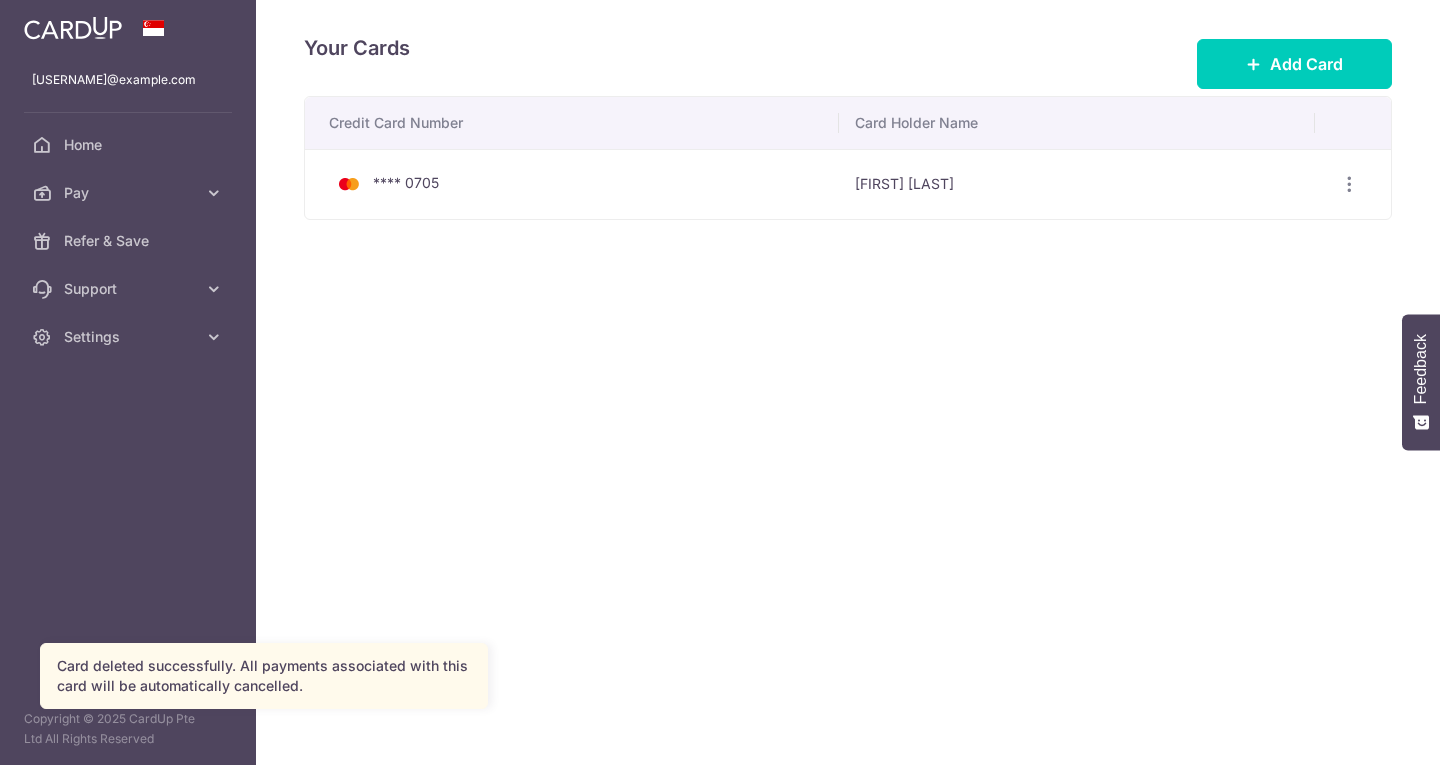 scroll, scrollTop: 0, scrollLeft: 0, axis: both 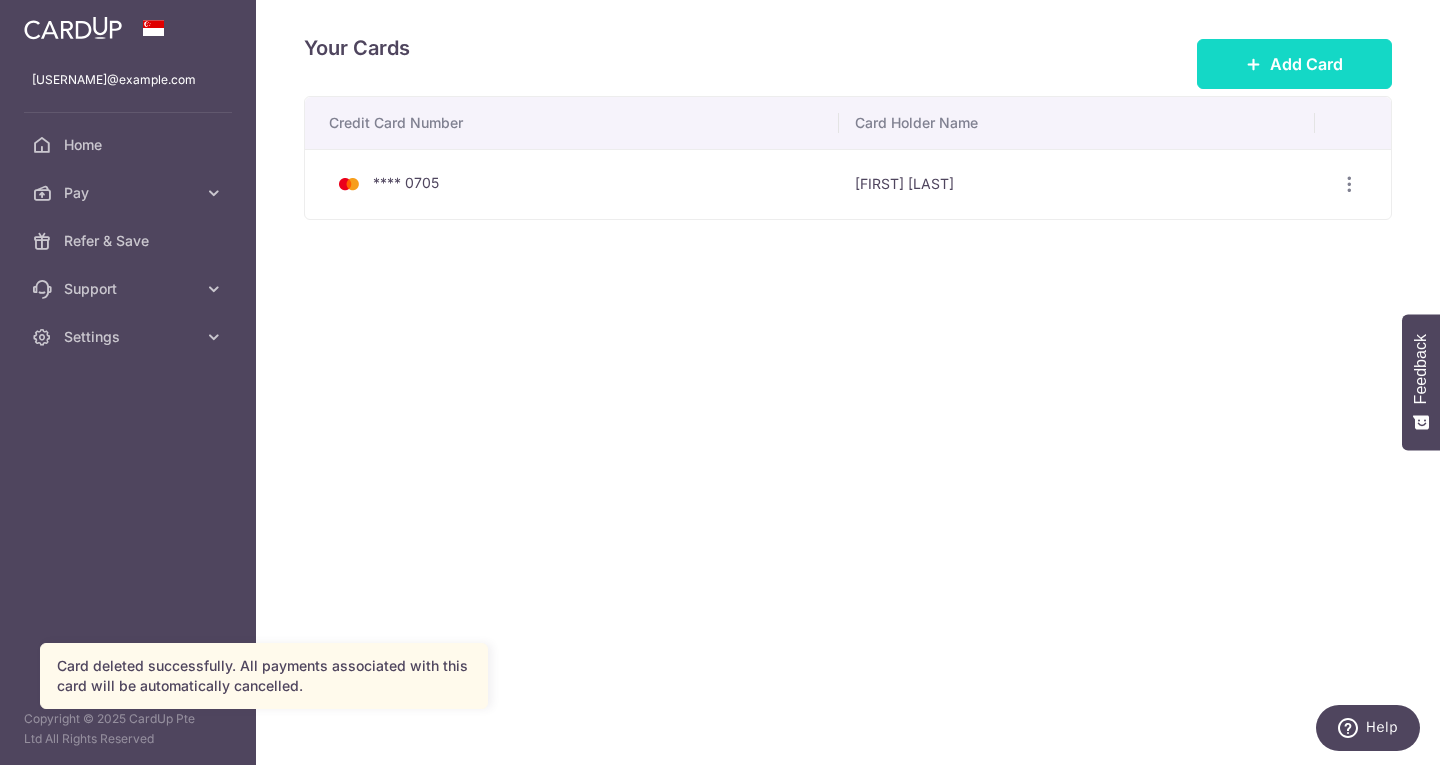 click on "Add Card" at bounding box center [1294, 64] 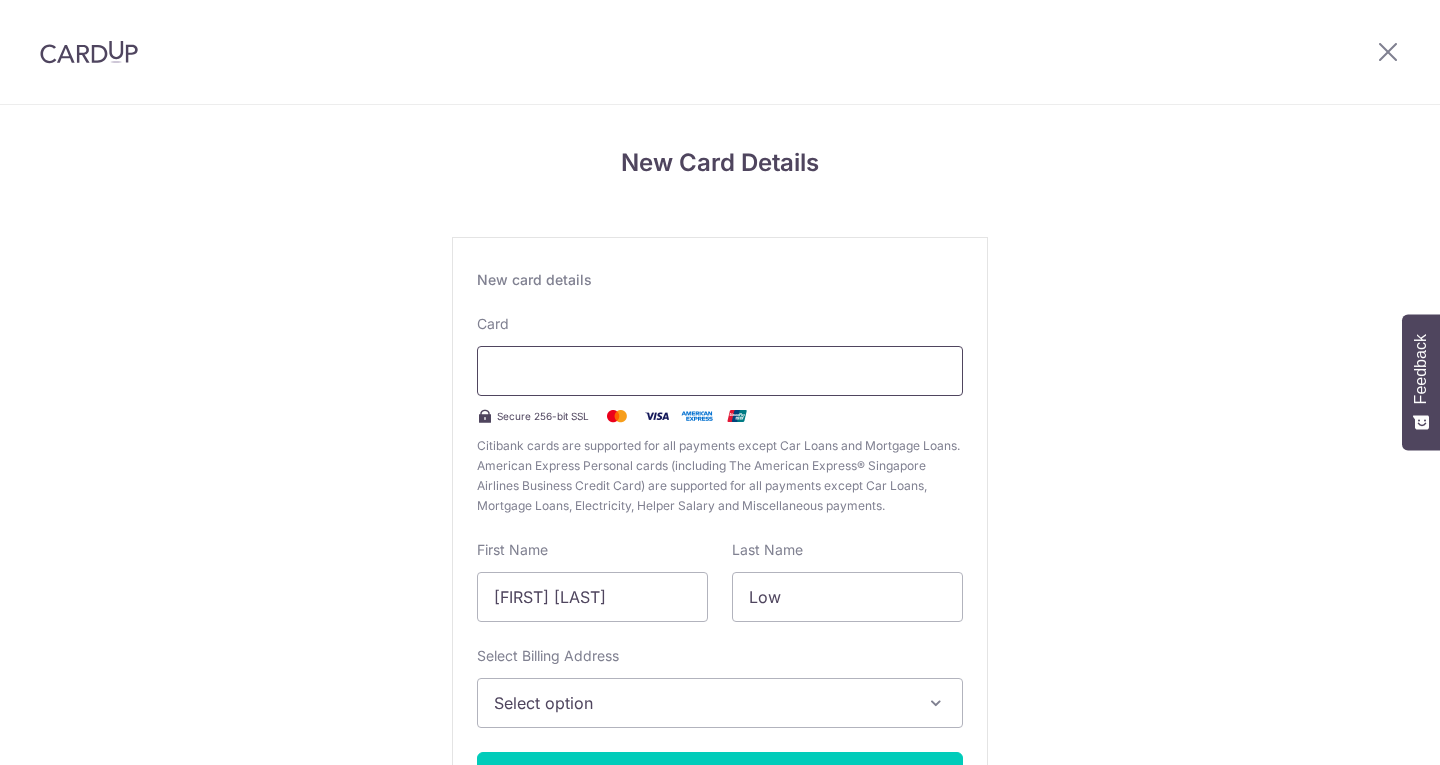 scroll, scrollTop: 0, scrollLeft: 0, axis: both 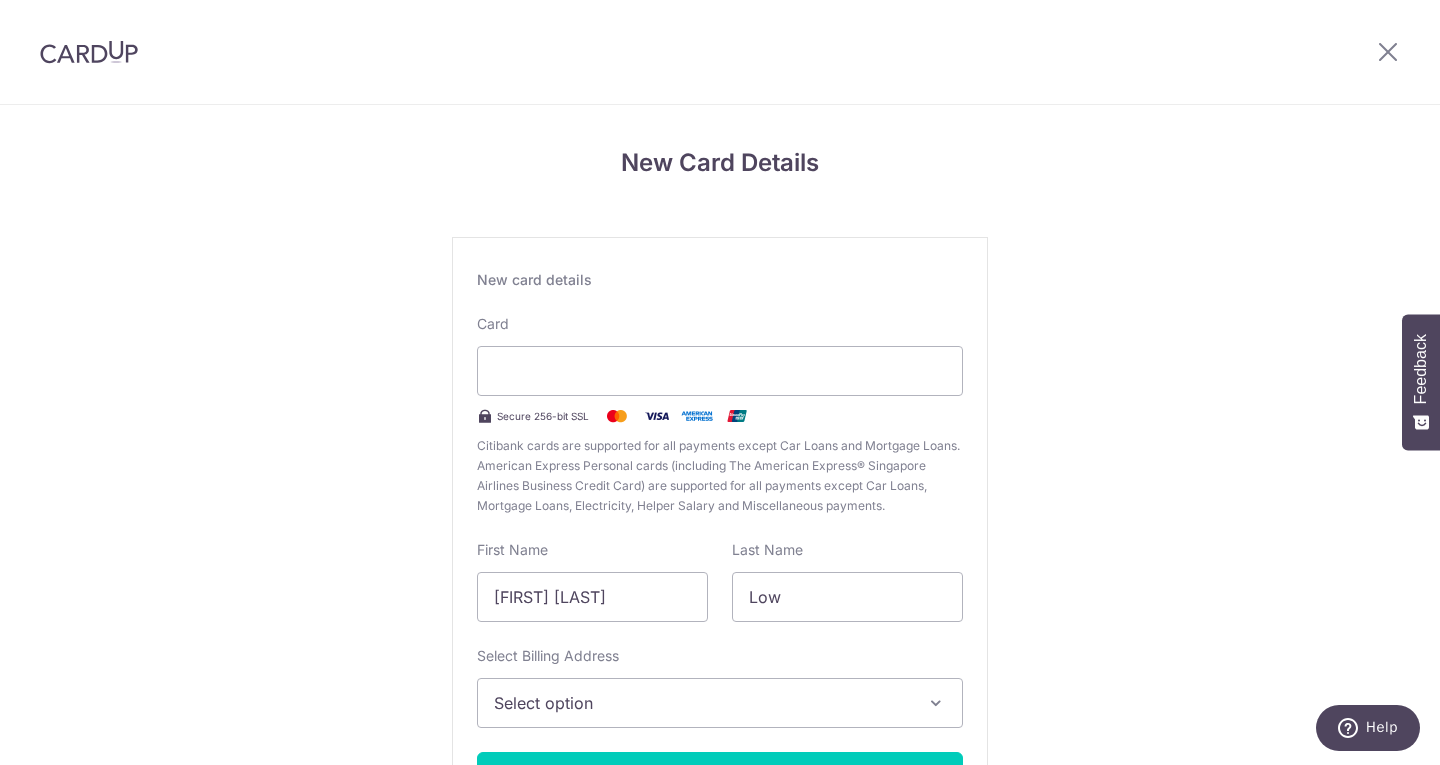 click on "New Card Details
New card details
Card
Secure 256-bit SSL
Citibank cards are supported for all payments except Car Loans and Mortgage Loans. American Express Personal cards (including The American Express® Singapore Airlines Business Credit Card) are supported for all payments except Car Loans, Mortgage Loans, Electricity, Helper Salary and Miscellaneous payments.
First Name
[FIRST]
Last Name
[LAST]
Select Billing Address
Select option
Add Billing Address" at bounding box center (720, 525) 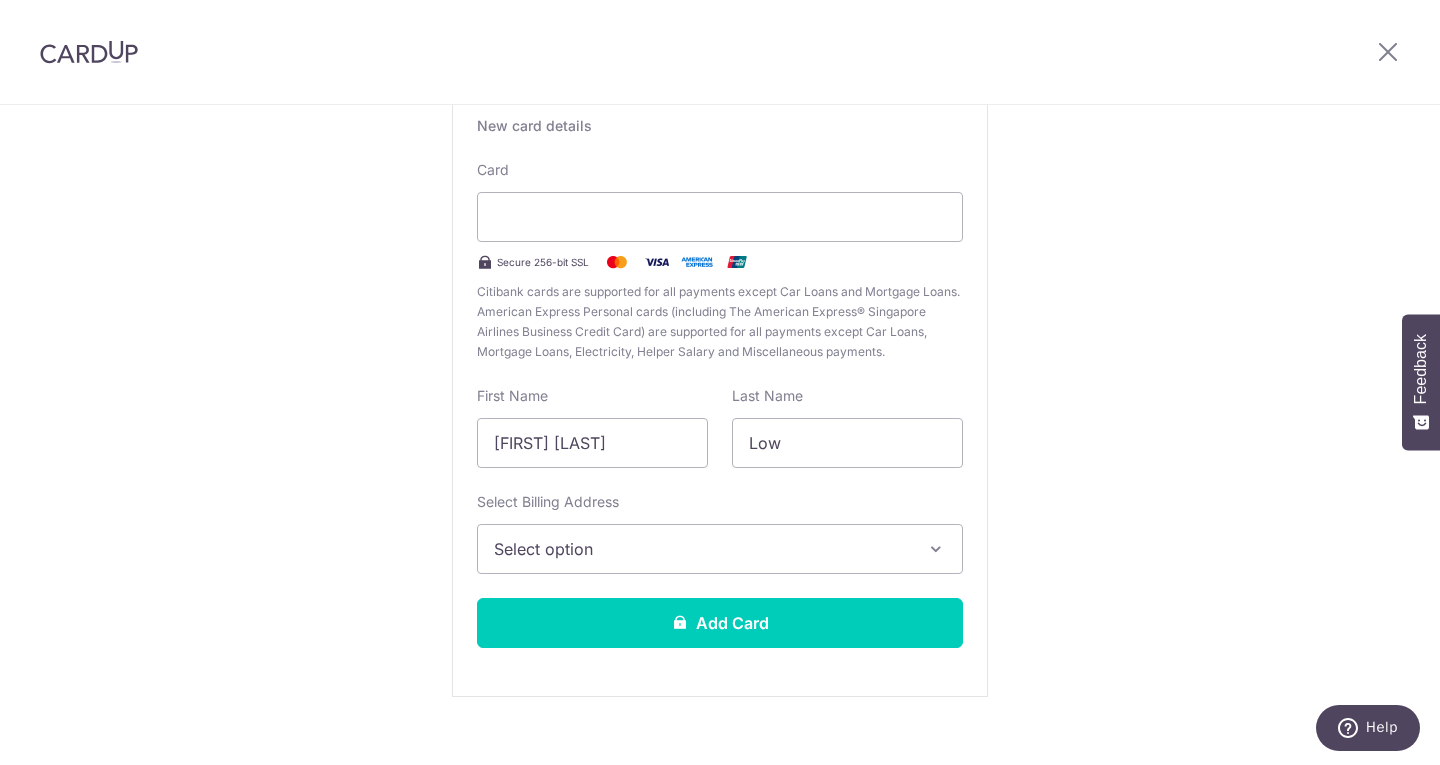 scroll, scrollTop: 180, scrollLeft: 0, axis: vertical 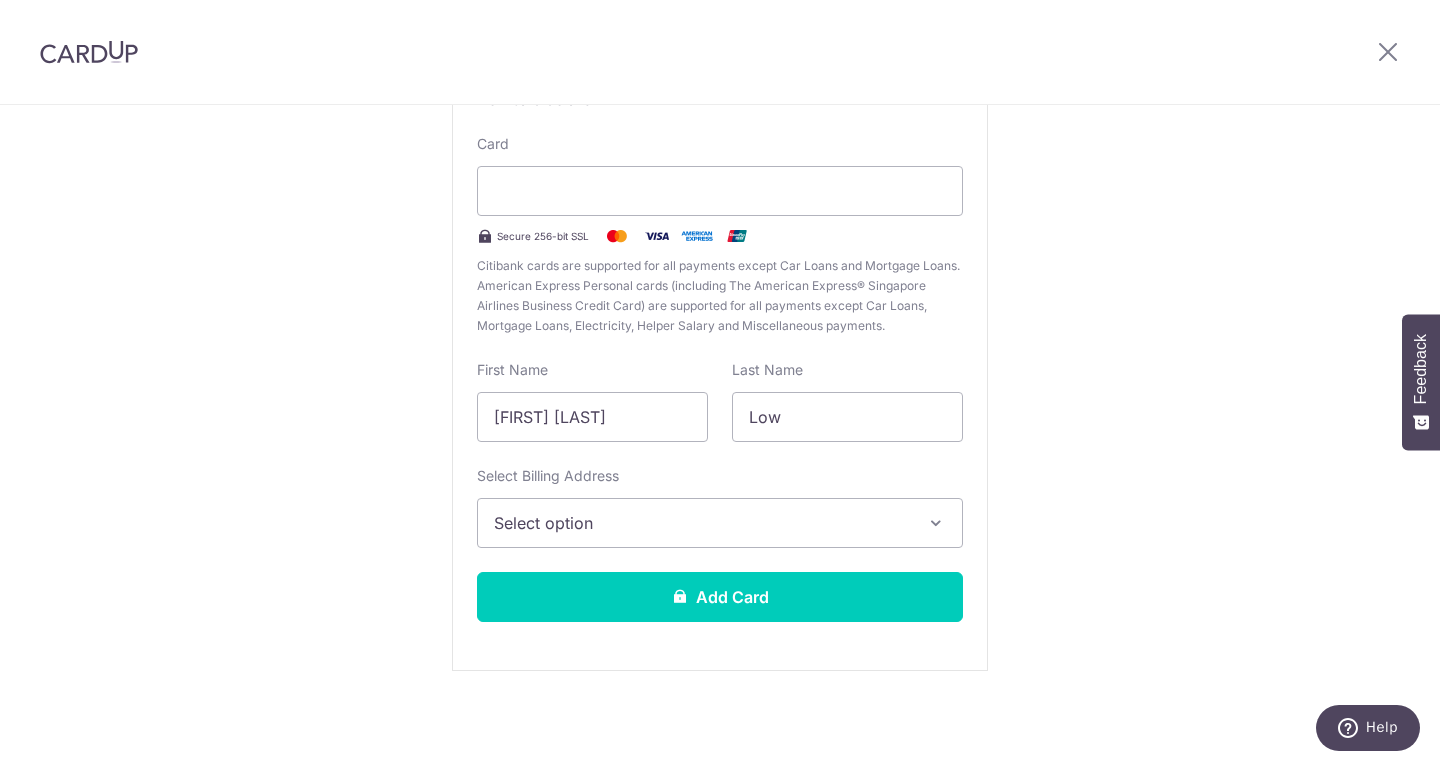 click at bounding box center (936, 523) 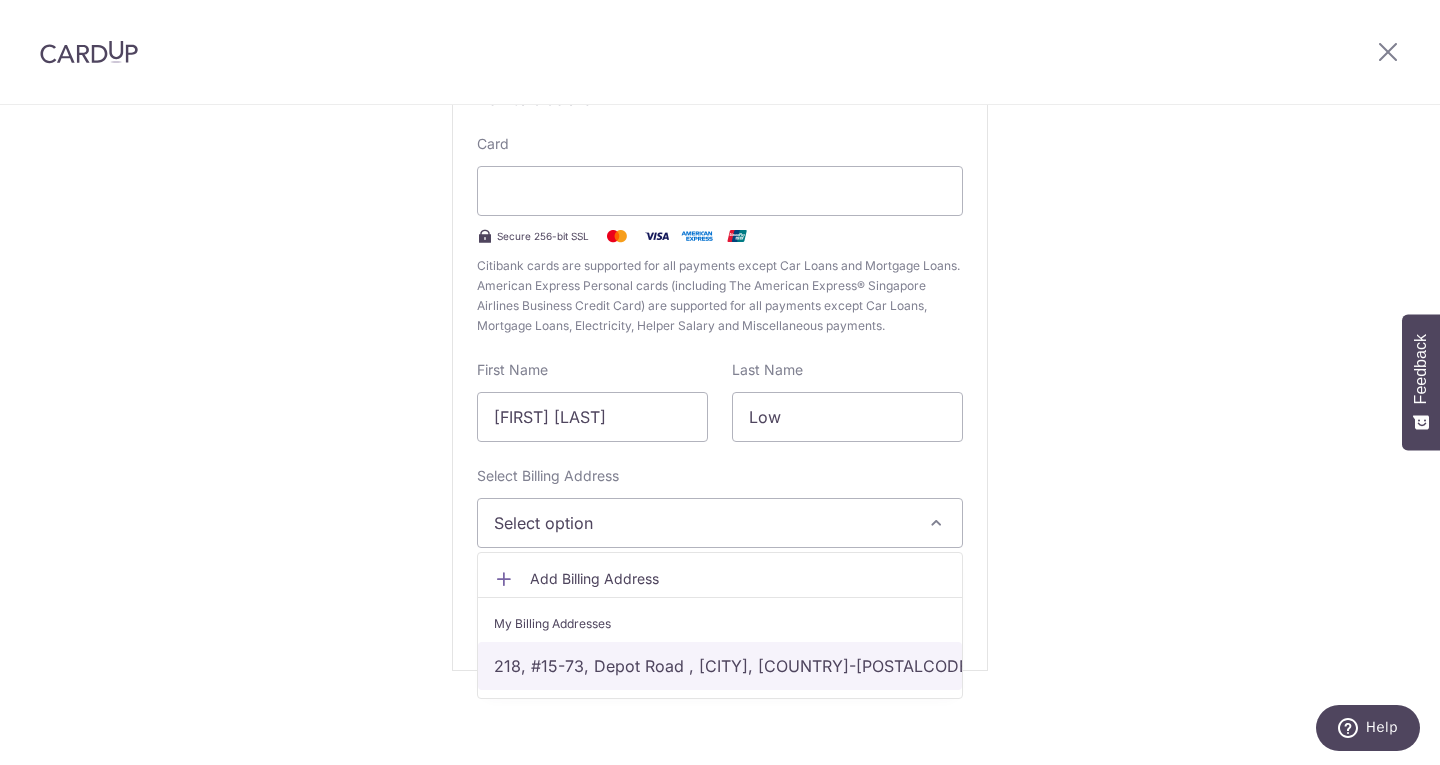 click on "218, #15-73, Depot Road , [CITY], [COUNTRY]-[POSTALCODE]" at bounding box center (720, 666) 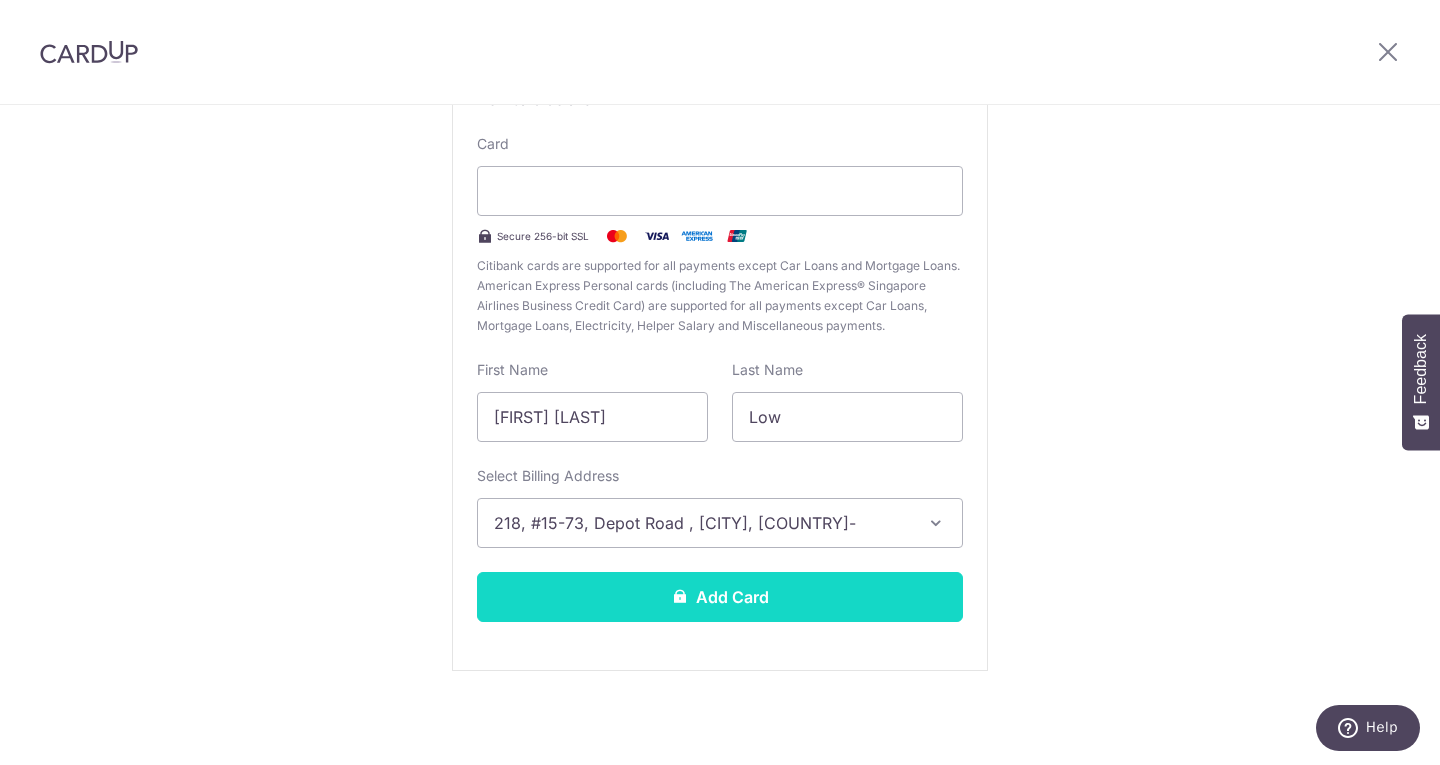 click on "Add Card" at bounding box center (720, 597) 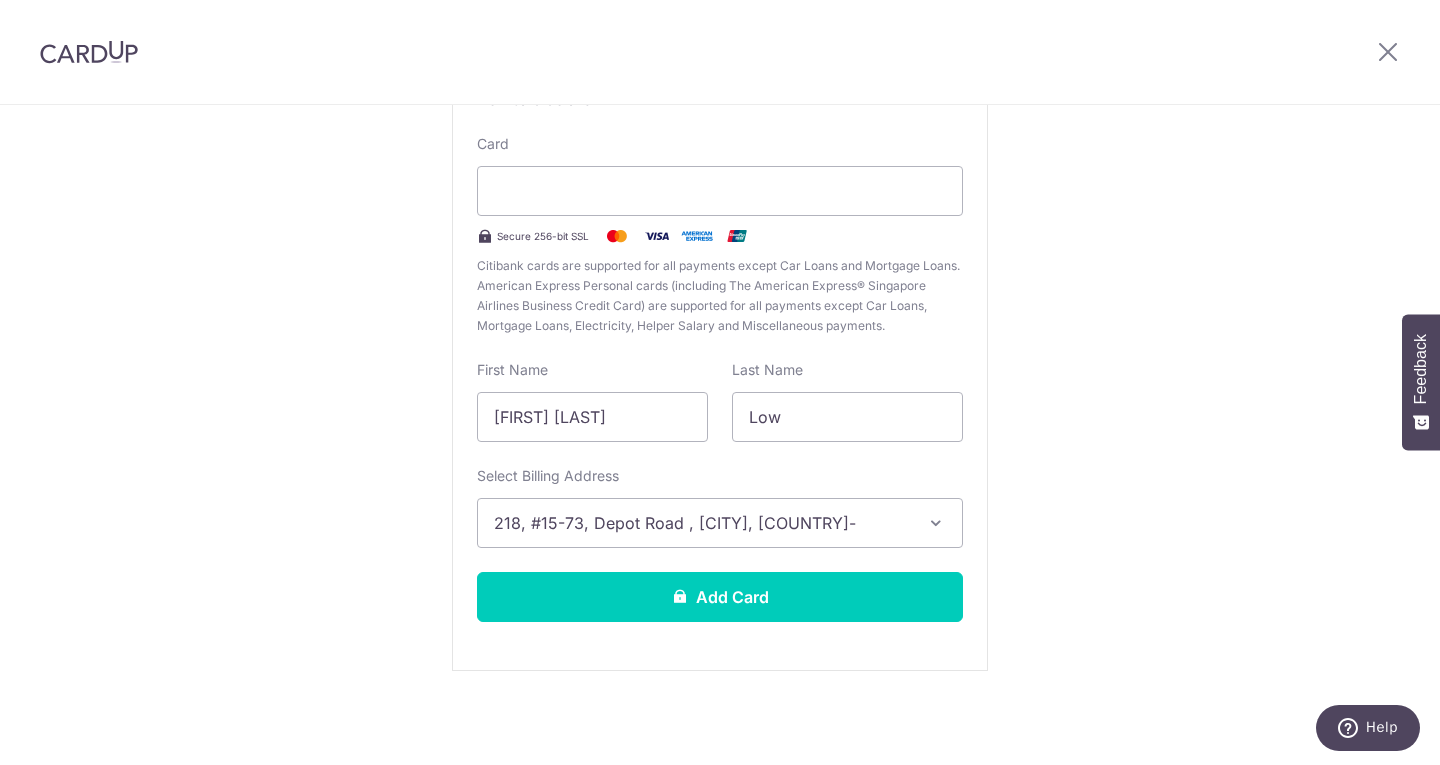 click on "New Card Details
New card details
Your card number is invalid.
Card
Secure 256-bit SSL
Citibank cards are supported for all payments except Car Loans and Mortgage Loans. American Express Personal cards (including The American Express® Singapore Airlines Business Credit Card) are supported for all payments except Car Loans, Mortgage Loans, Electricity, Helper Salary and Miscellaneous payments.
First Name
[FIRST]
Last Name
[LAST]
Select Billing Address
218, #15-73, Depot Road , [CITY], [COUNTRY]-[POSTALCODE]" at bounding box center [720, 345] 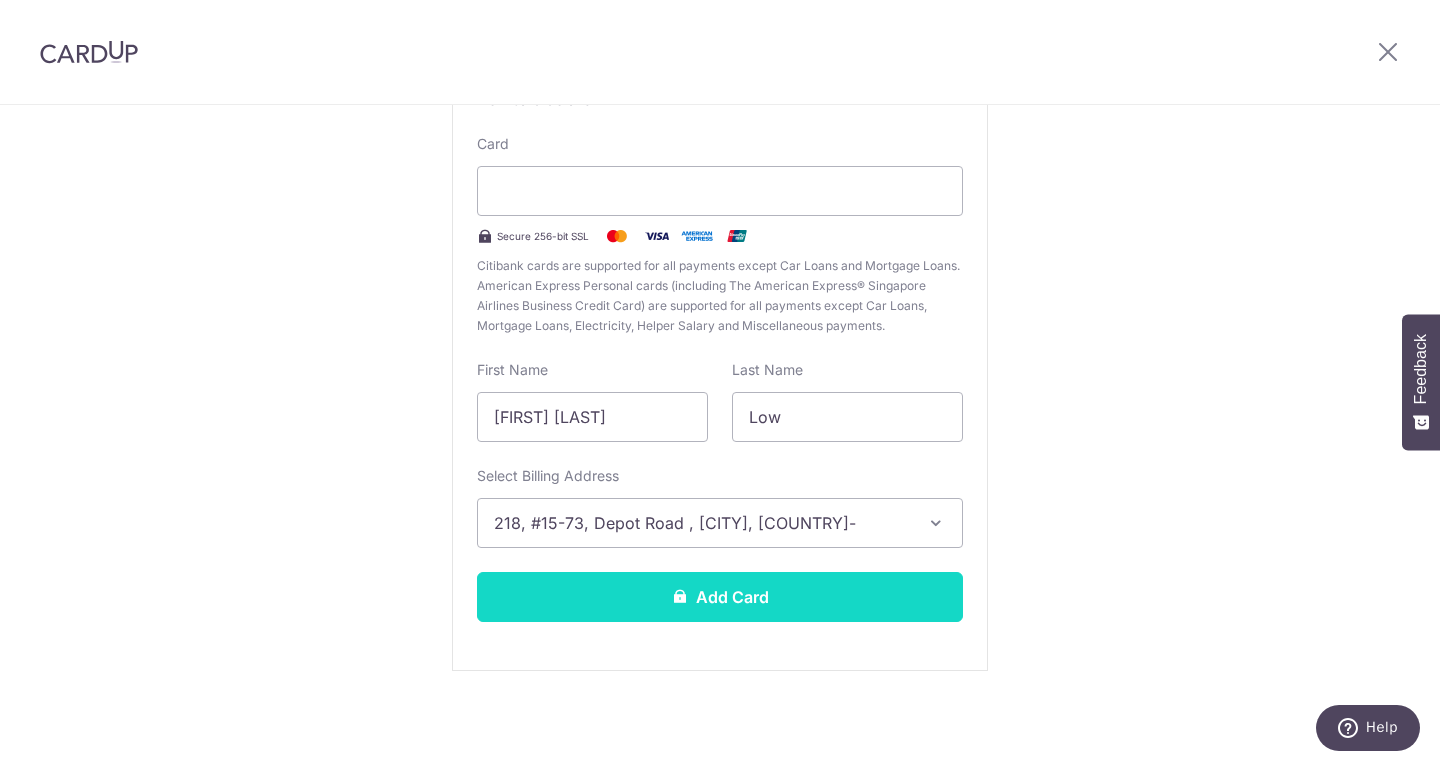 click on "Add Card" at bounding box center (720, 597) 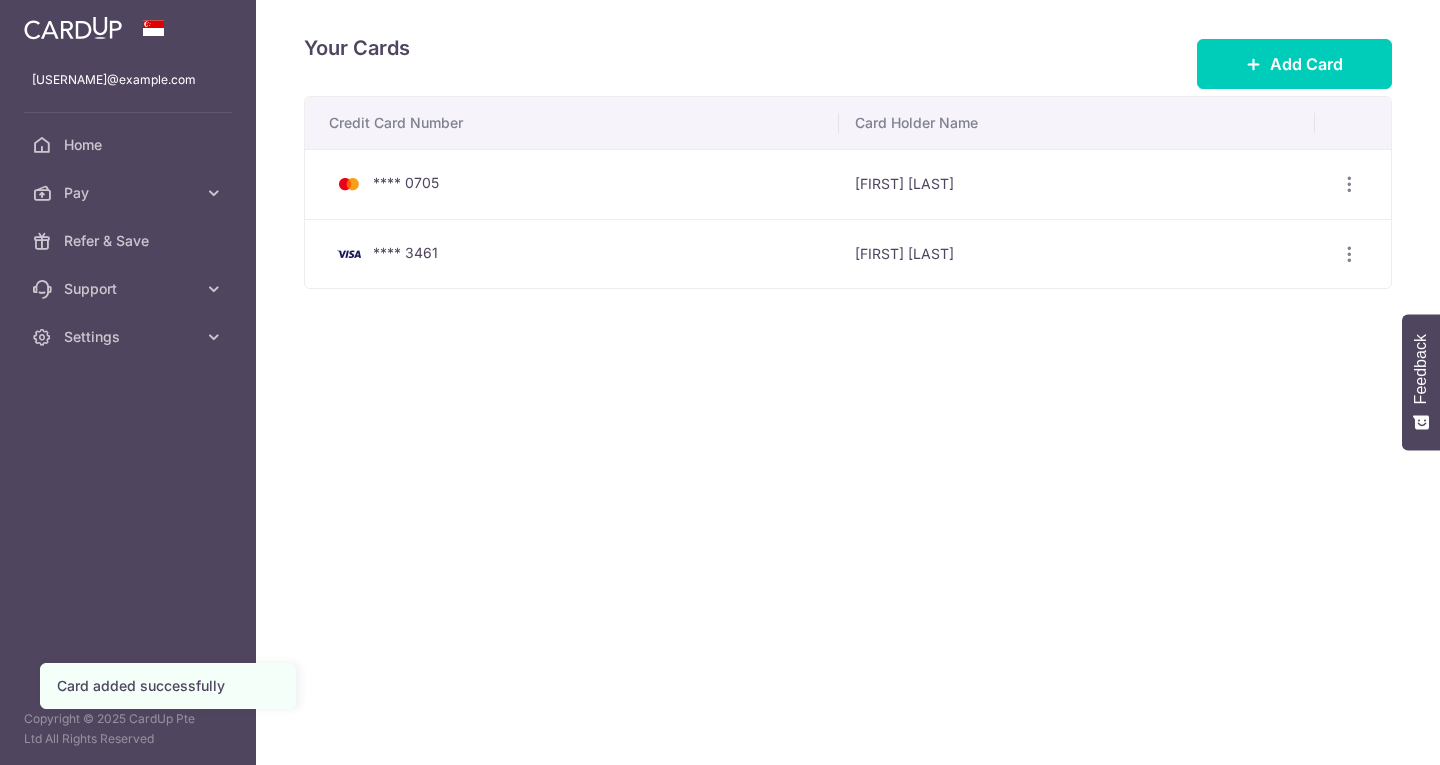 scroll, scrollTop: 0, scrollLeft: 0, axis: both 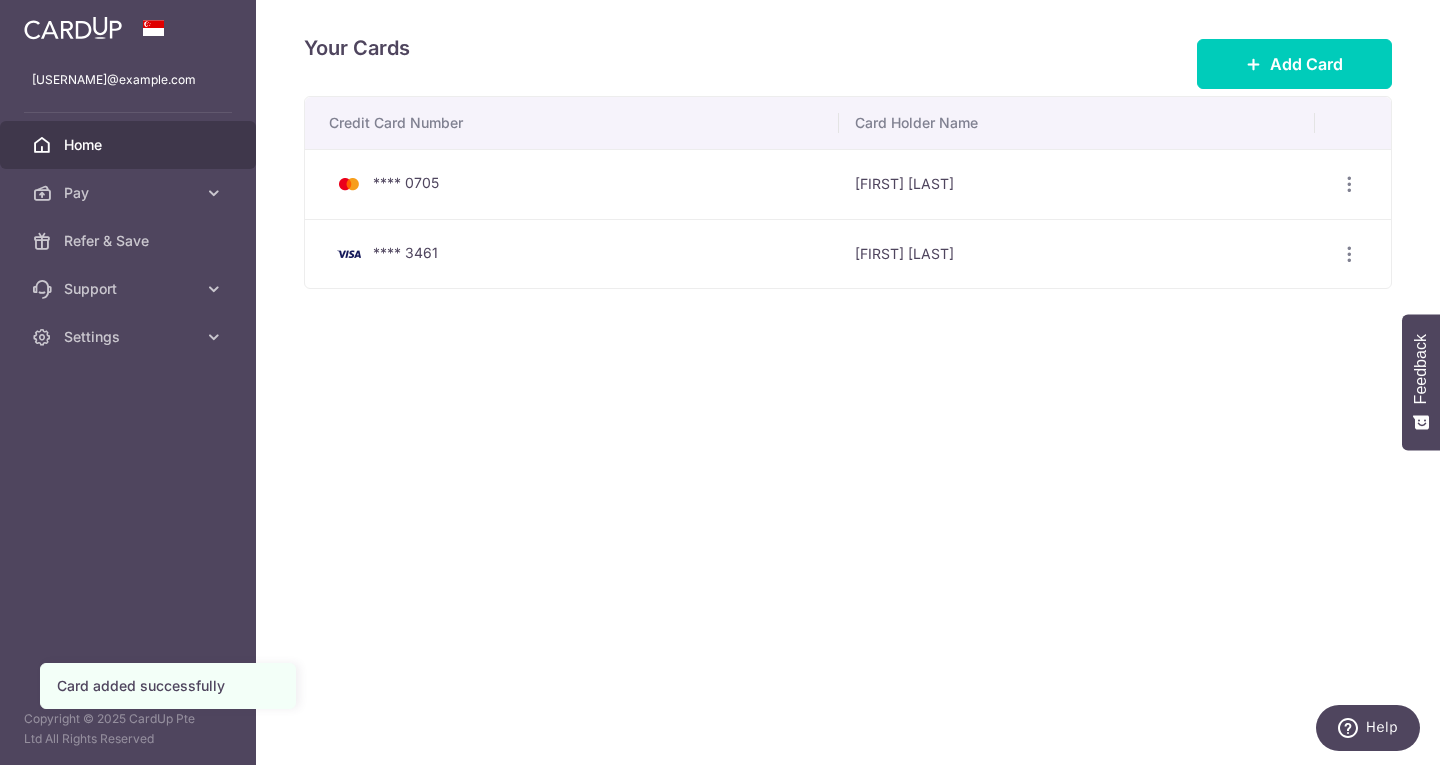 click on "Home" at bounding box center (130, 145) 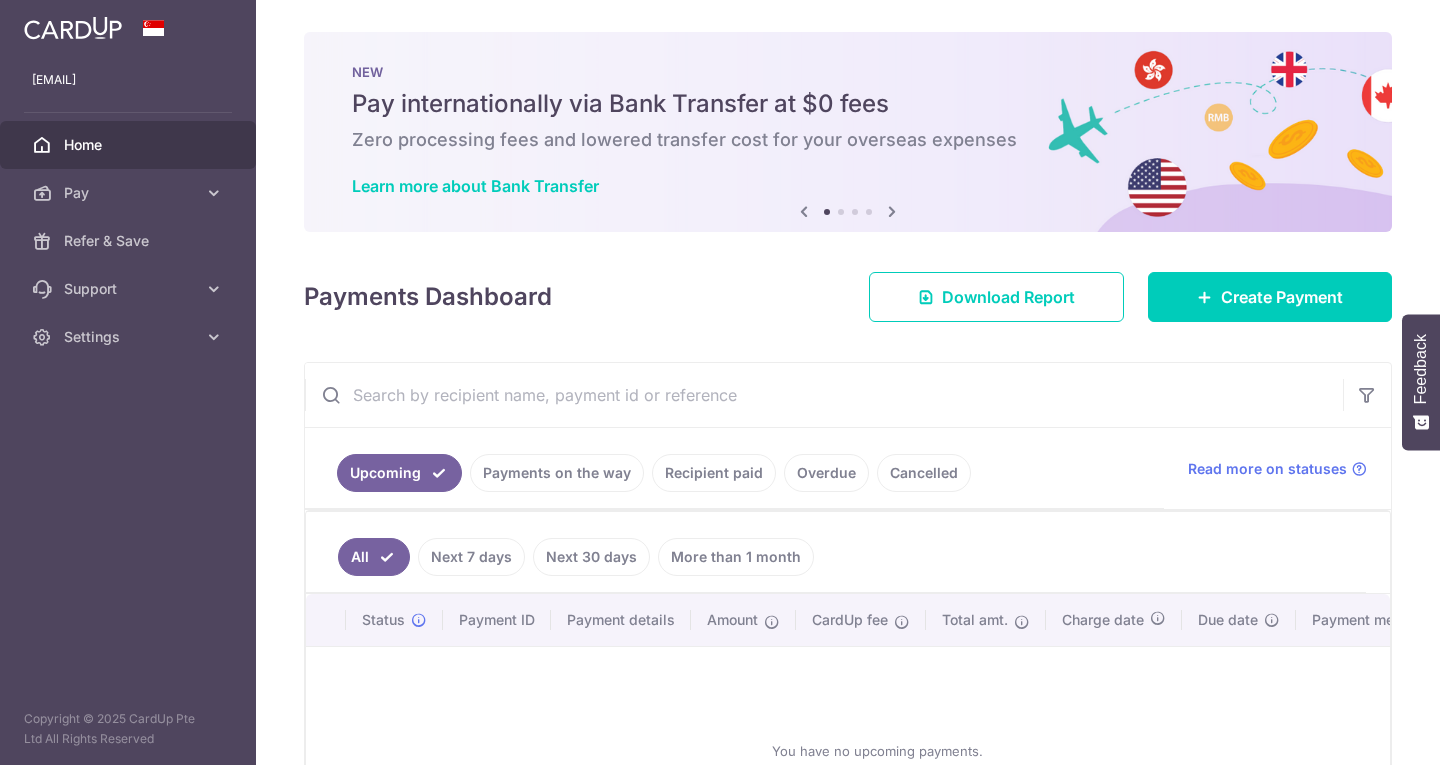 scroll, scrollTop: 0, scrollLeft: 0, axis: both 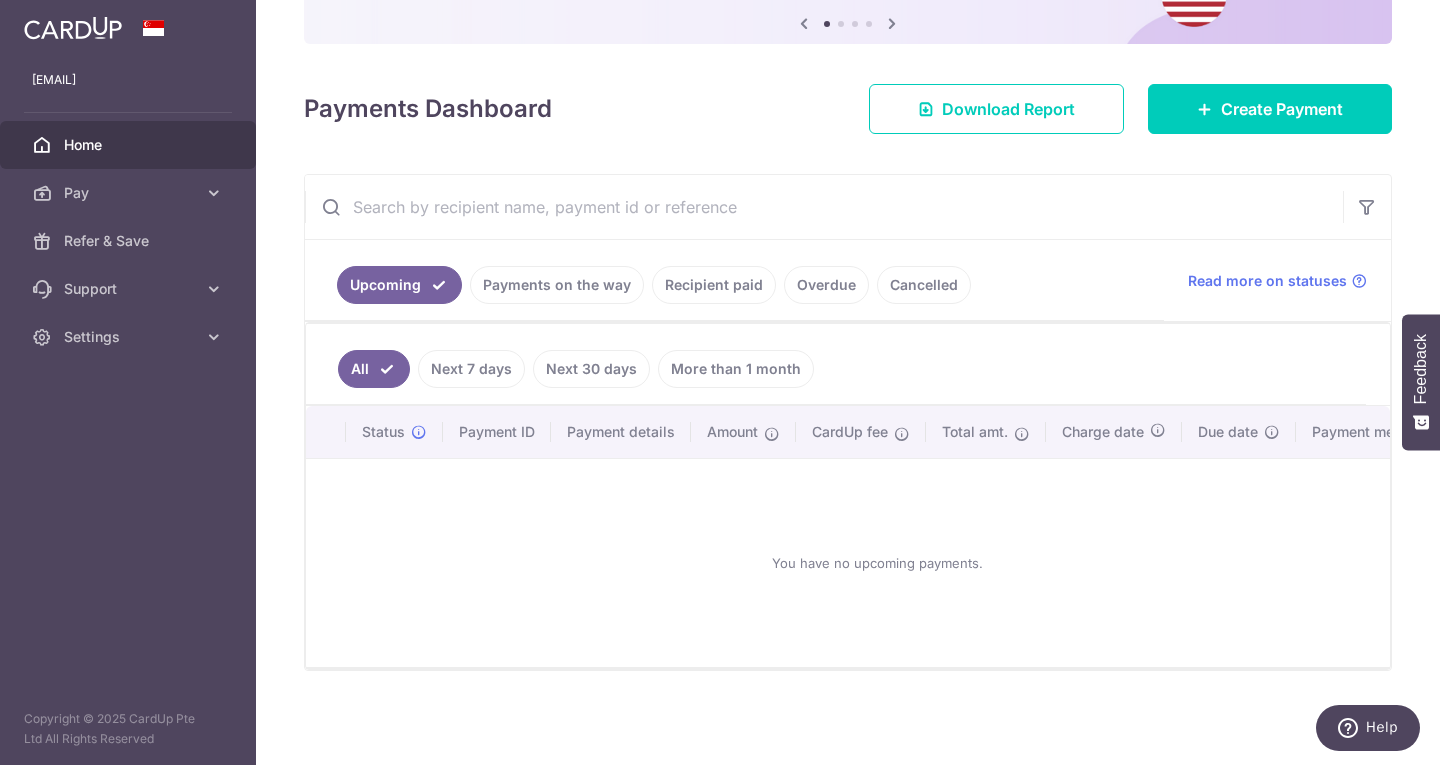 click on "Cancelled" at bounding box center (924, 285) 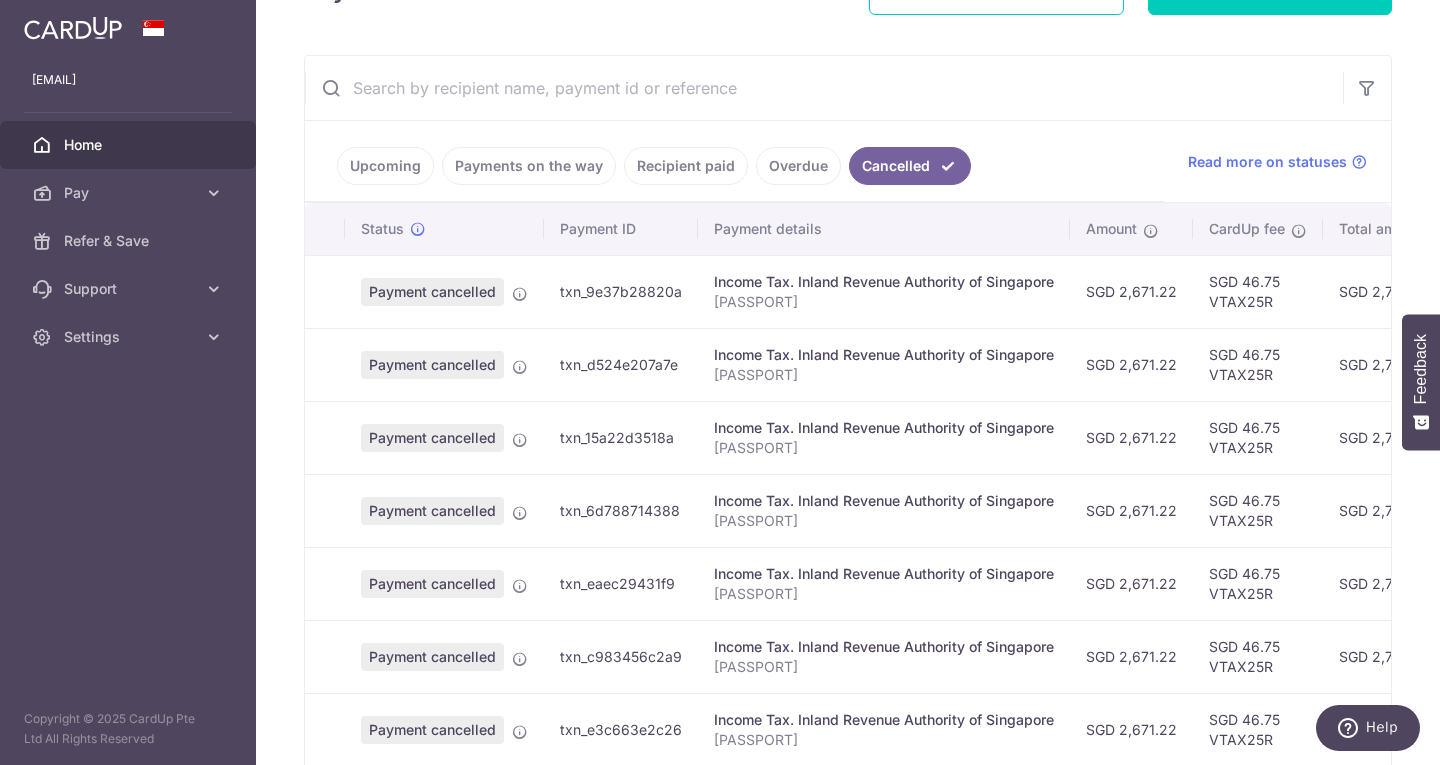 scroll, scrollTop: 422, scrollLeft: 0, axis: vertical 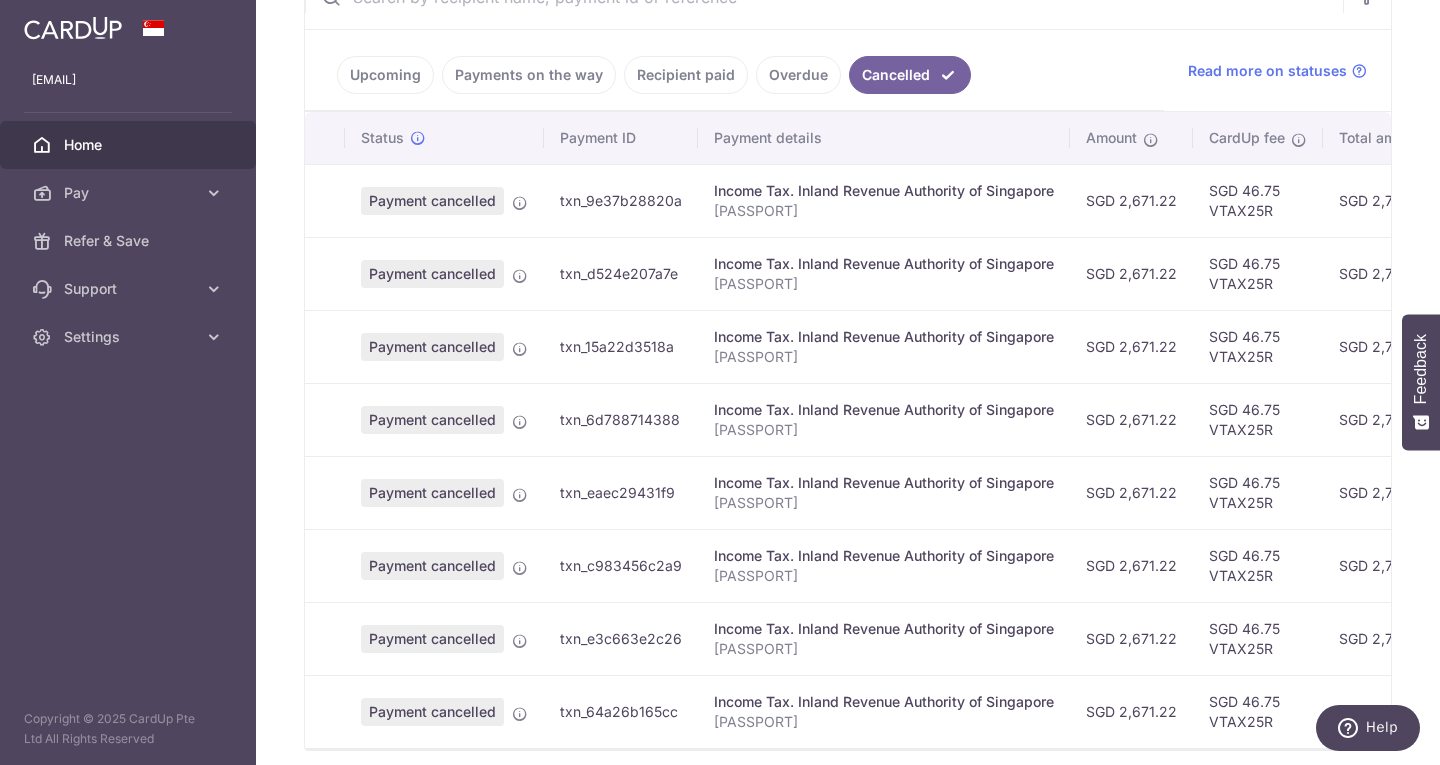 click on "Payment cancelled" at bounding box center (432, 201) 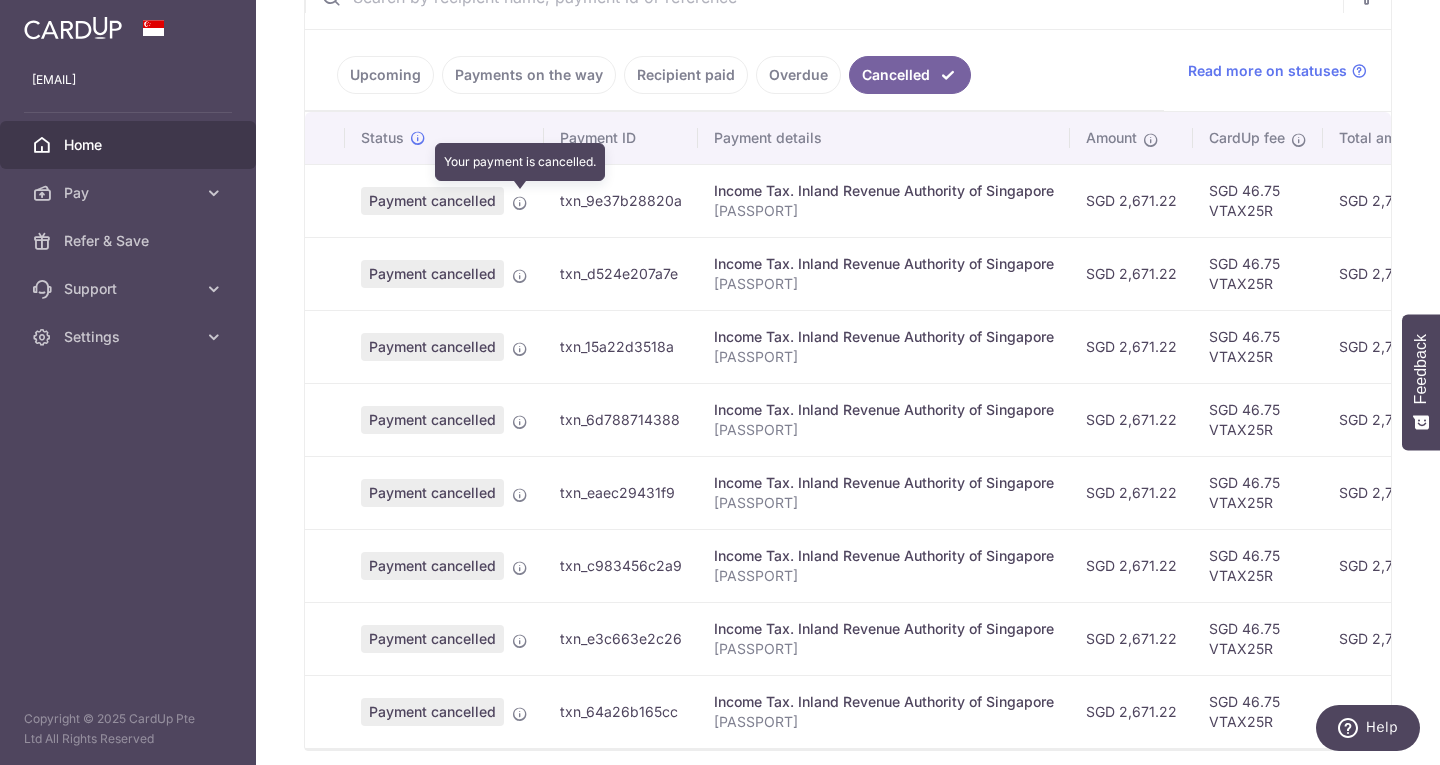 click at bounding box center (520, 203) 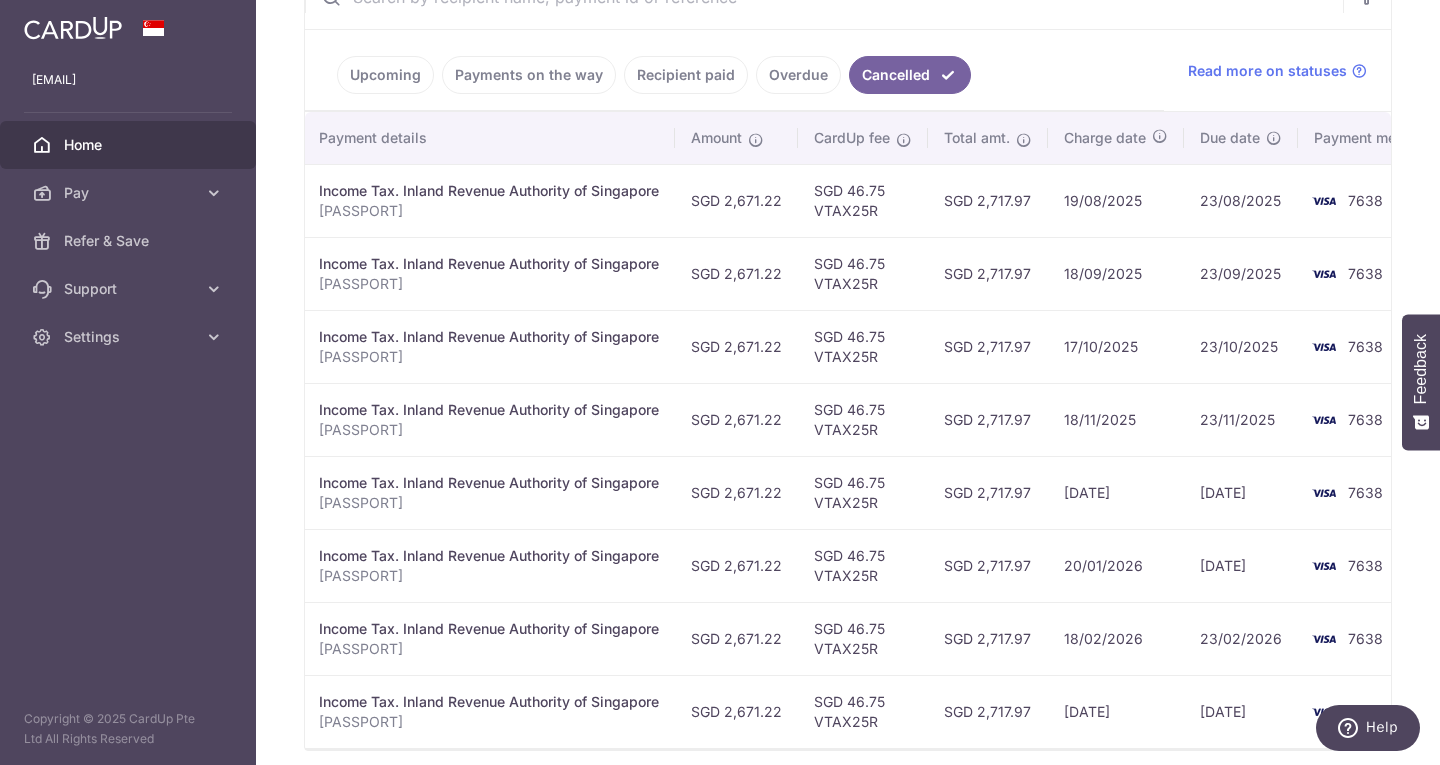 scroll, scrollTop: 0, scrollLeft: 463, axis: horizontal 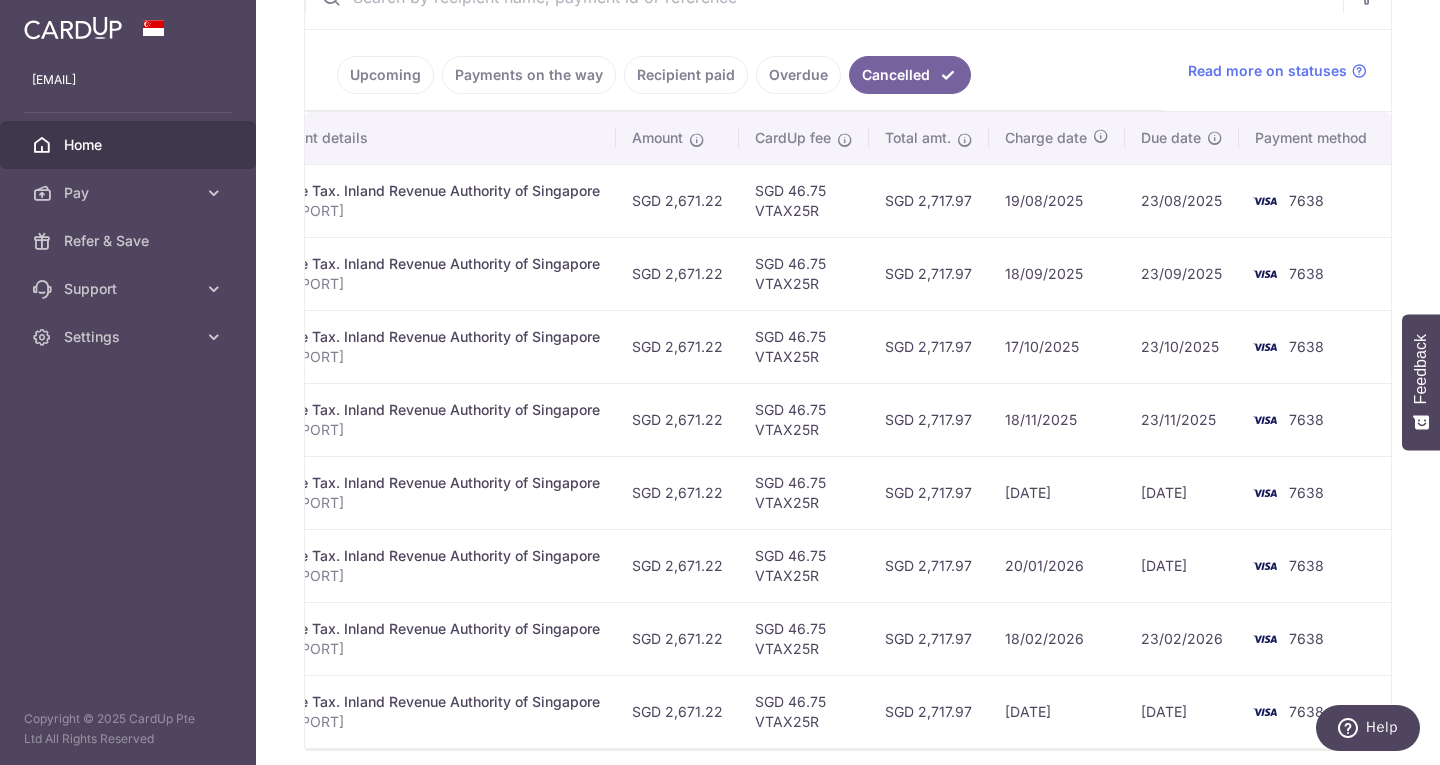 click on "SGD 46.75
VTAX25R" at bounding box center (804, 200) 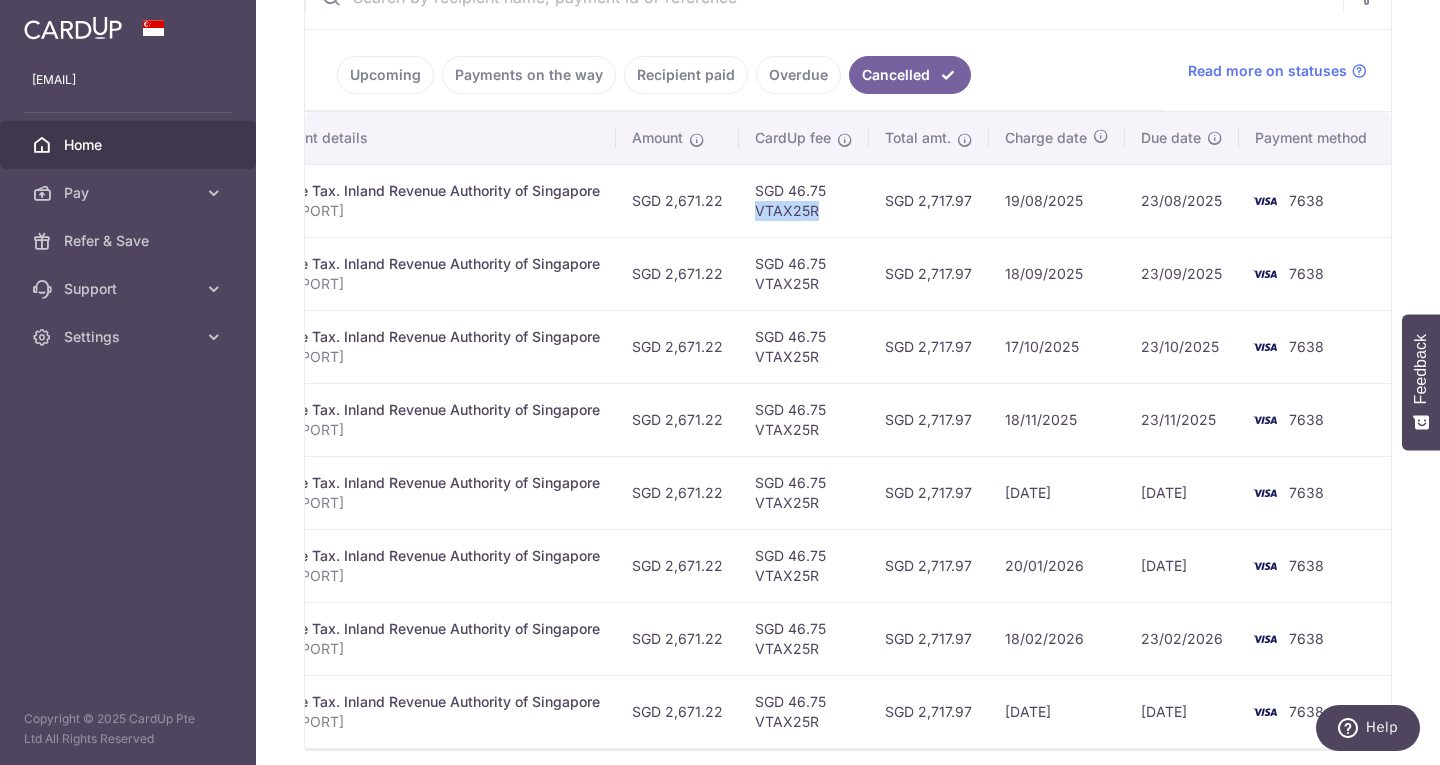 drag, startPoint x: 745, startPoint y: 204, endPoint x: 822, endPoint y: 203, distance: 77.00649 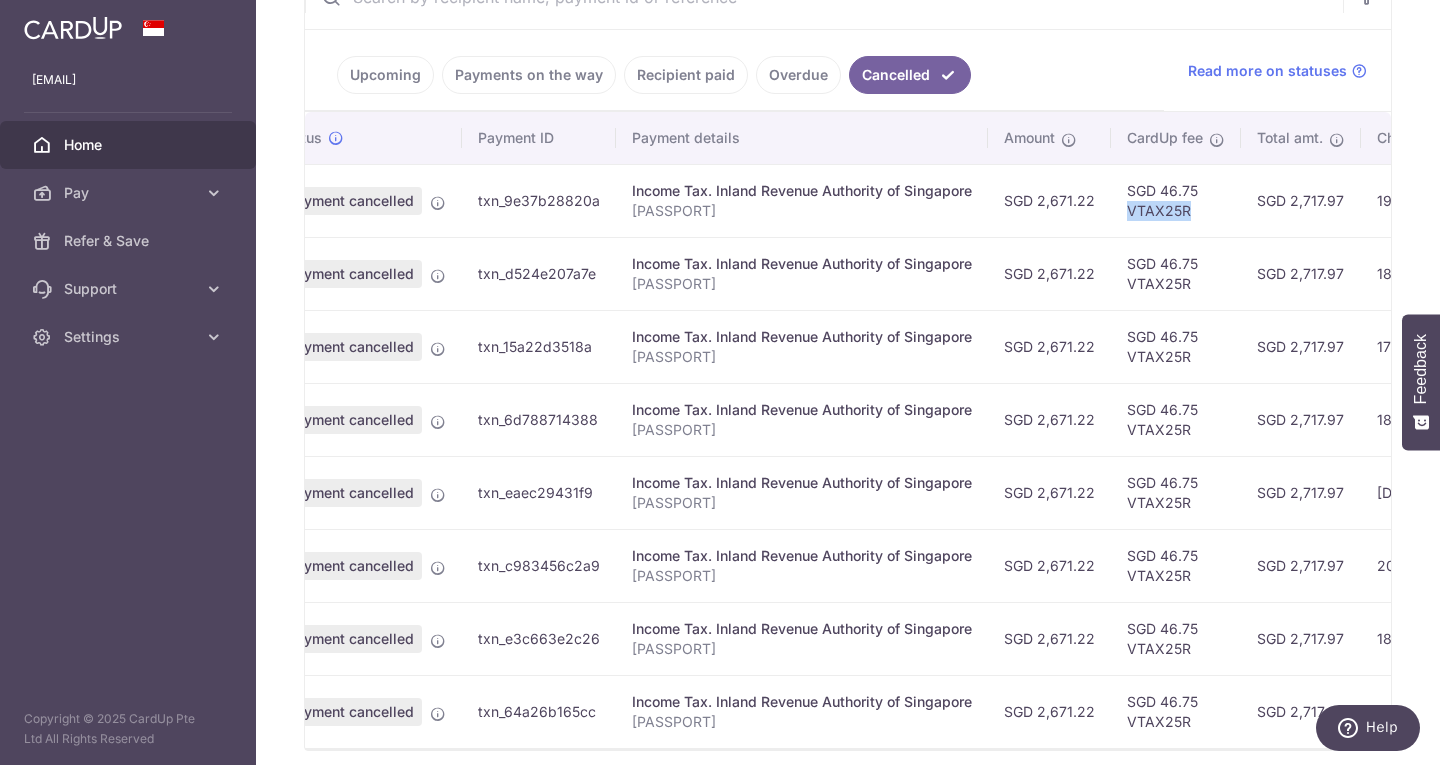 scroll, scrollTop: 0, scrollLeft: 0, axis: both 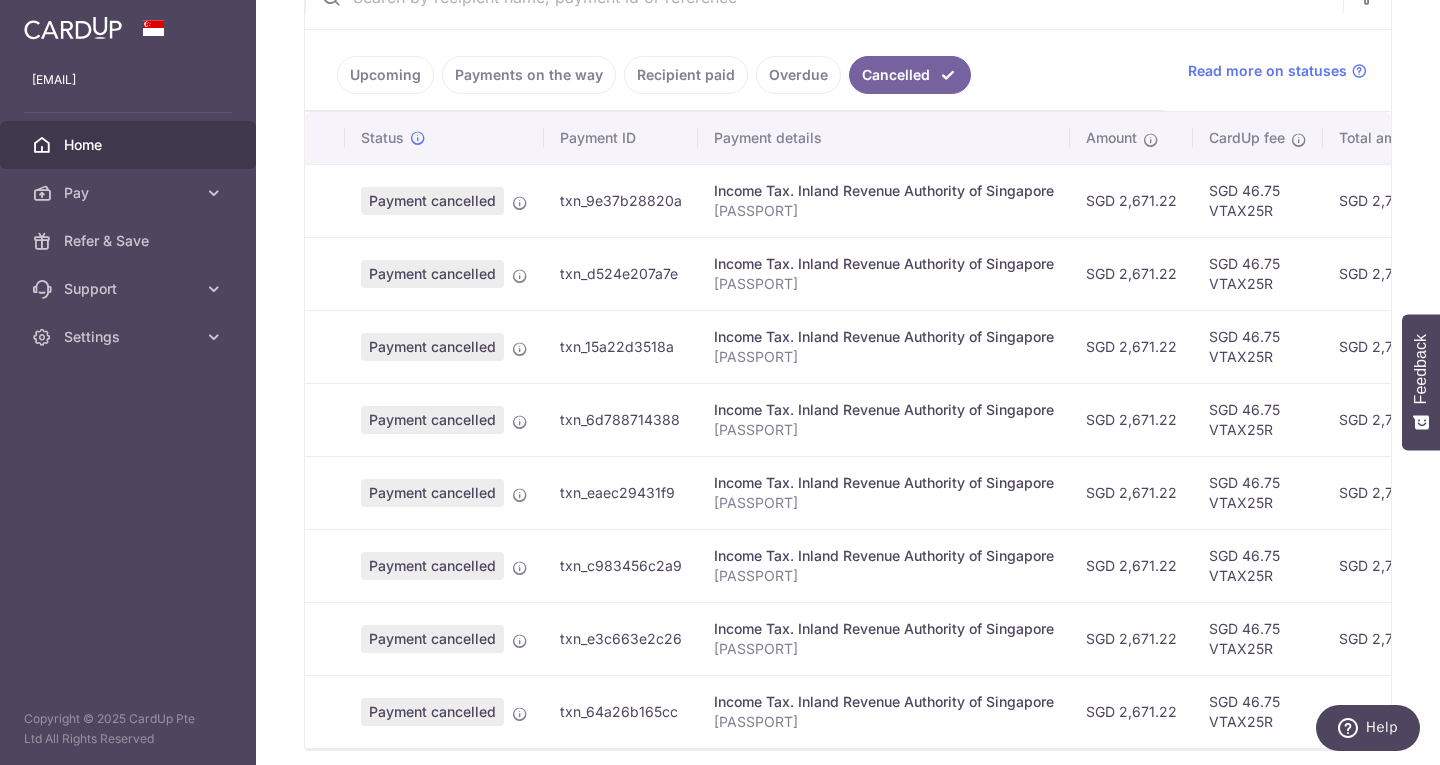 click on "Payment cancelled" at bounding box center (432, 201) 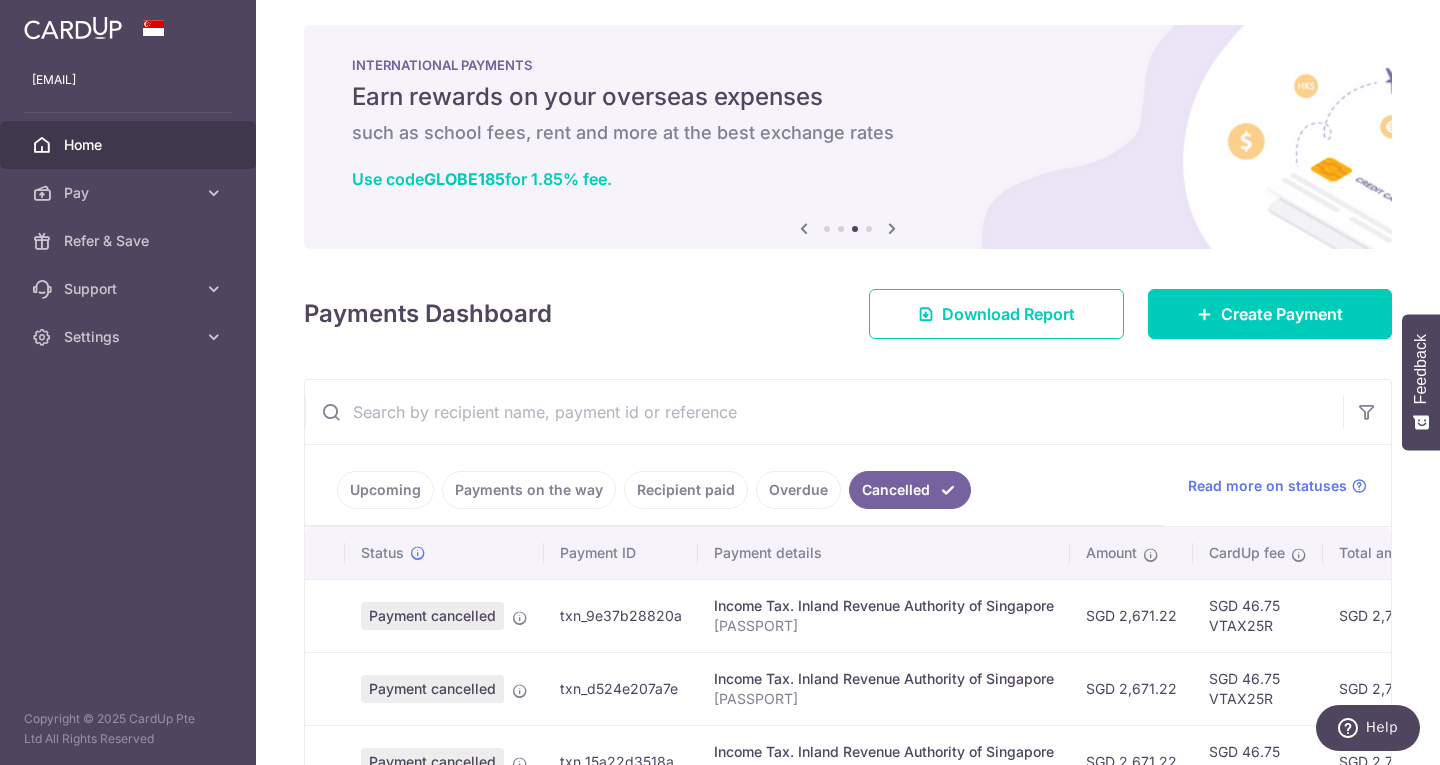 scroll, scrollTop: 0, scrollLeft: 0, axis: both 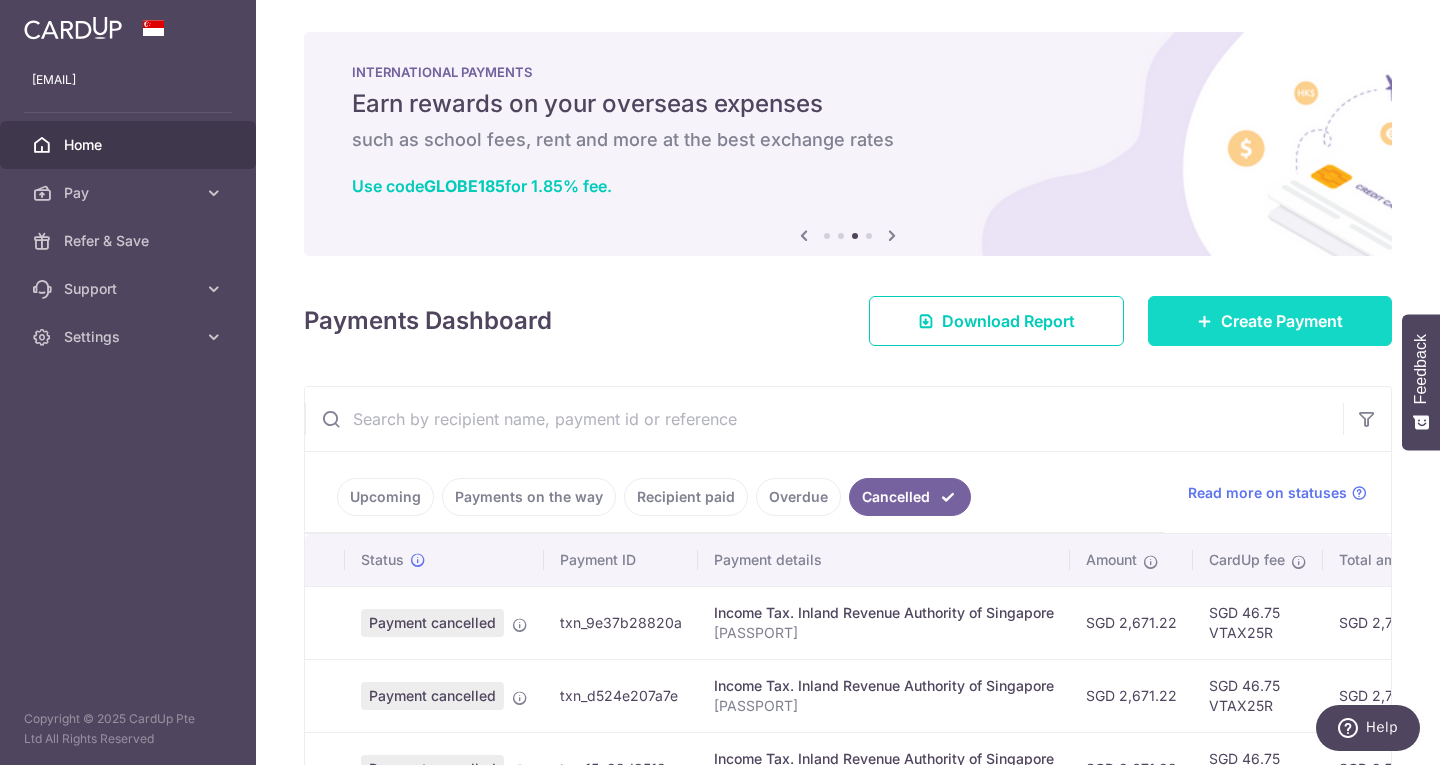 click on "Create Payment" at bounding box center (1282, 321) 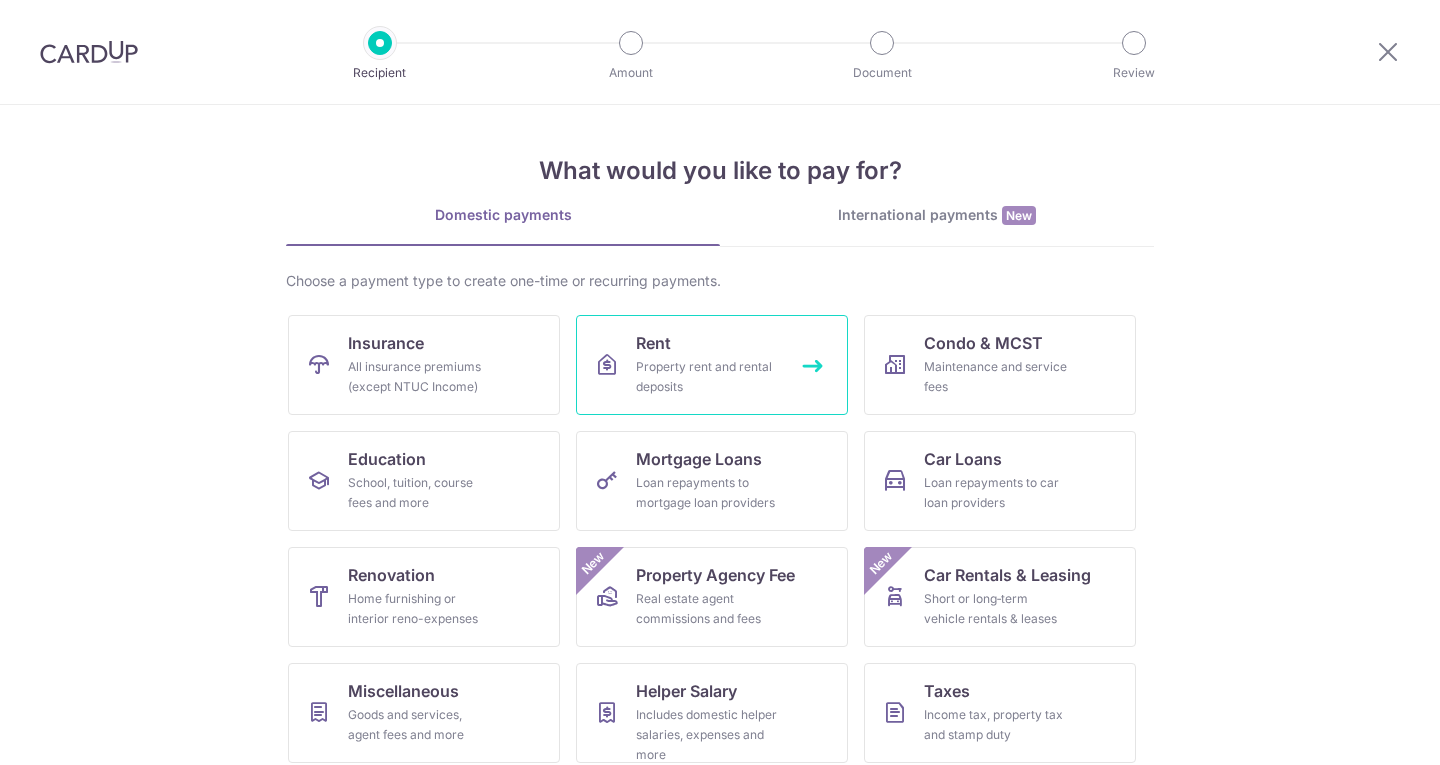scroll, scrollTop: 0, scrollLeft: 0, axis: both 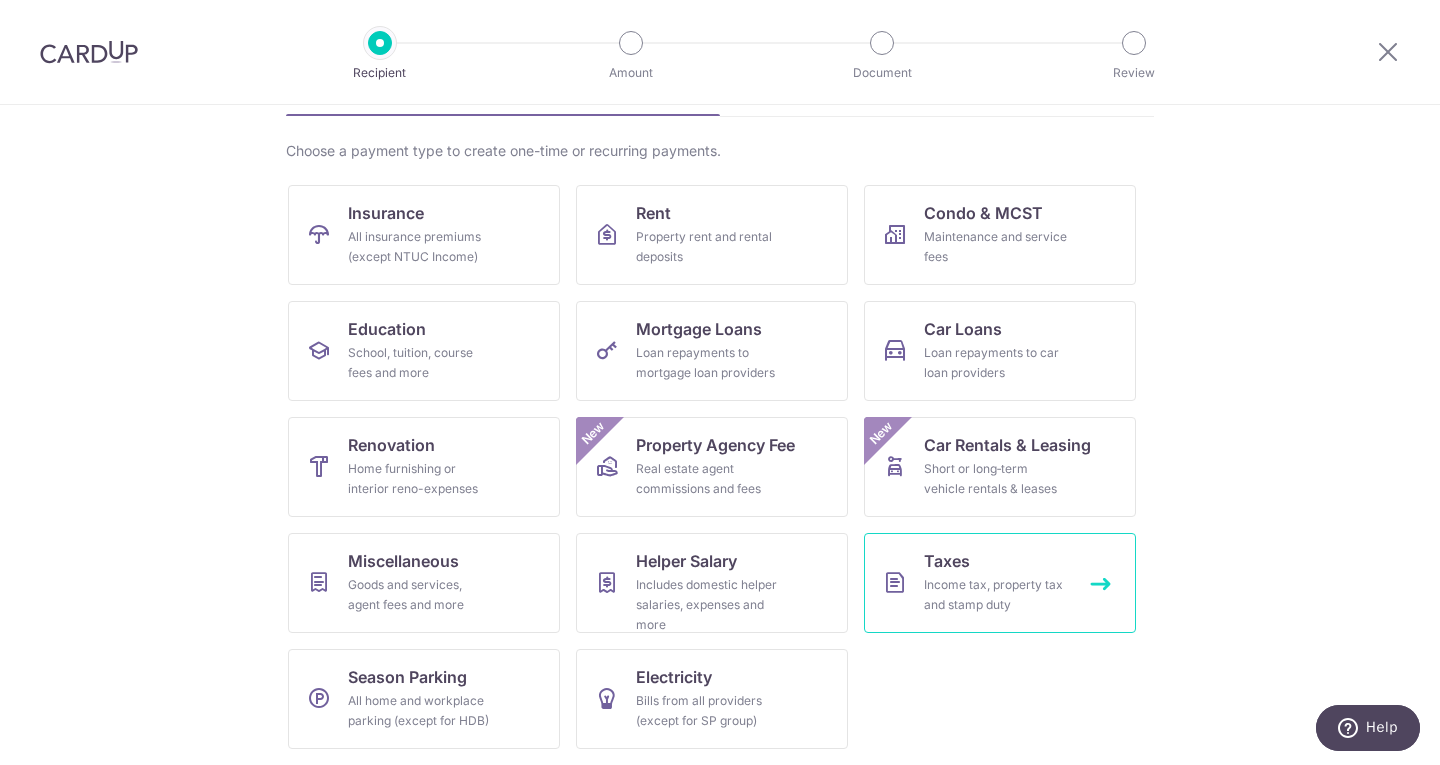 click on "Income tax, property tax and stamp duty" at bounding box center [996, 595] 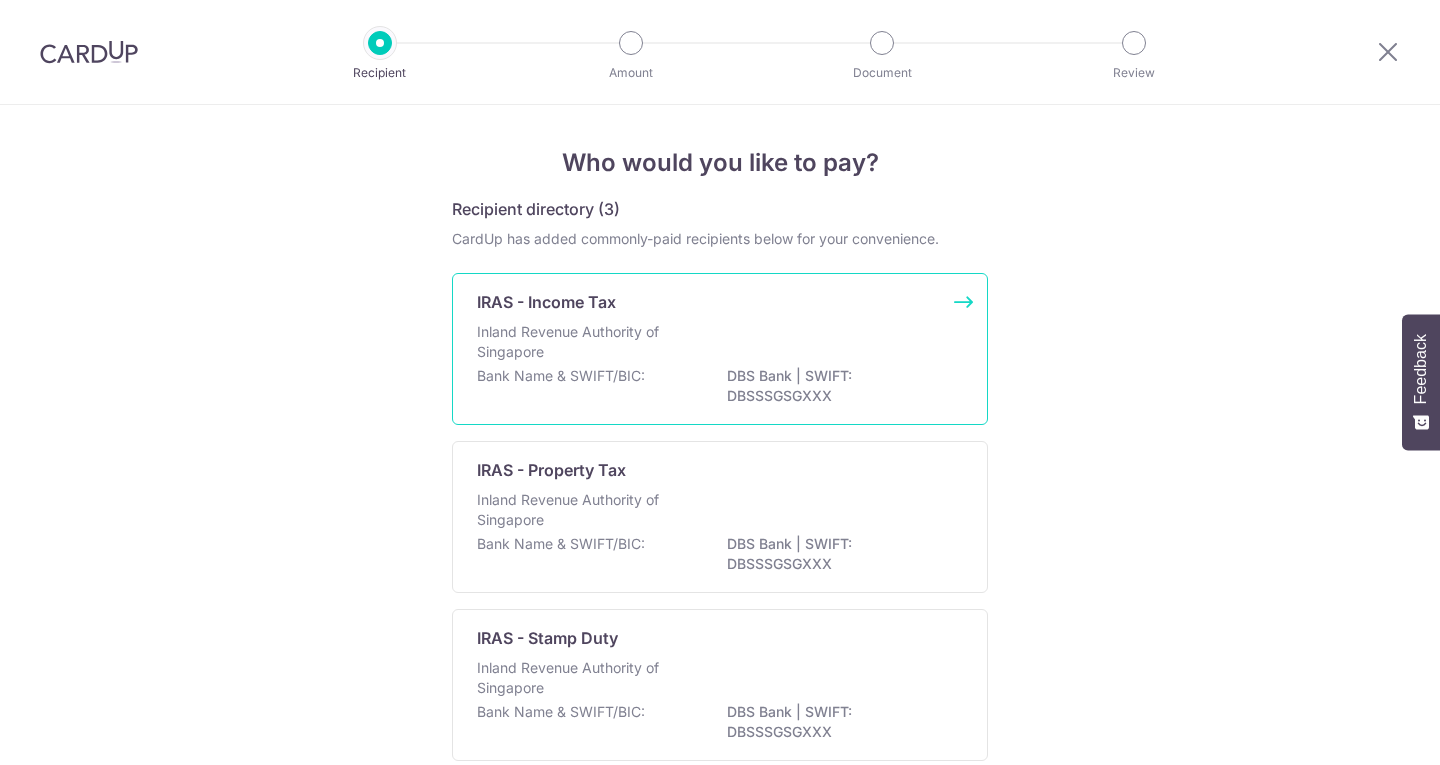 scroll, scrollTop: 0, scrollLeft: 0, axis: both 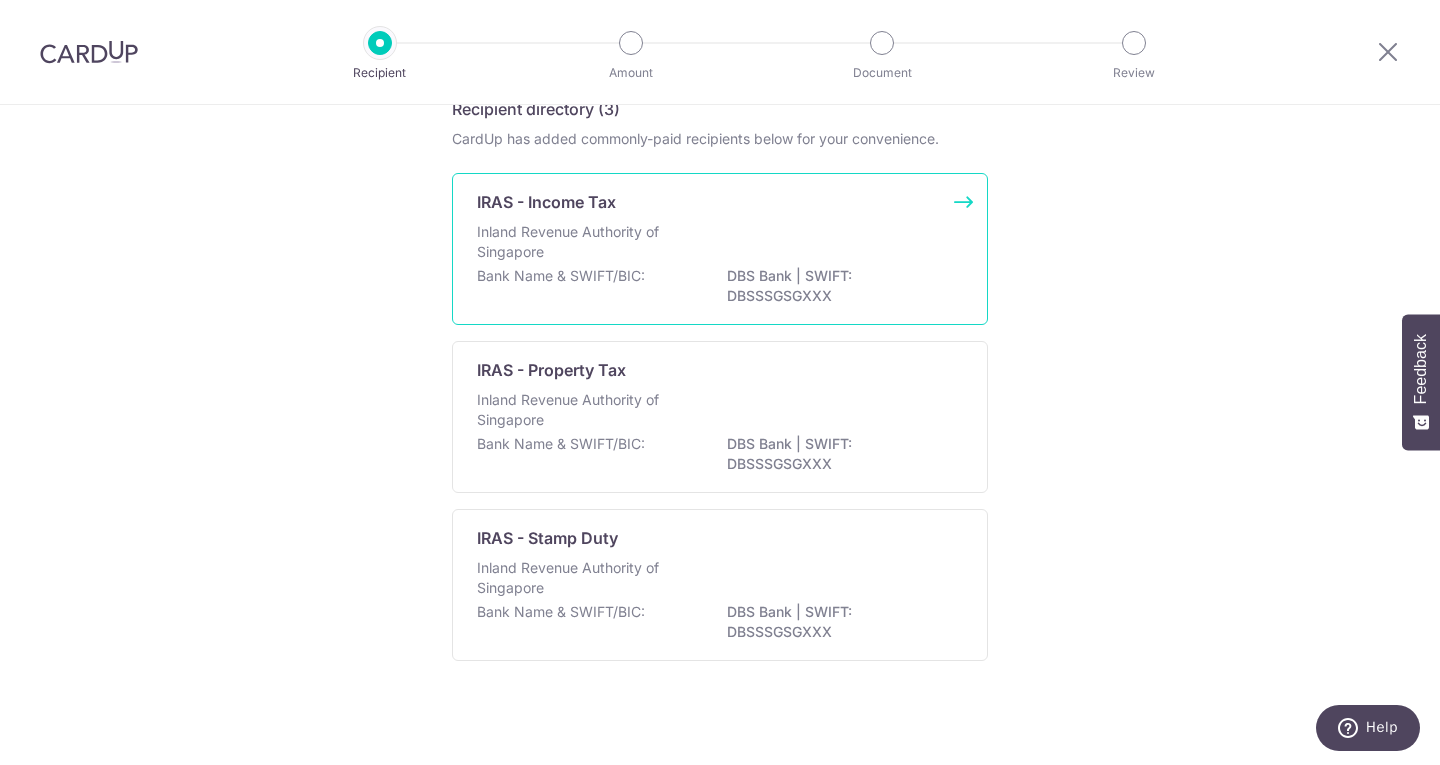 click on "Inland Revenue Authority of Singapore" at bounding box center (720, 244) 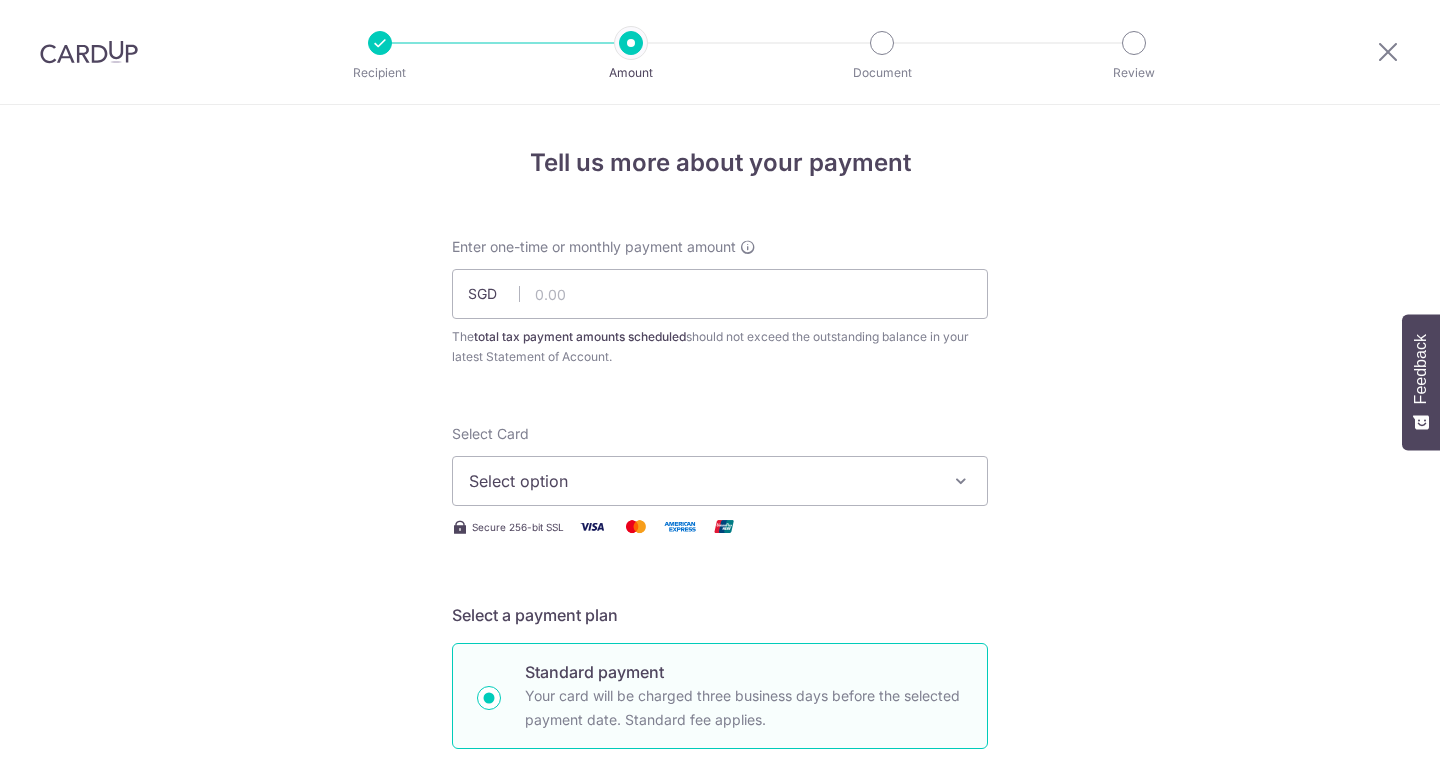 scroll, scrollTop: 0, scrollLeft: 0, axis: both 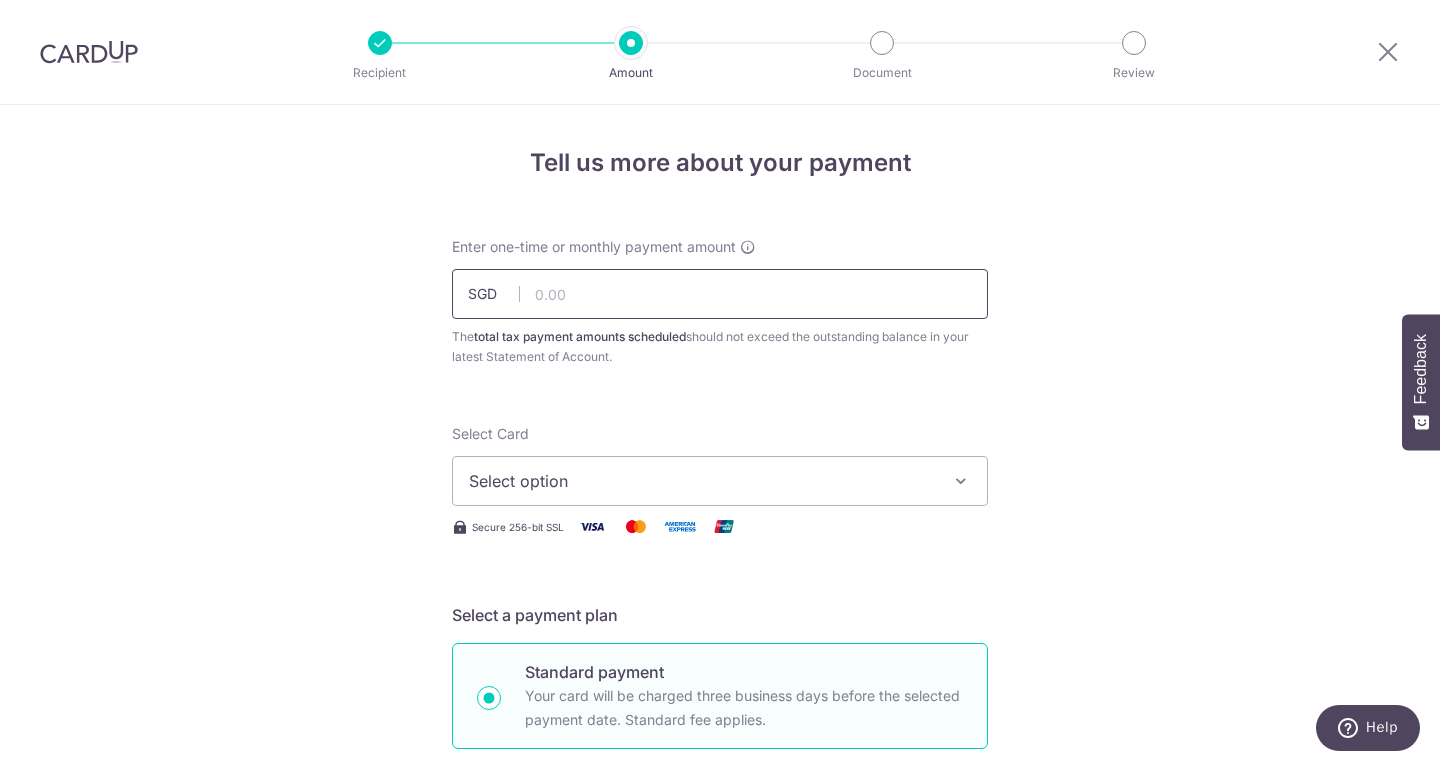 click at bounding box center (720, 294) 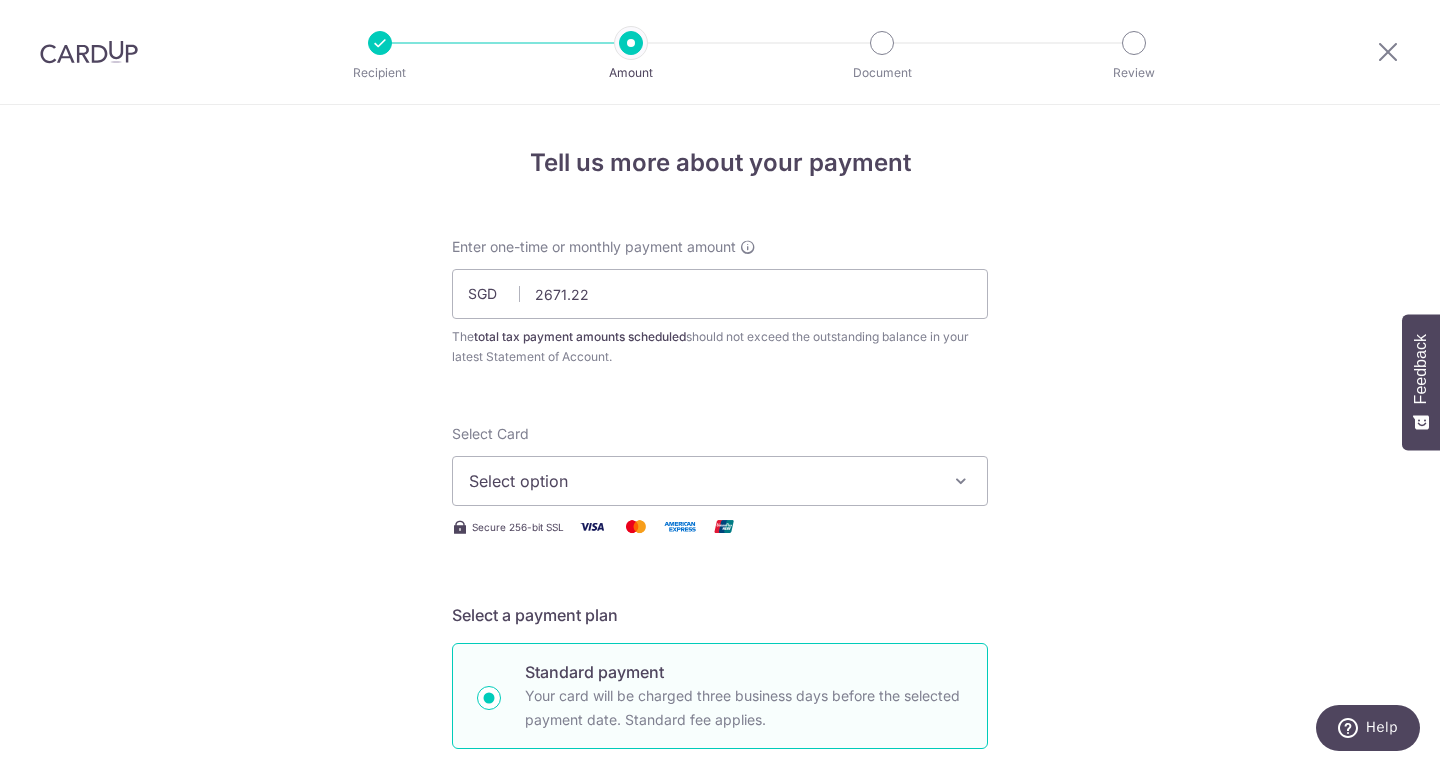 type on "2,671.22" 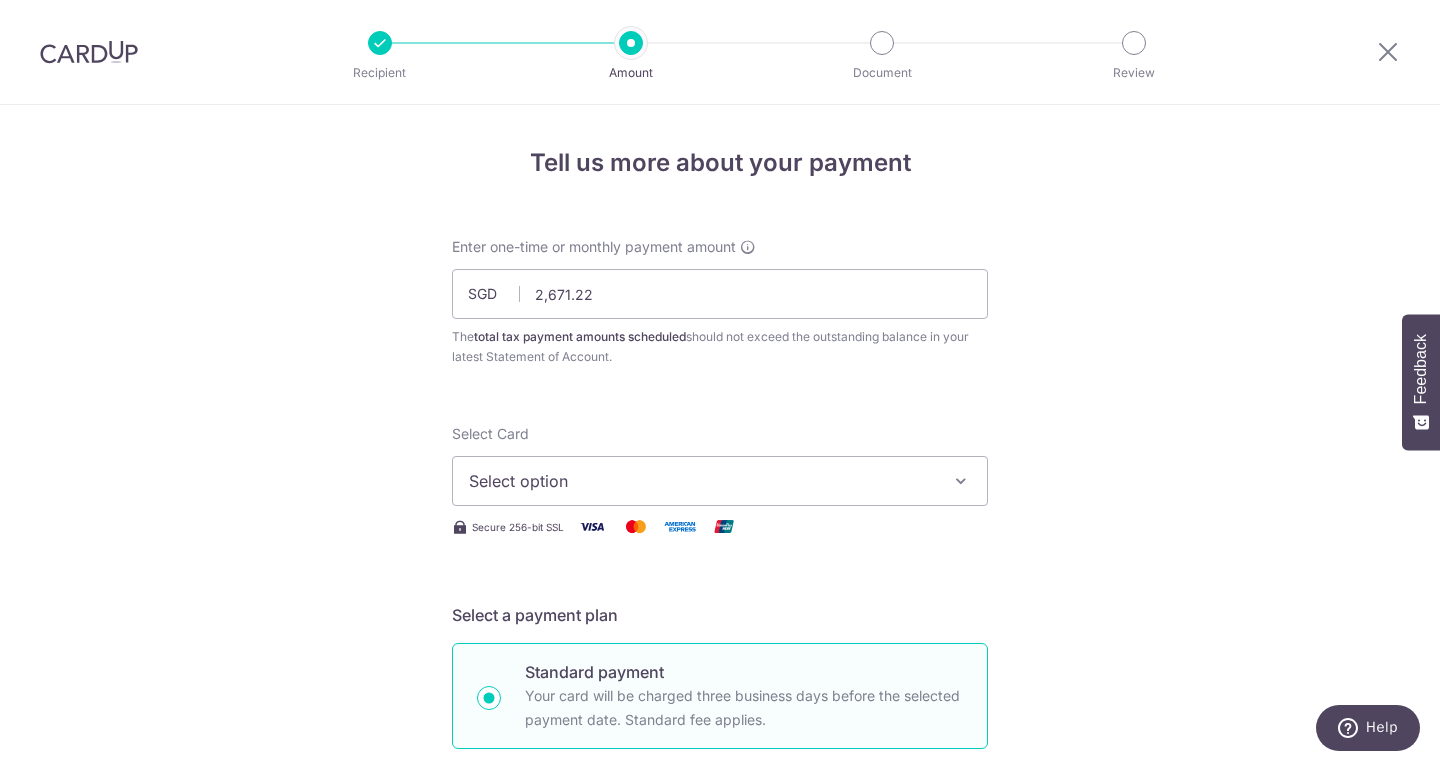 click on "Select option" at bounding box center (702, 481) 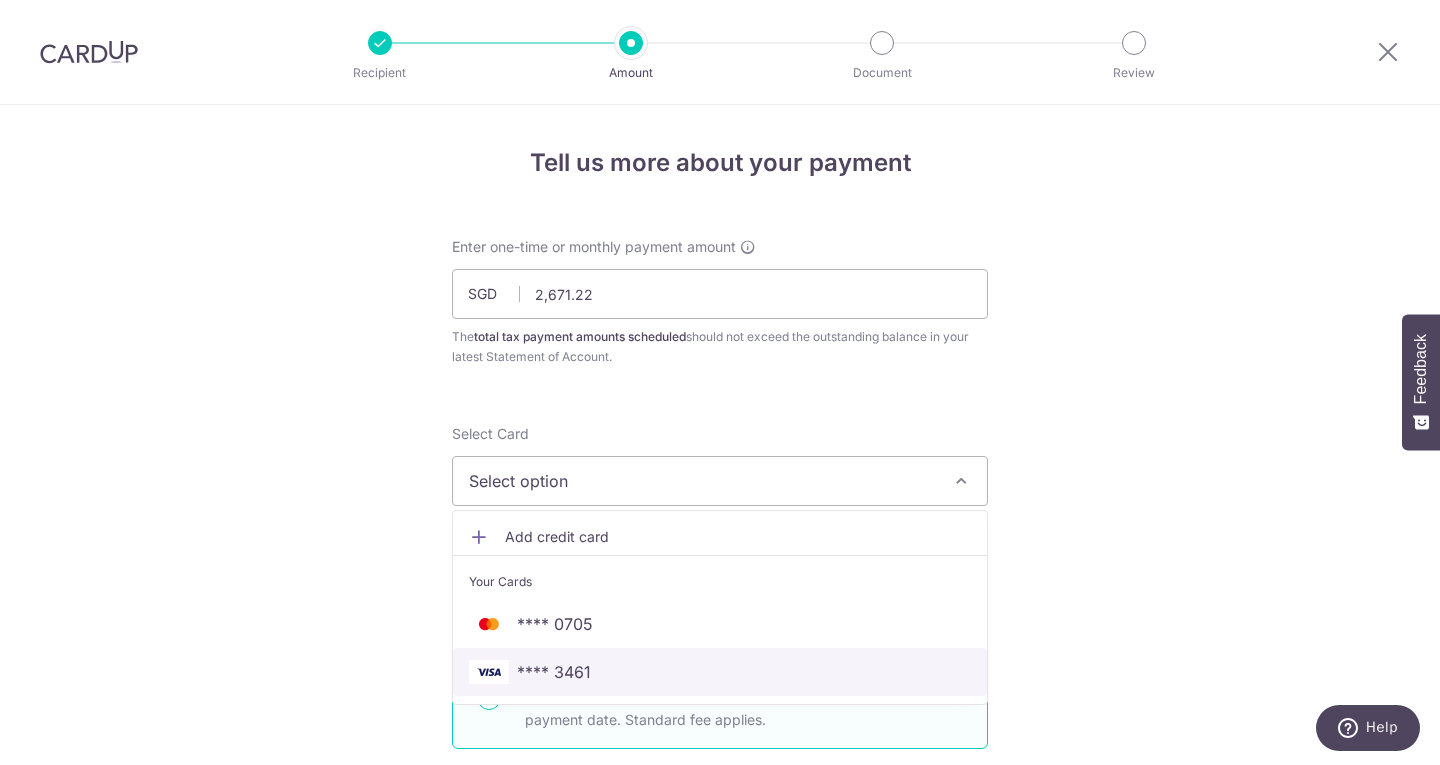 click on "**** 3461" at bounding box center [720, 672] 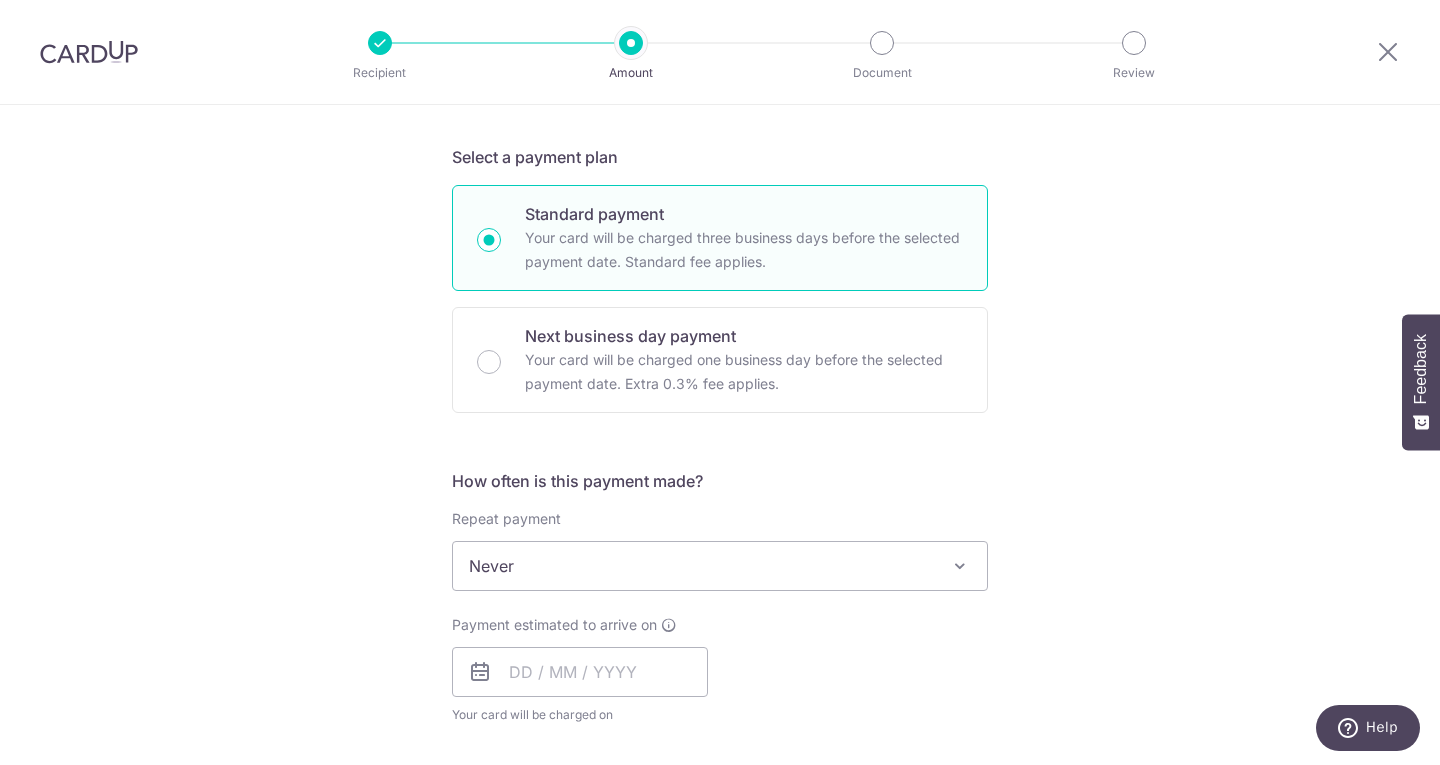 scroll, scrollTop: 500, scrollLeft: 0, axis: vertical 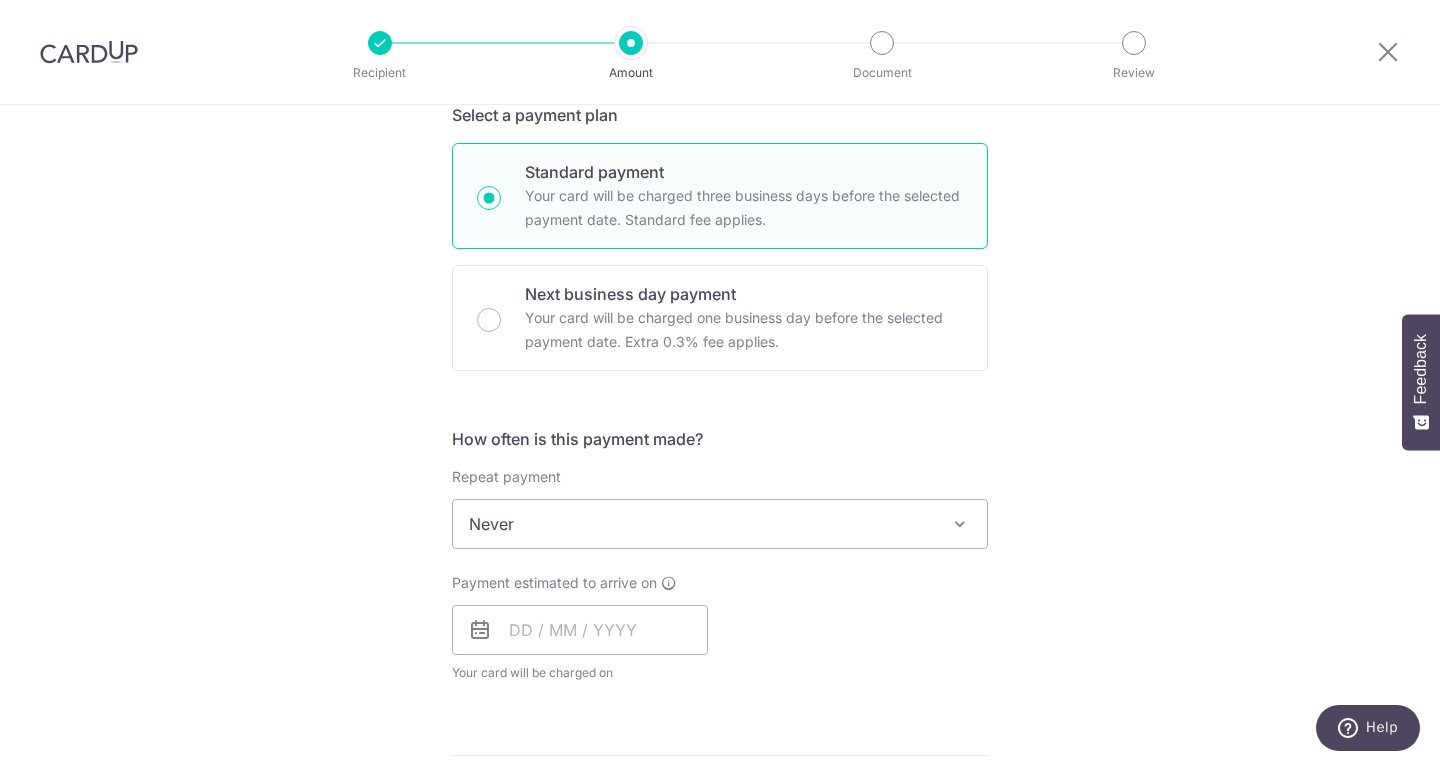 click at bounding box center (960, 524) 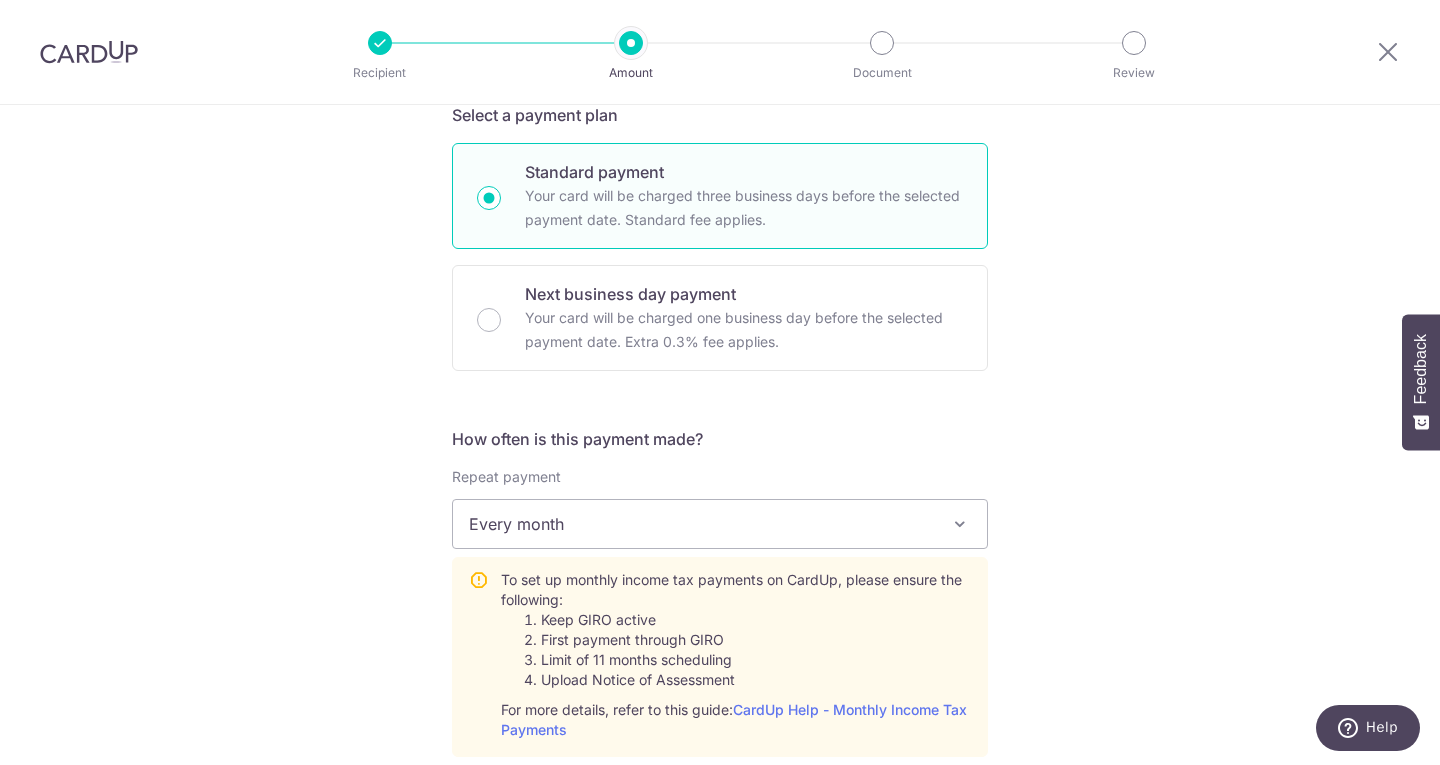 select on "3" 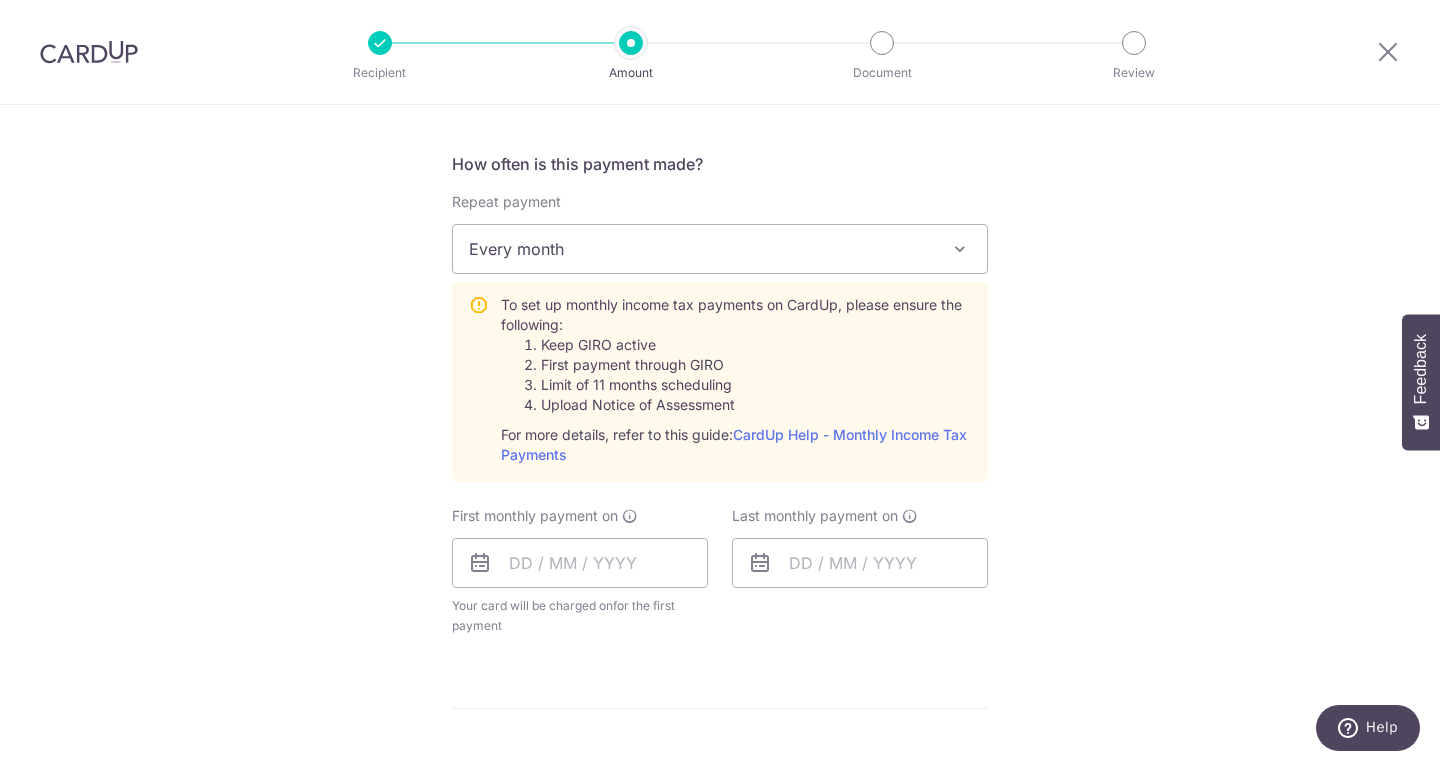 scroll, scrollTop: 800, scrollLeft: 0, axis: vertical 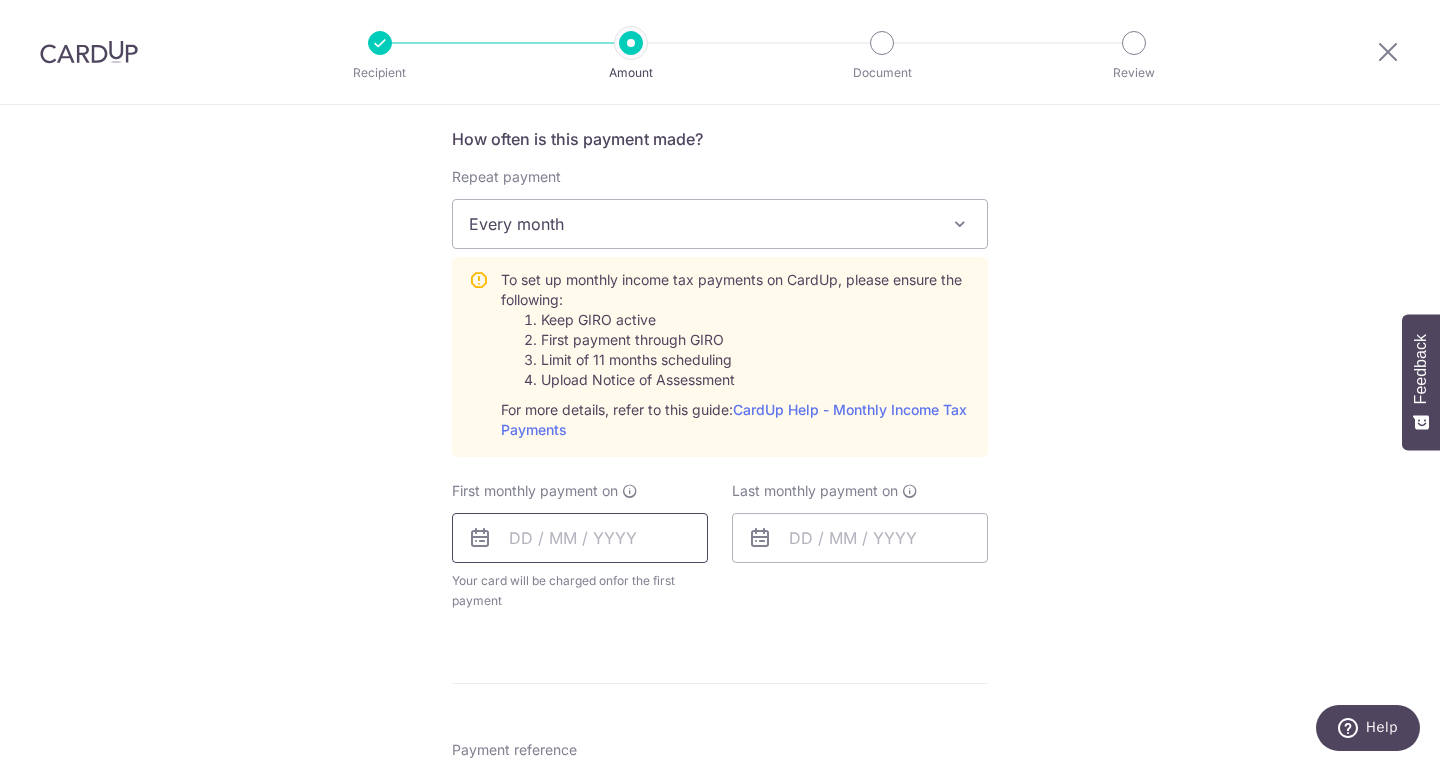 click at bounding box center [580, 538] 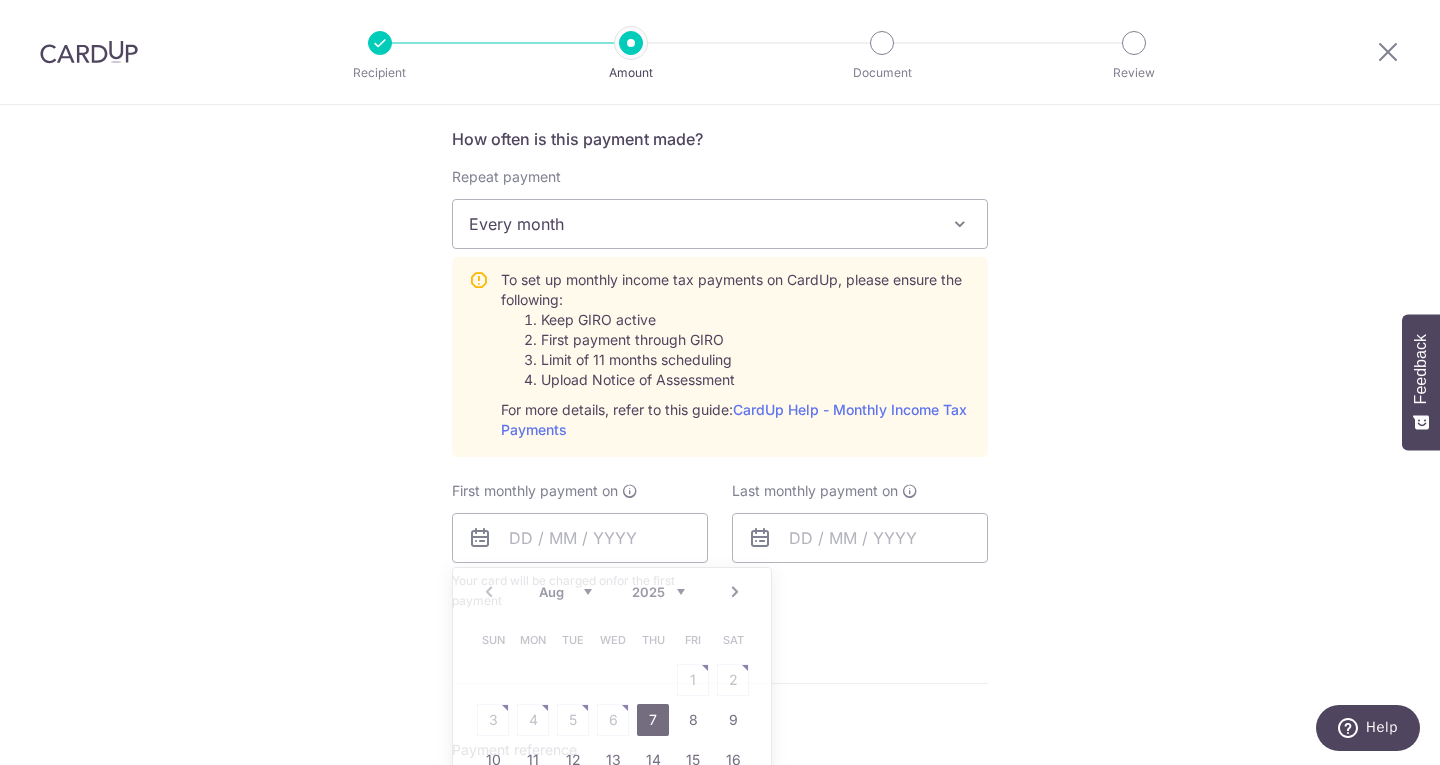 click on "How often is this payment made?
Repeat payment
Never
Every month Every month
To set up monthly income tax payments on CardUp, please ensure the following:     Keep GIRO active   First payment through GIRO   Limit of 11 months scheduling   Upload Notice of Assessment    For more details, refer to this guide:  CardUp Help - Monthly Income Tax Payments
First monthly payment on
Prev Next Aug Sep Oct Nov Dec 2025 2026 Sun Mon Tue Wed Thu Fri Sat           1 2 3 4 5 6 7 8 9 10 11 12 13 14 15 16 17 18 19 20 21 22 23 24 25 26 27 28 29 30 31             Why are some dates not available?
Your card will be charged on   for the first payment
* If your payment is funded by  9:00am SGT on Tuesday 05/08/2025" at bounding box center [720, 377] 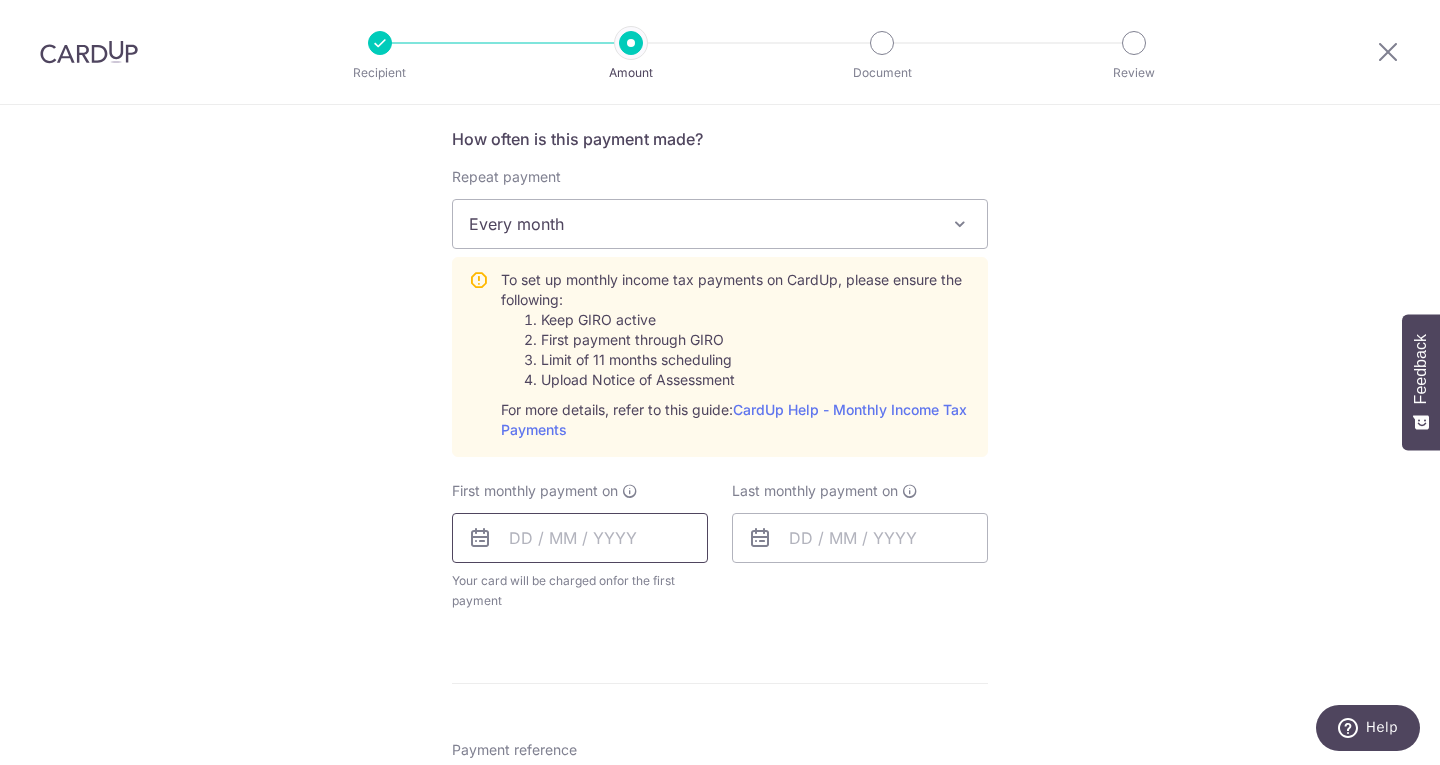 click at bounding box center (580, 538) 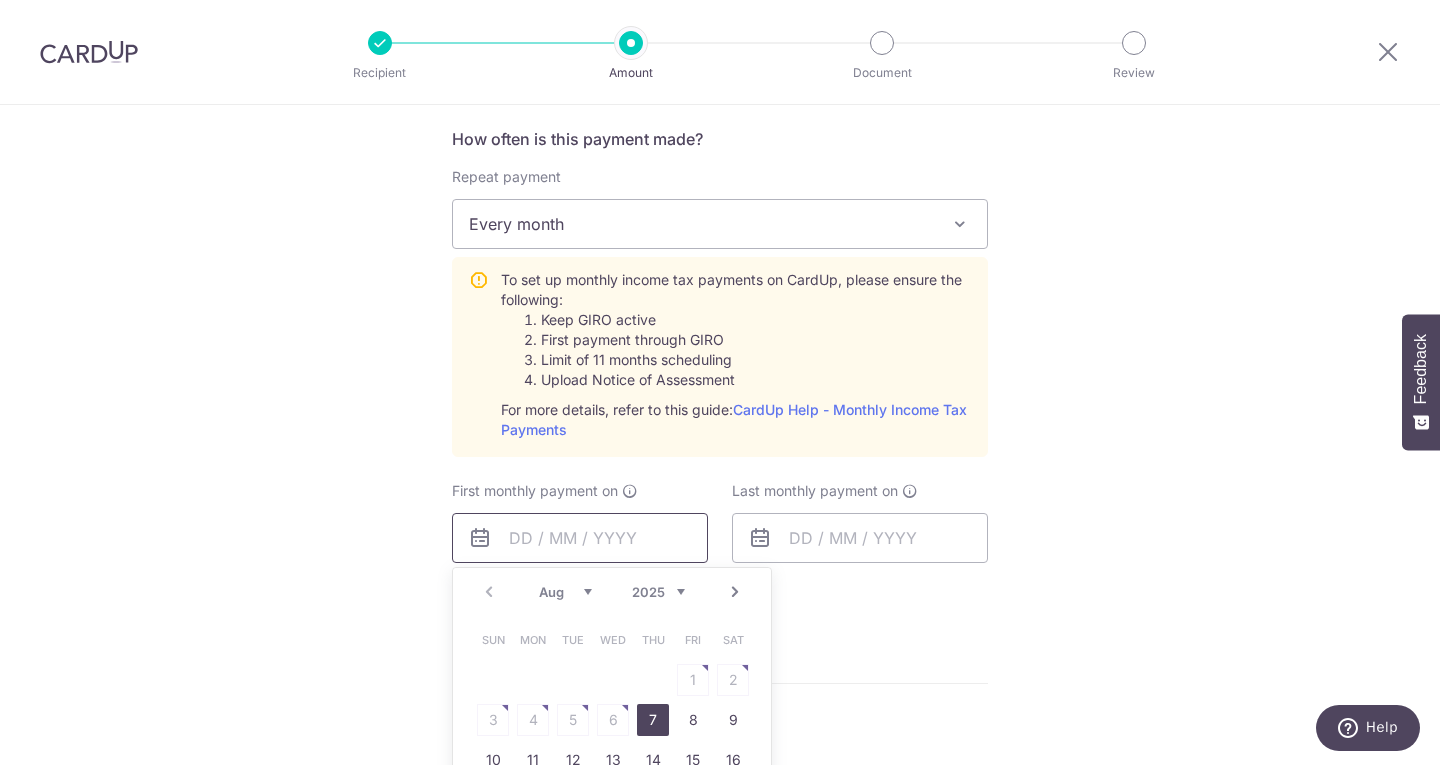 scroll, scrollTop: 900, scrollLeft: 0, axis: vertical 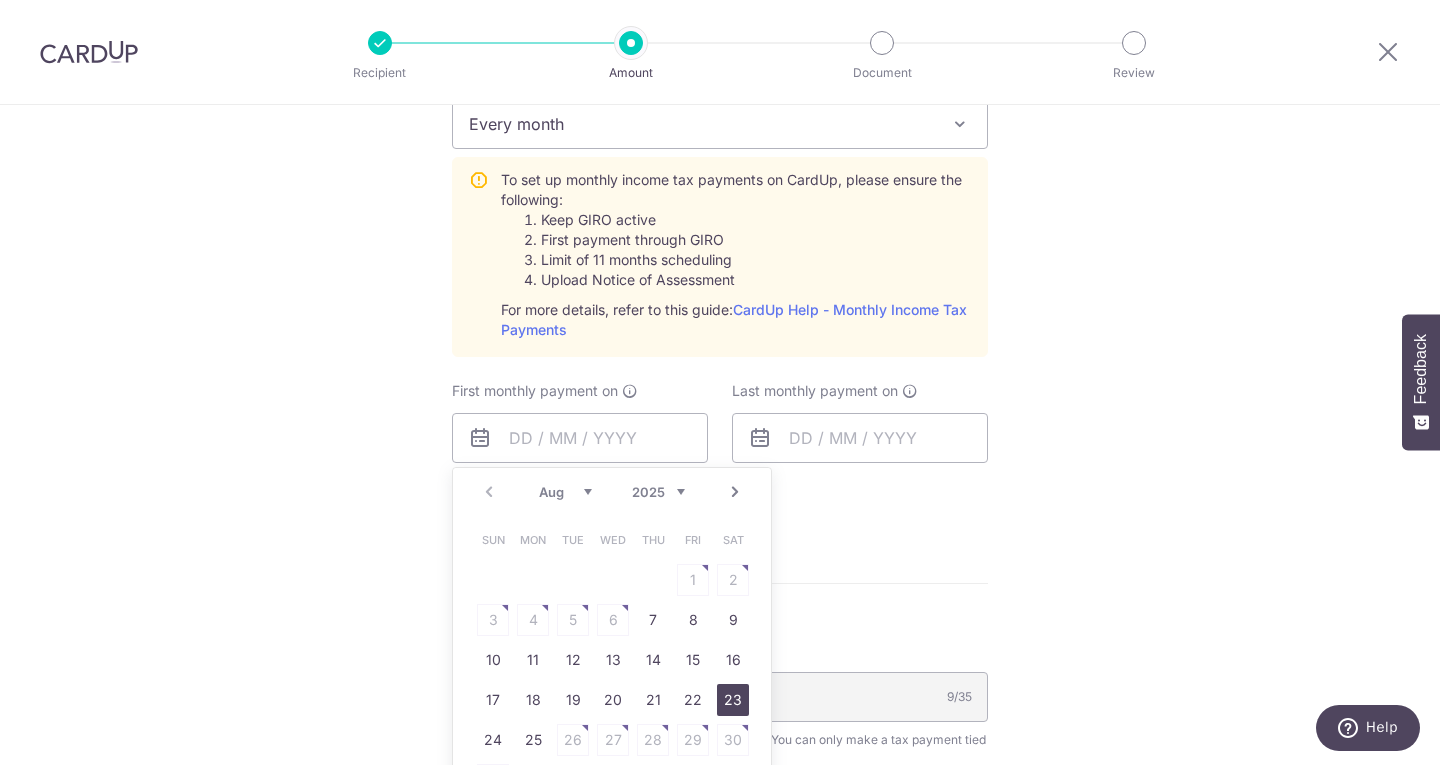 click on "23" at bounding box center [733, 700] 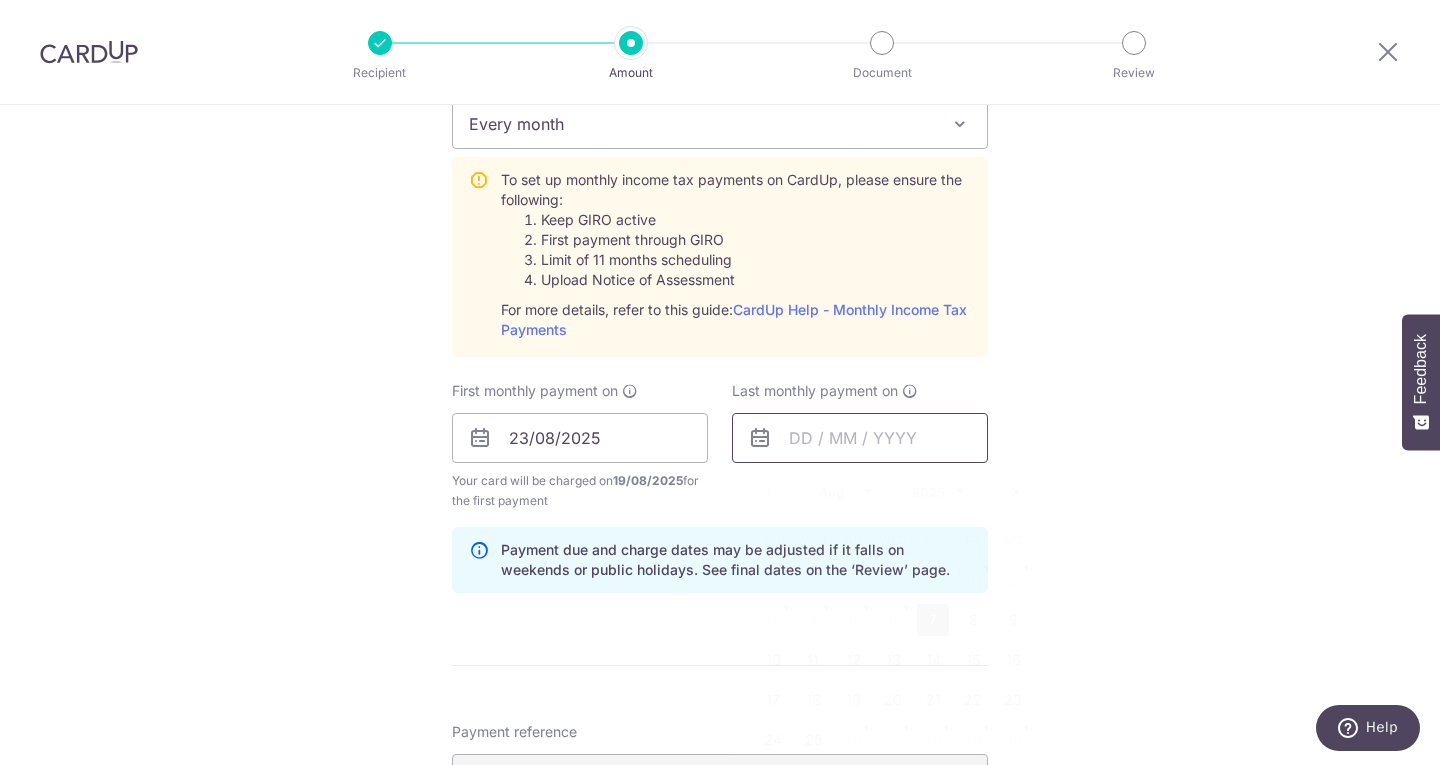 click at bounding box center (860, 438) 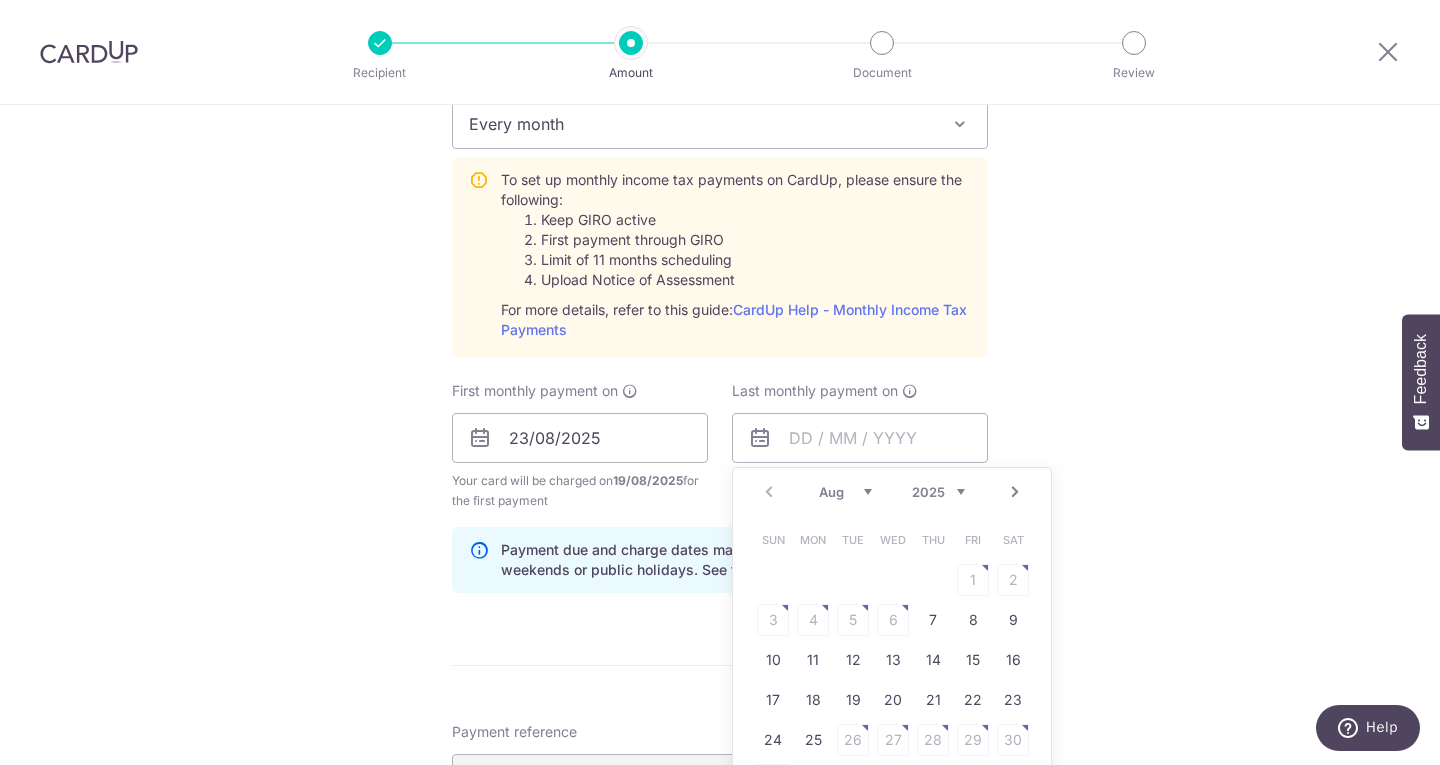 click on "Next" at bounding box center [1015, 492] 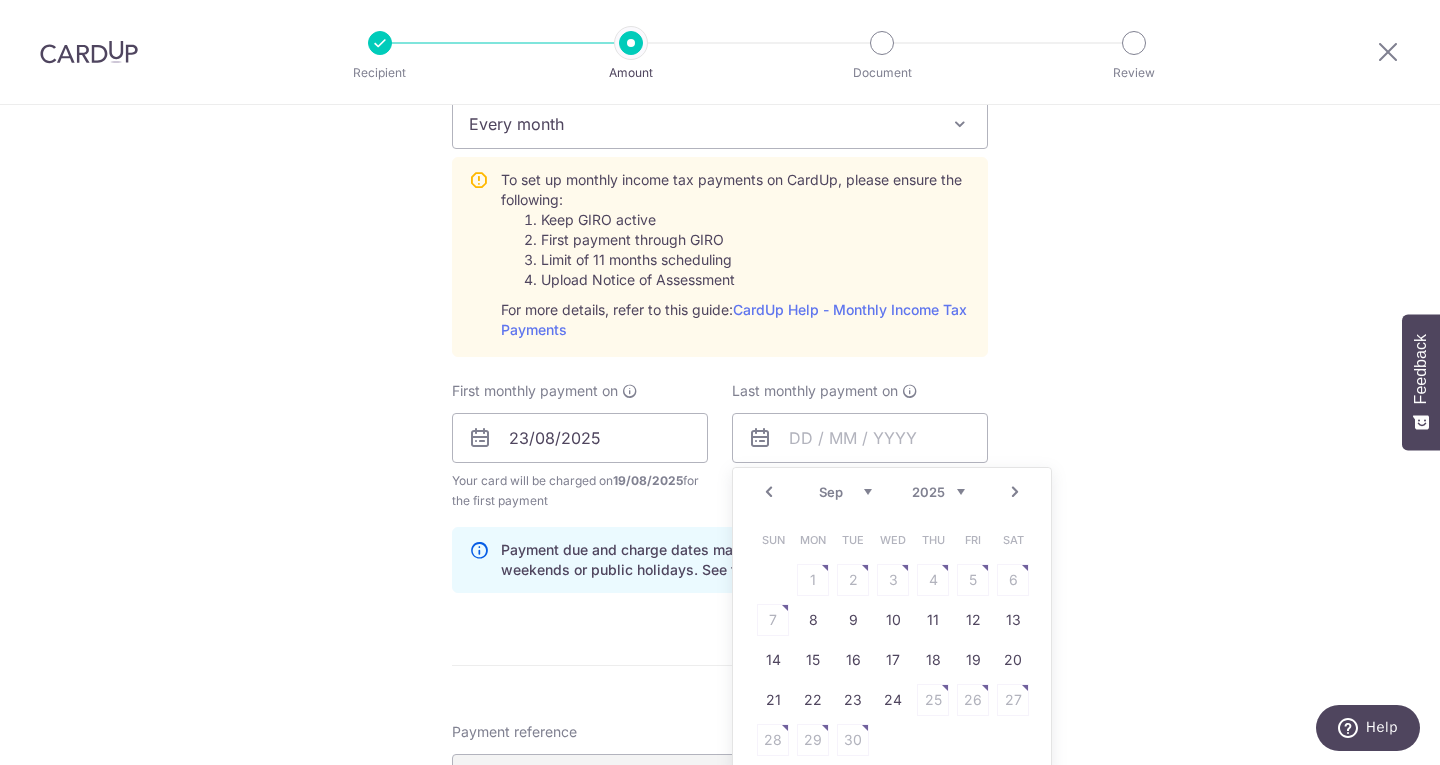 click on "Next" at bounding box center (1015, 492) 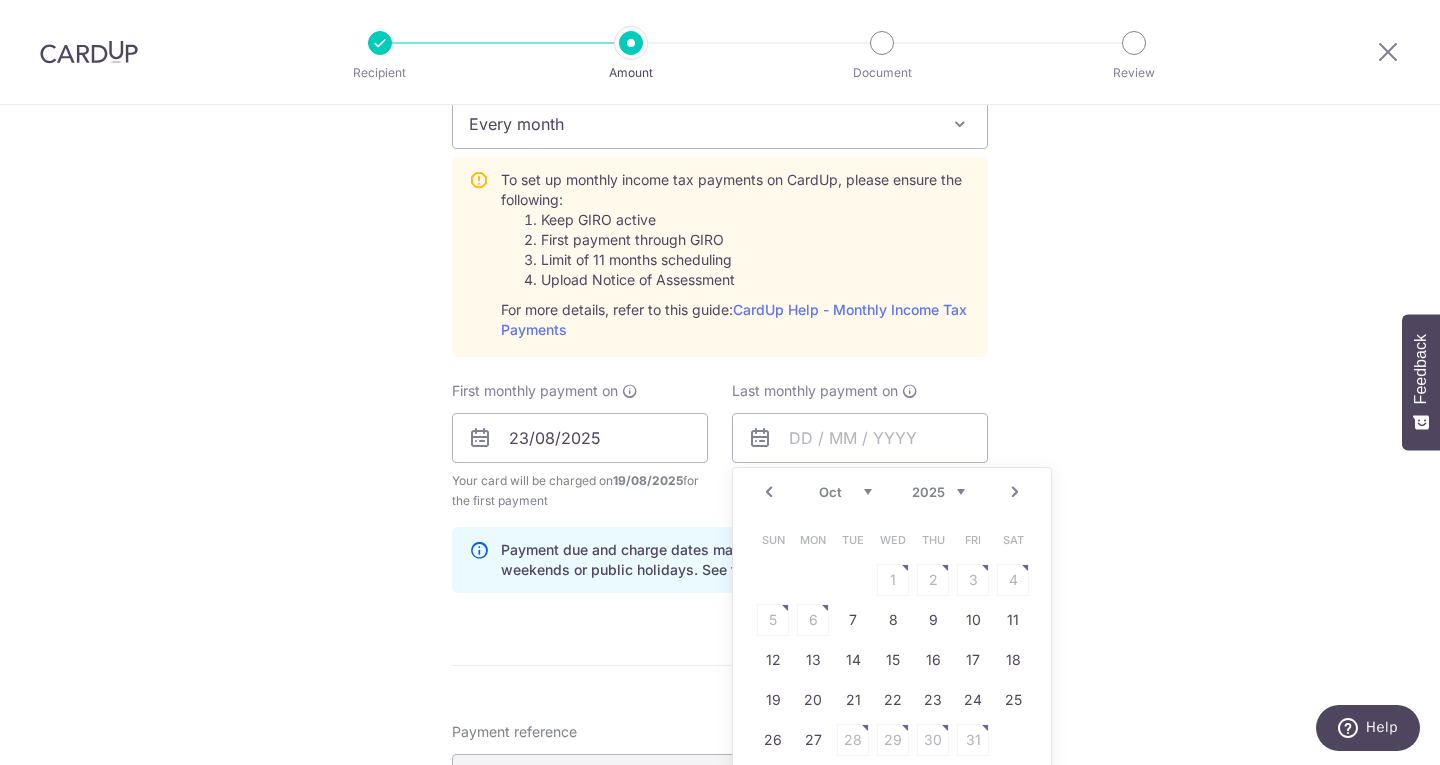 click on "Next" at bounding box center [1015, 492] 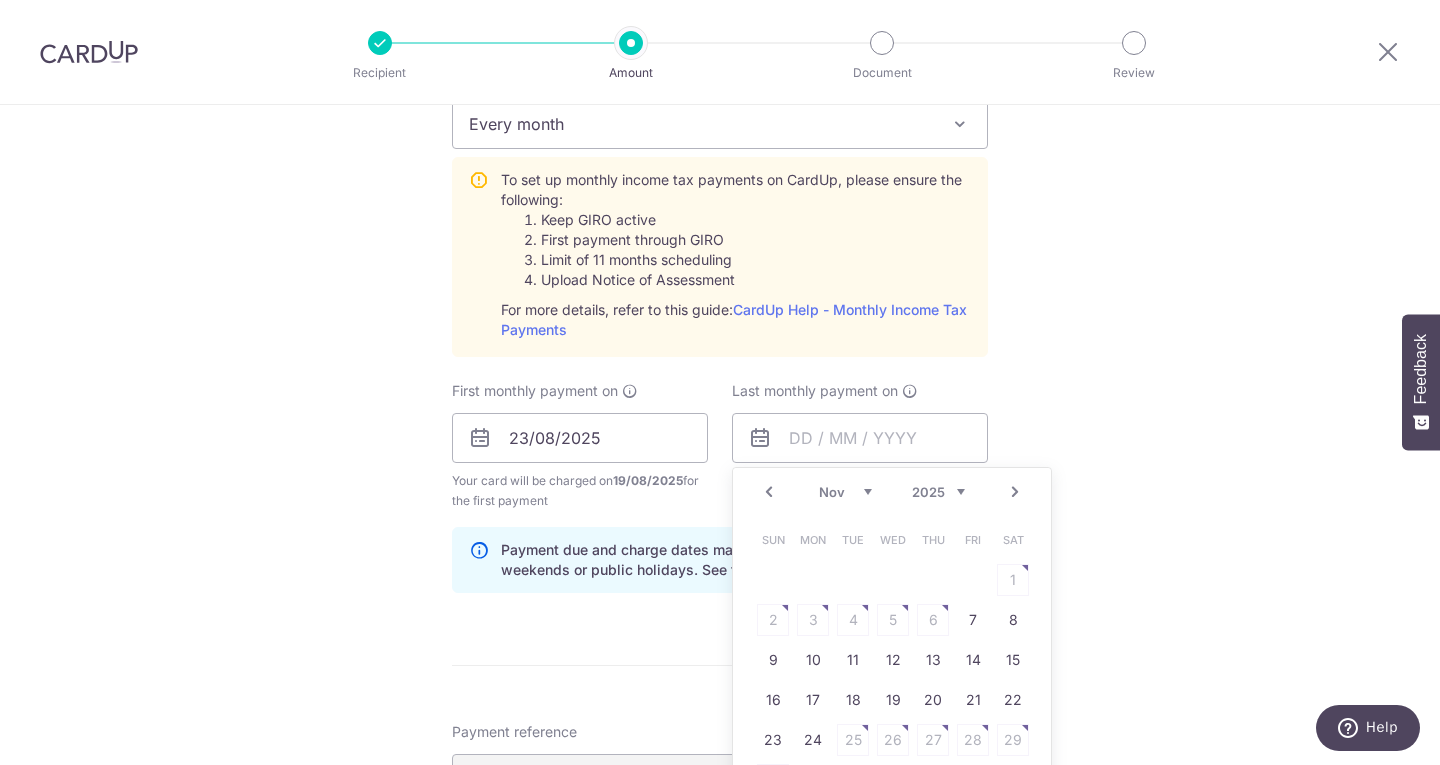 click on "Next" at bounding box center [1015, 492] 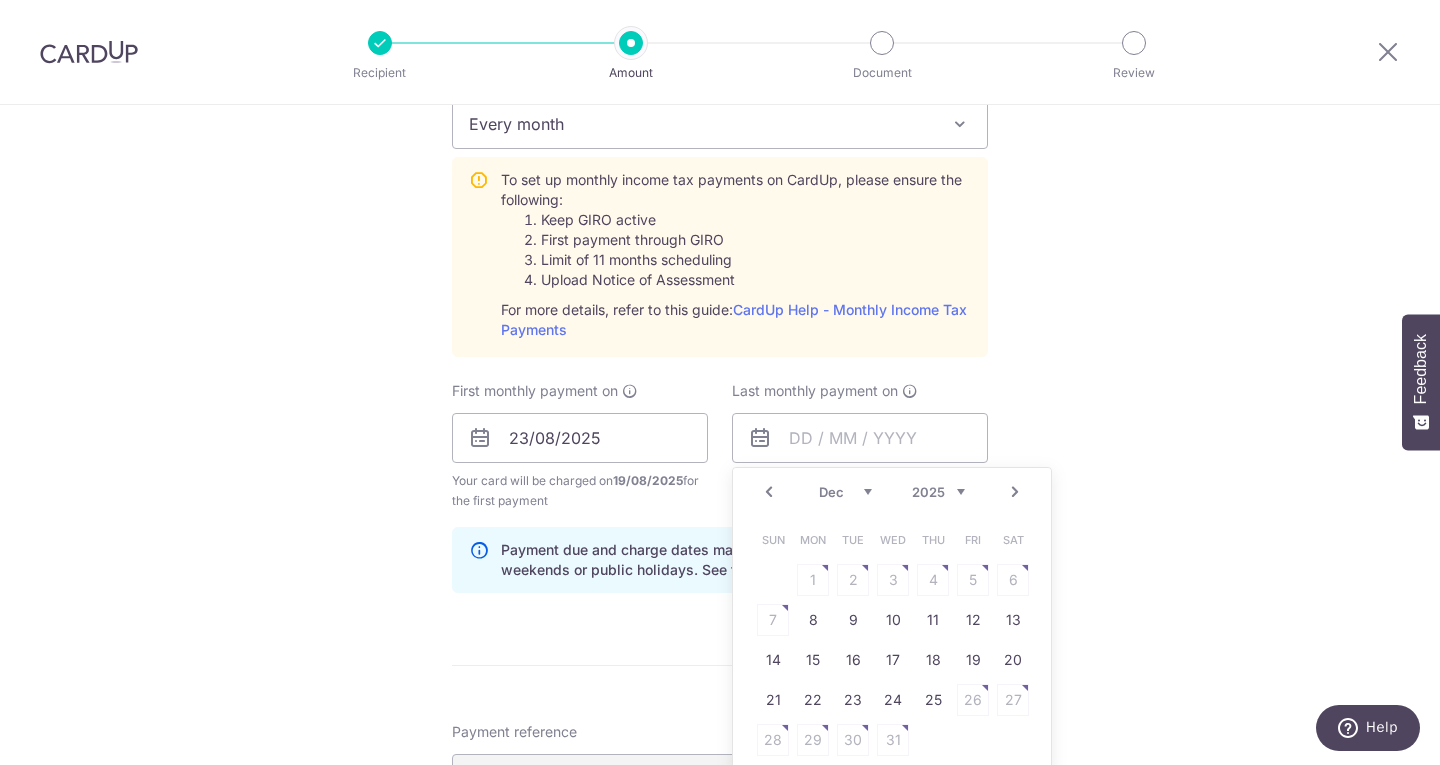 click on "Next" at bounding box center (1015, 492) 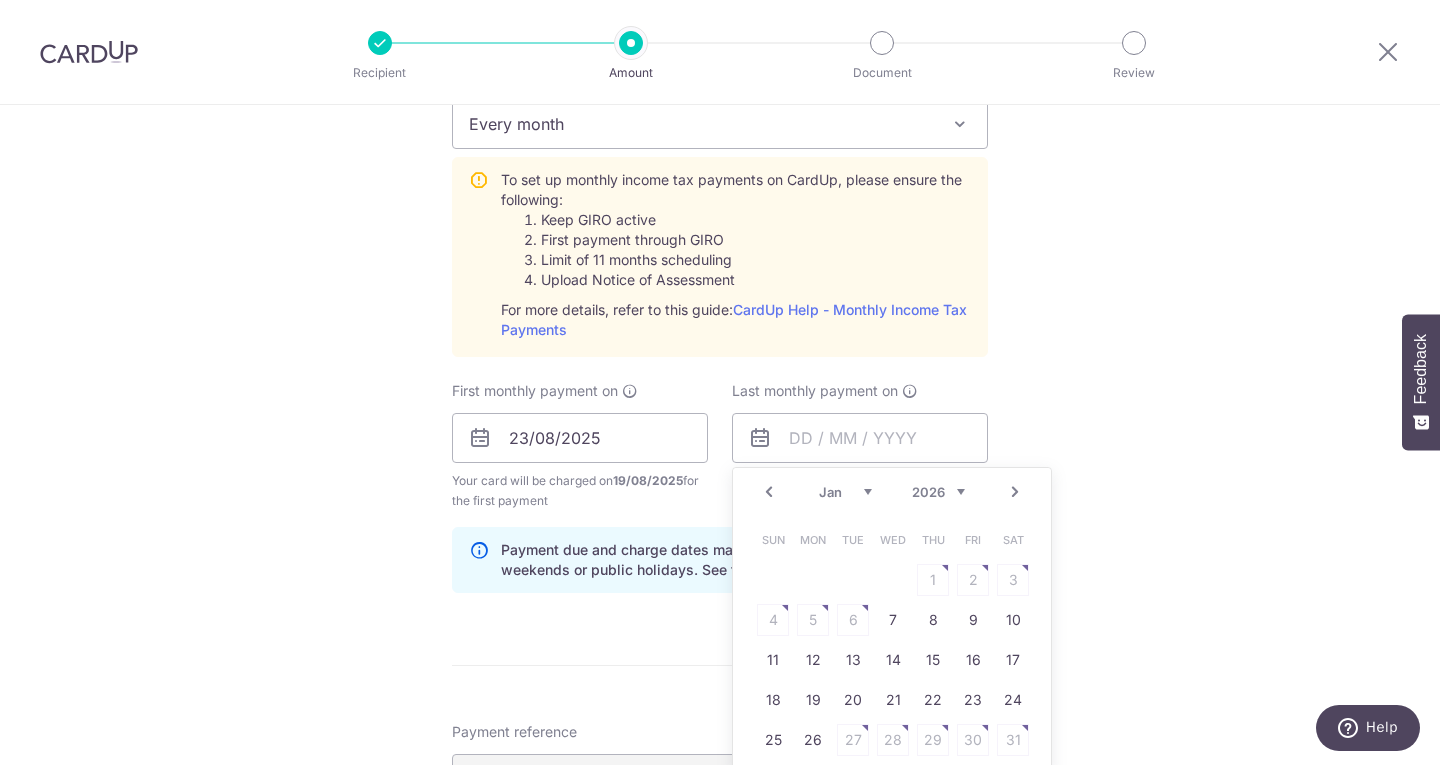 click on "Next" at bounding box center (1015, 492) 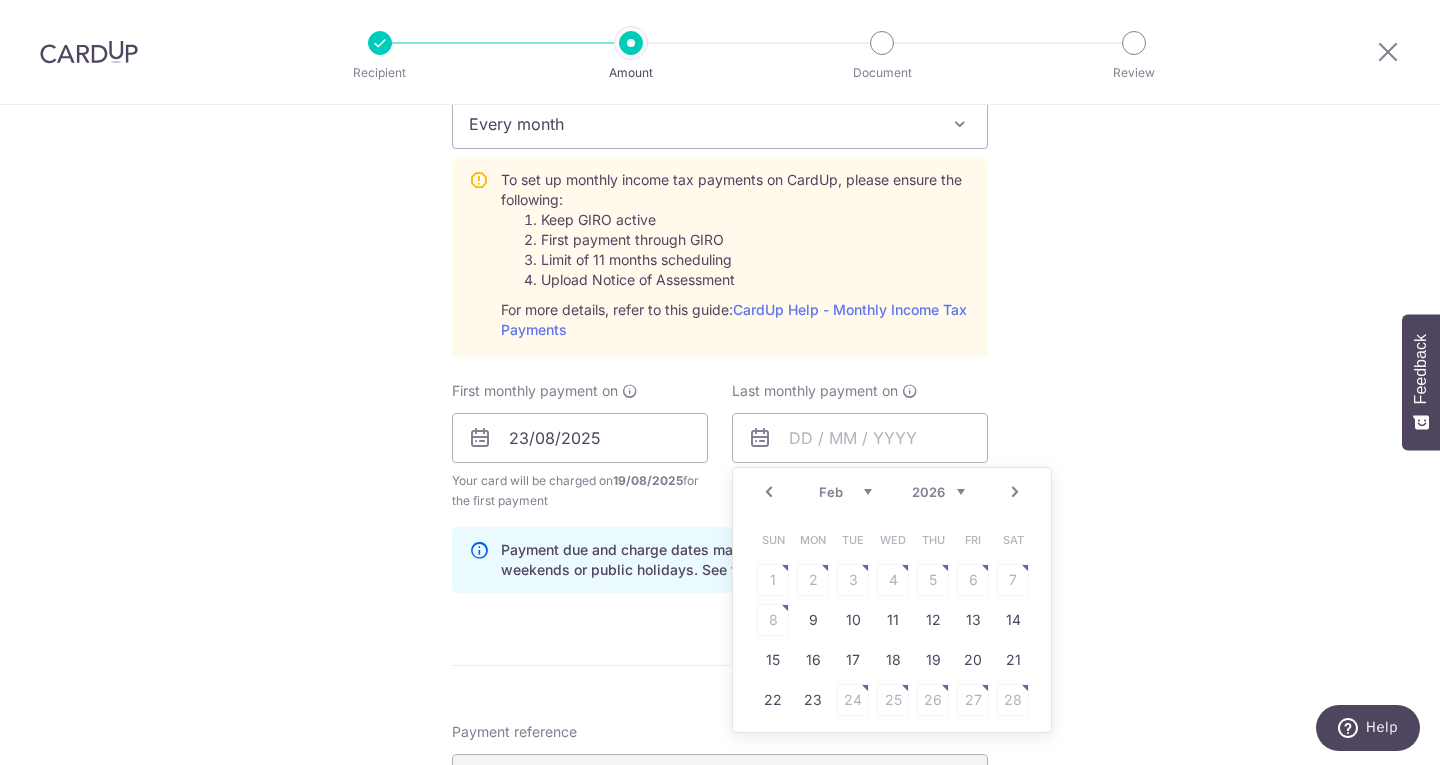 click on "Next" at bounding box center [1015, 492] 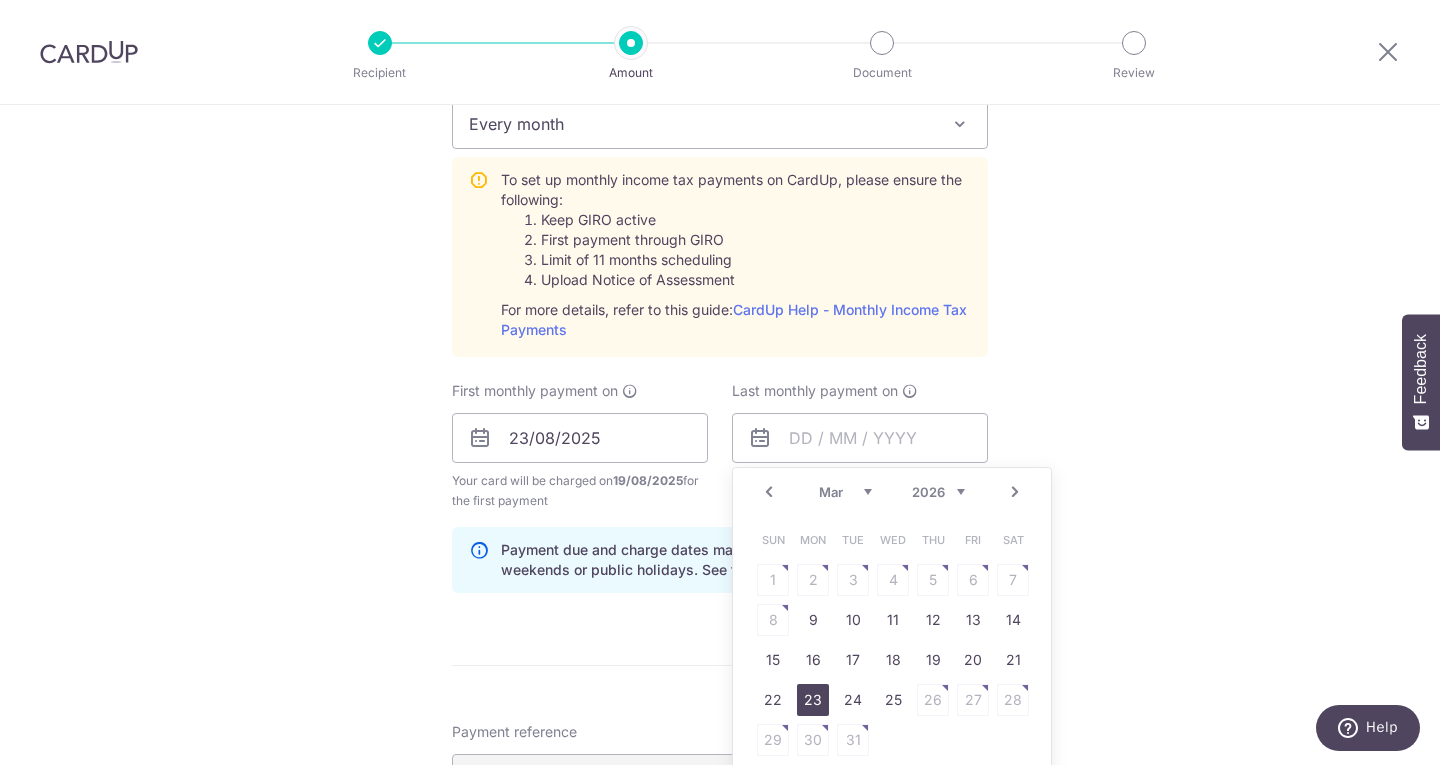 click on "23" at bounding box center (813, 700) 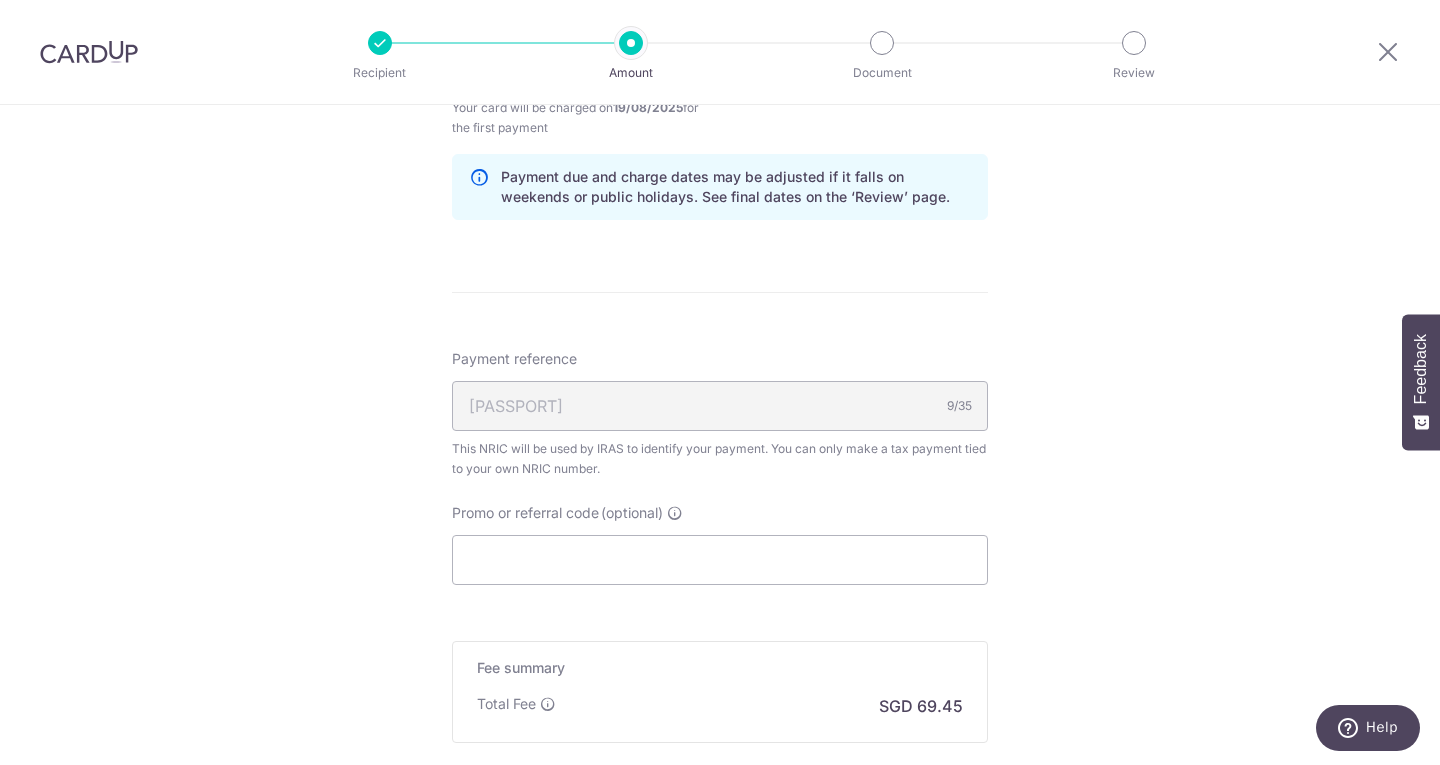 scroll, scrollTop: 1300, scrollLeft: 0, axis: vertical 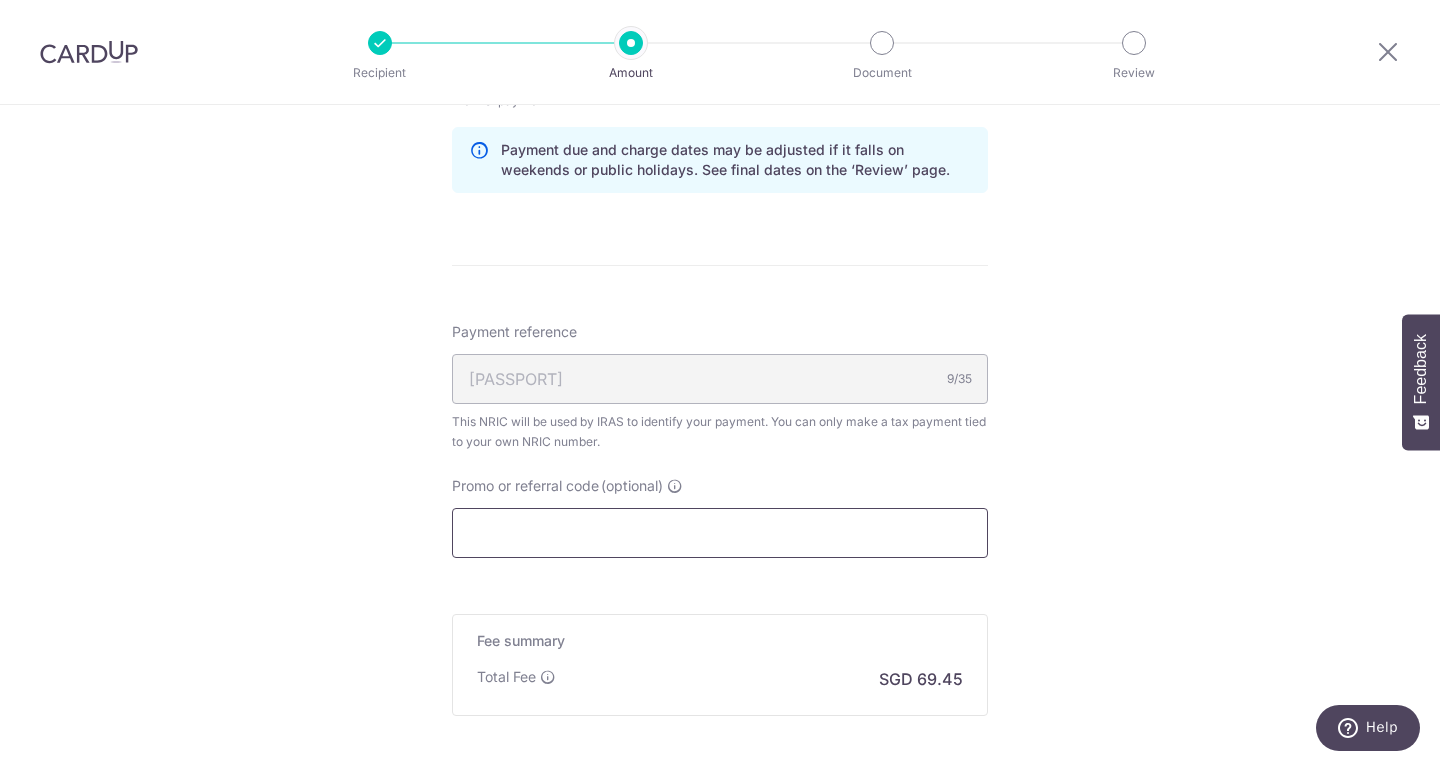 click on "Promo or referral code
(optional)" at bounding box center [720, 533] 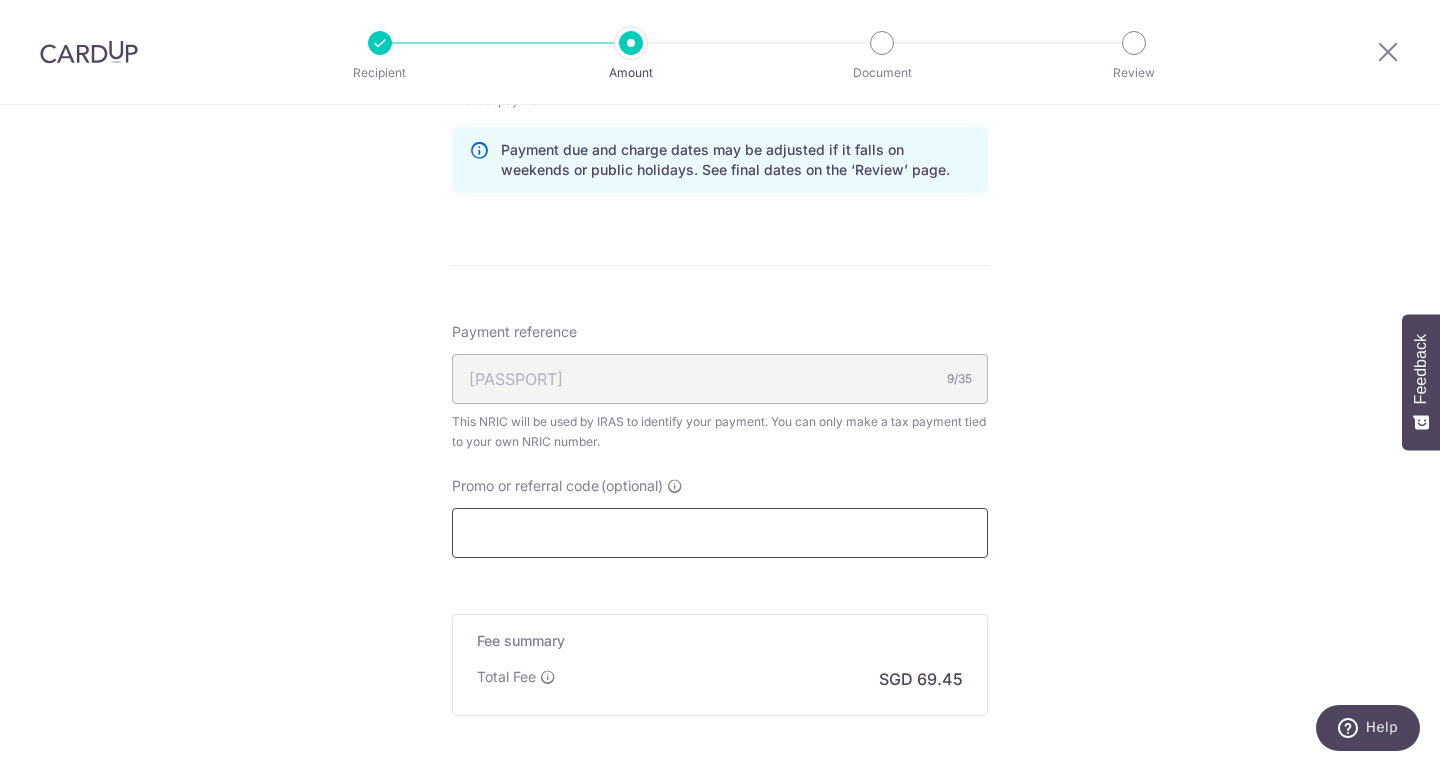 paste on "VTAX25R" 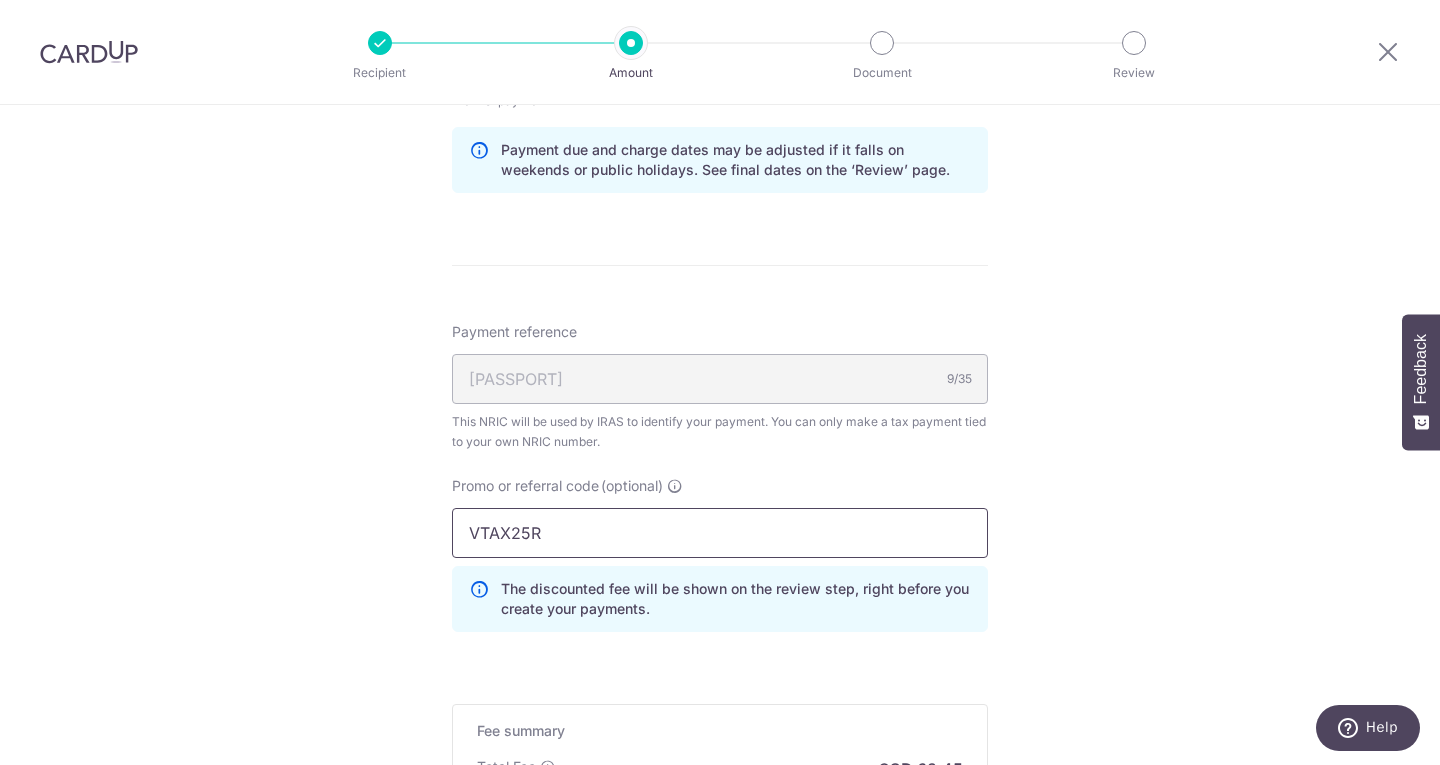 scroll, scrollTop: 1500, scrollLeft: 0, axis: vertical 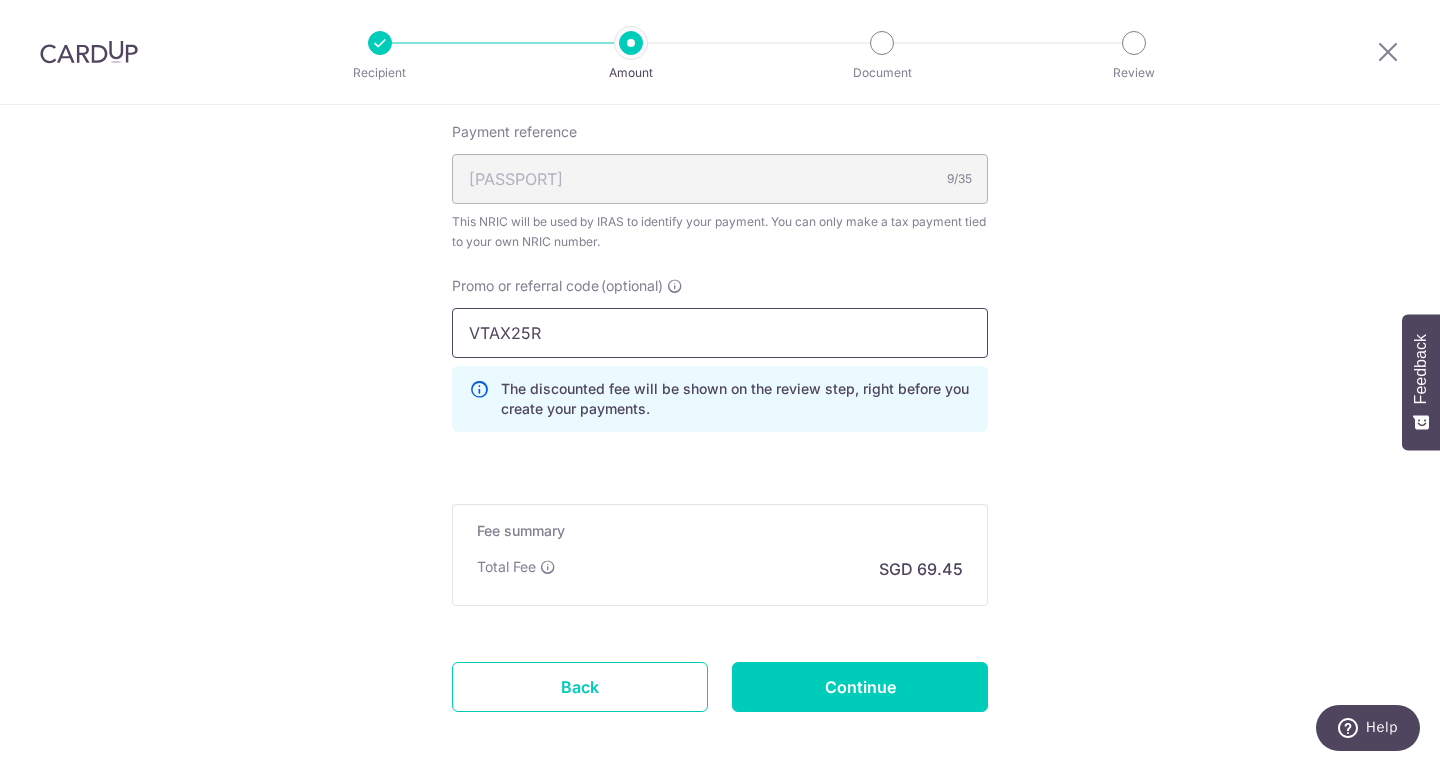 type on "VTAX25R" 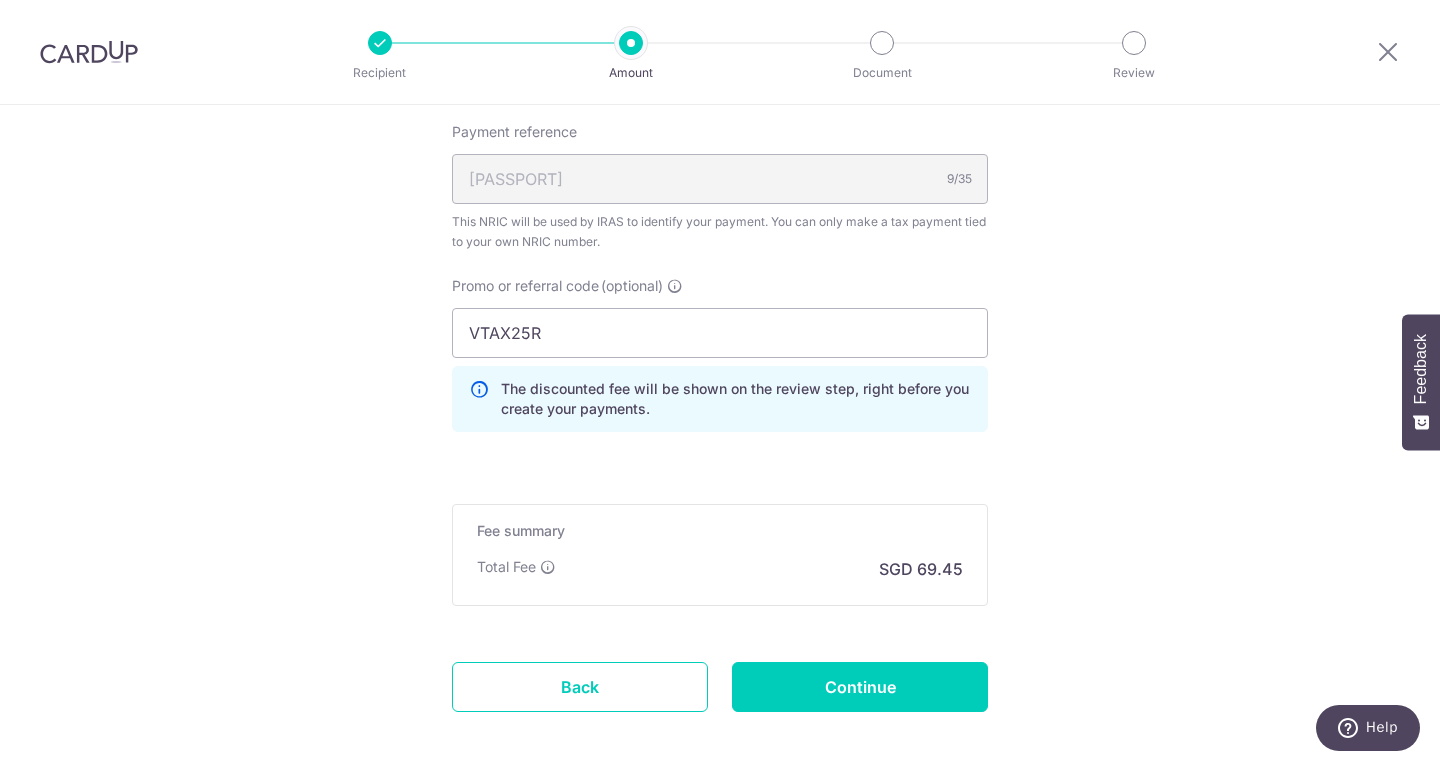 click on "Tell us more about your payment
Enter one-time or monthly payment amount
SGD
2,671.22
2671.22
The  total tax payment amounts scheduled  should not exceed the outstanding balance in your latest Statement of Account.
Select Card
**** 3461
Add credit card
Your Cards
**** 0705
**** 3461
Secure 256-bit SSL
Text" at bounding box center [720, -267] 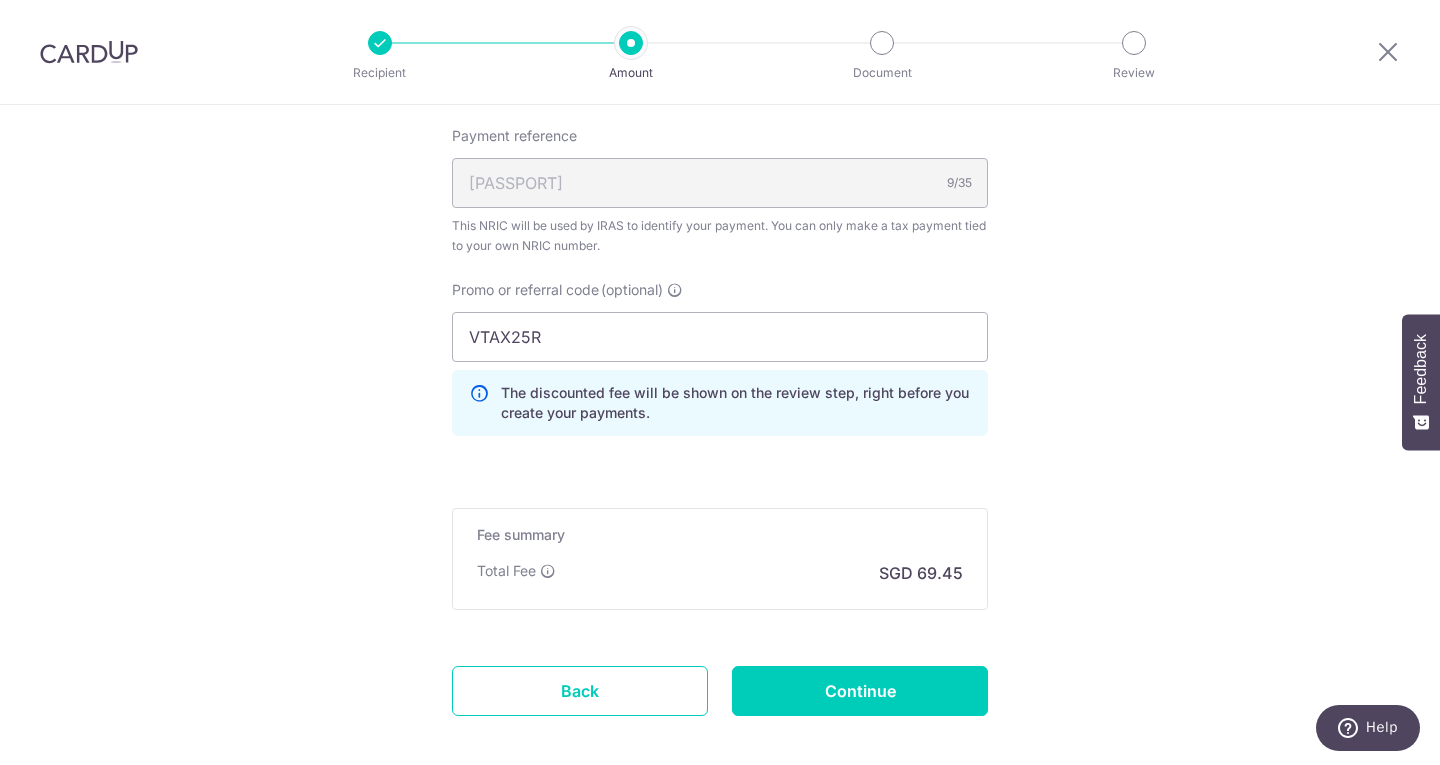 scroll, scrollTop: 1597, scrollLeft: 0, axis: vertical 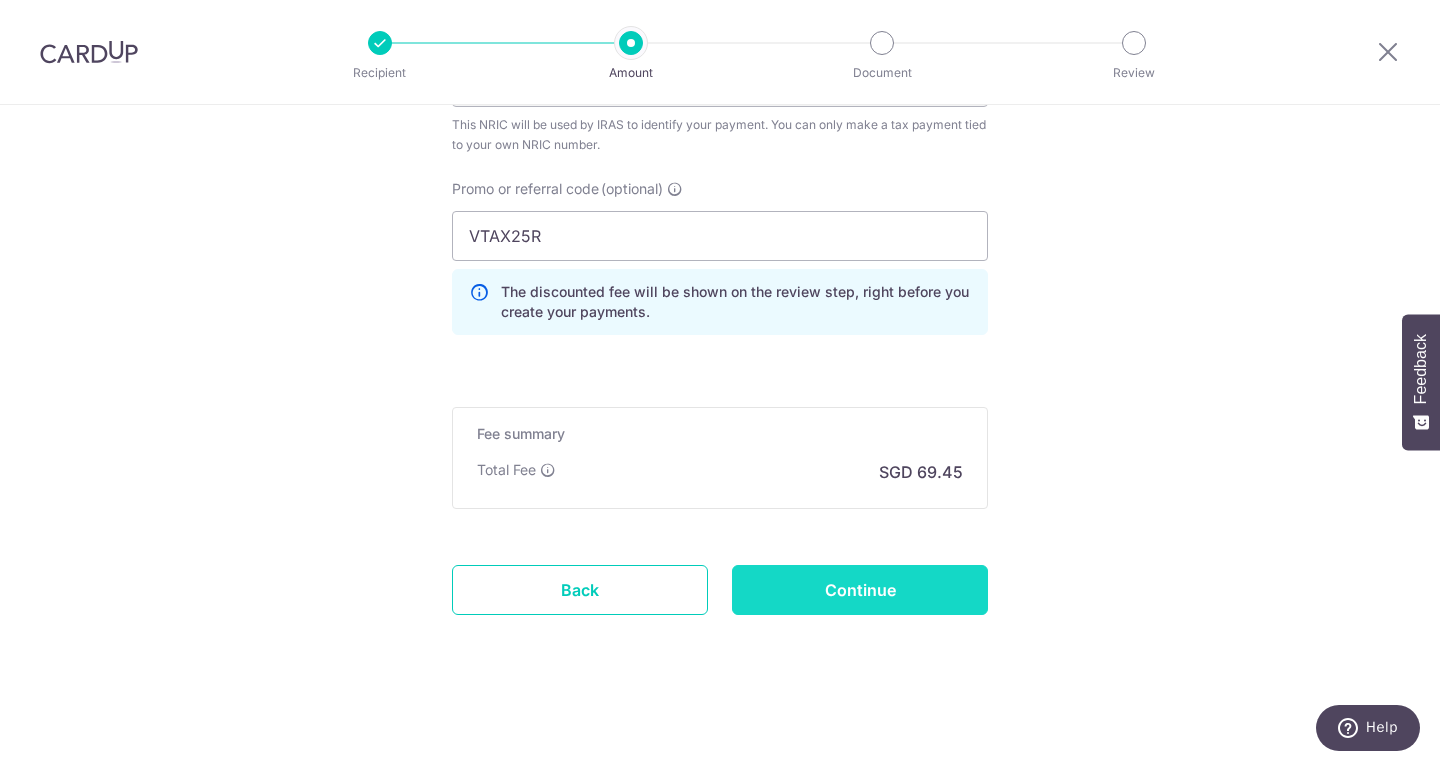 click on "Continue" at bounding box center [860, 590] 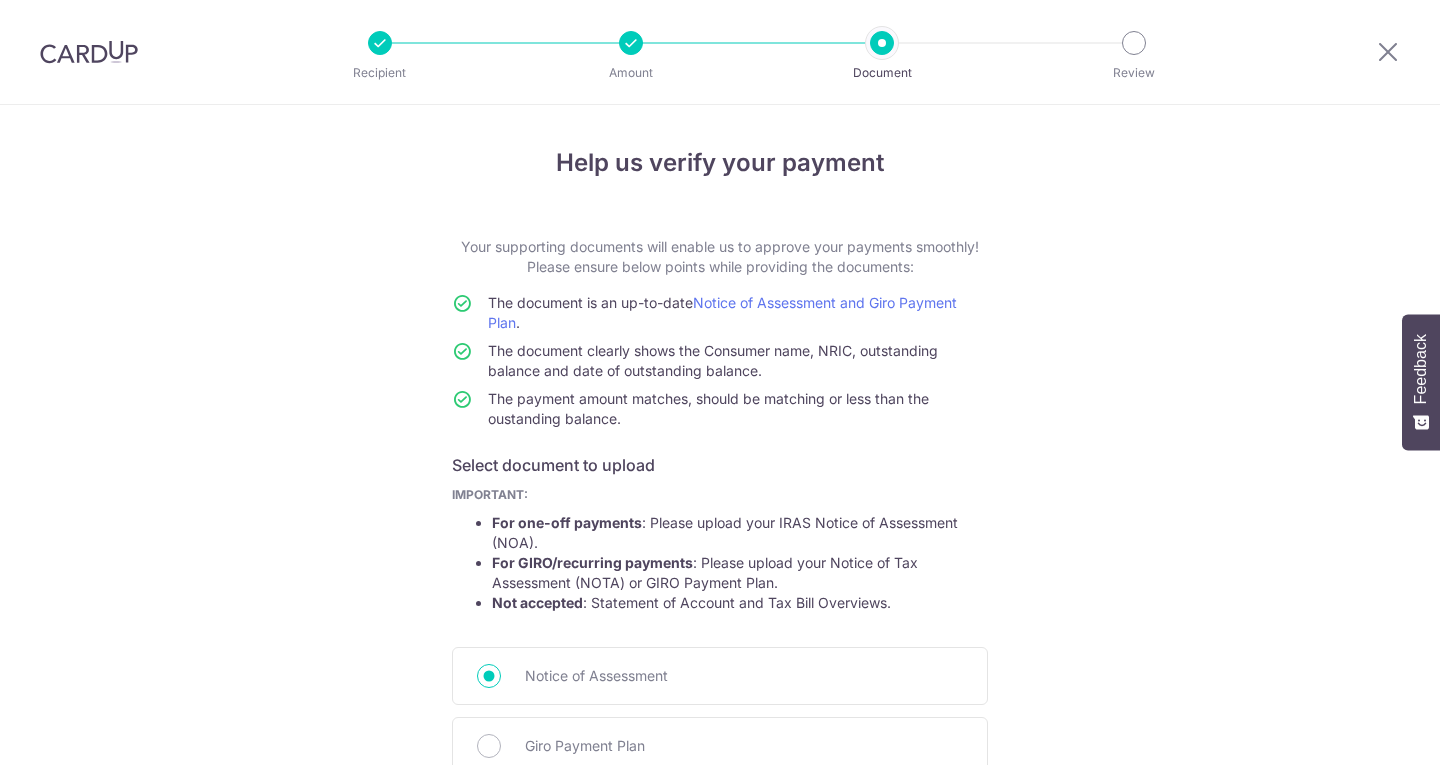 scroll, scrollTop: 0, scrollLeft: 0, axis: both 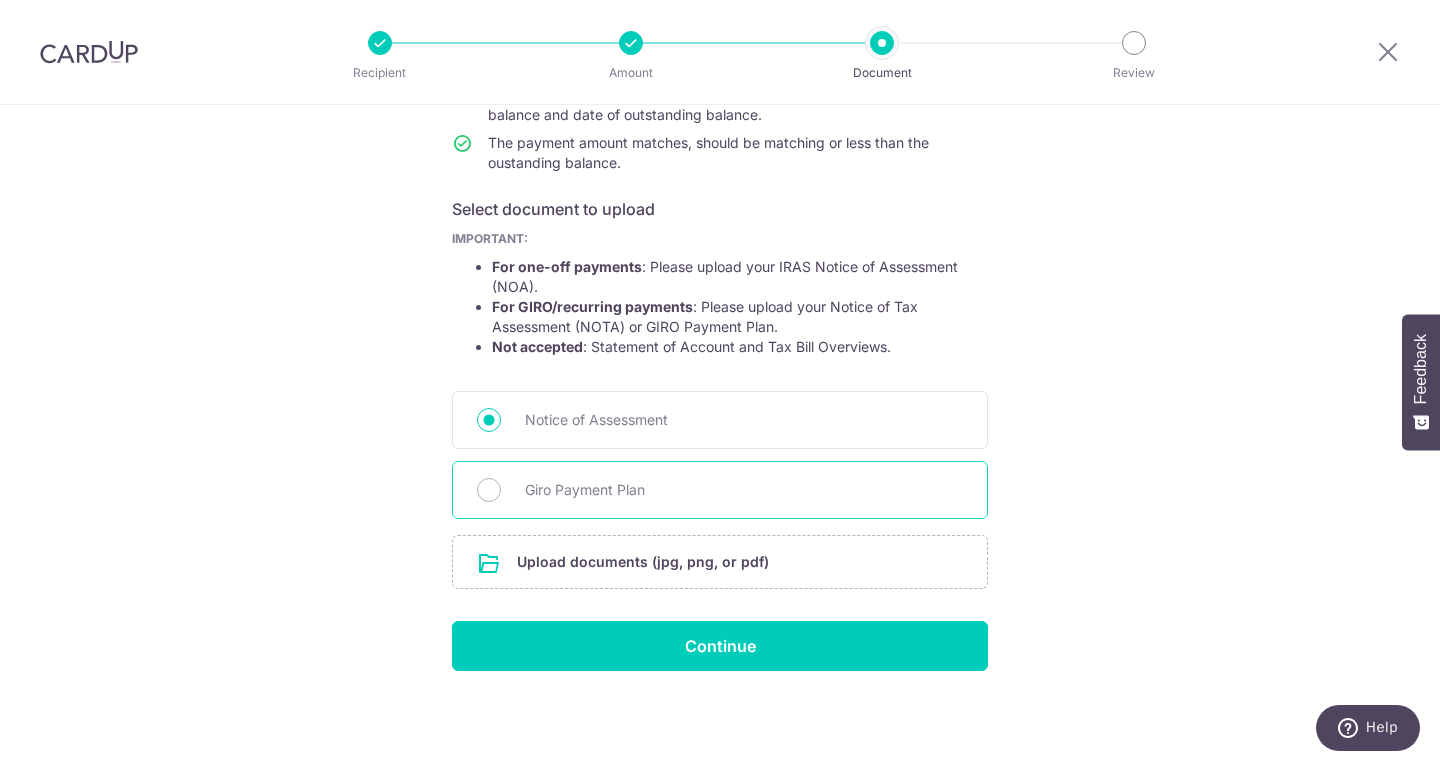 click on "Giro Payment Plan" at bounding box center [720, 490] 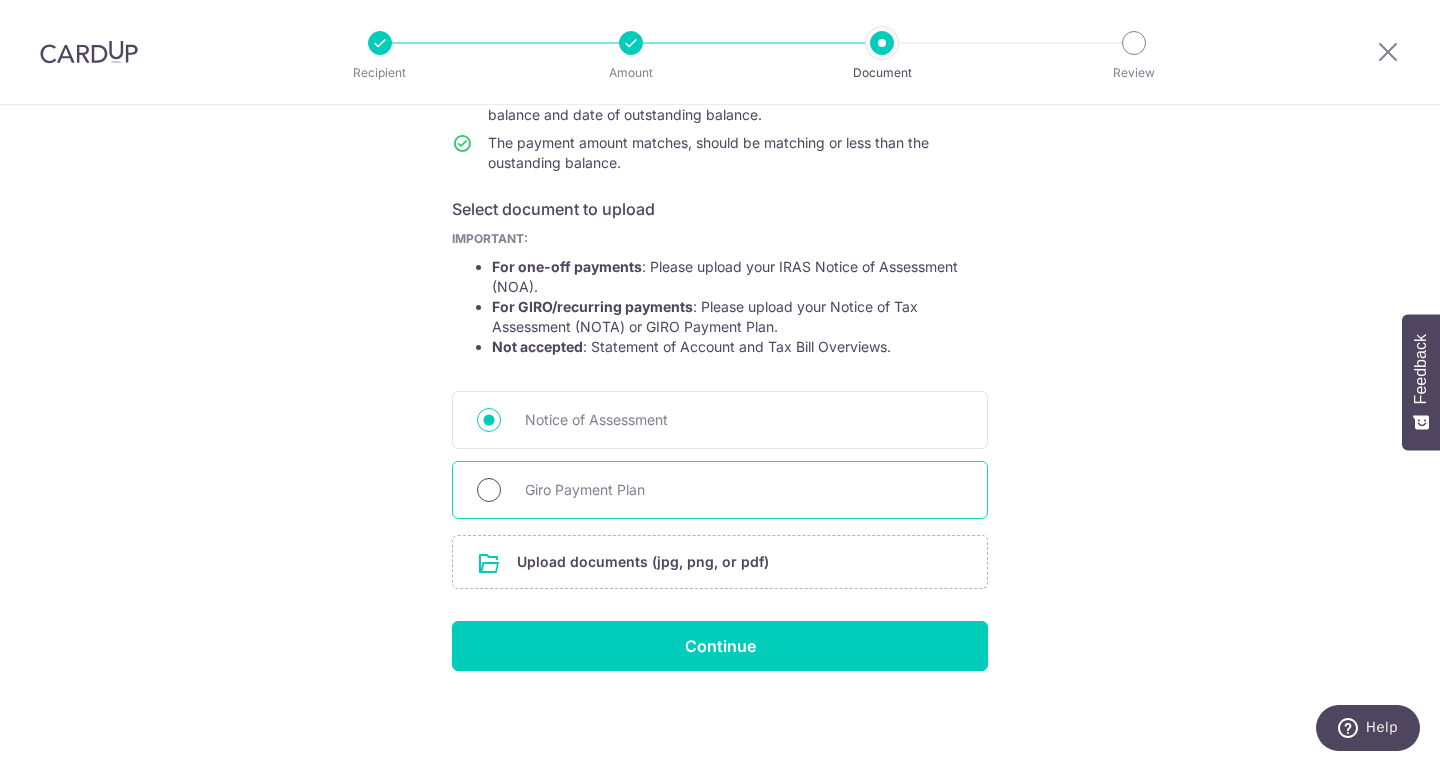 click on "Giro Payment Plan" at bounding box center (489, 490) 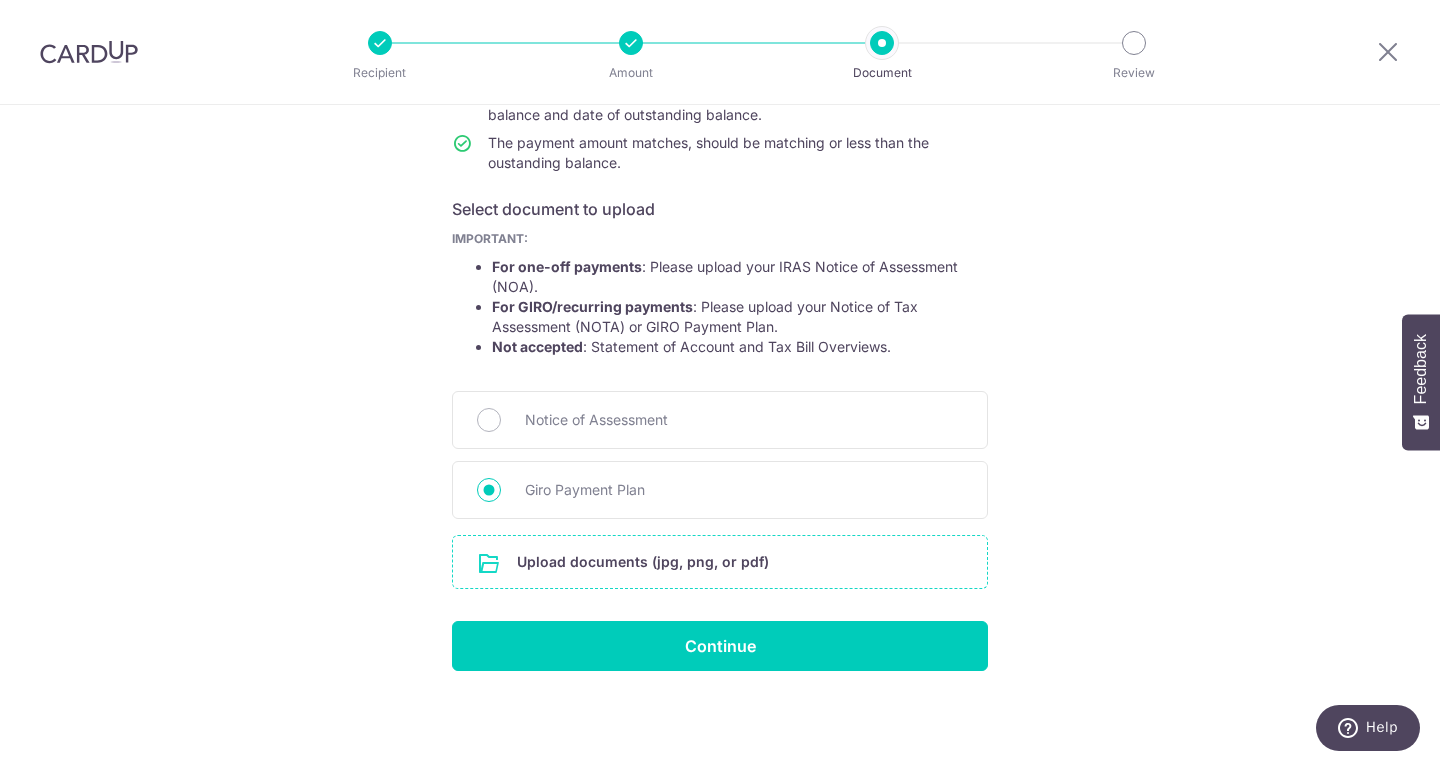 click at bounding box center [720, 562] 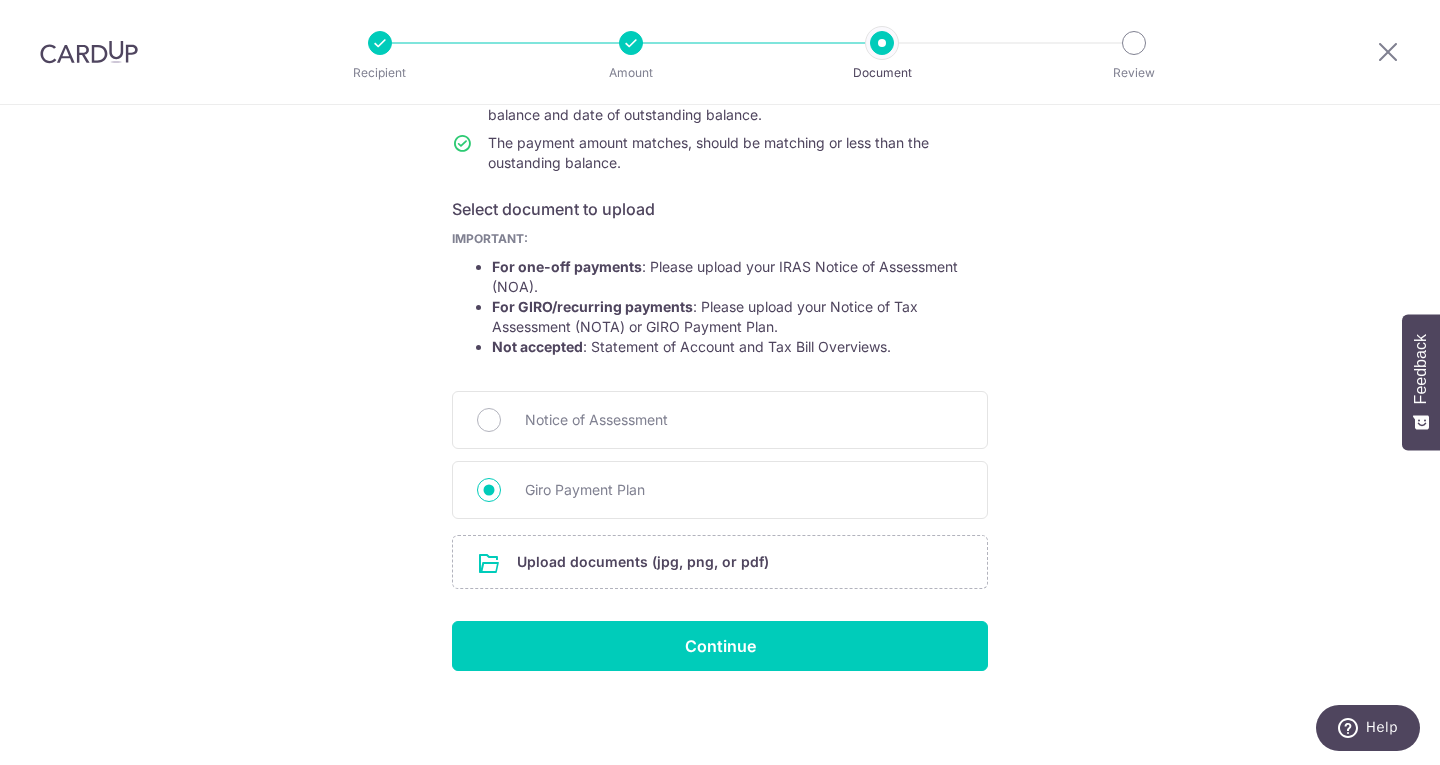 click on "Recipient Amount Document Review" at bounding box center [720, 52] 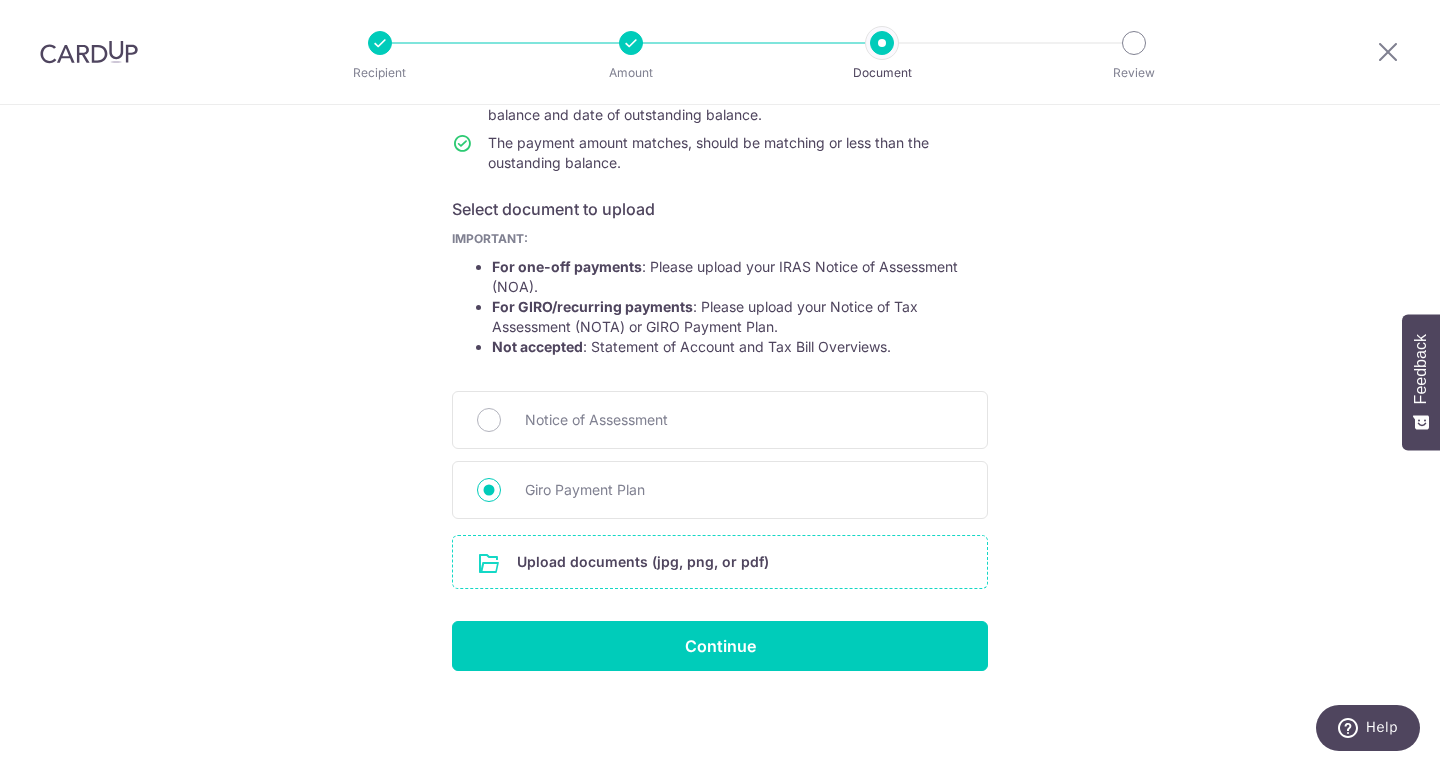 click at bounding box center [720, 562] 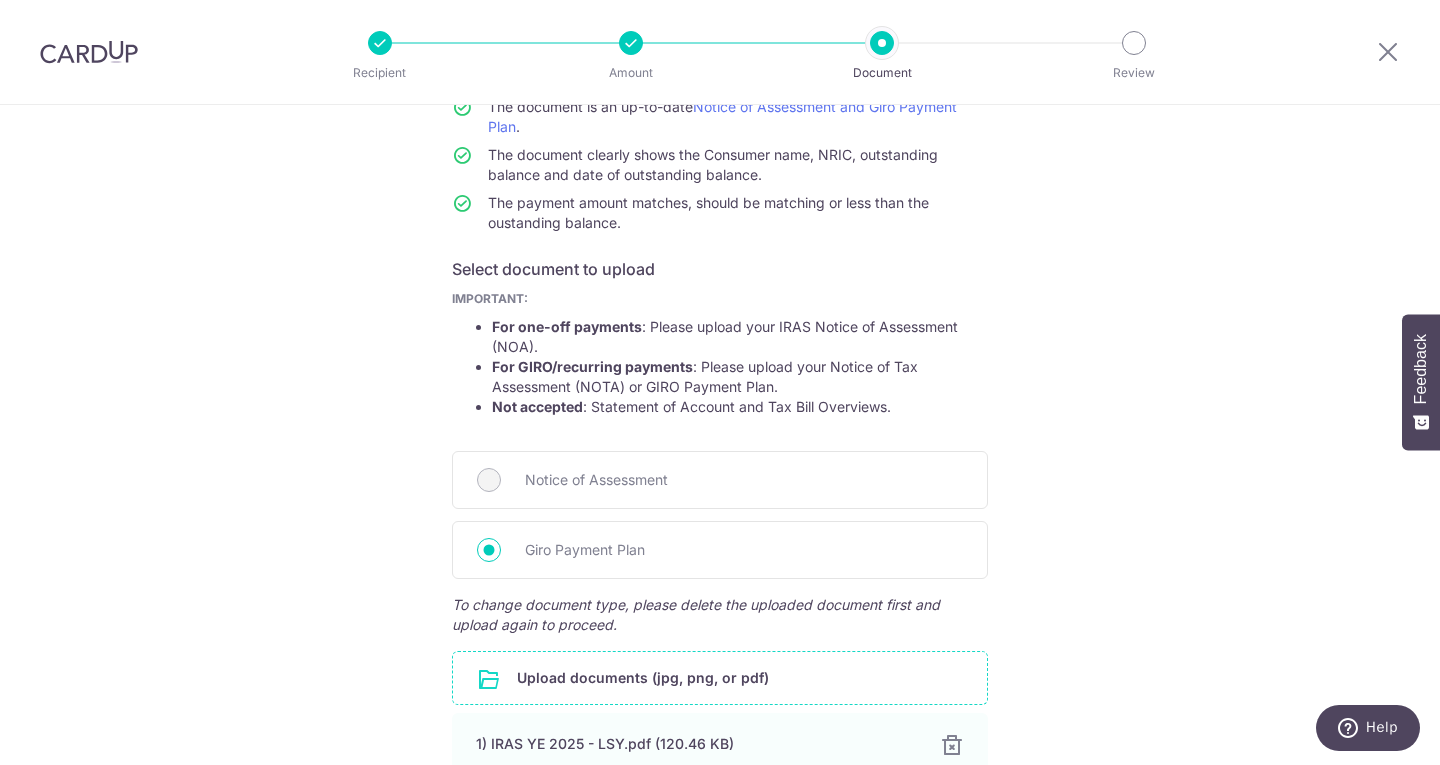 scroll, scrollTop: 394, scrollLeft: 0, axis: vertical 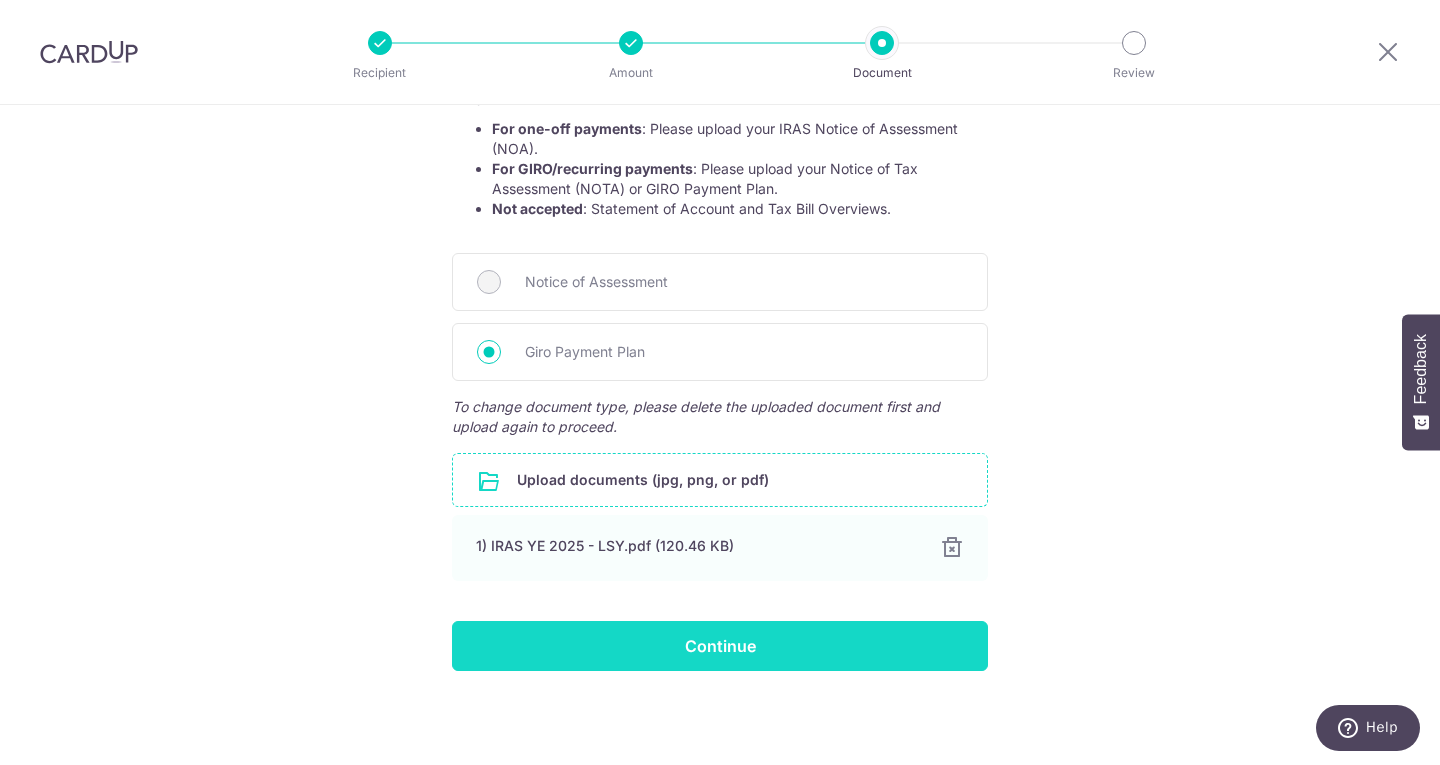 click on "Continue" at bounding box center [720, 646] 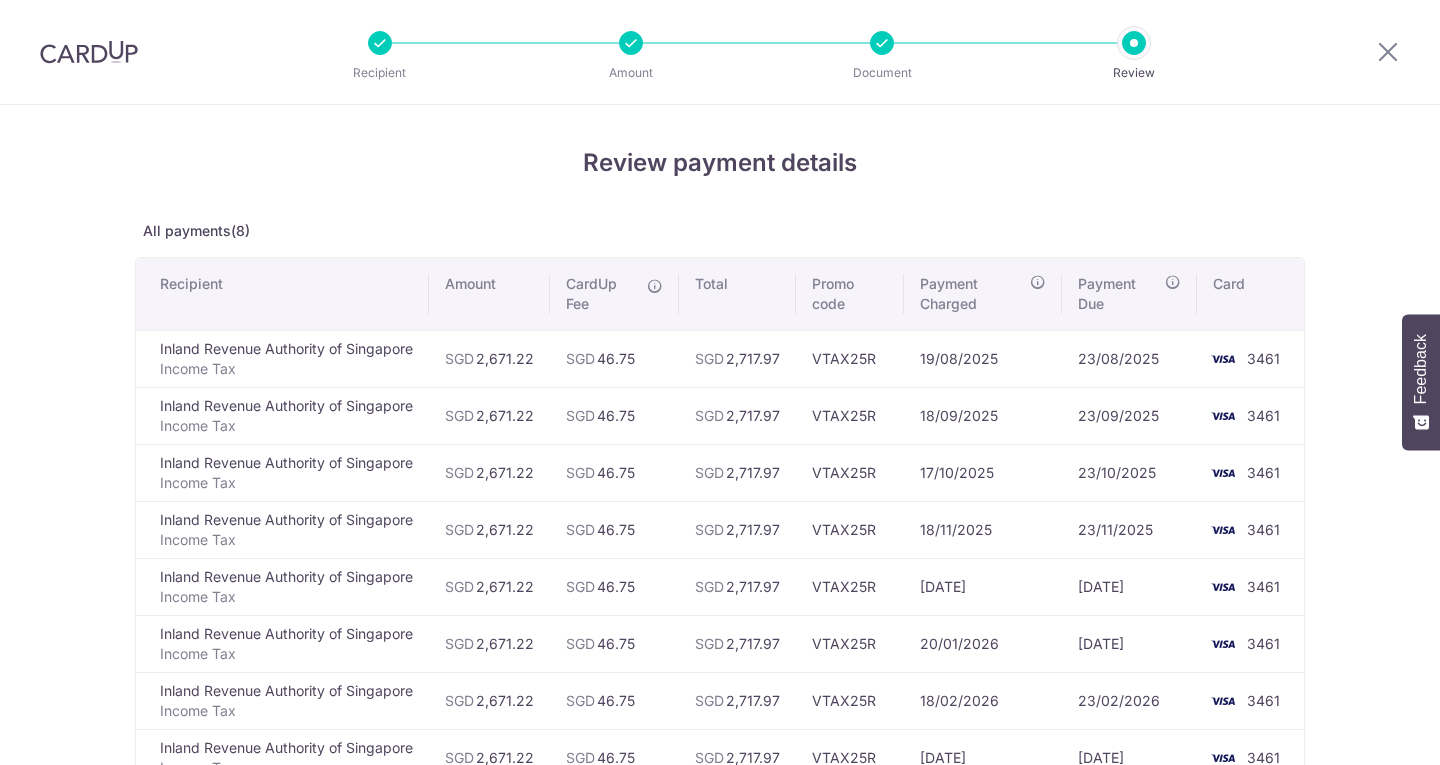 scroll, scrollTop: 0, scrollLeft: 0, axis: both 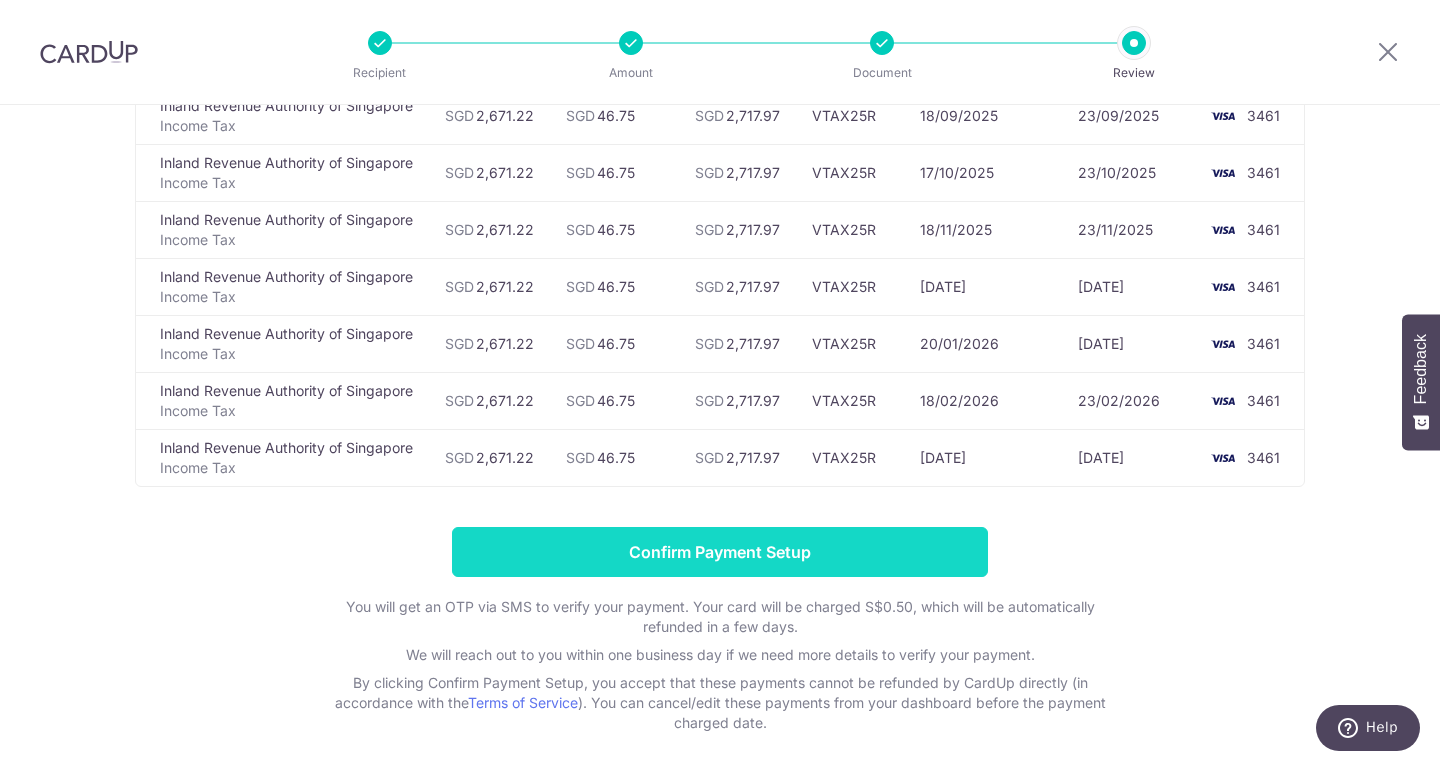 click on "Confirm Payment Setup" at bounding box center (720, 552) 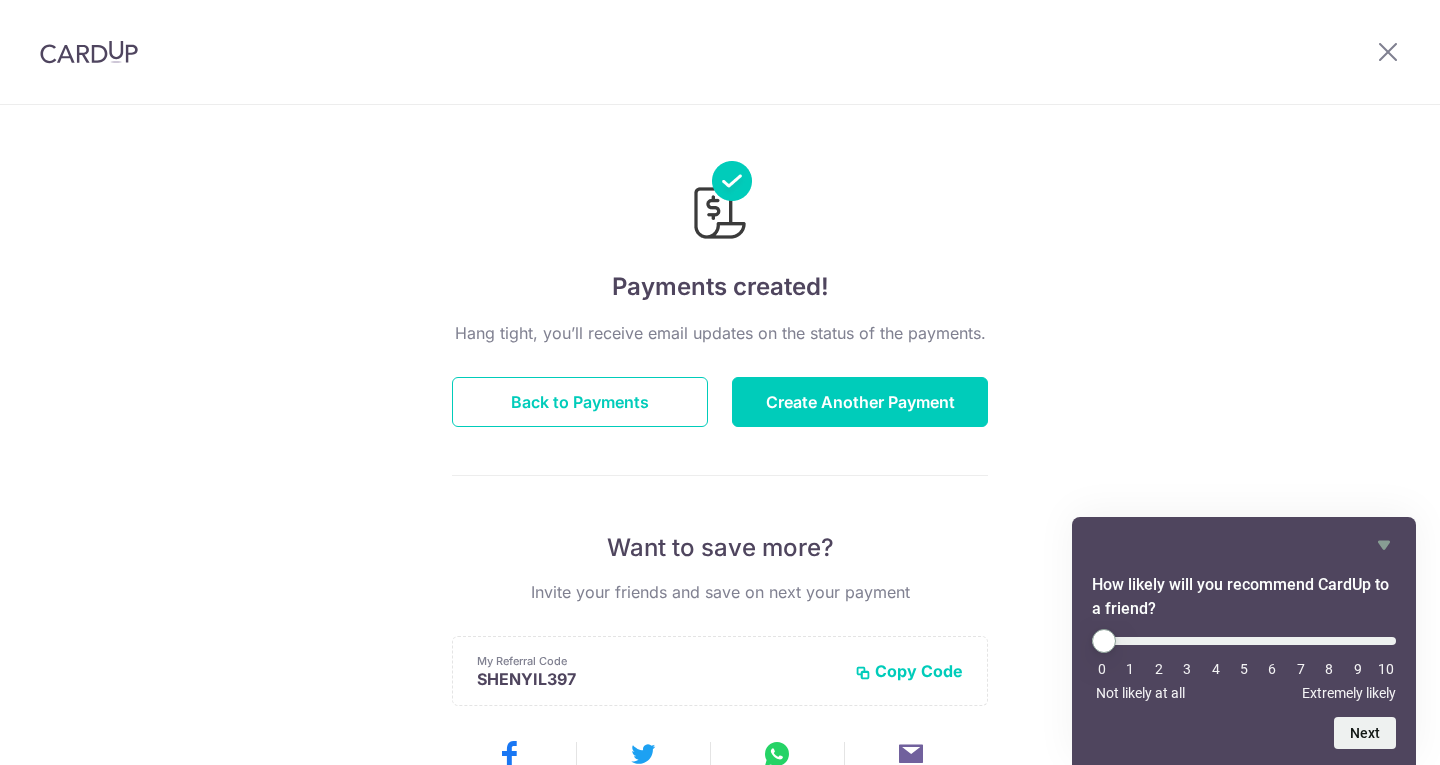 scroll, scrollTop: 0, scrollLeft: 0, axis: both 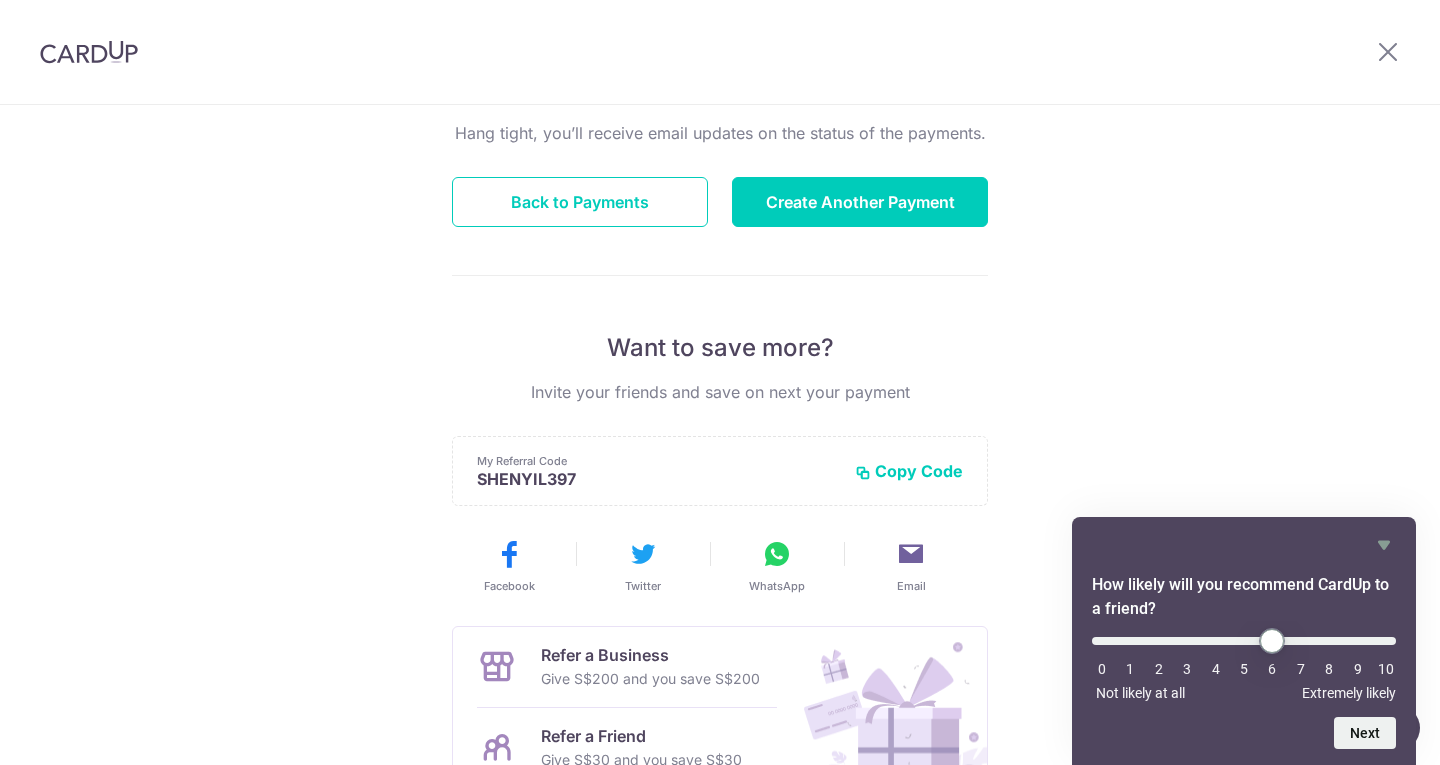 type on "6" 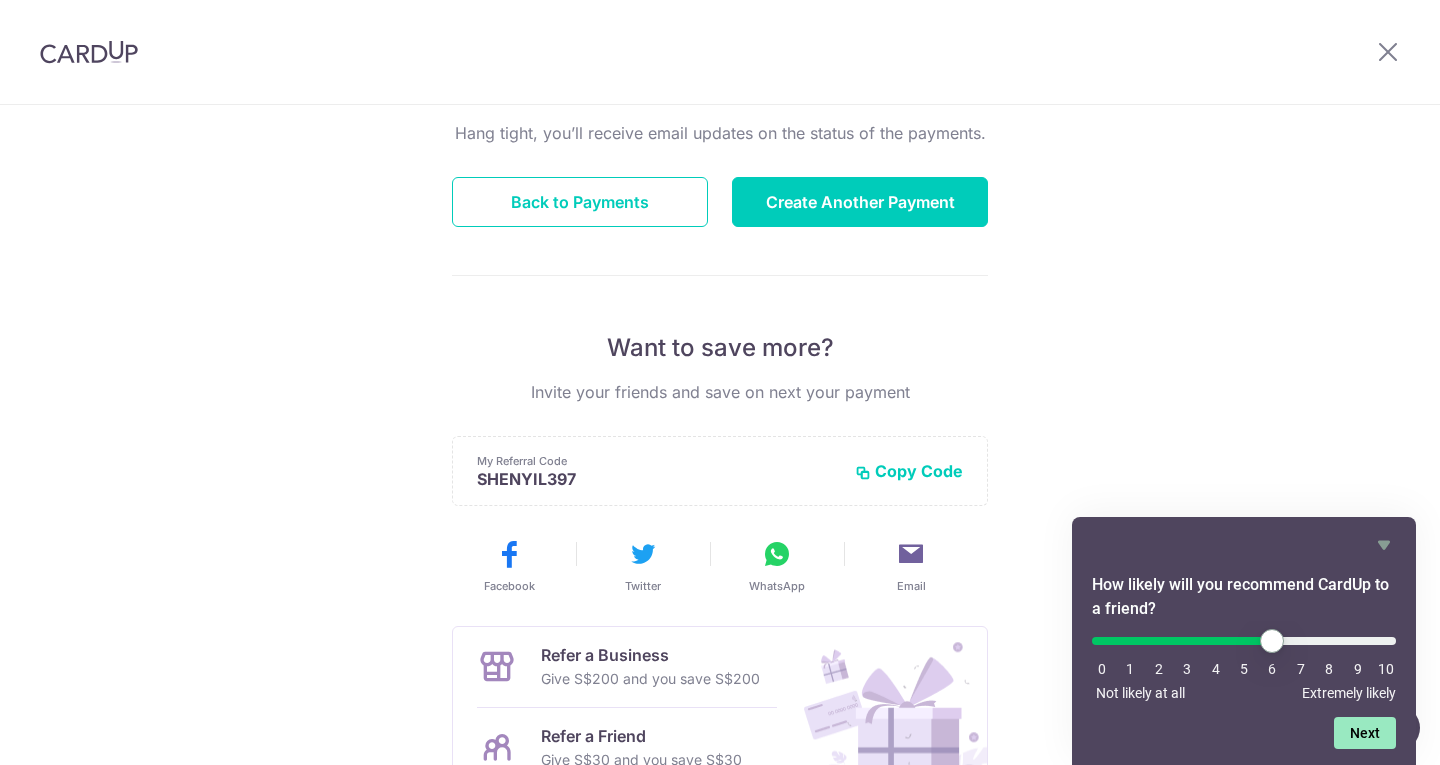 click on "Next" at bounding box center [1365, 733] 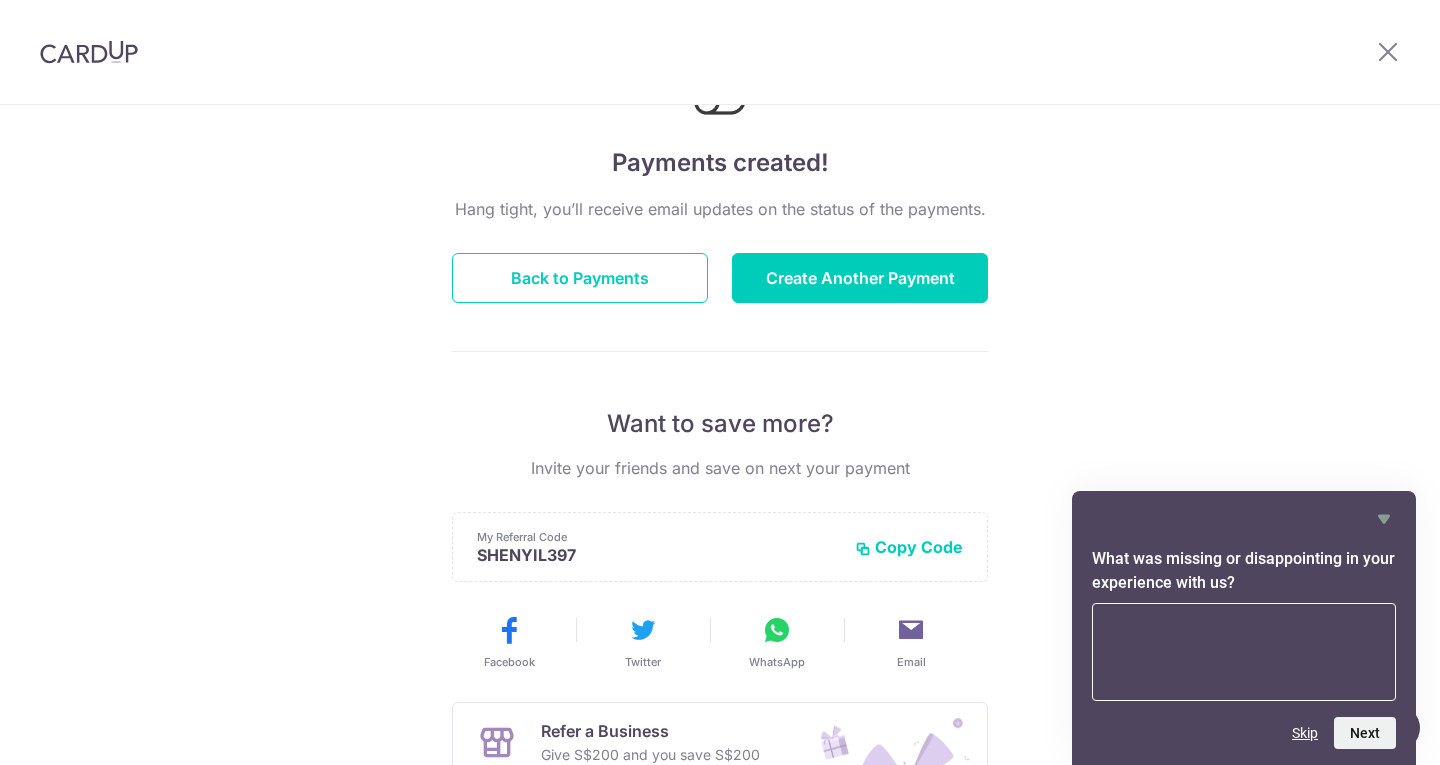 scroll, scrollTop: 100, scrollLeft: 0, axis: vertical 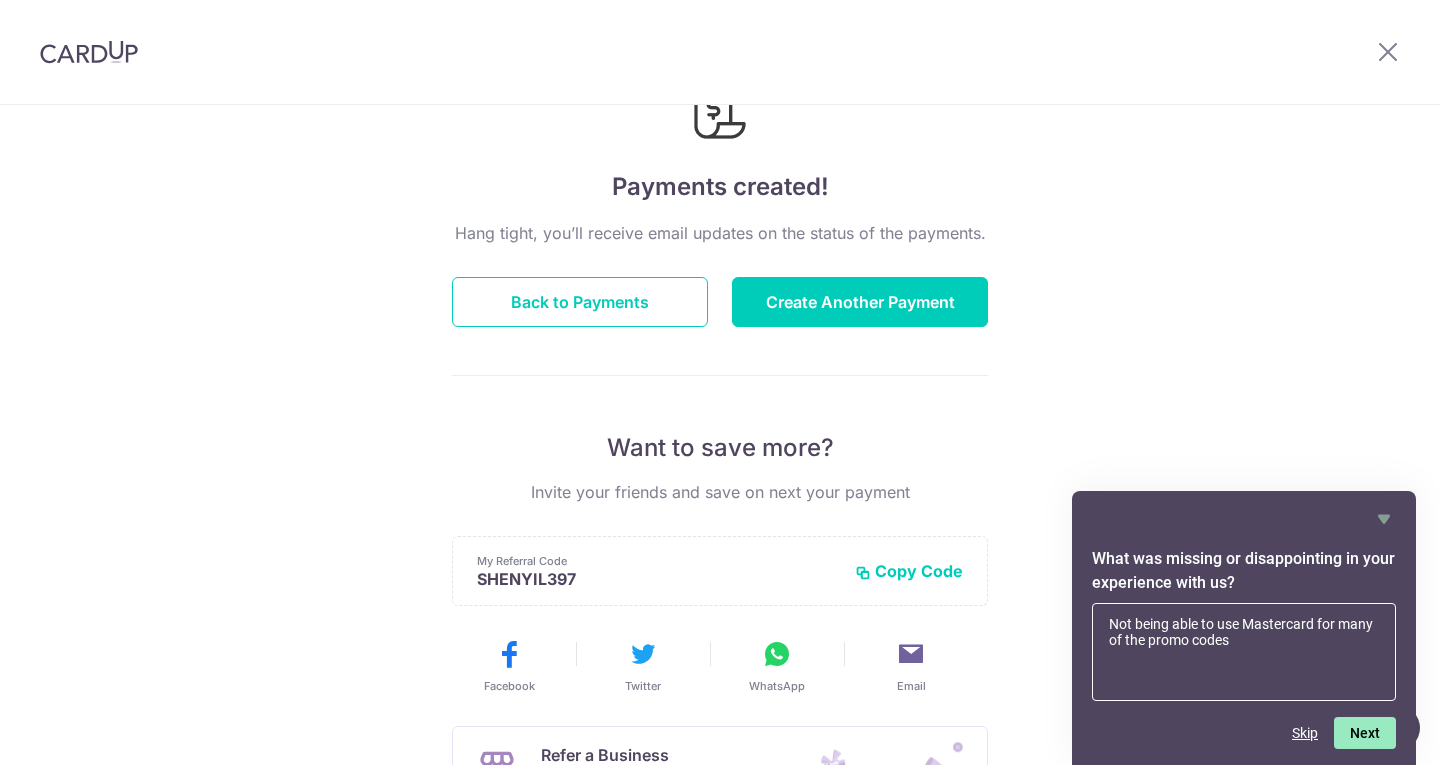 type on "Not being able to use Mastercard for many of the promo codes" 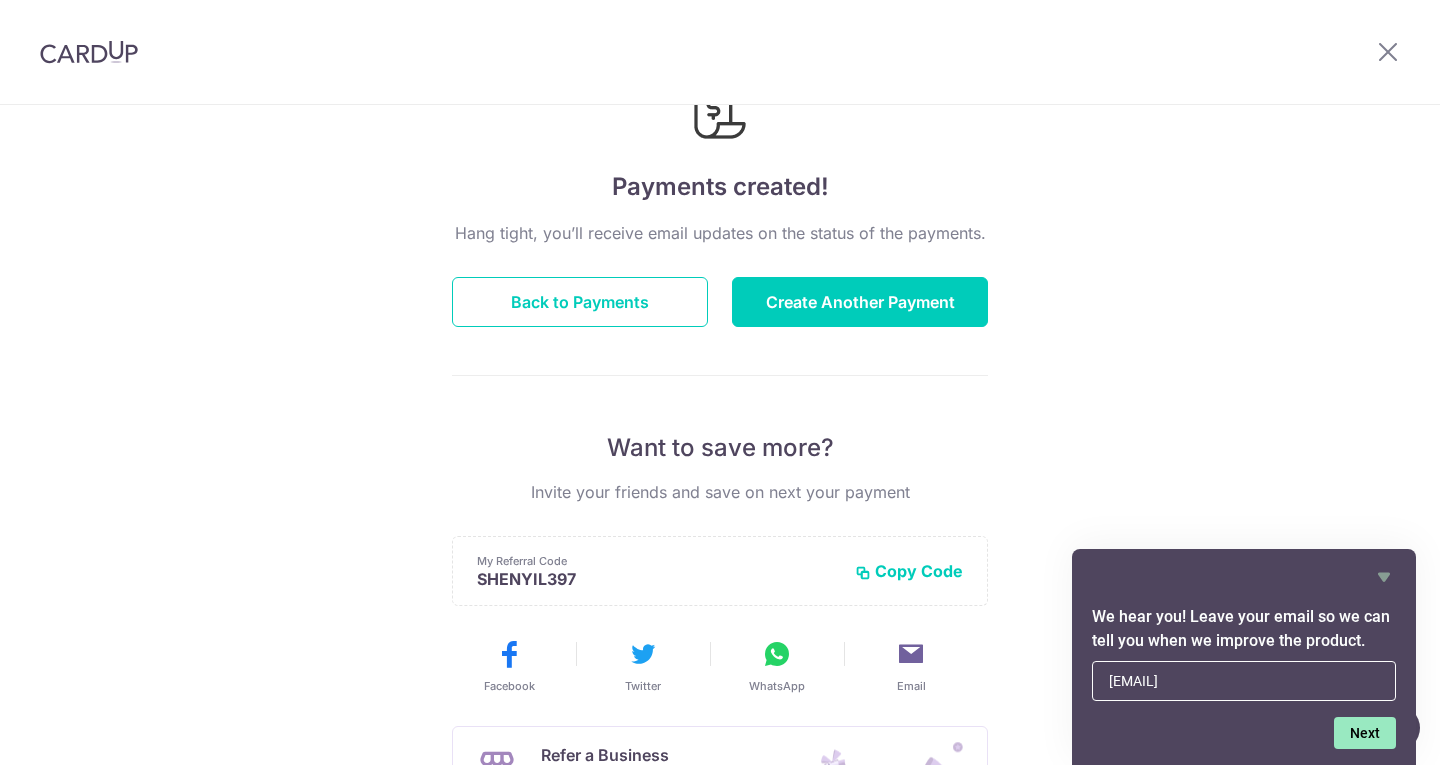 type on "sylowi@yahoo.com" 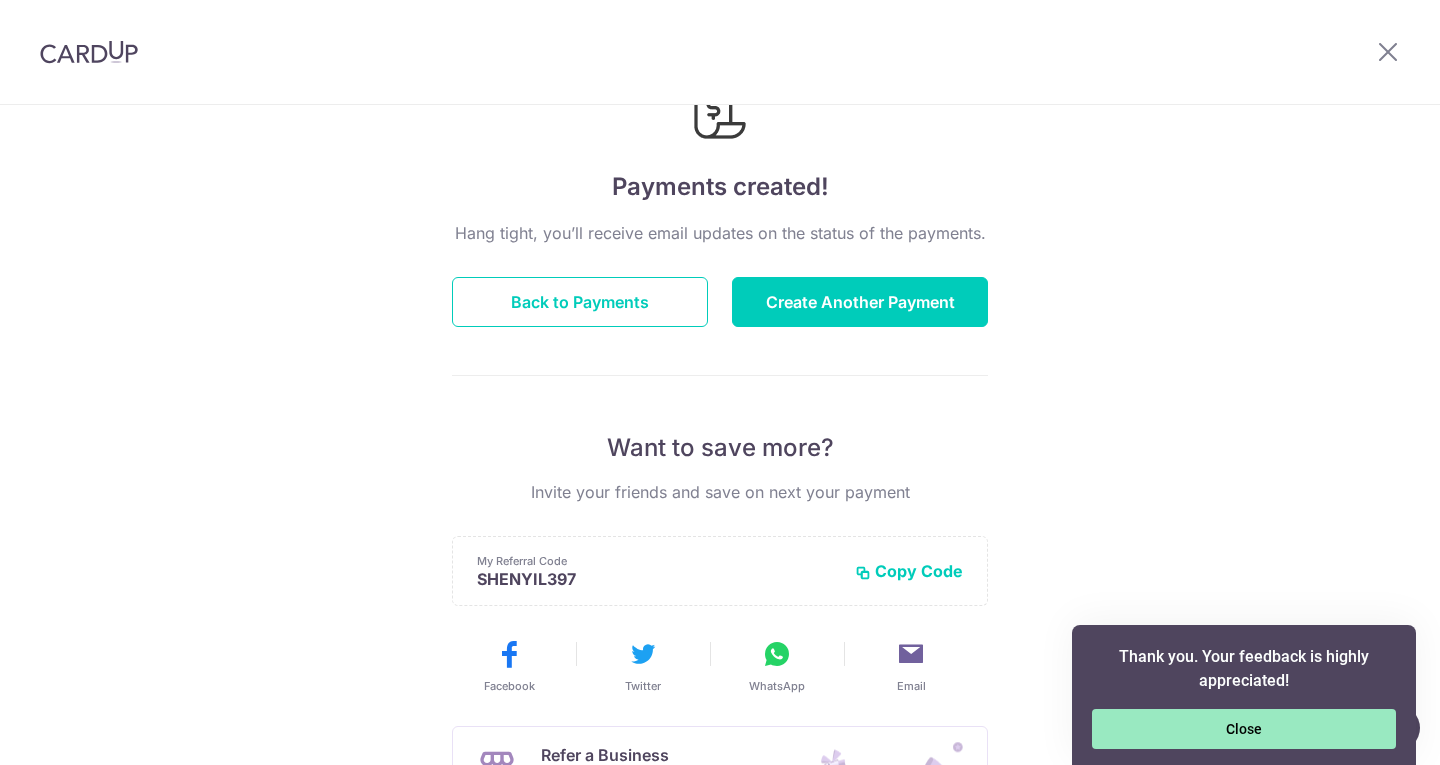 click on "Close" at bounding box center [1244, 729] 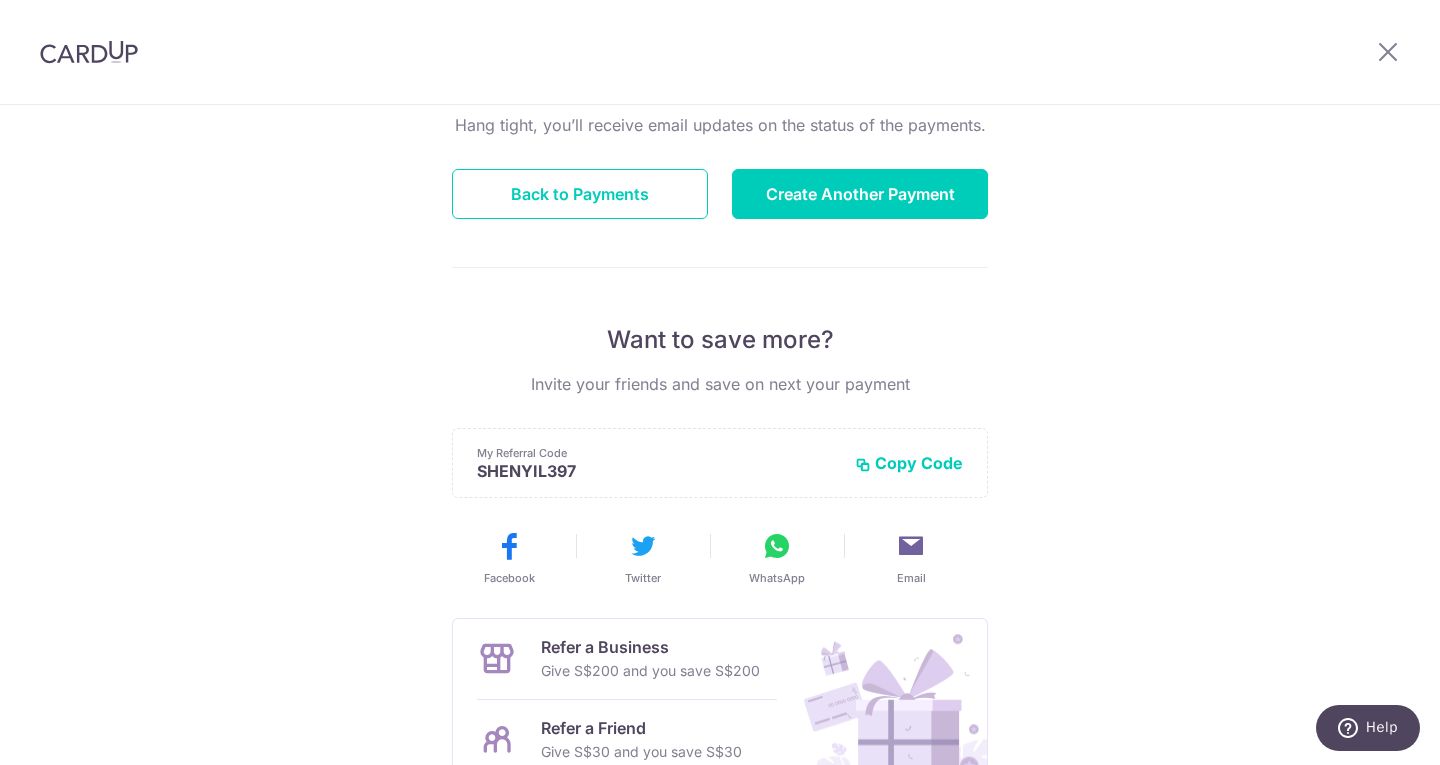 scroll, scrollTop: 108, scrollLeft: 0, axis: vertical 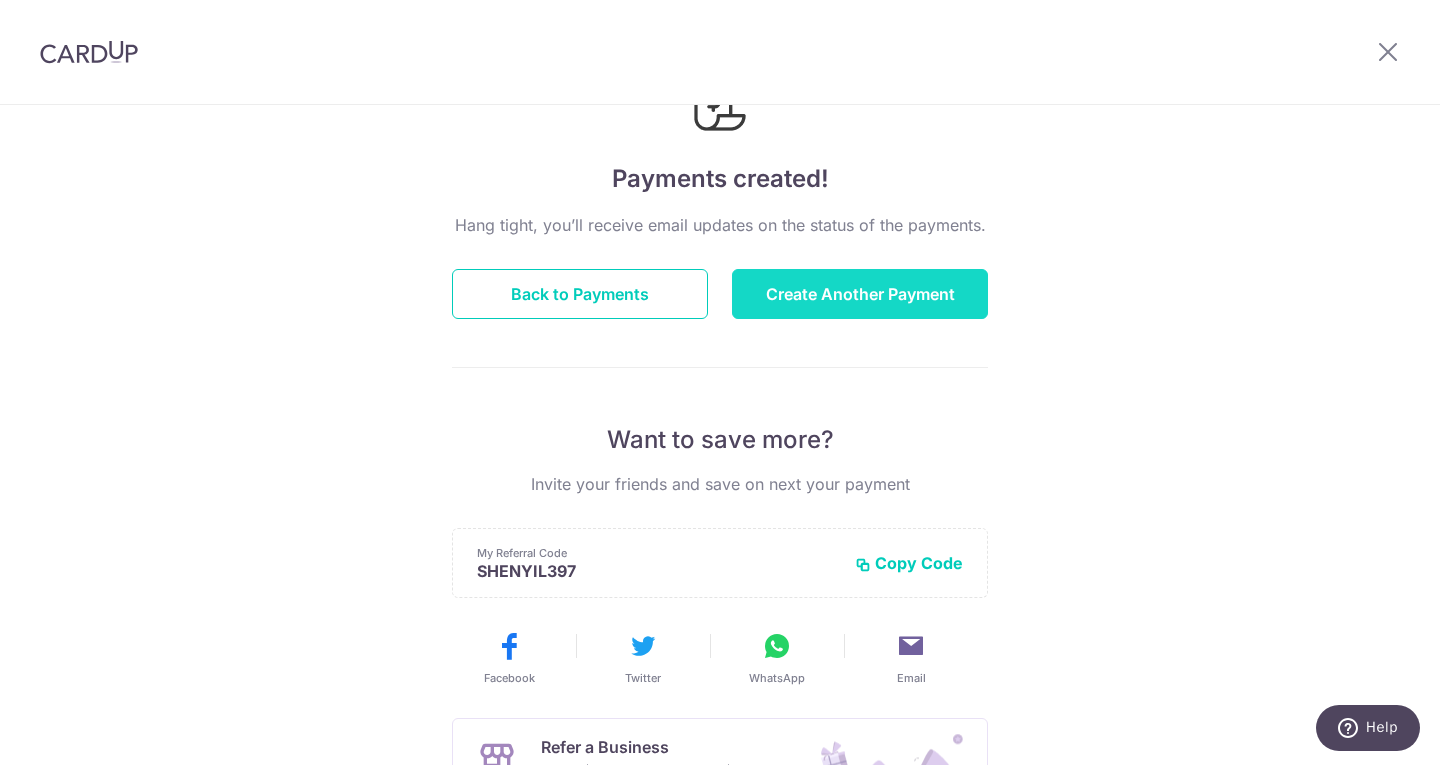 click on "Create Another Payment" at bounding box center (860, 294) 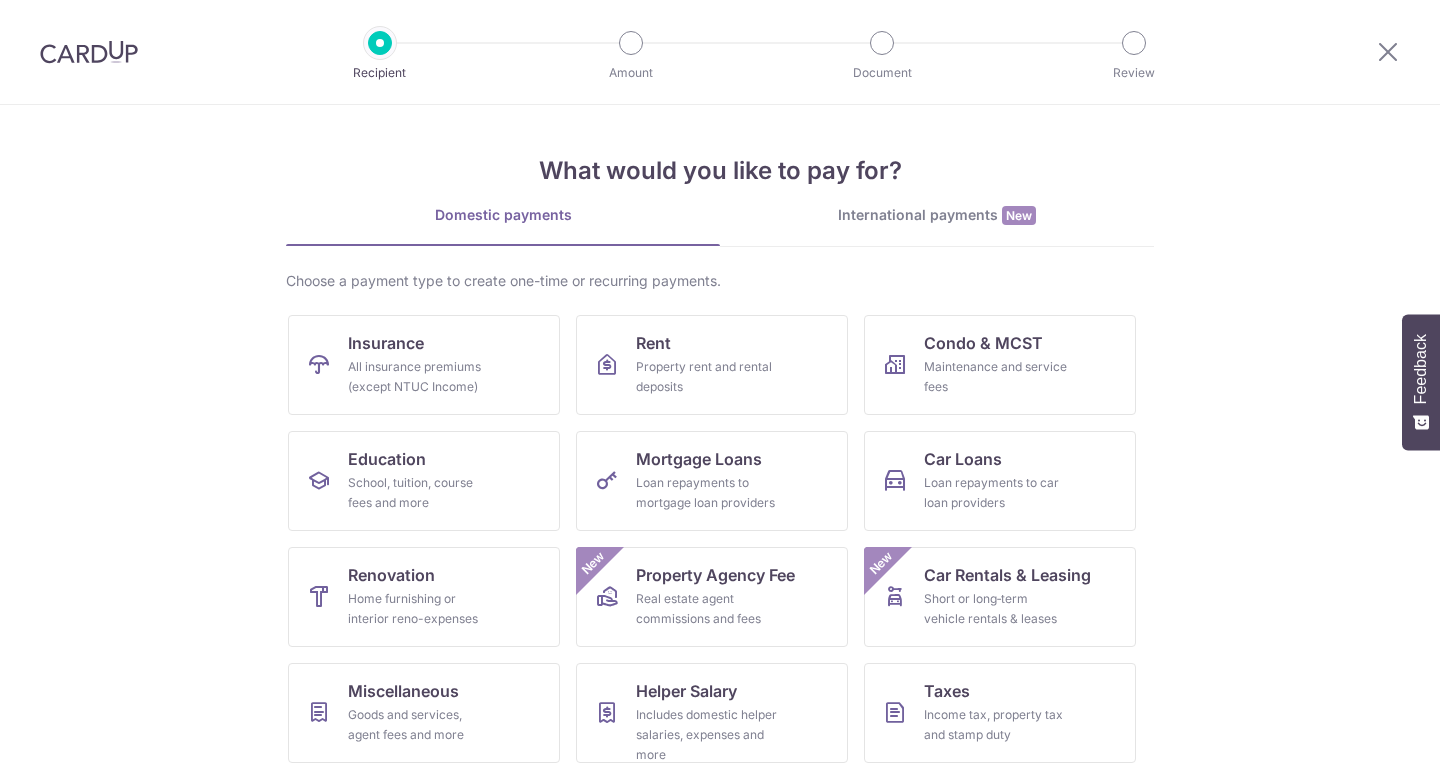 scroll, scrollTop: 0, scrollLeft: 0, axis: both 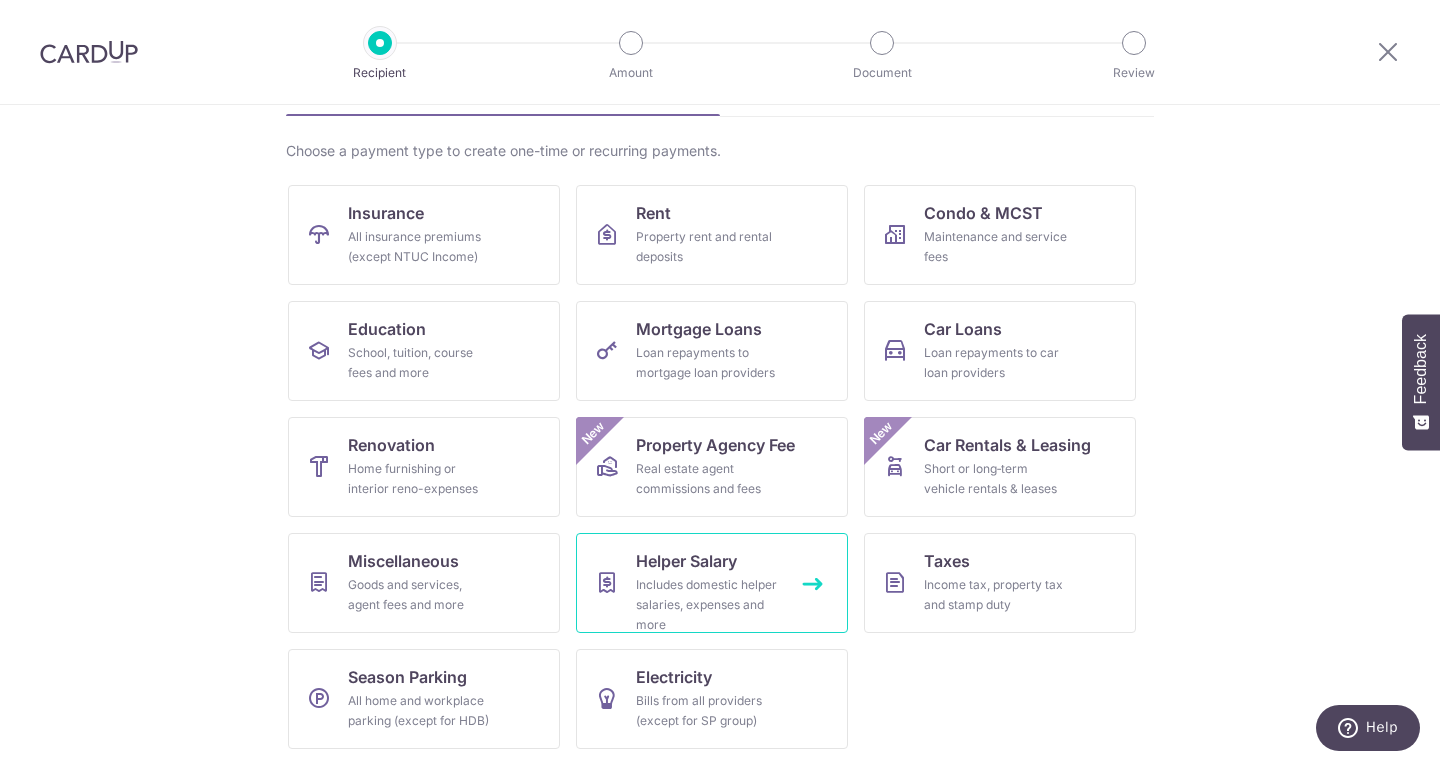 click on "Helper Salary" at bounding box center (686, 561) 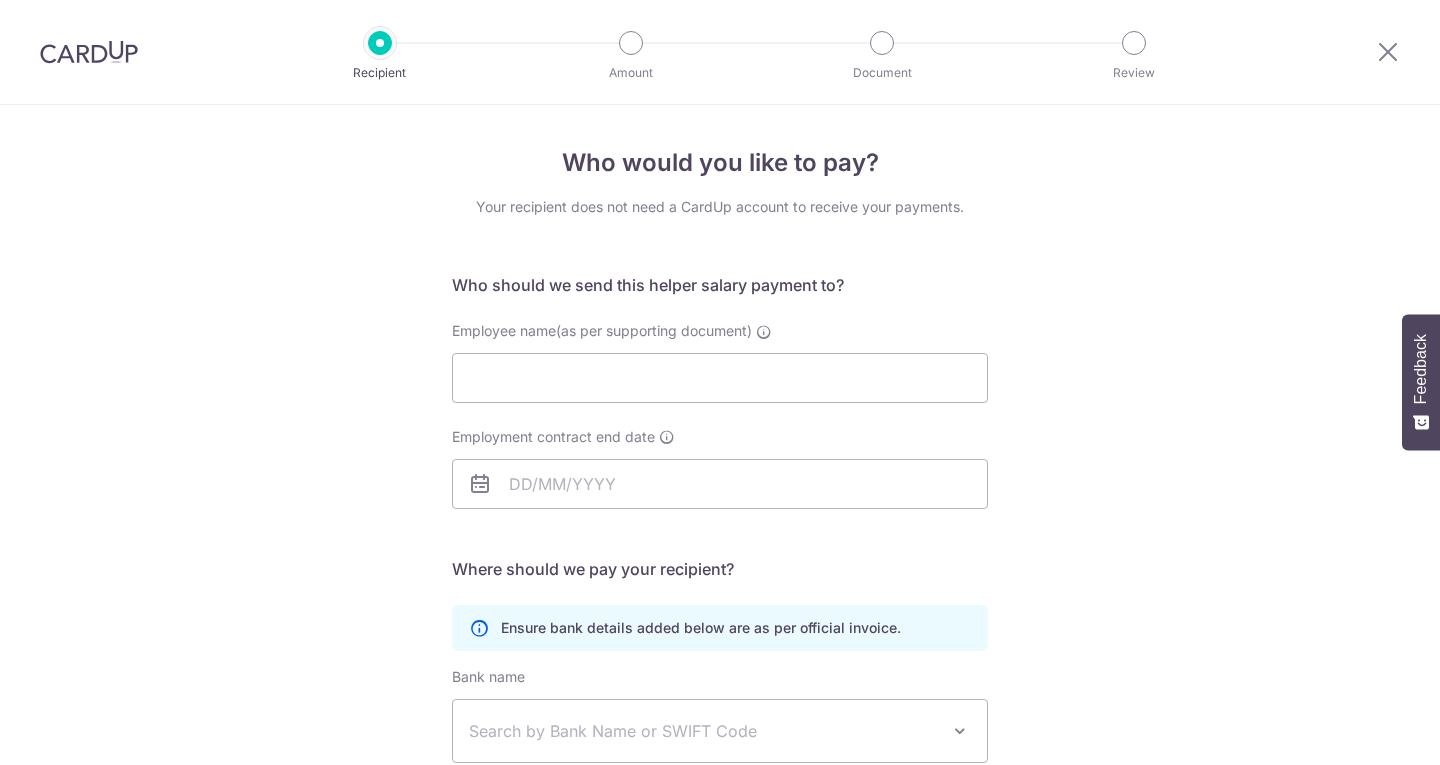 scroll, scrollTop: 0, scrollLeft: 0, axis: both 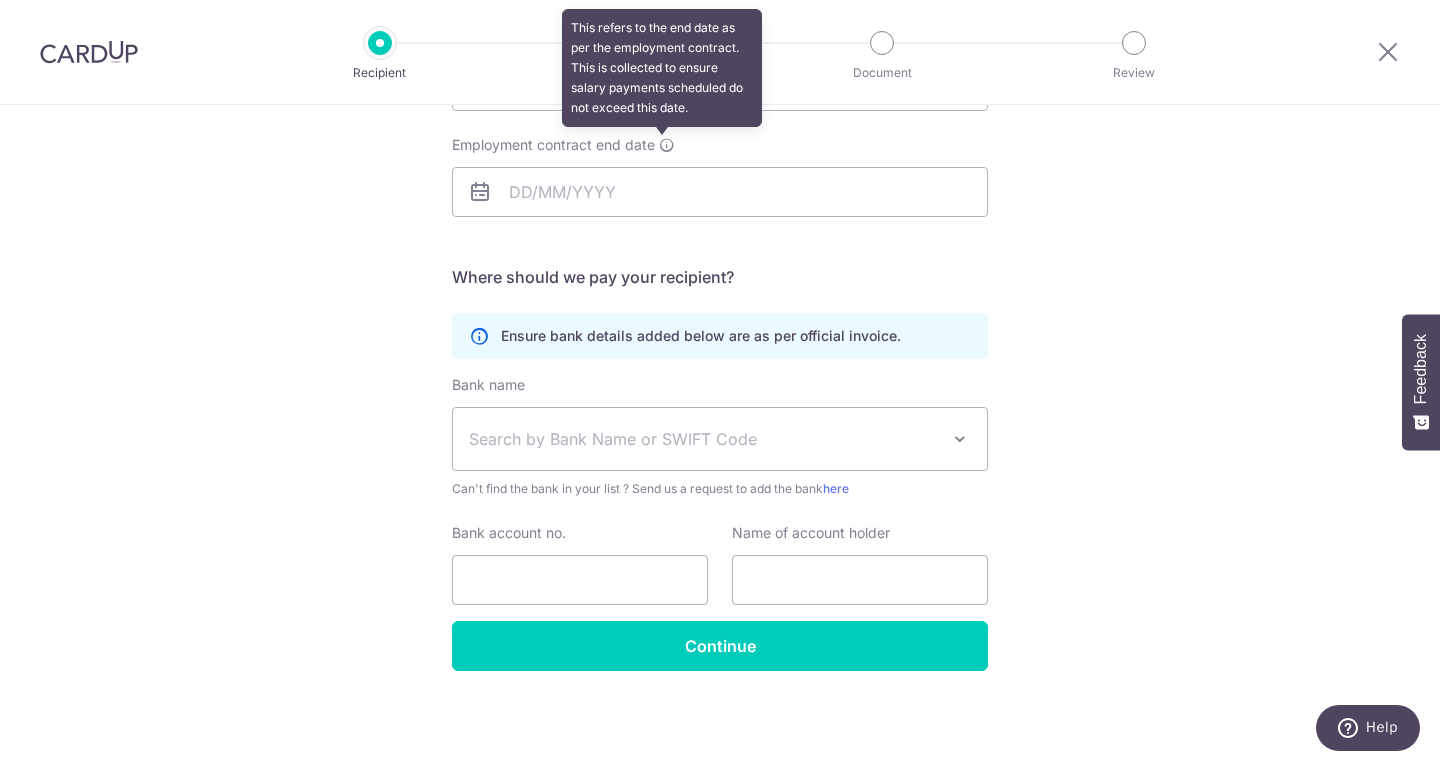 click at bounding box center [667, 145] 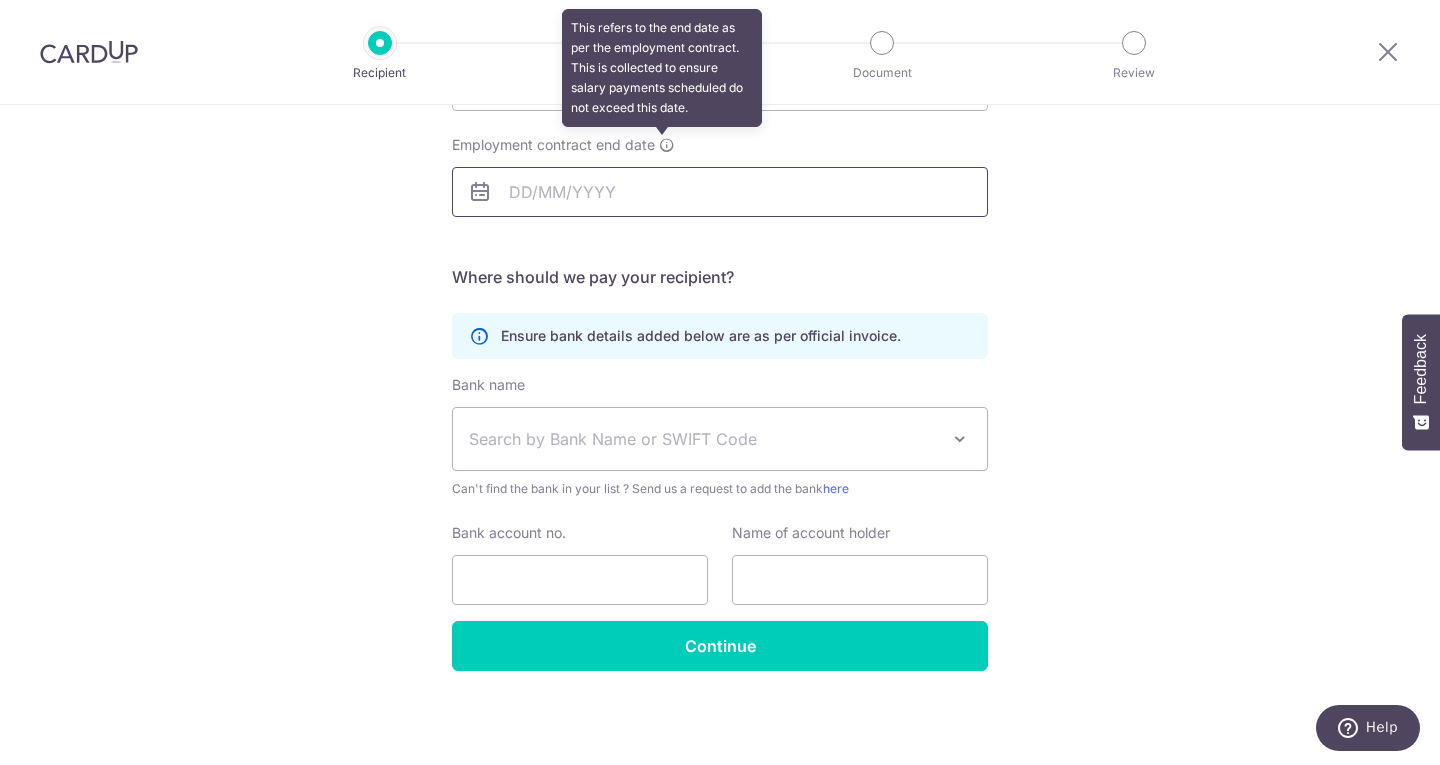 click on "Employment contract end date
This refers to the end date as per the employment contract. This is collected to ensure salary payments scheduled do not exceed this date." at bounding box center [720, 192] 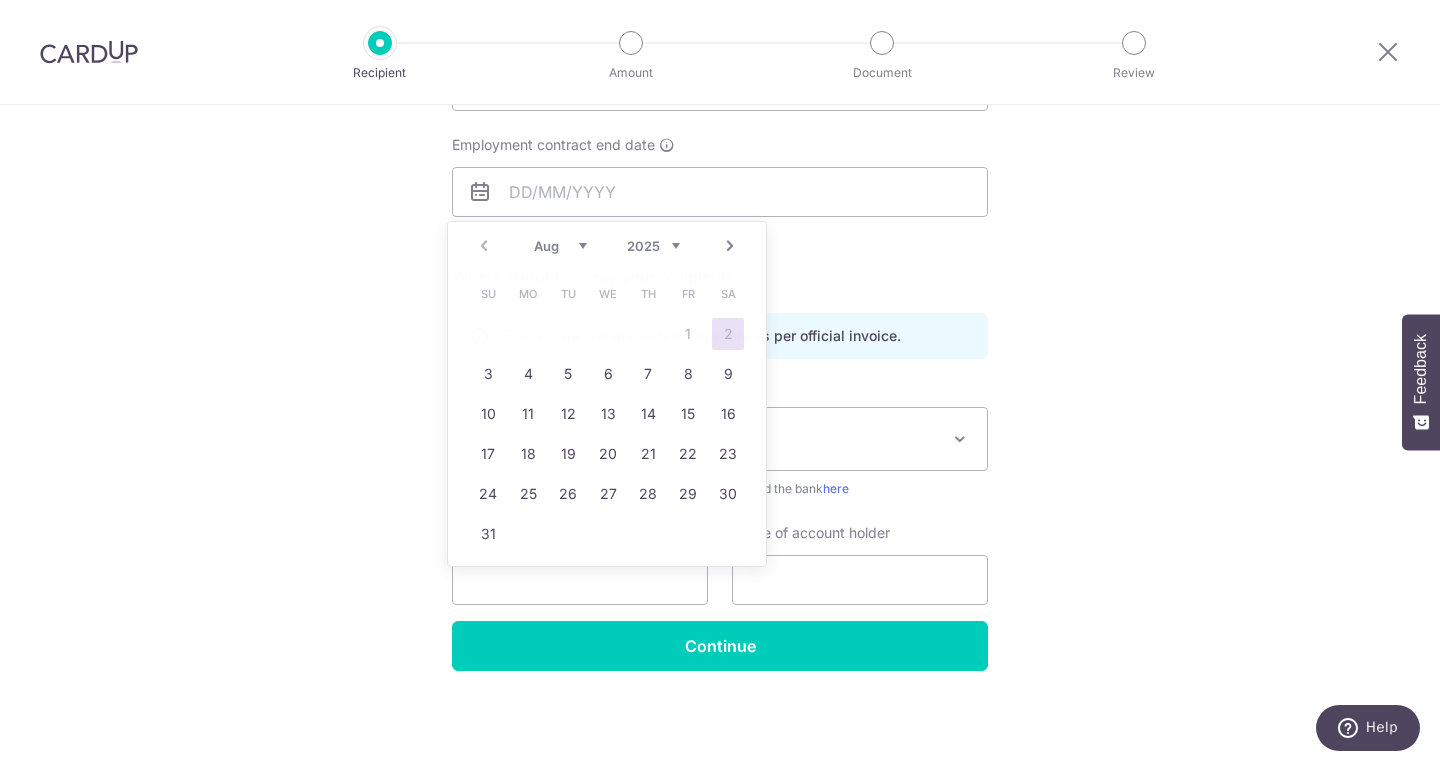 click on "Who would you like to pay?
Your recipient does not need a CardUp account to receive your payments.
Who should we send this helper salary payment to?
Employee name(as per supporting document)
Employment contract end date
Translation missing: en.no key
URL
Telephone" at bounding box center [720, 289] 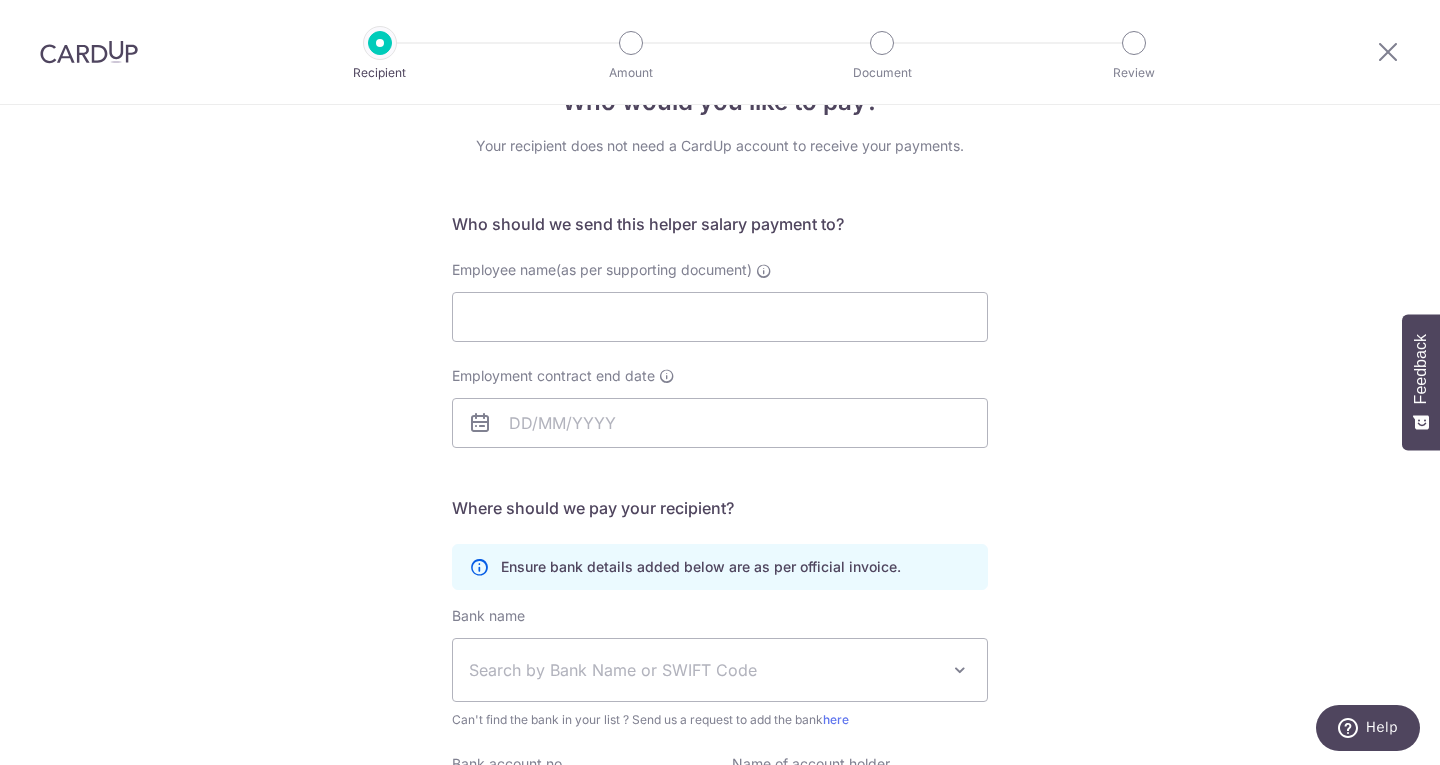 scroll, scrollTop: 0, scrollLeft: 0, axis: both 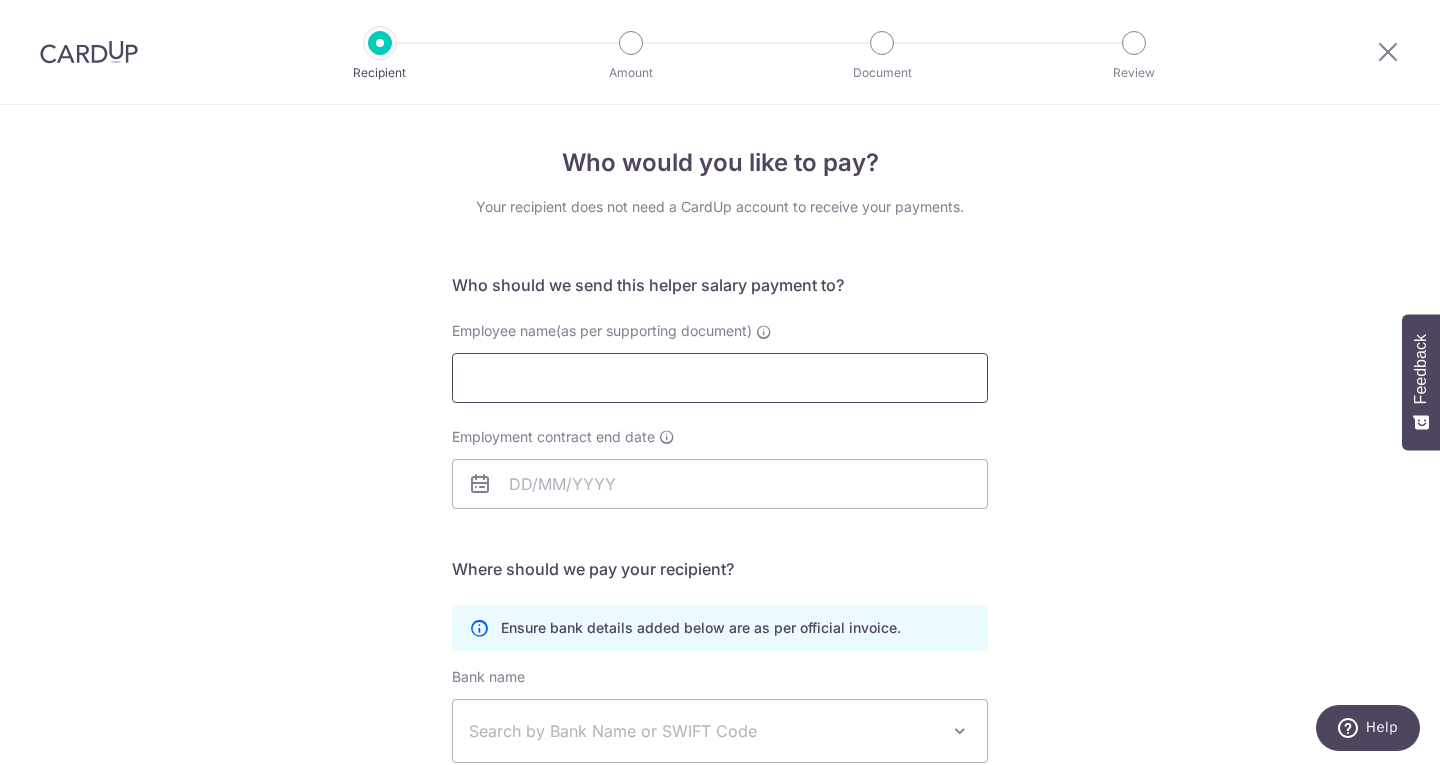 click on "Employee name(as per supporting document)" at bounding box center [720, 378] 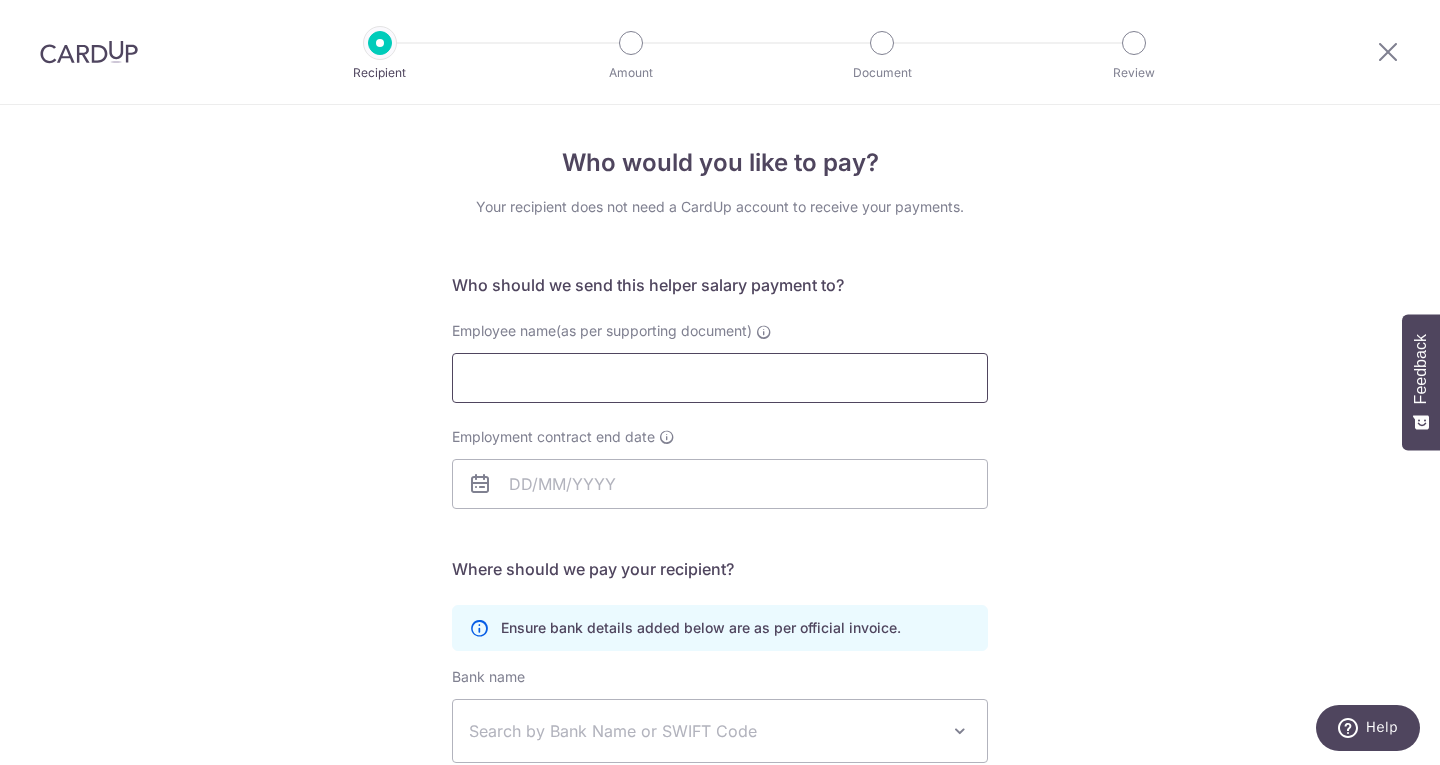 paste on "[FIRST] [LAST]" 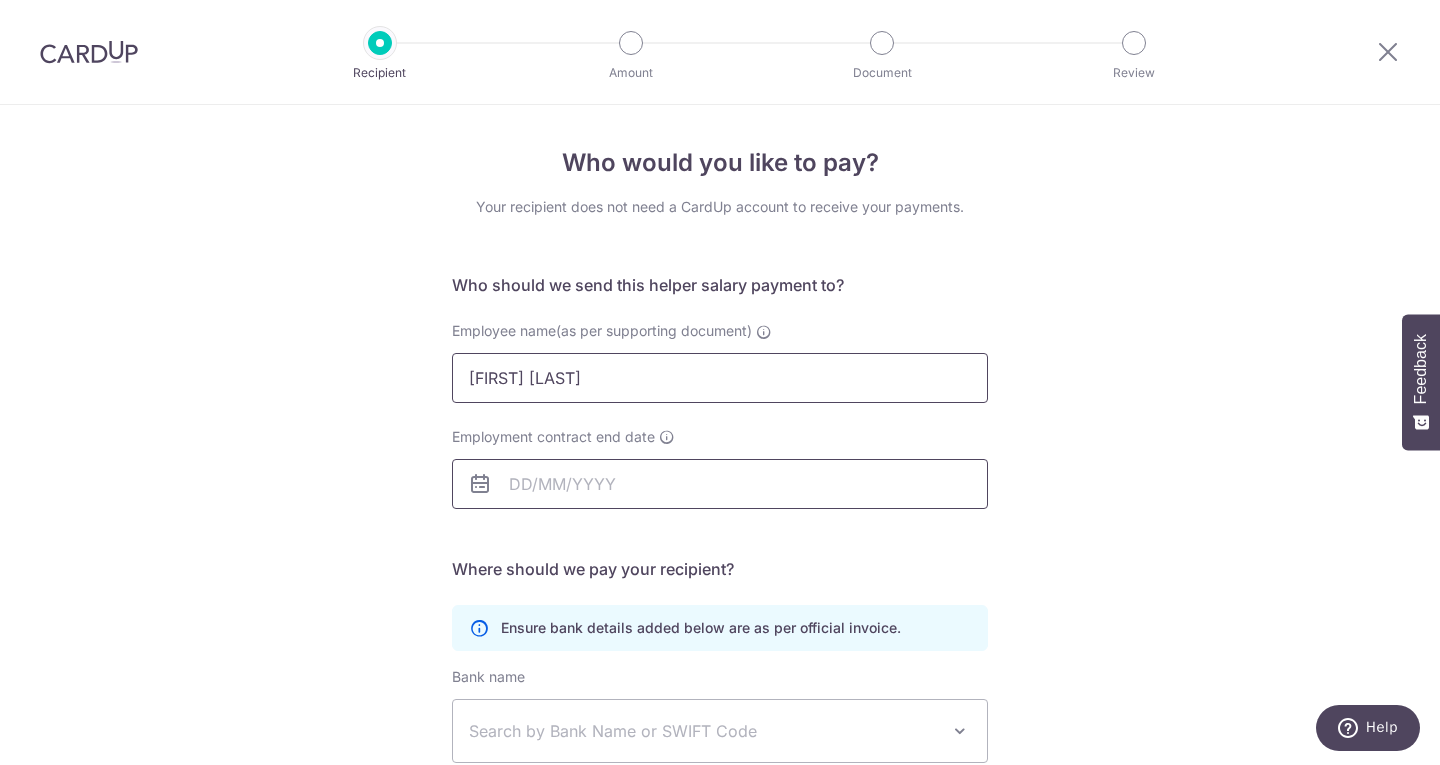 type on "[FIRST] [LAST]" 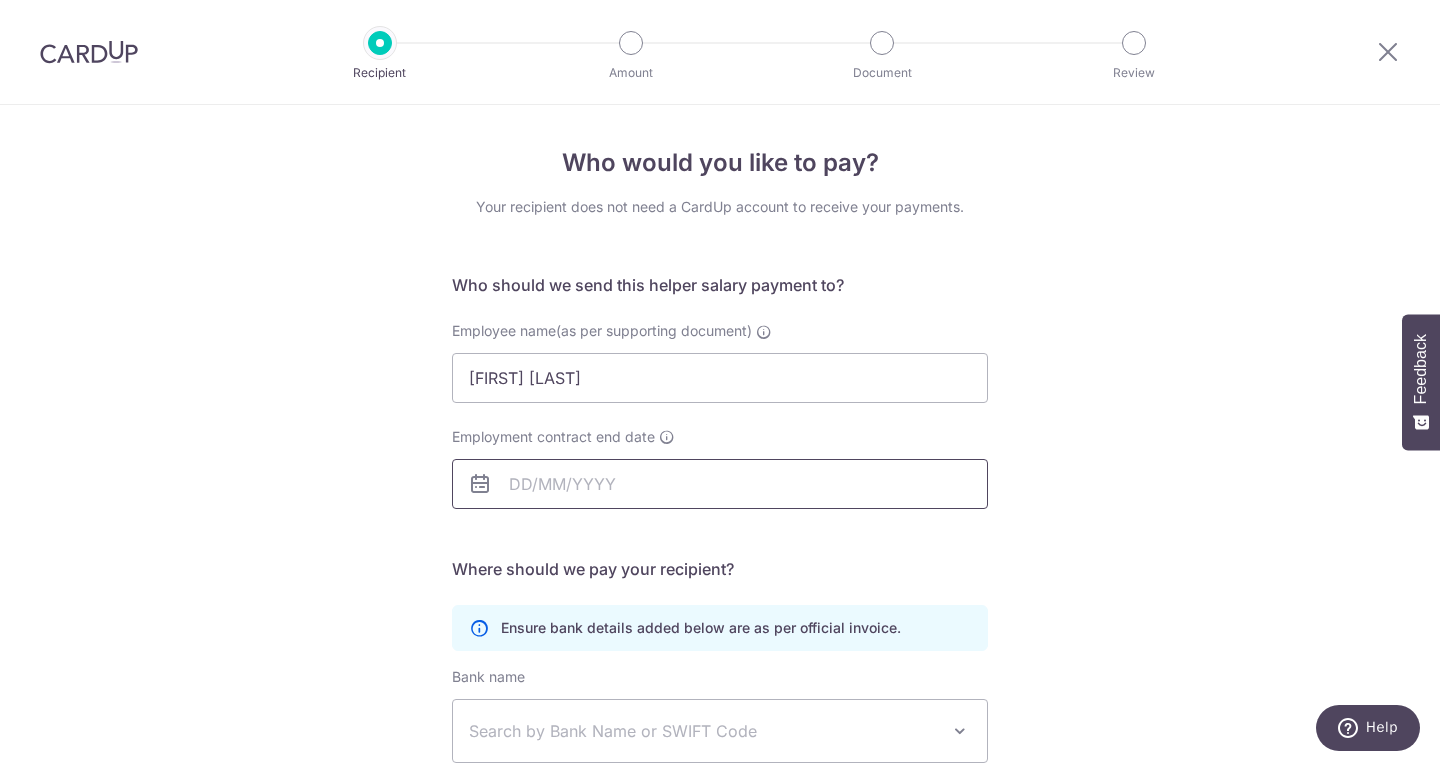 click on "Employment contract end date" at bounding box center (720, 484) 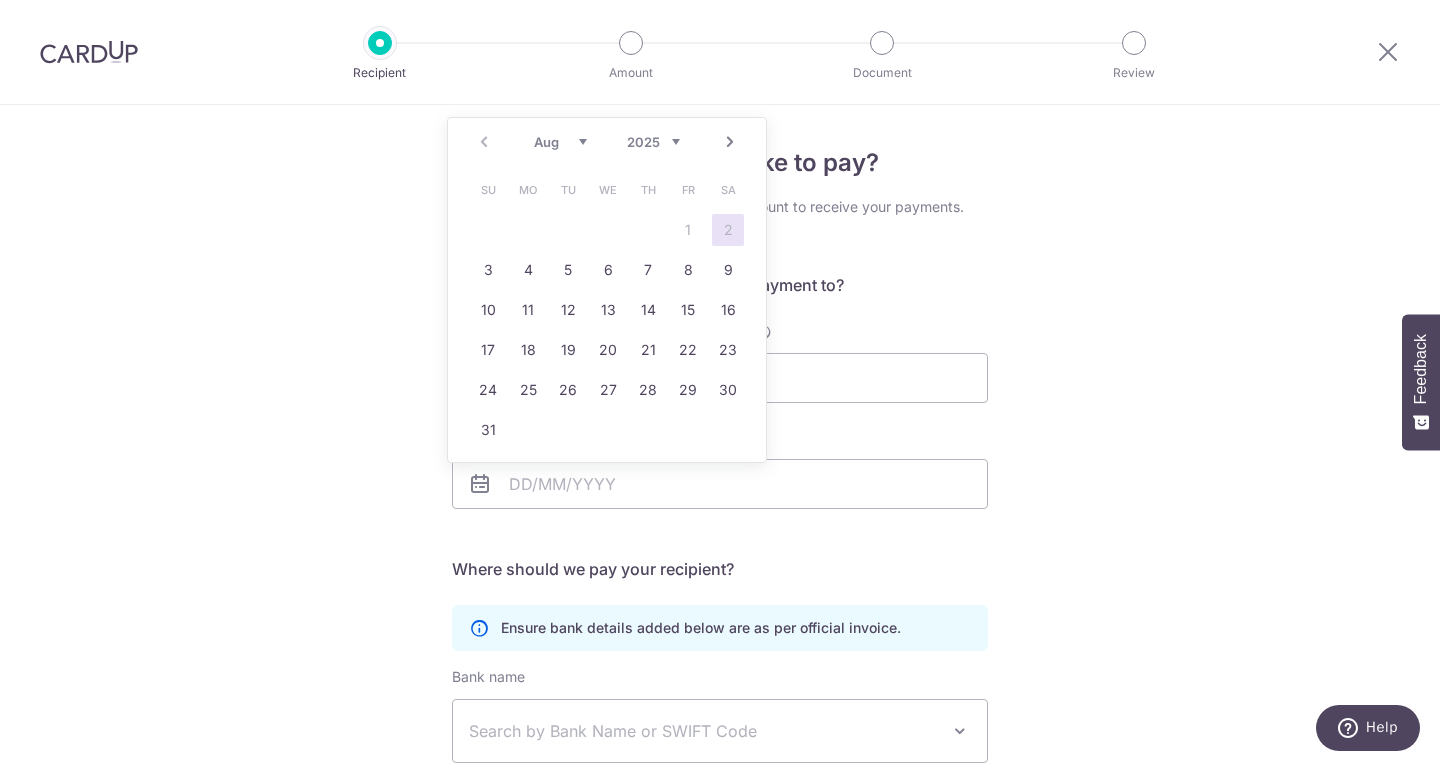 click on "Next" at bounding box center (730, 142) 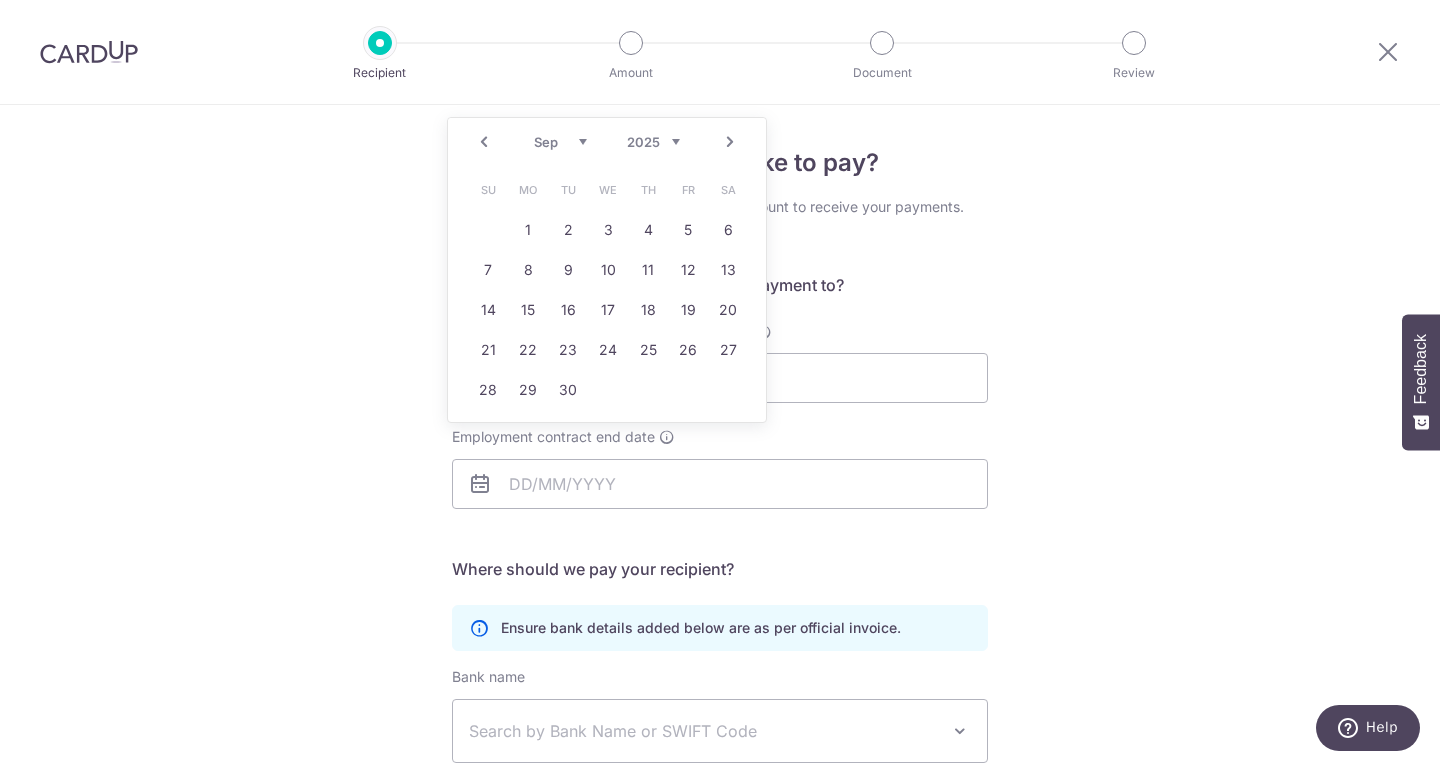 click on "Next" at bounding box center (730, 142) 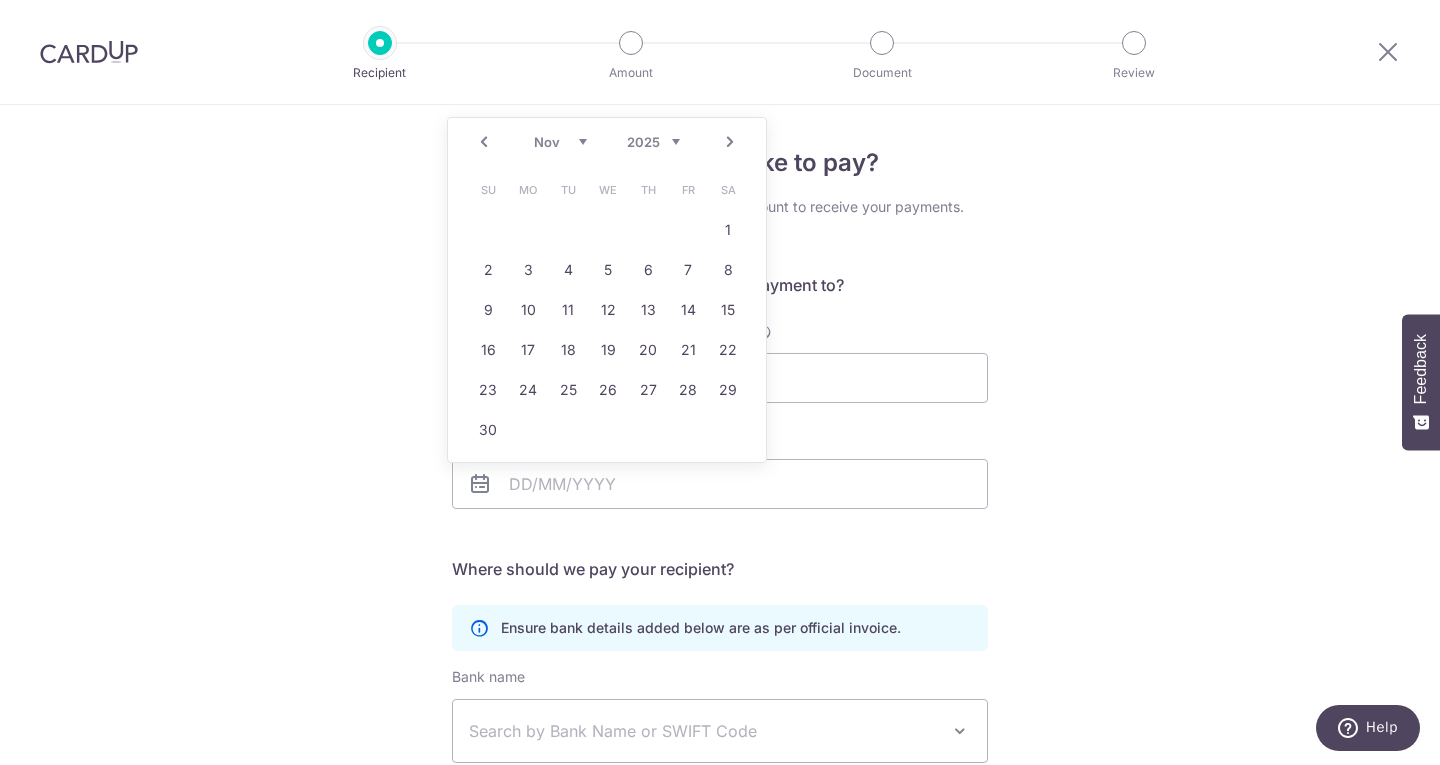 click on "2025 2026 2027 2028 2029 2030 2031 2032 2033 2034 2035" at bounding box center (653, 142) 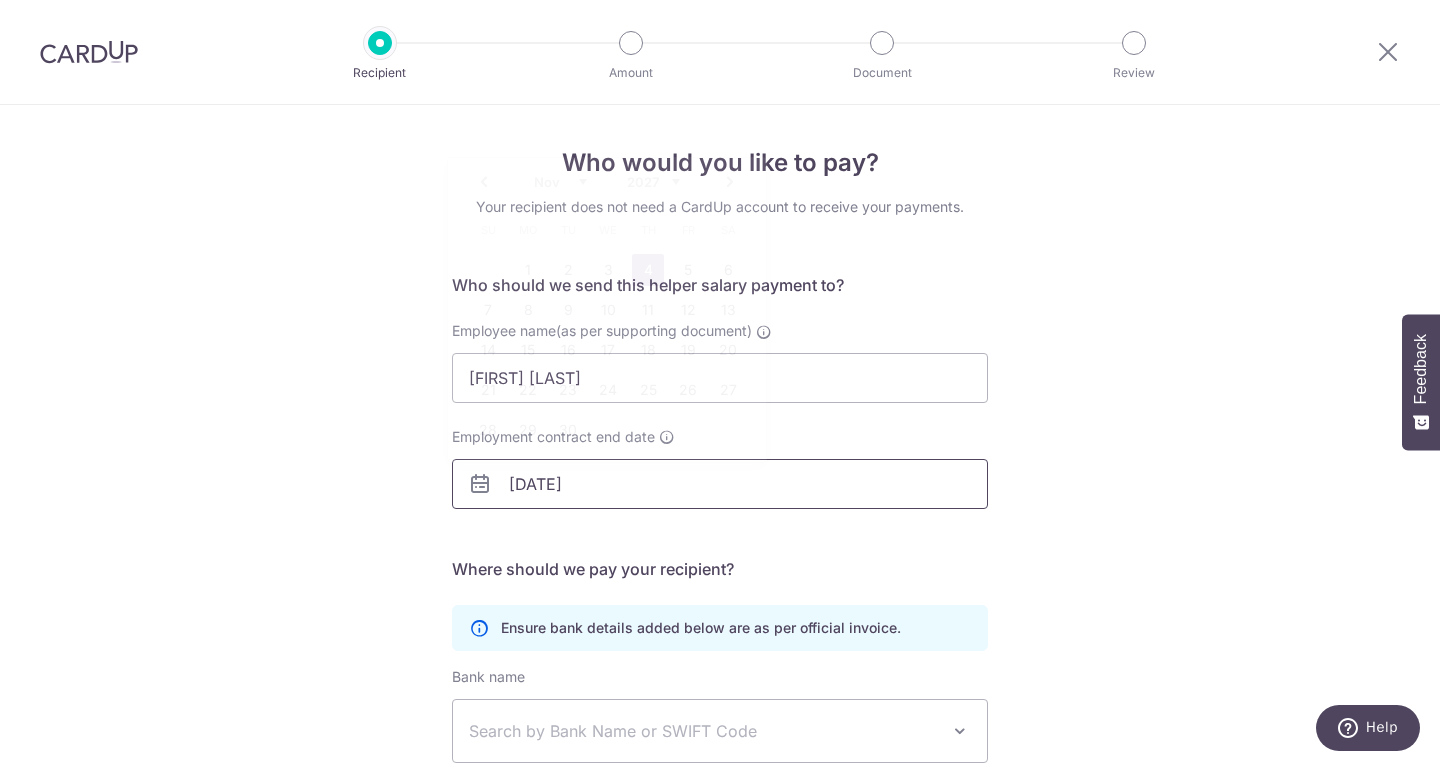 click on "04/11/2027" at bounding box center (720, 484) 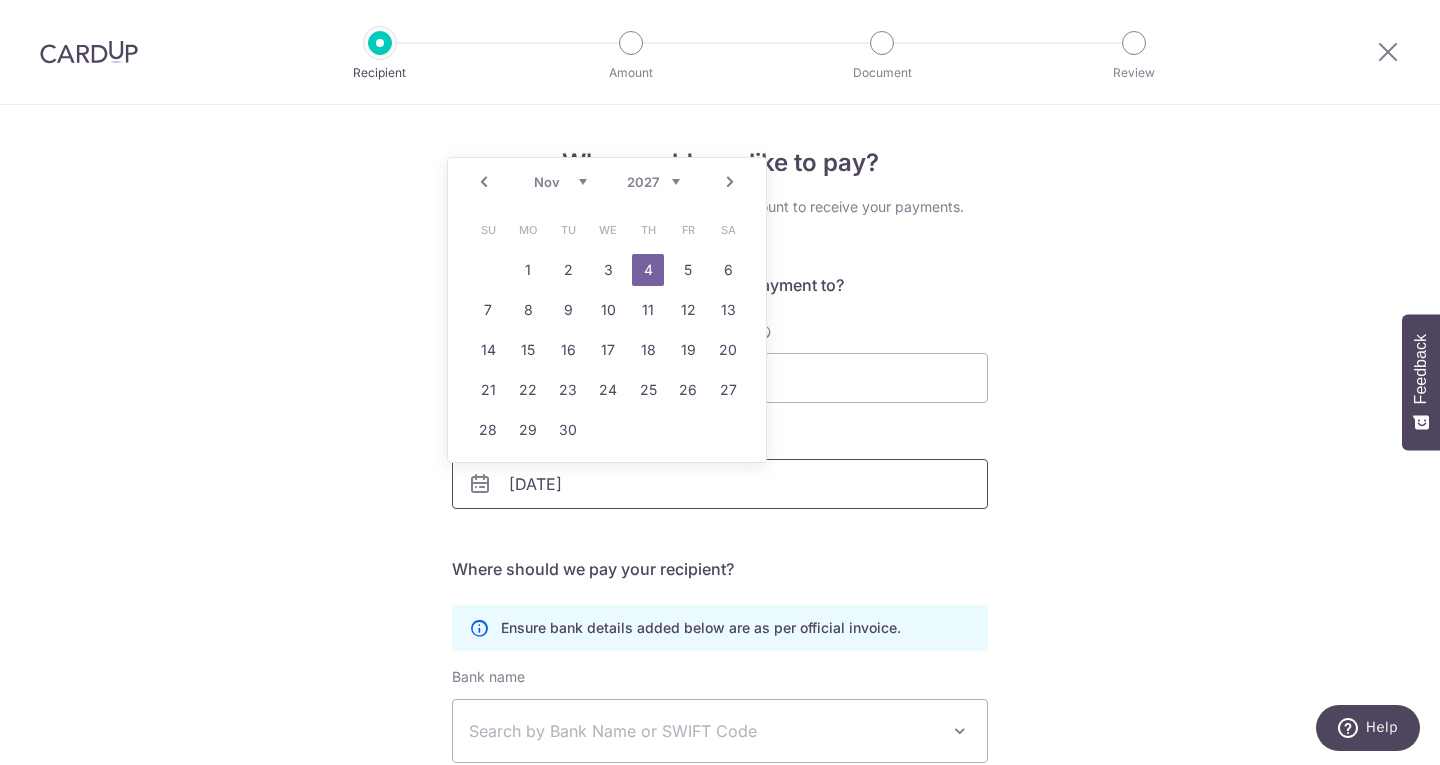 drag, startPoint x: 521, startPoint y: 482, endPoint x: 493, endPoint y: 482, distance: 28 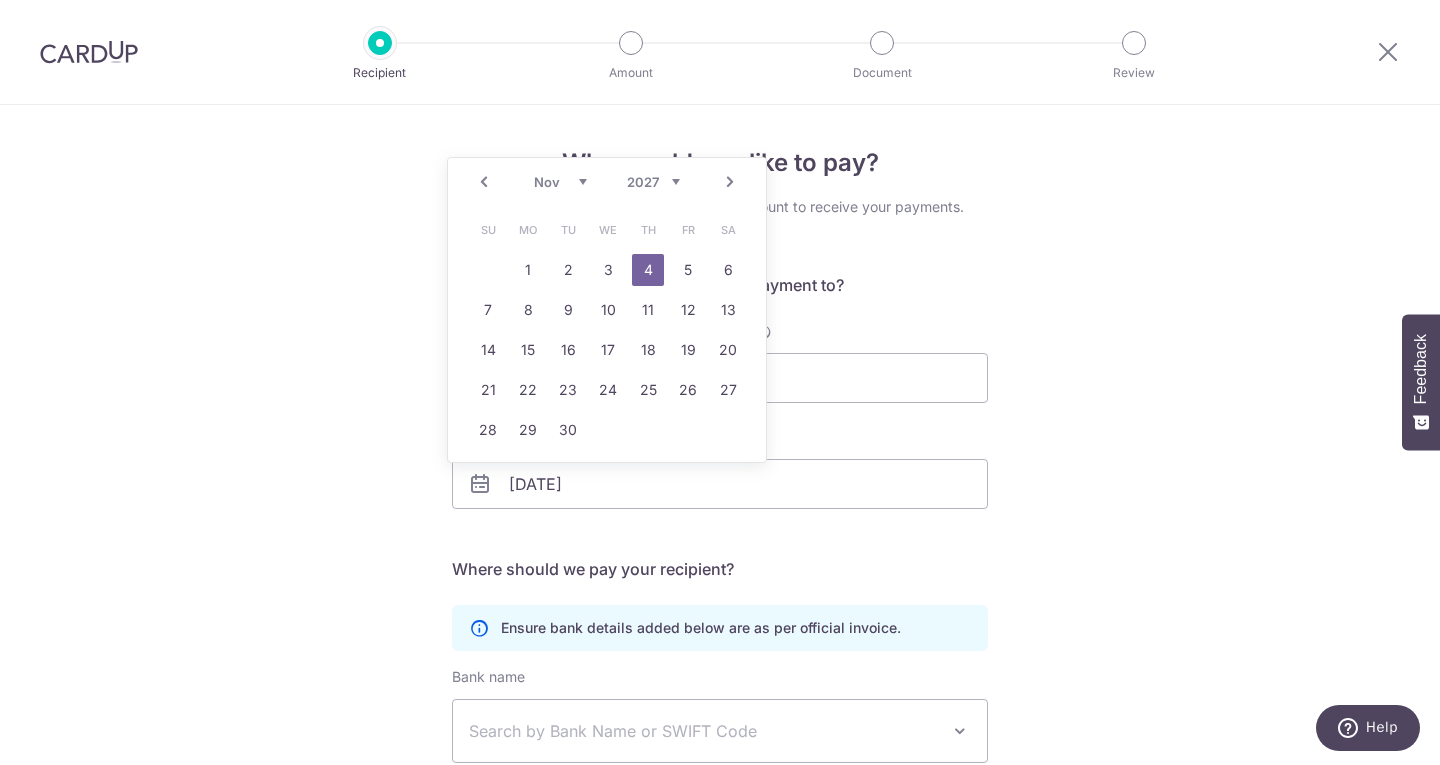click on "Prev" at bounding box center (484, 182) 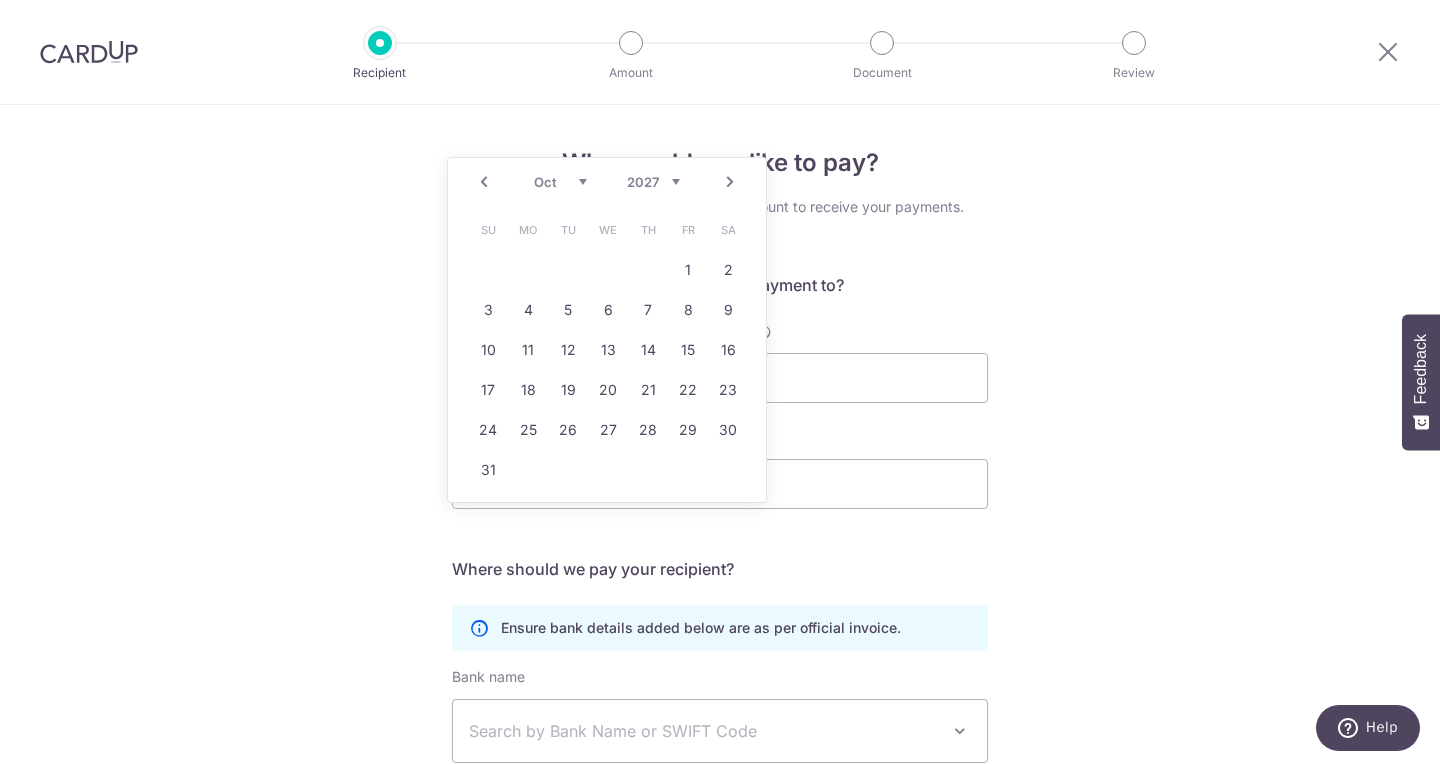click on "Prev" at bounding box center [484, 182] 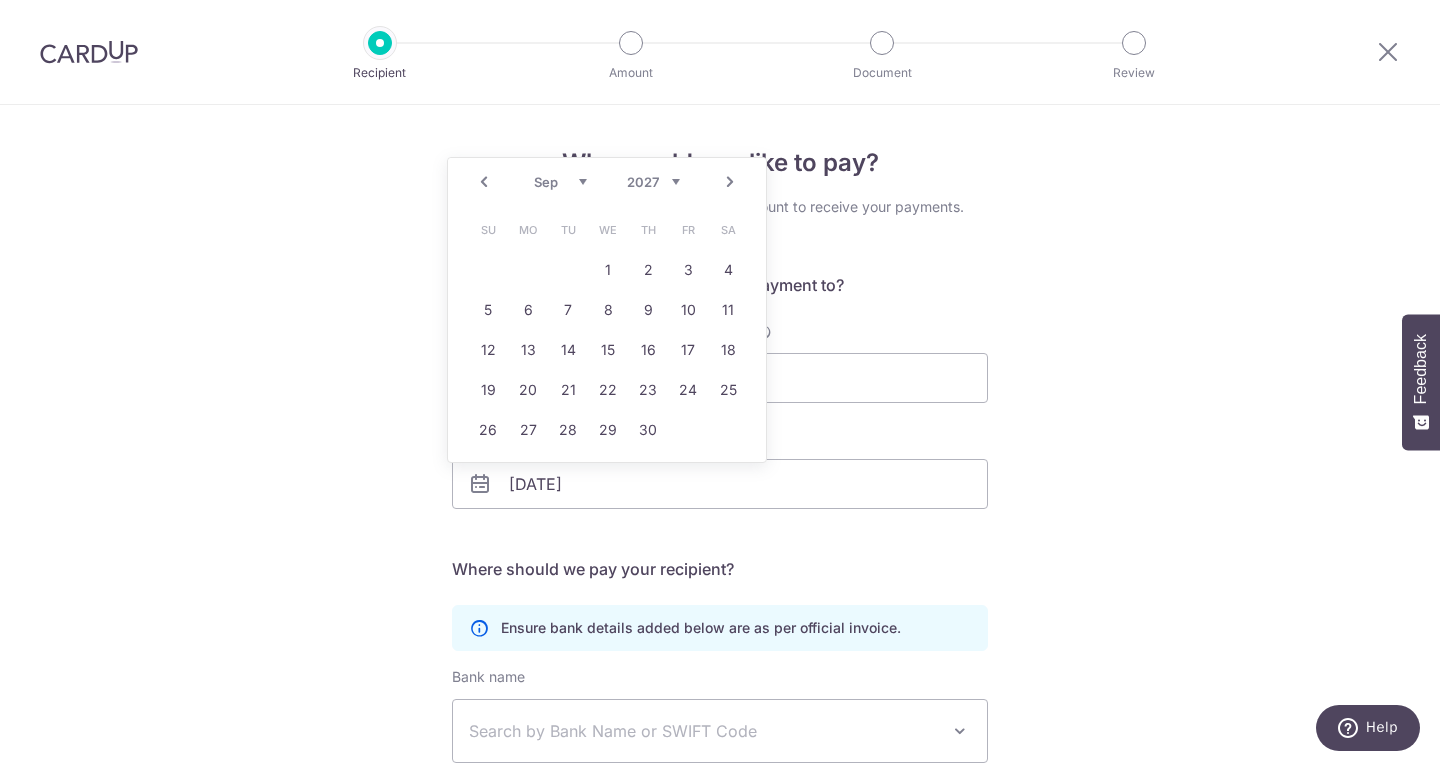 click on "Prev" at bounding box center (484, 182) 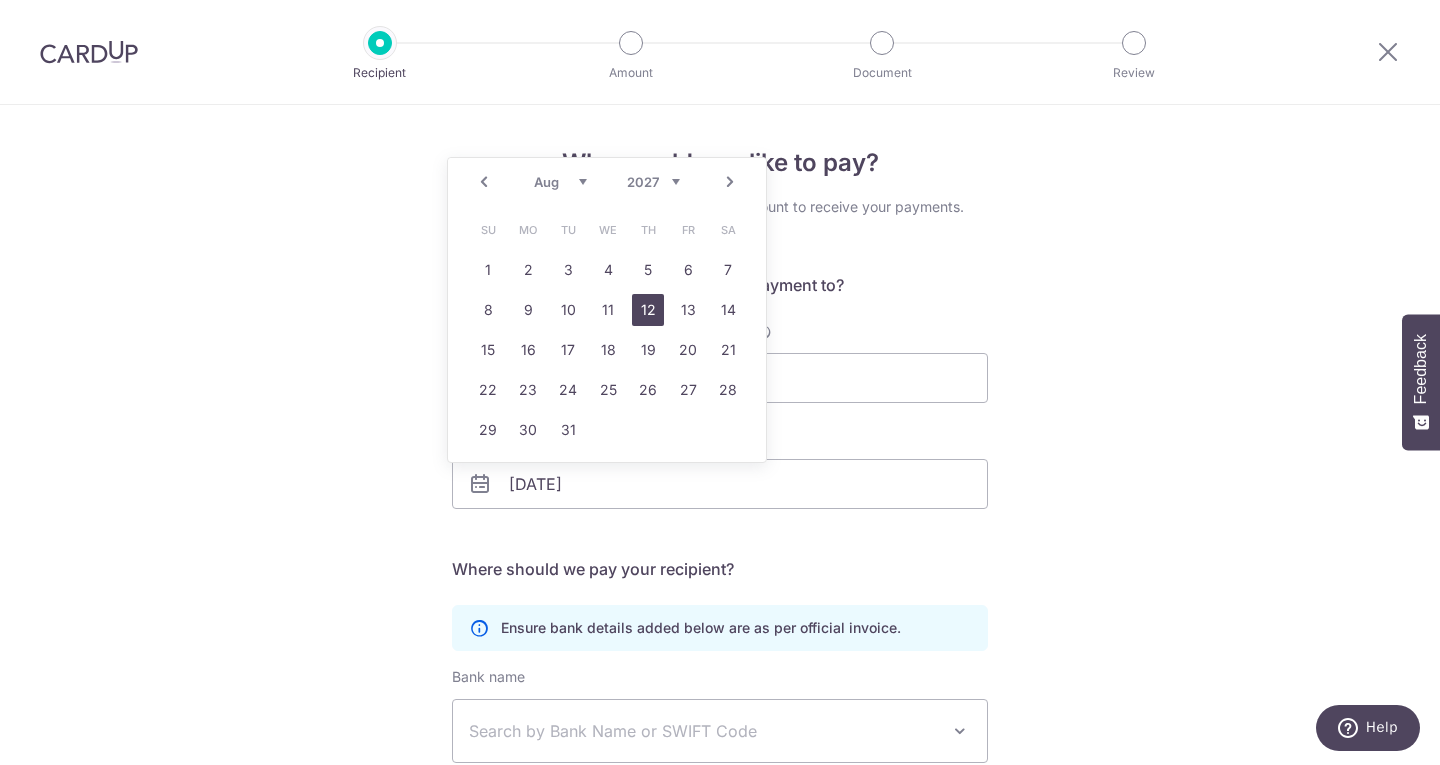 click on "12" at bounding box center [648, 310] 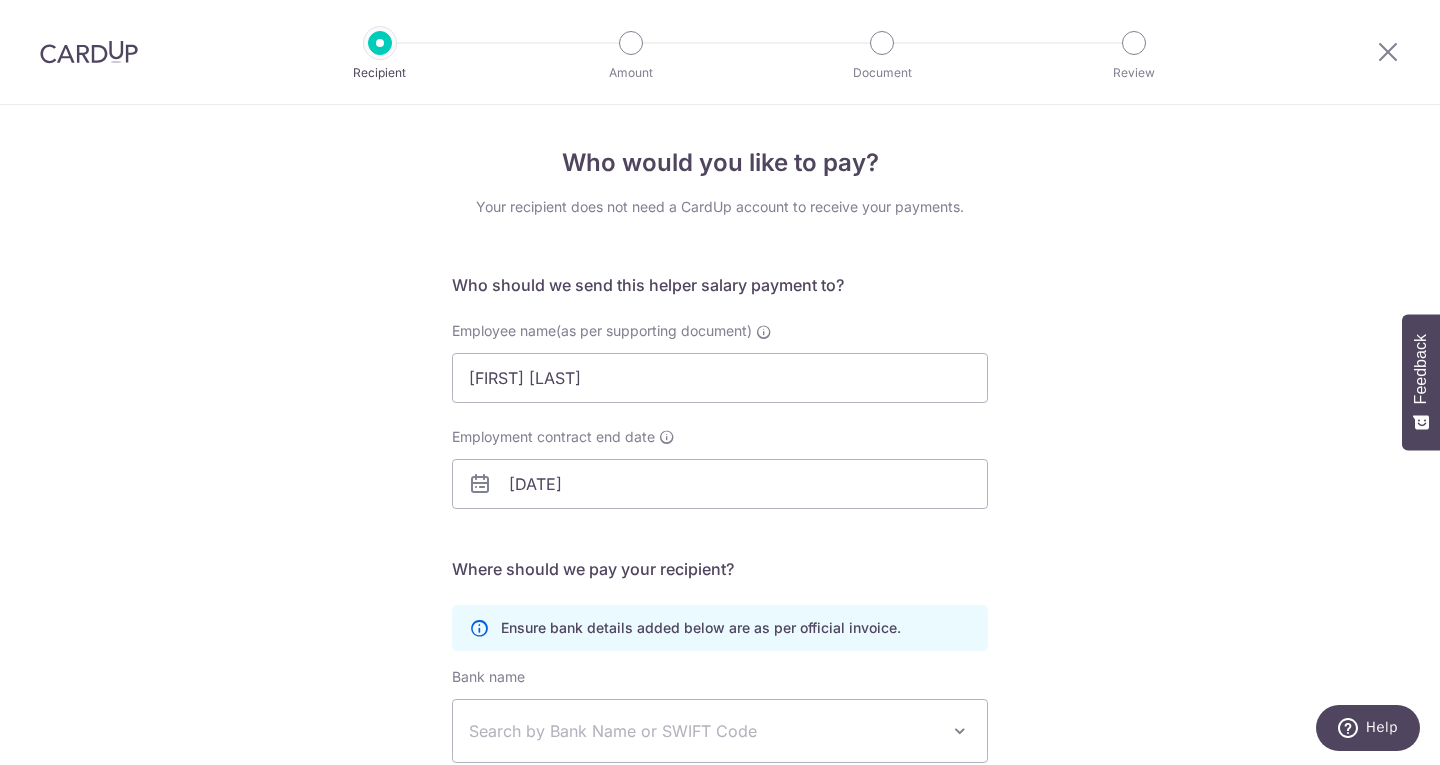 click on "Who would you like to pay?
Your recipient does not need a CardUp account to receive your payments.
Who should we send this helper salary payment to?
Employee name(as per supporting document)
CORBE ROBELYN FERRER
Employment contract end date
12/08/2027
Translation missing: en.no key
URL
Telephone" at bounding box center [720, 581] 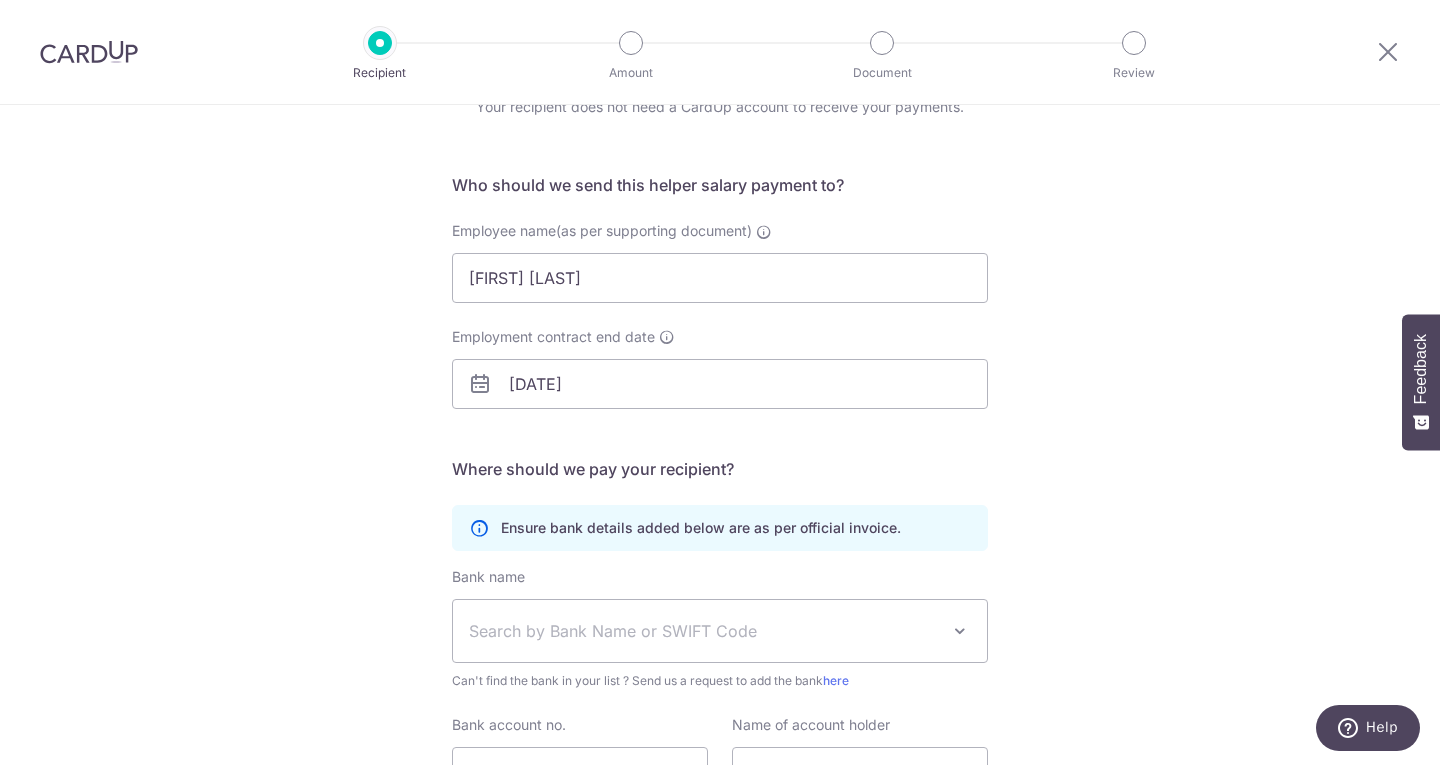 scroll, scrollTop: 200, scrollLeft: 0, axis: vertical 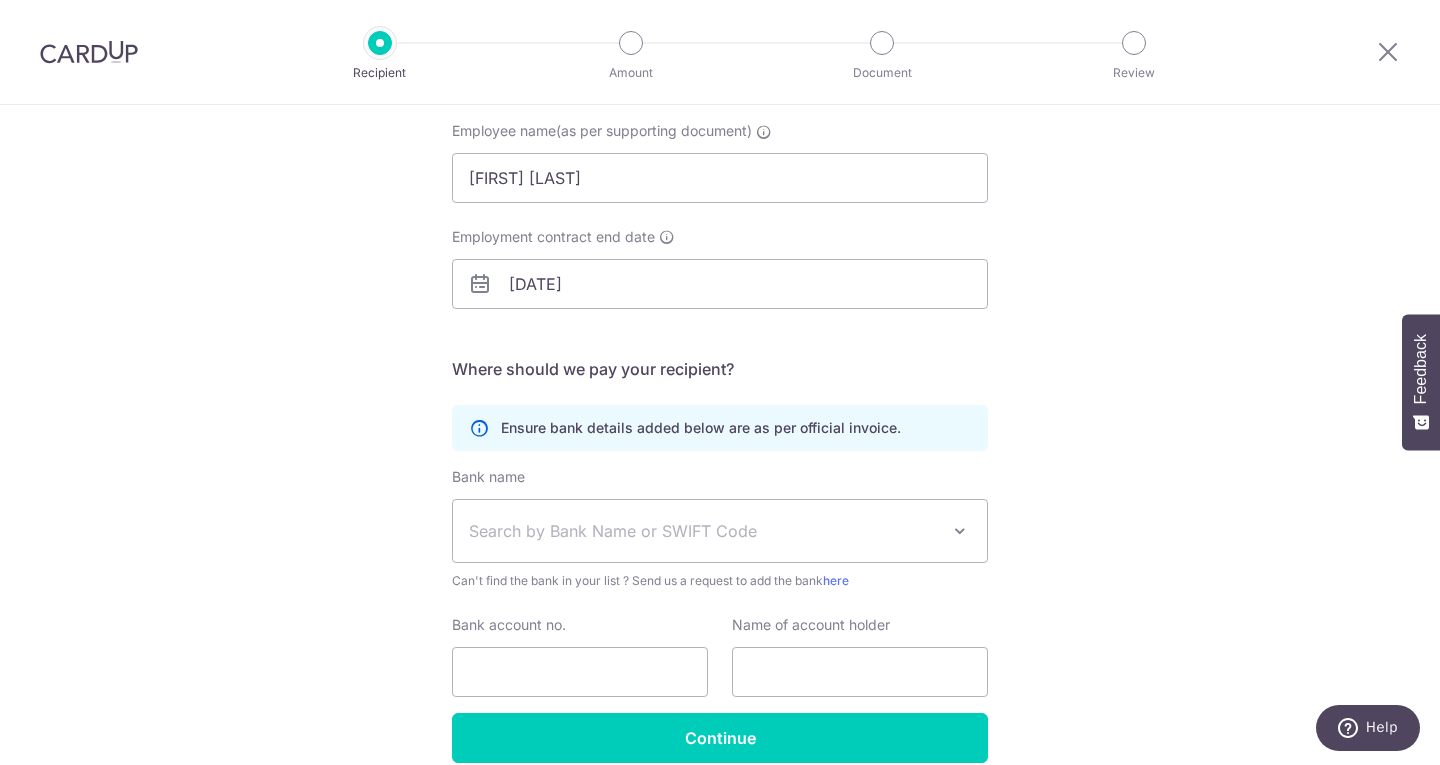 click on "Search by Bank Name or SWIFT Code" at bounding box center [704, 531] 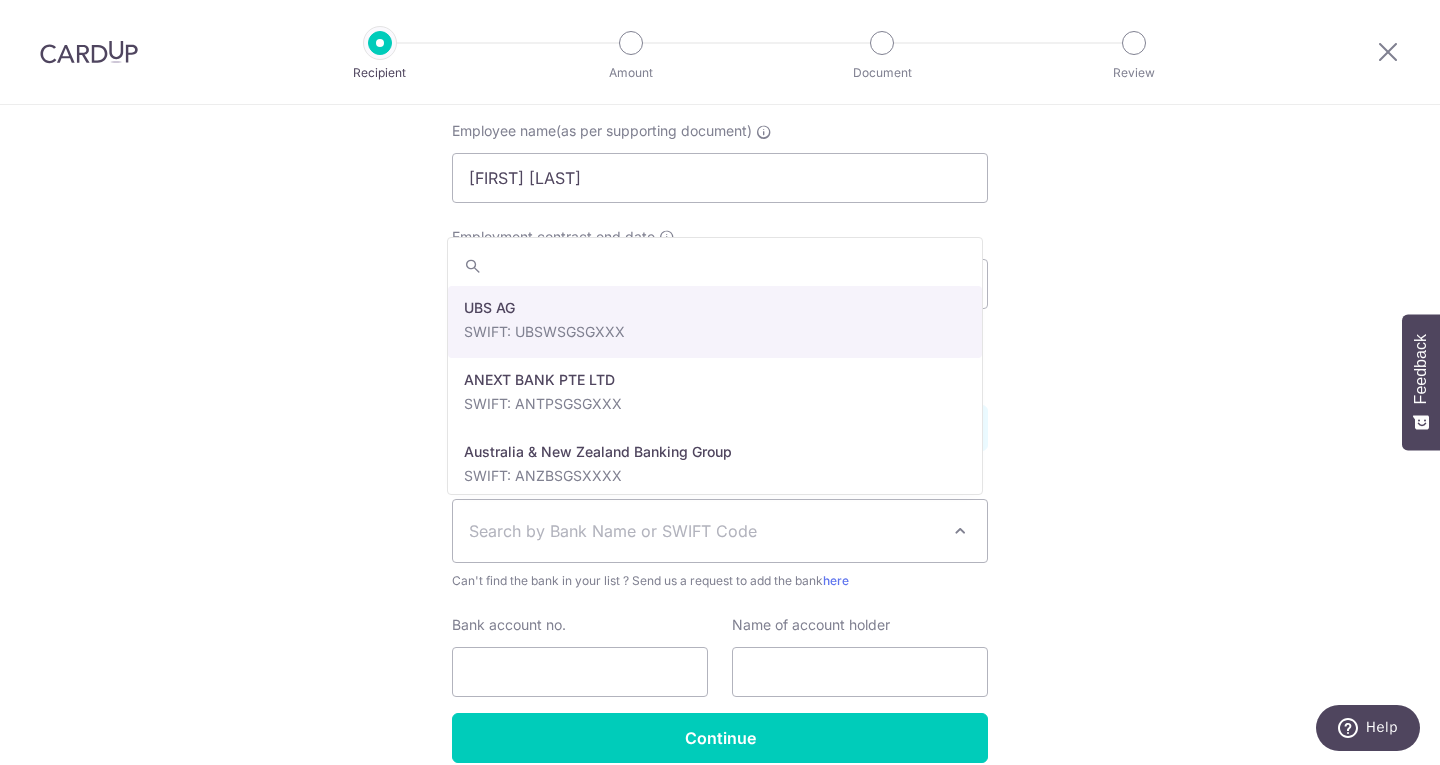 click on "Who would you like to pay?
Your recipient does not need a CardUp account to receive your payments.
Who should we send this helper salary payment to?
Employee name(as per supporting document)
CORBE ROBELYN FERRER
Employment contract end date
12/08/2027
Translation missing: en.no key
URL
Telephone" at bounding box center (720, 381) 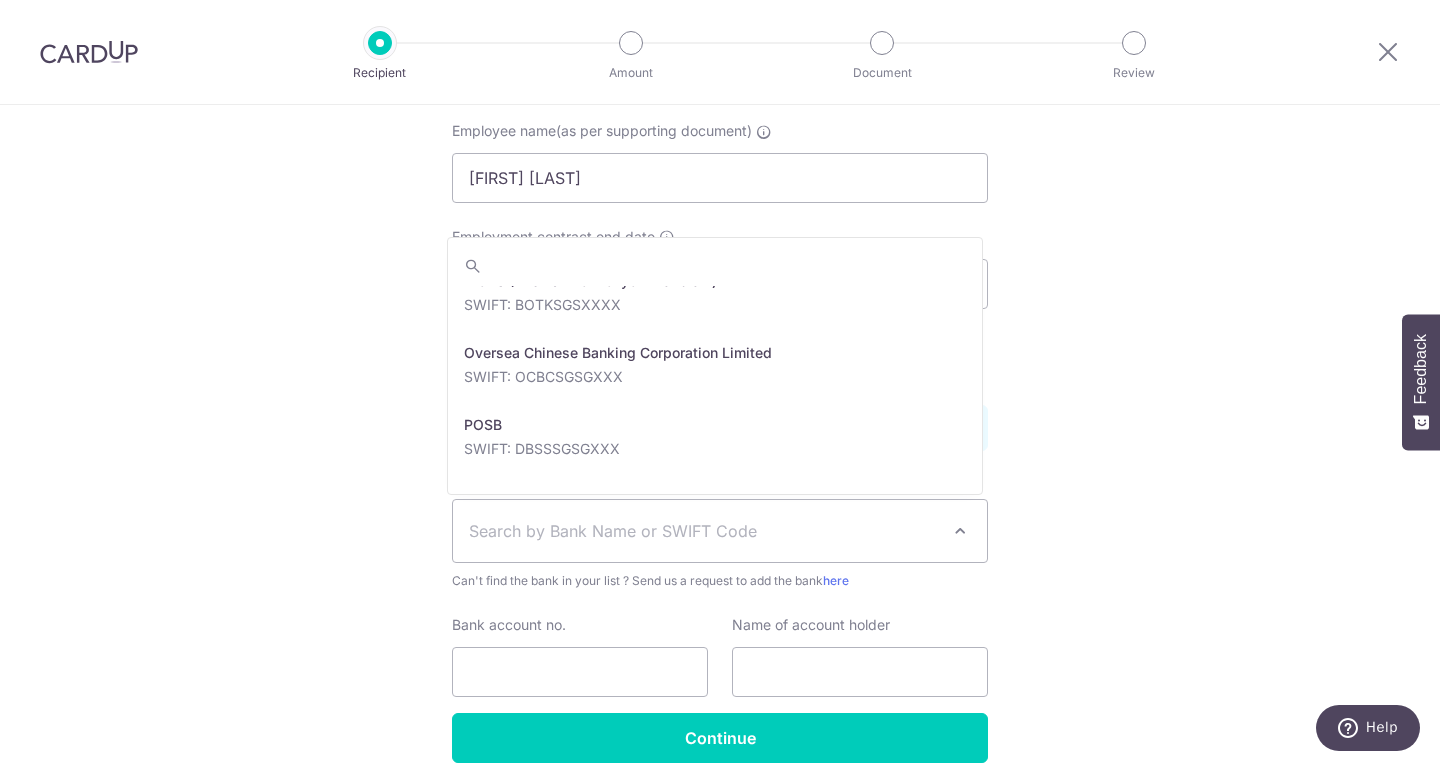 scroll, scrollTop: 2789, scrollLeft: 0, axis: vertical 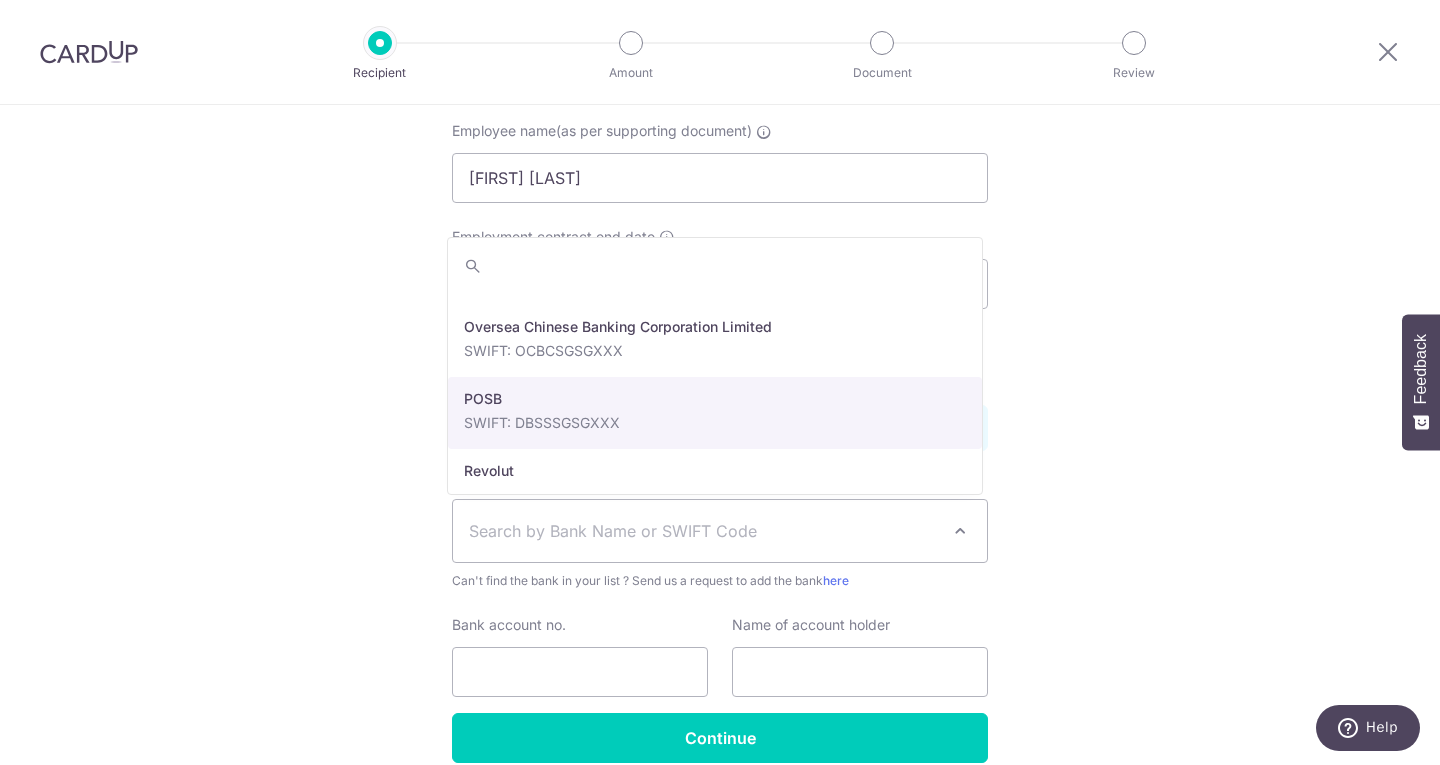 select on "19" 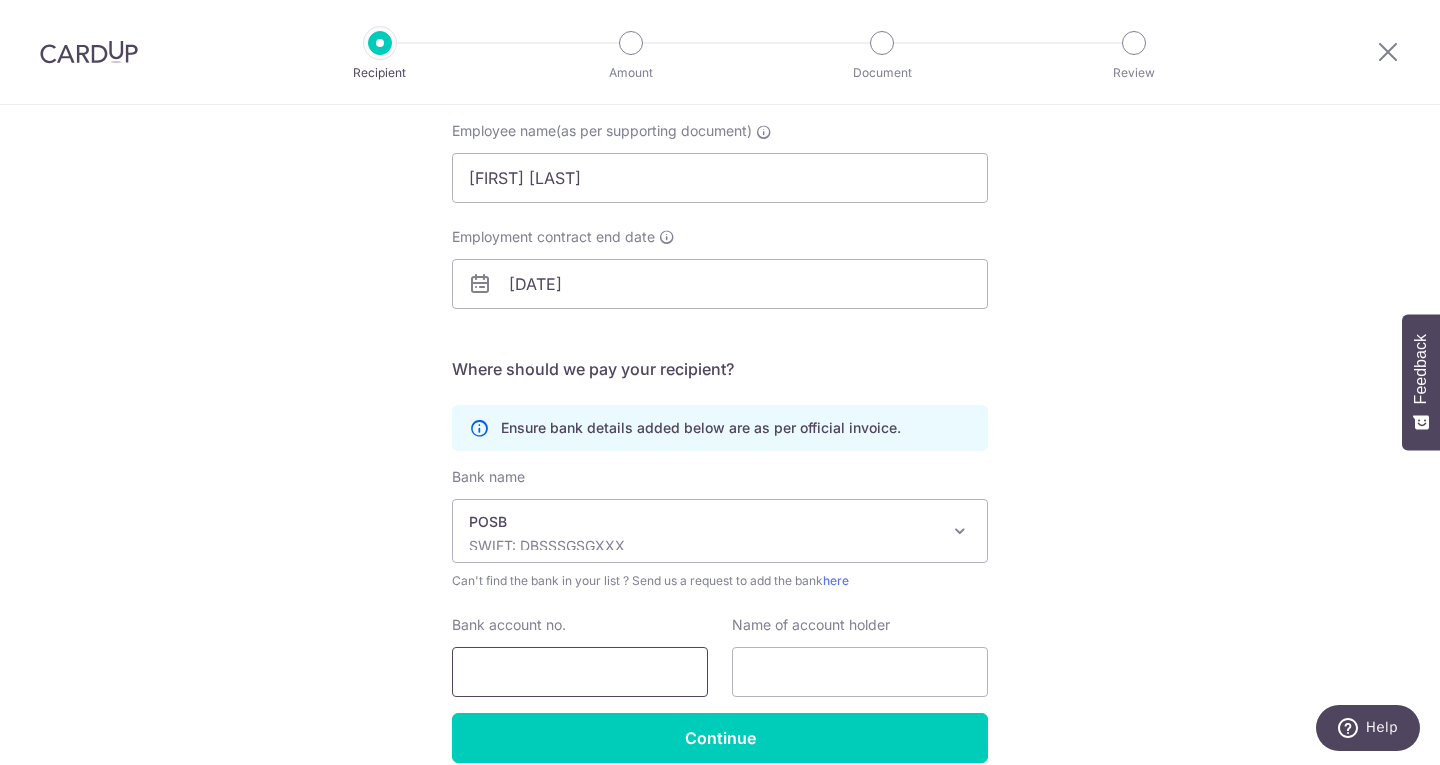 click on "Bank account no." at bounding box center (580, 672) 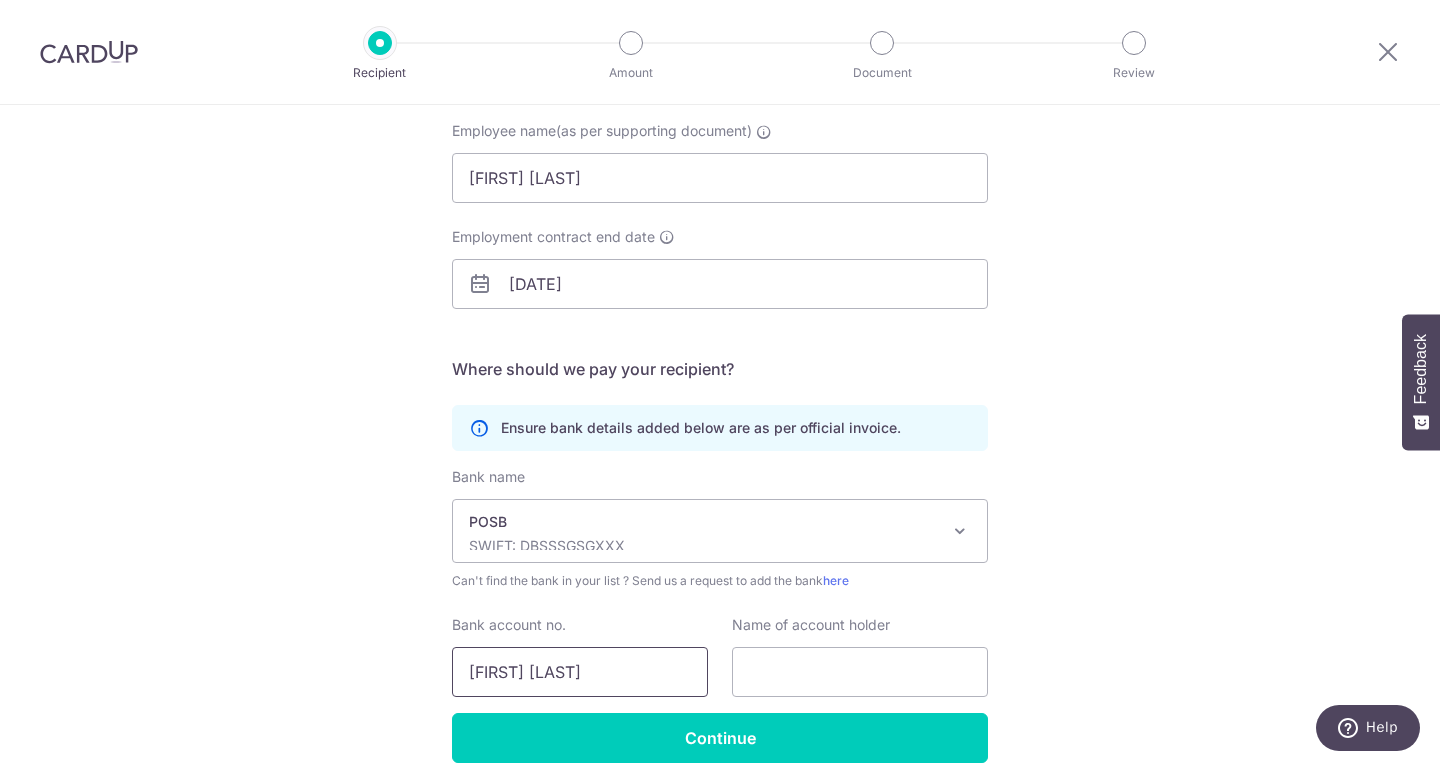 drag, startPoint x: 675, startPoint y: 674, endPoint x: 444, endPoint y: 683, distance: 231.17526 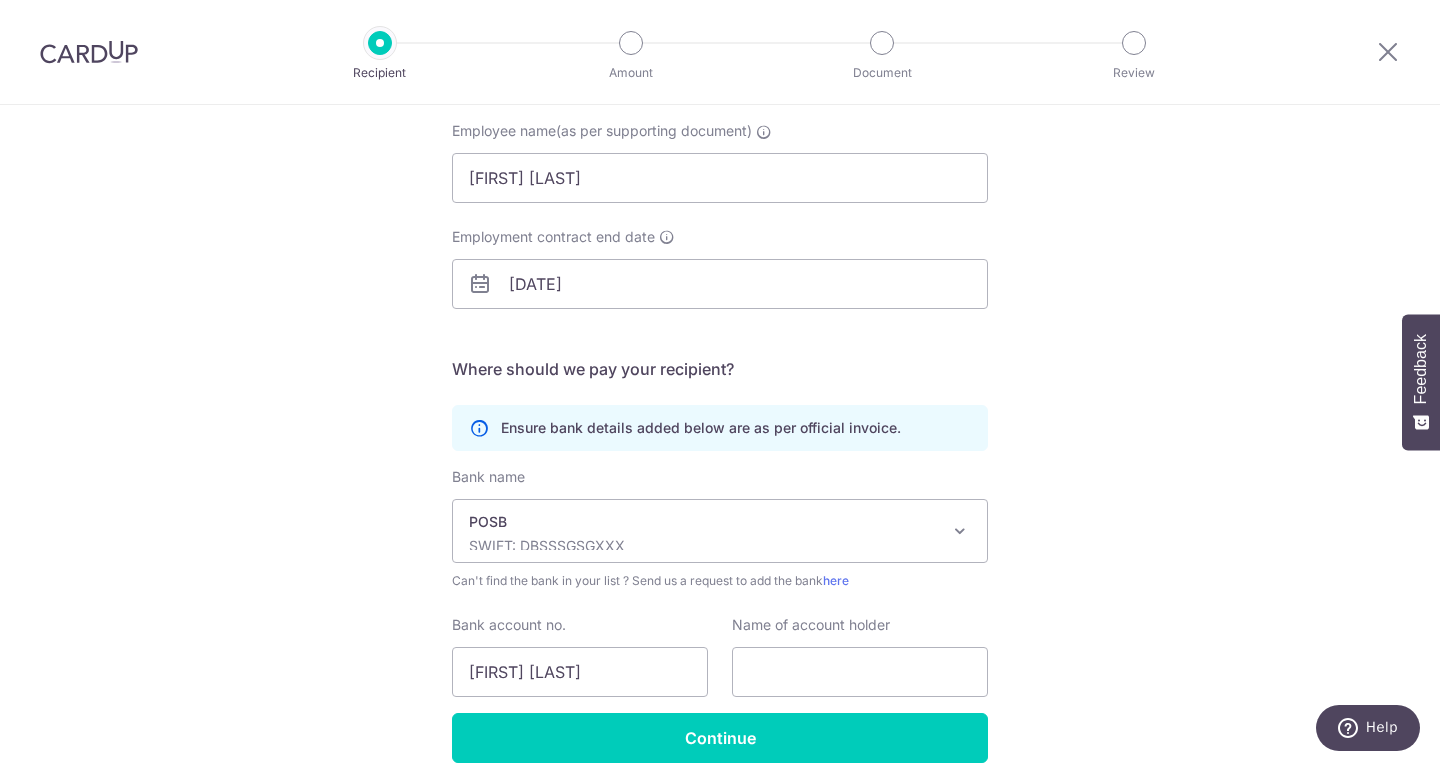 click on "Bank account no.
CORBE ROBELYN FERRER" at bounding box center [580, 656] 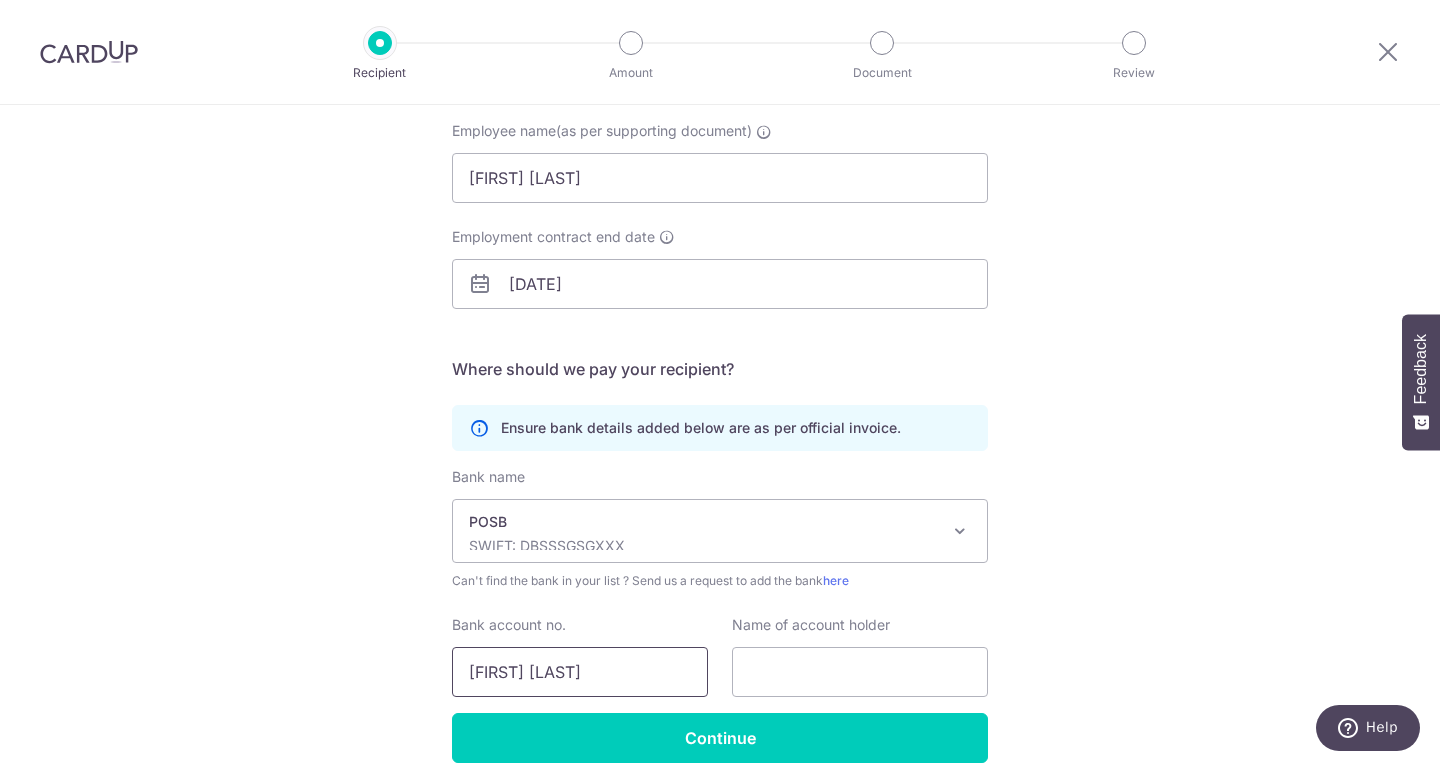 drag, startPoint x: 664, startPoint y: 680, endPoint x: 437, endPoint y: 669, distance: 227.26636 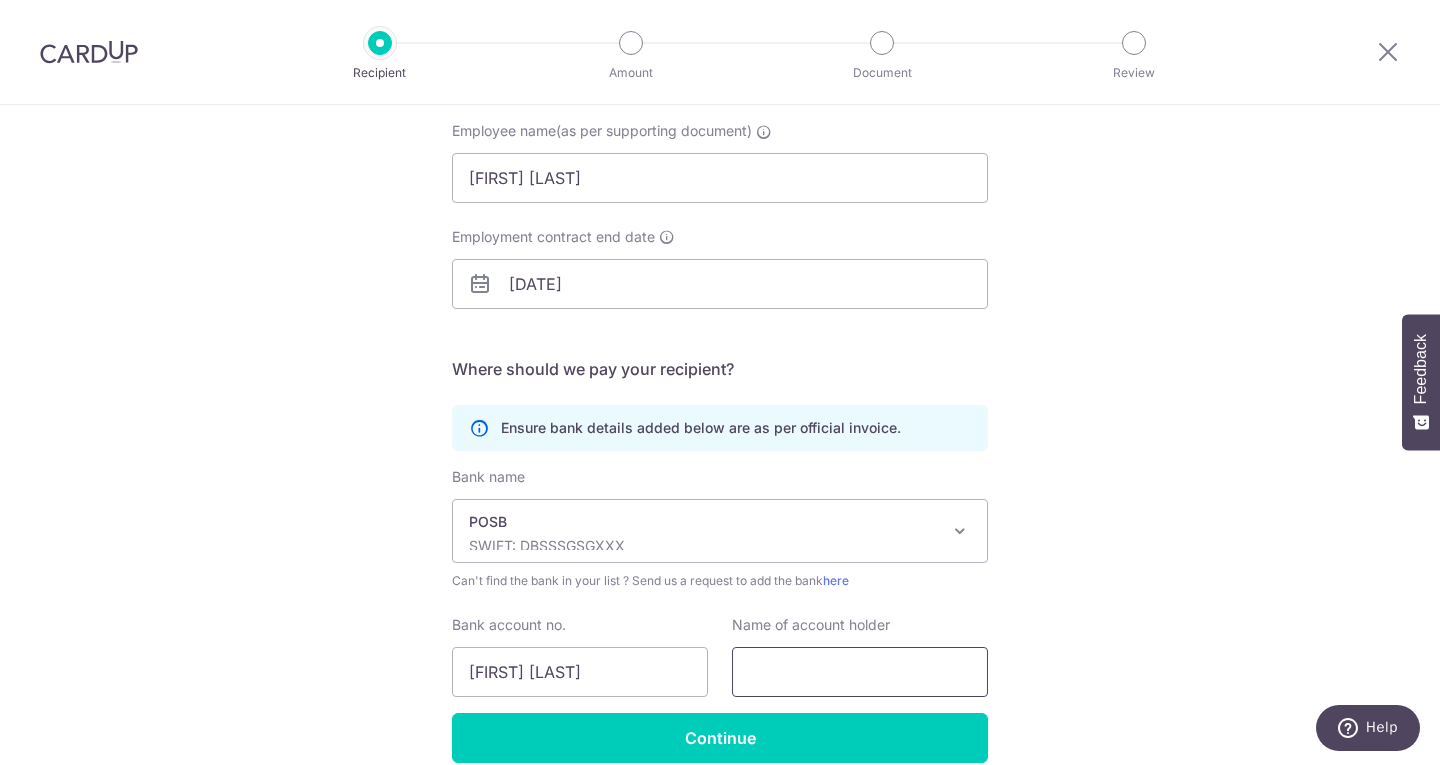 click at bounding box center [860, 672] 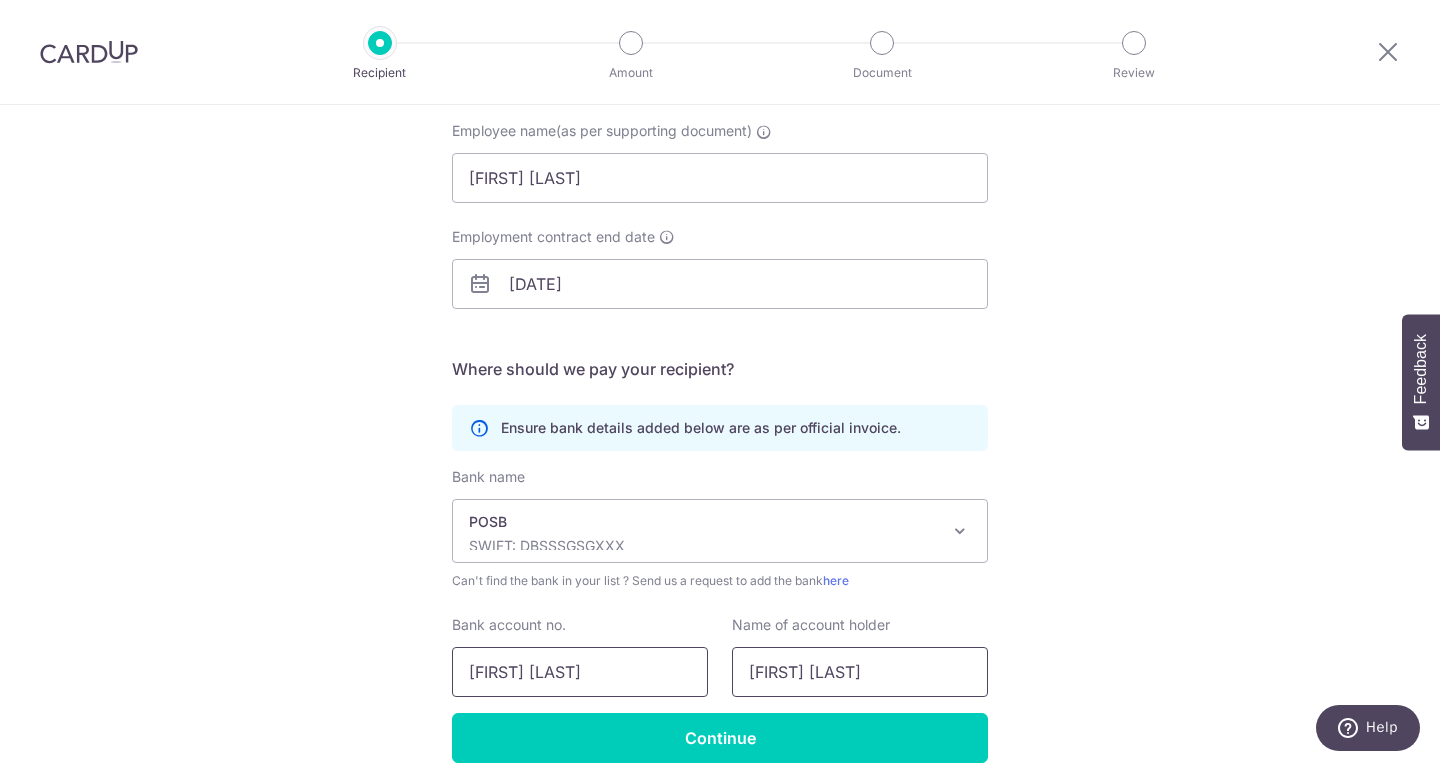 type on "CORBE ROBELYN FERRER" 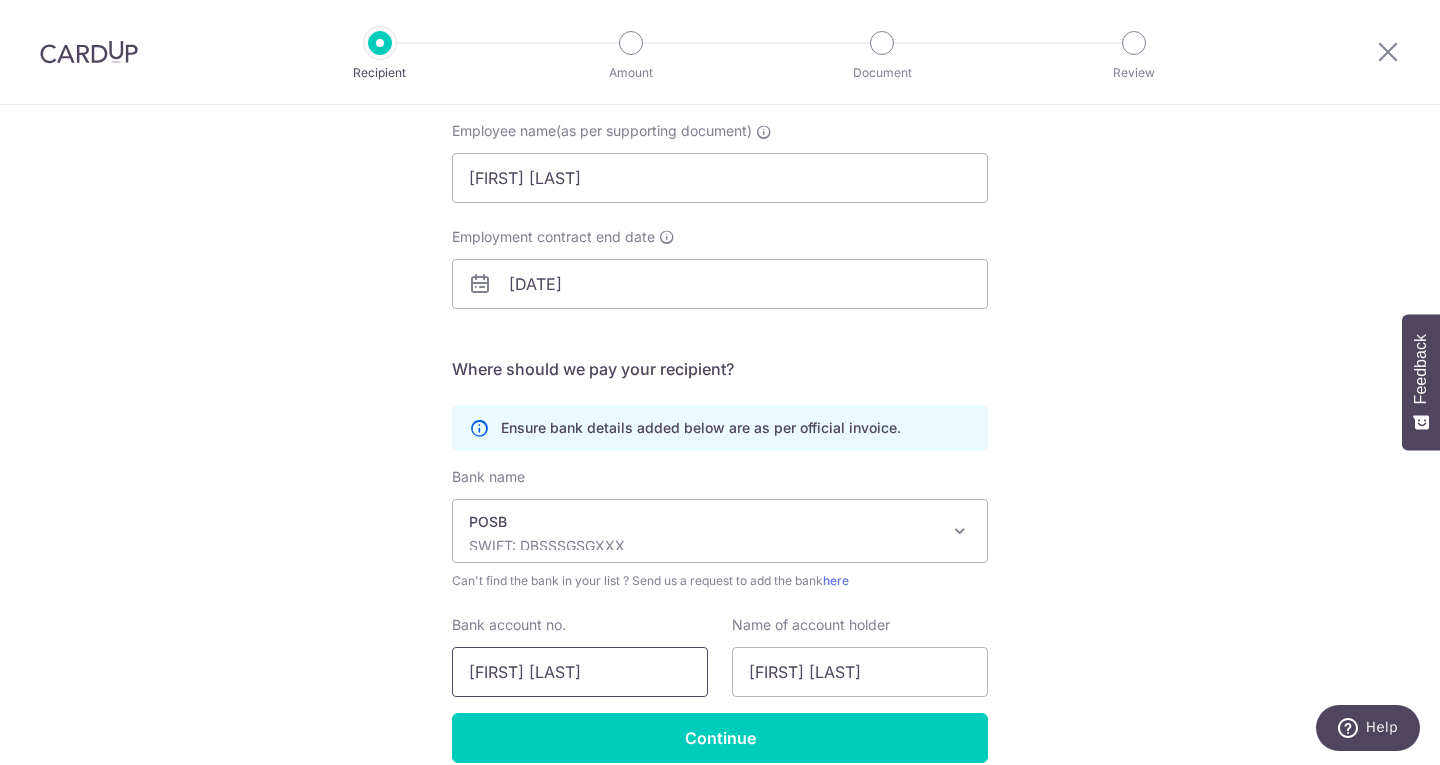 drag, startPoint x: 669, startPoint y: 671, endPoint x: 442, endPoint y: 670, distance: 227.0022 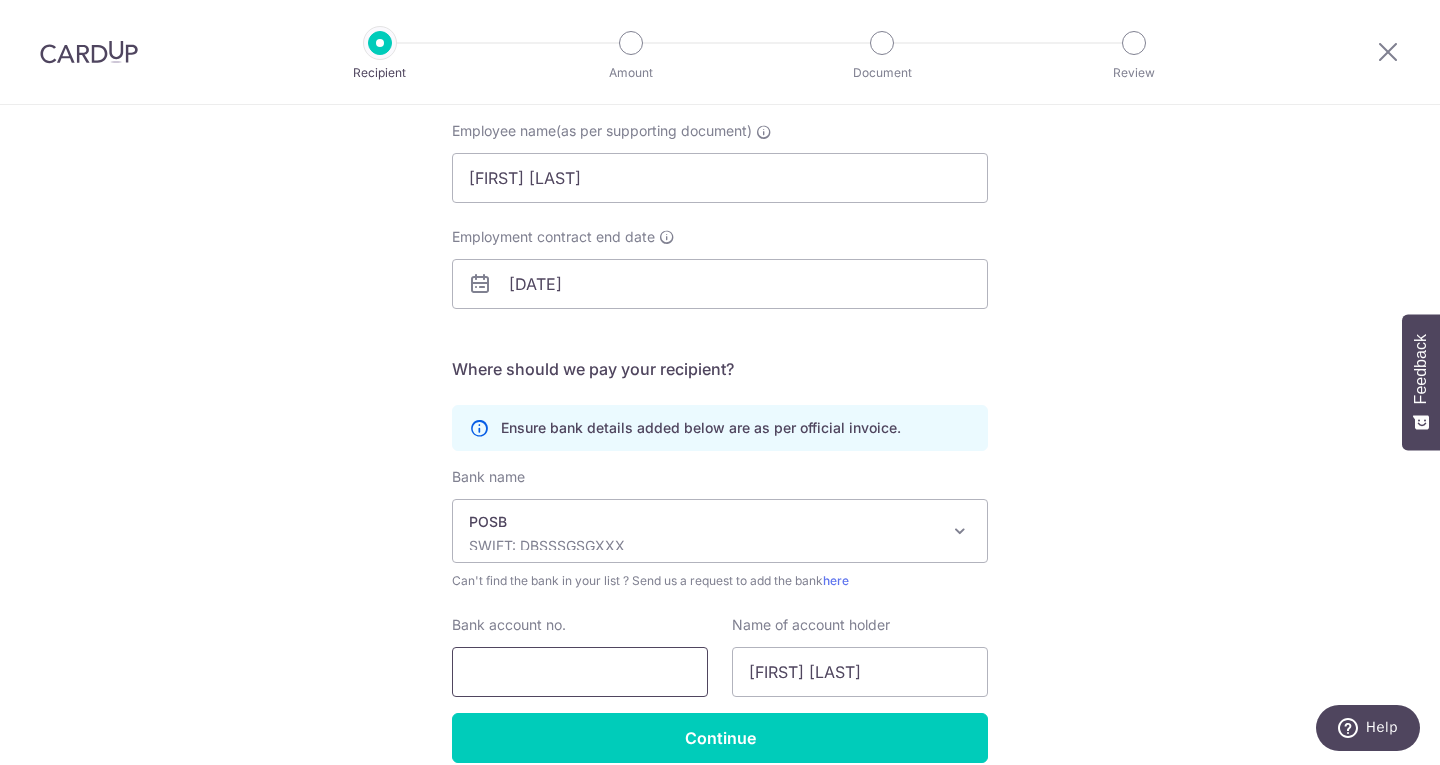 paste on "CORBE ROBELYN FERRER" 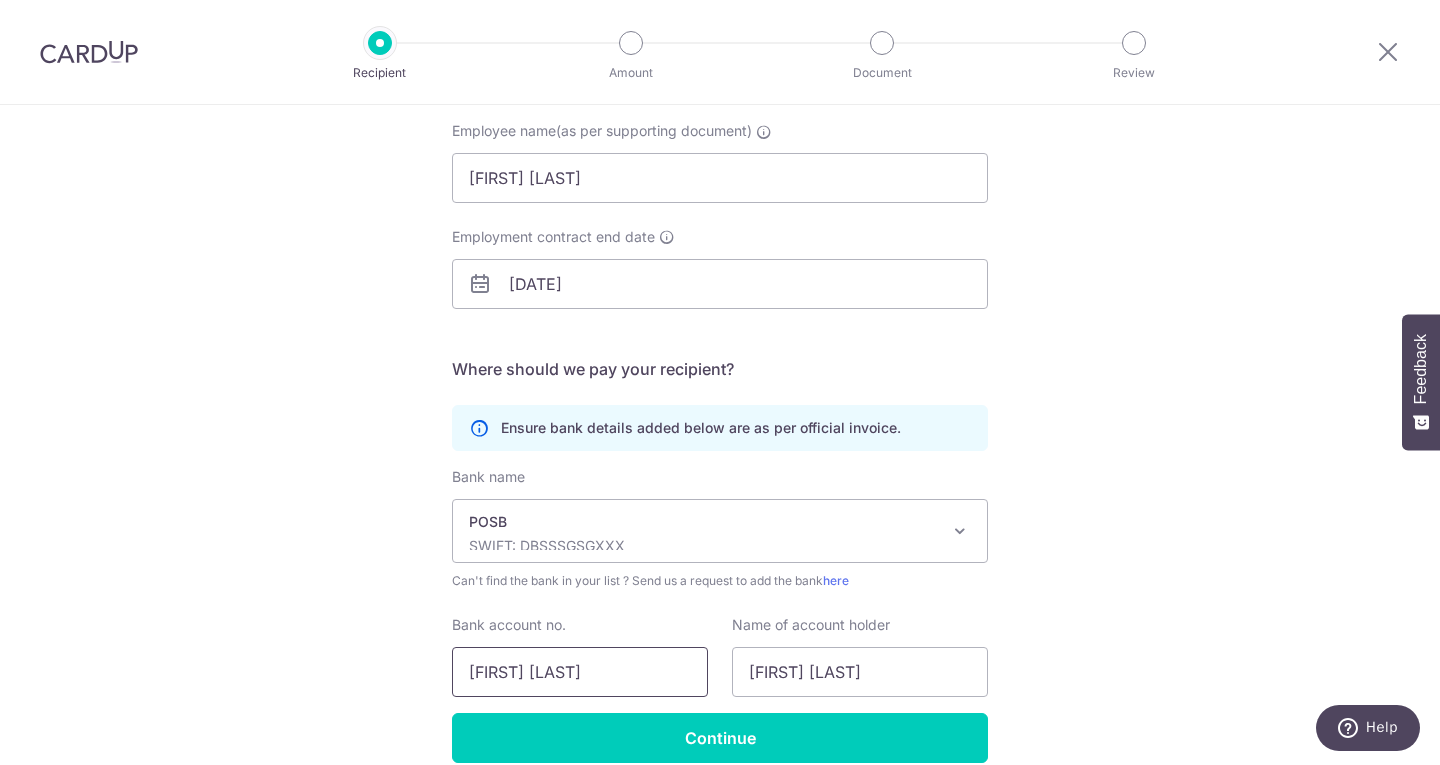 drag, startPoint x: 665, startPoint y: 673, endPoint x: 319, endPoint y: 677, distance: 346.02313 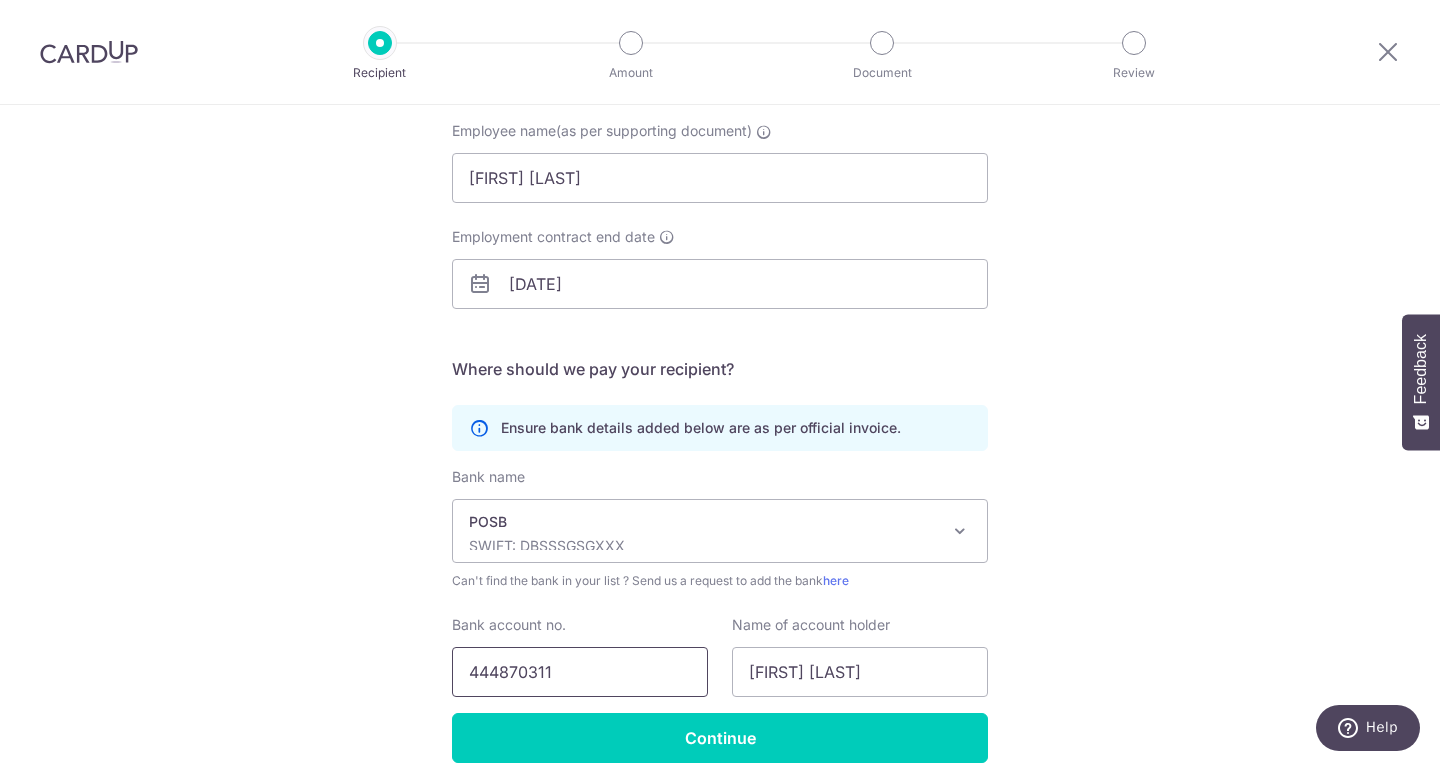 type on "444870311" 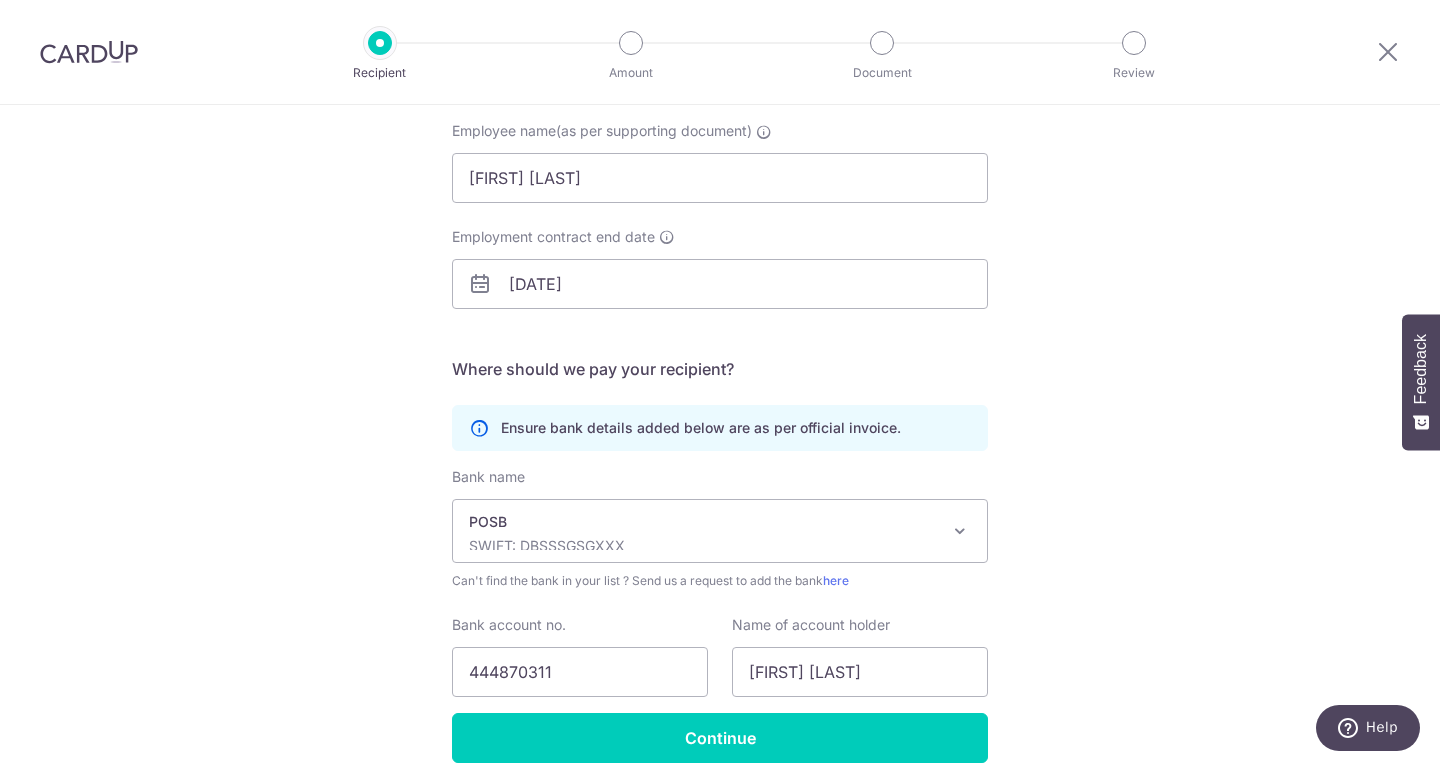 click on "Who would you like to pay?
Your recipient does not need a CardUp account to receive your payments.
Who should we send this helper salary payment to?
Employee name(as per supporting document)
CORBE ROBELYN FERRER
Employment contract end date
12/08/2027
Translation missing: en.no key
URL
Telephone" at bounding box center (720, 381) 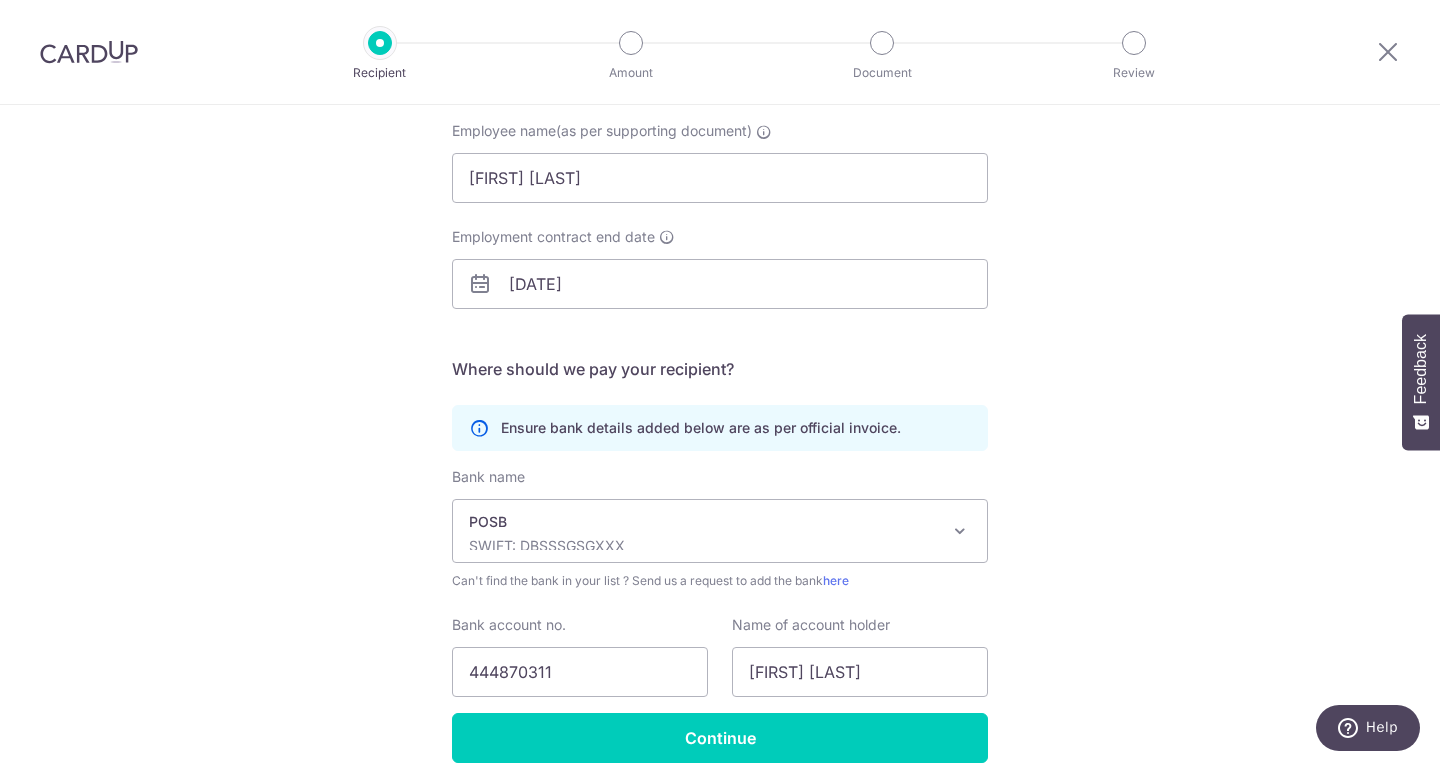click on "Who would you like to pay?
Your recipient does not need a CardUp account to receive your payments.
Who should we send this helper salary payment to?
Employee name(as per supporting document)
CORBE ROBELYN FERRER
Employment contract end date
12/08/2027
Translation missing: en.no key
URL
Telephone" at bounding box center (720, 381) 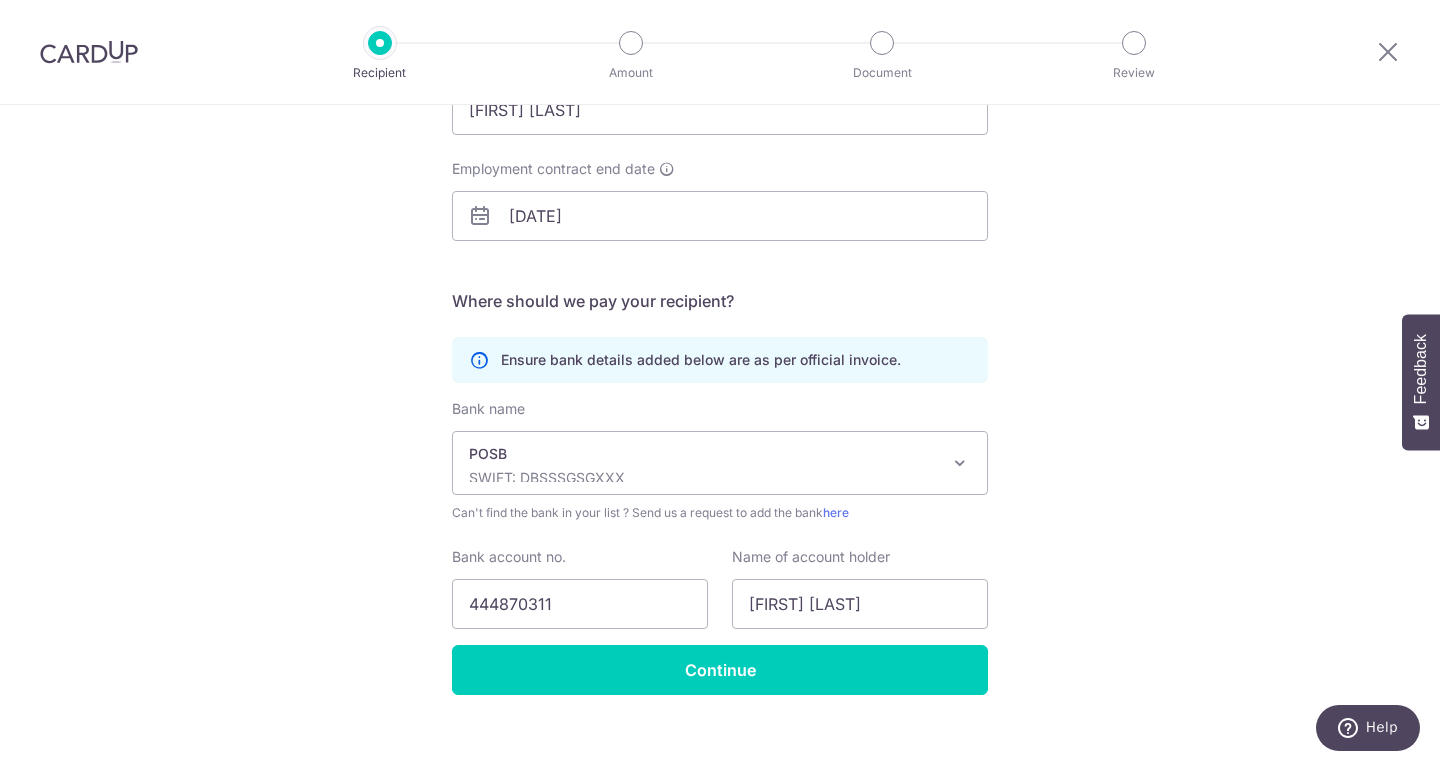 scroll, scrollTop: 292, scrollLeft: 0, axis: vertical 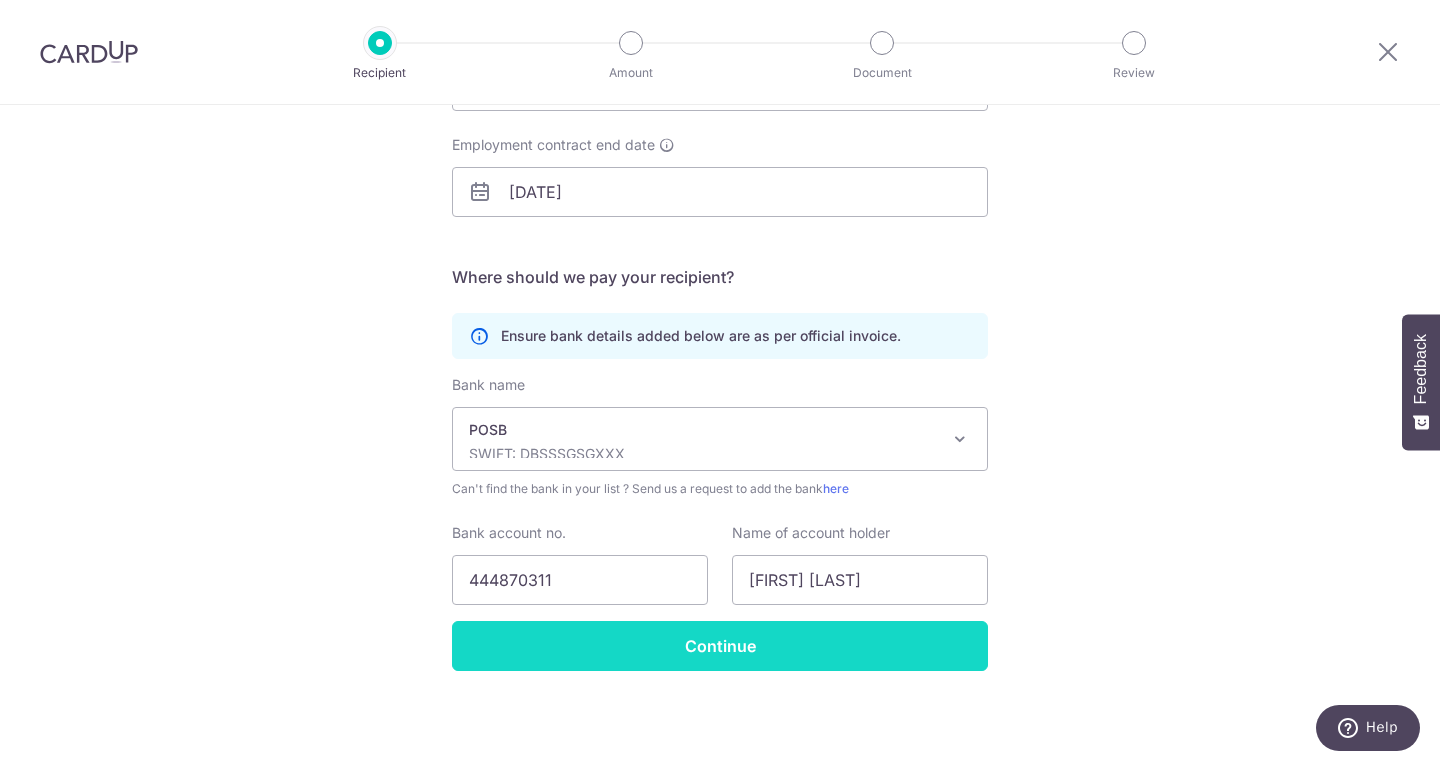 click on "Continue" at bounding box center [720, 646] 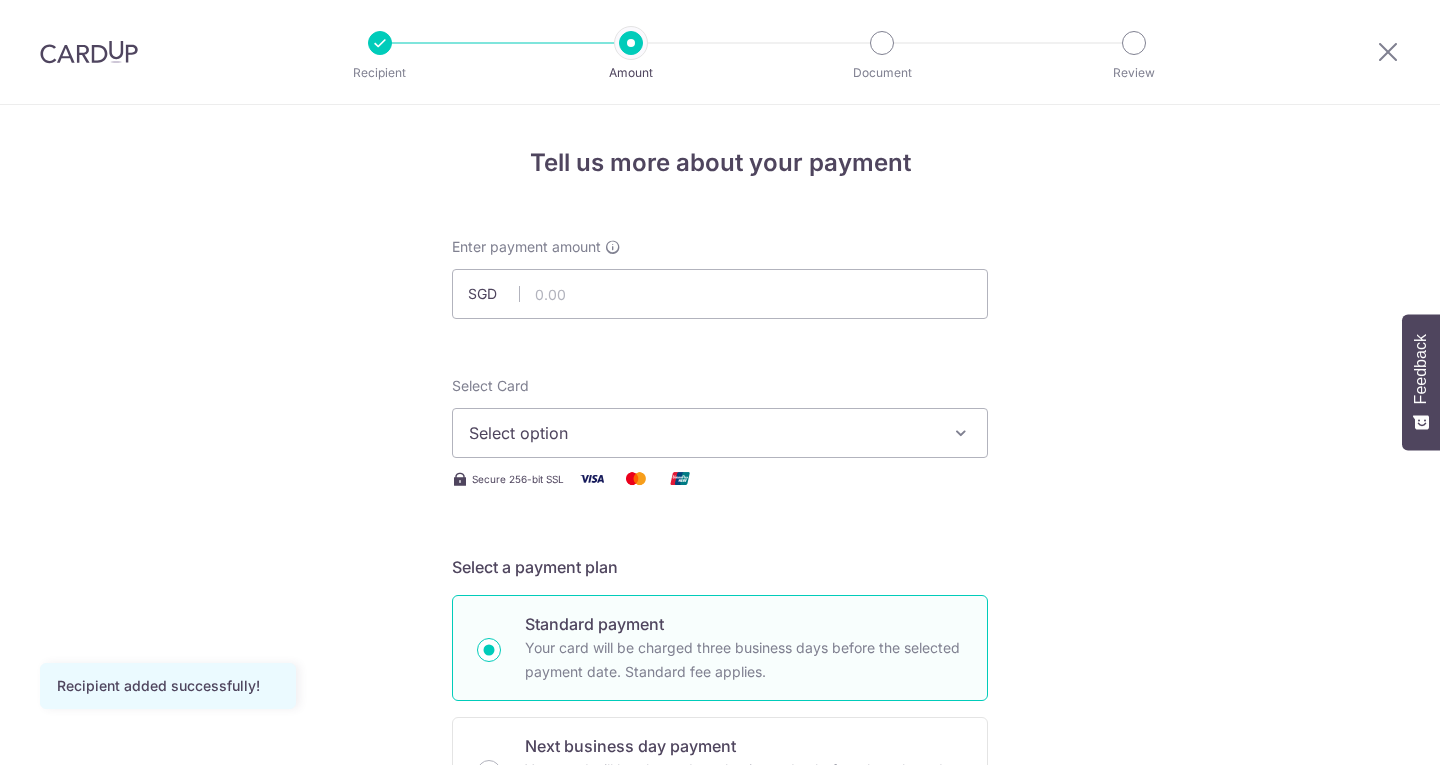 scroll, scrollTop: 0, scrollLeft: 0, axis: both 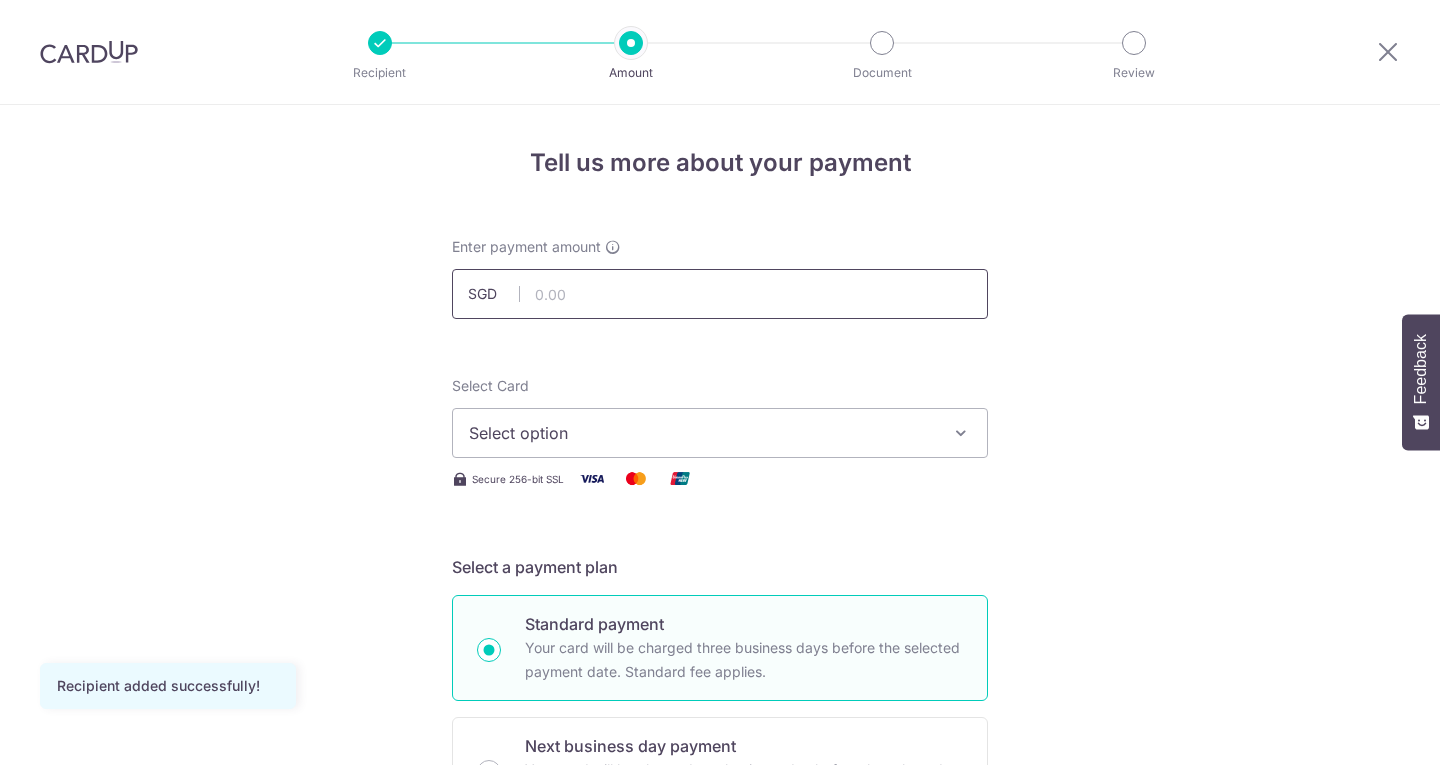 click at bounding box center (720, 294) 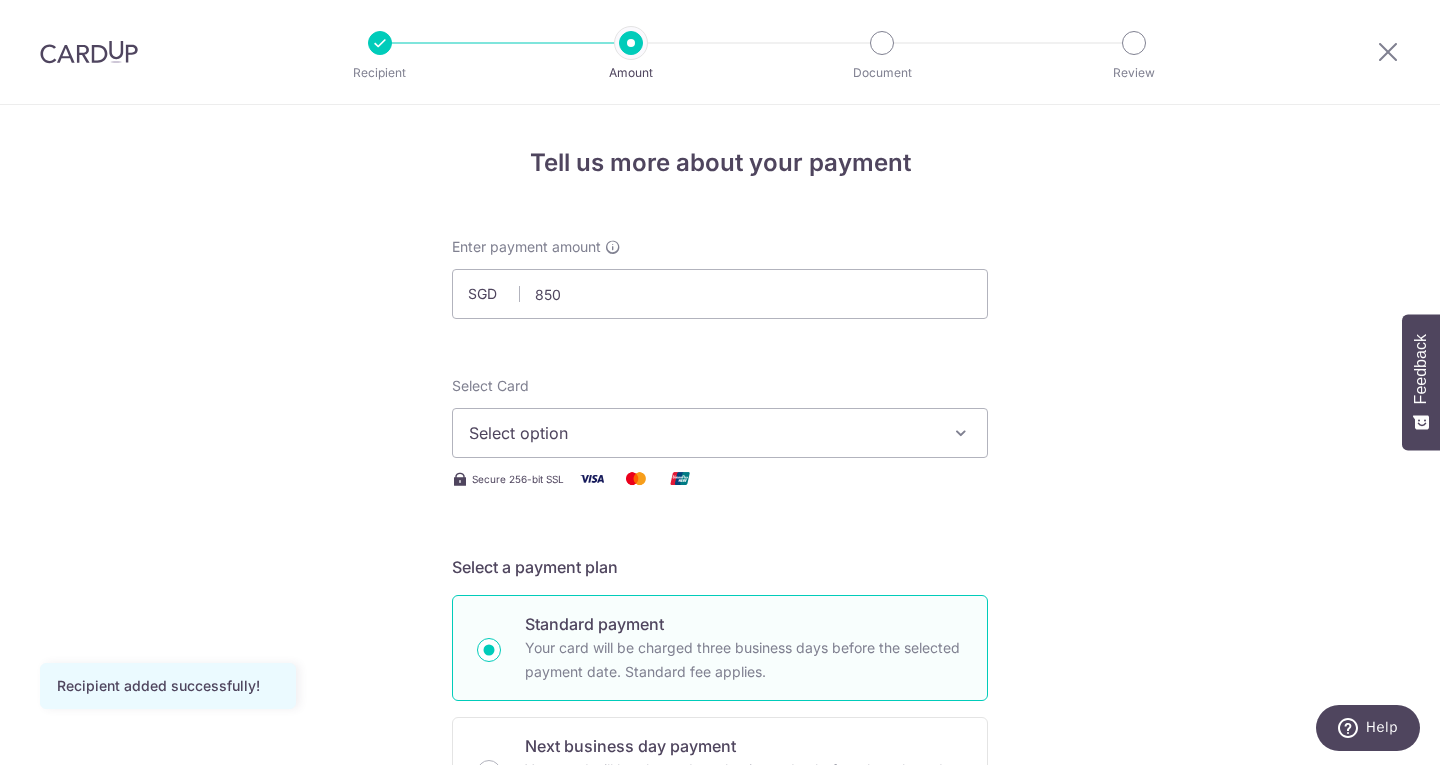 type on "850.00" 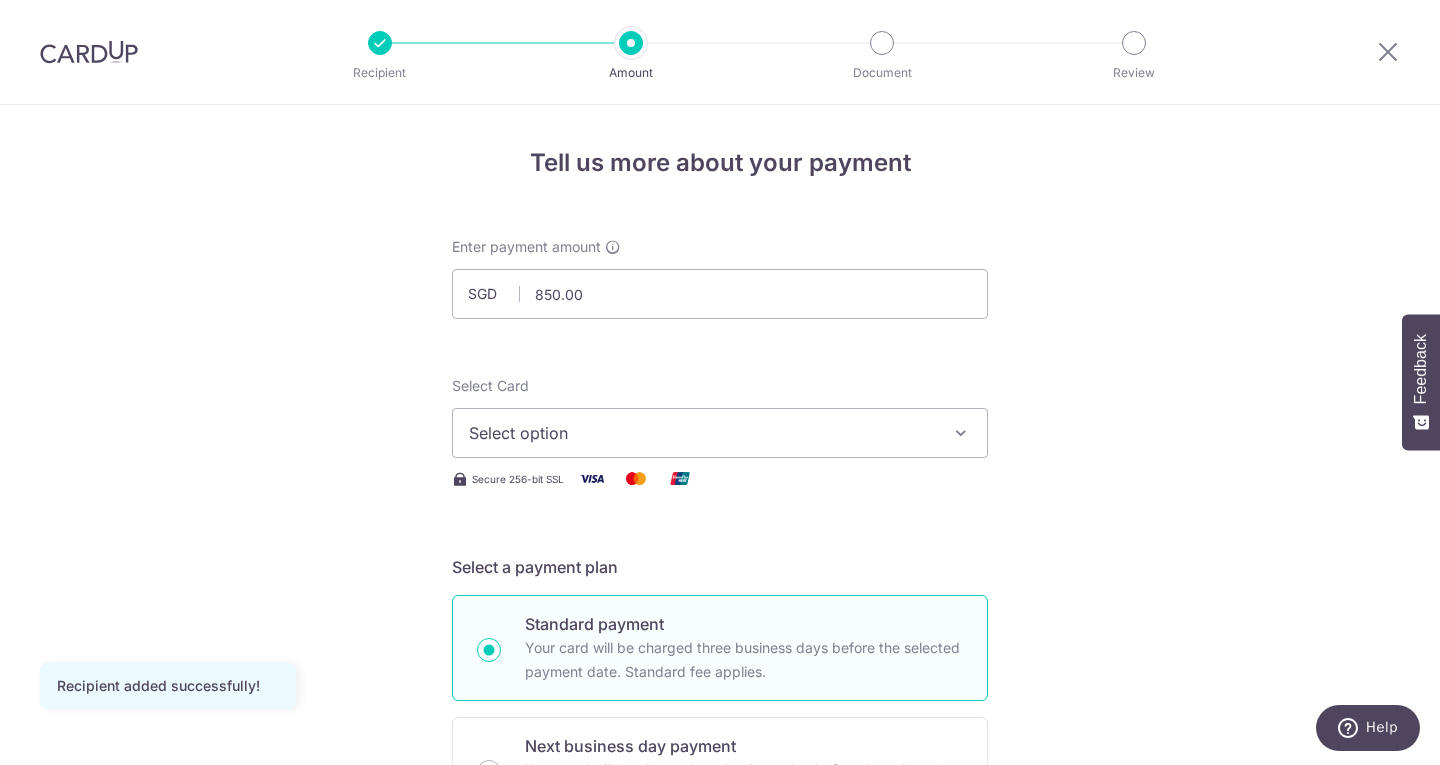 click on "Tell us more about your payment
Enter payment amount
SGD
850.00
850.00
Recipient added successfully!
Select Card
Select option
Add credit card
Your Cards
**** 0705
**** 3461
Secure 256-bit SSL
Text
New card details
Card" at bounding box center [720, 1009] 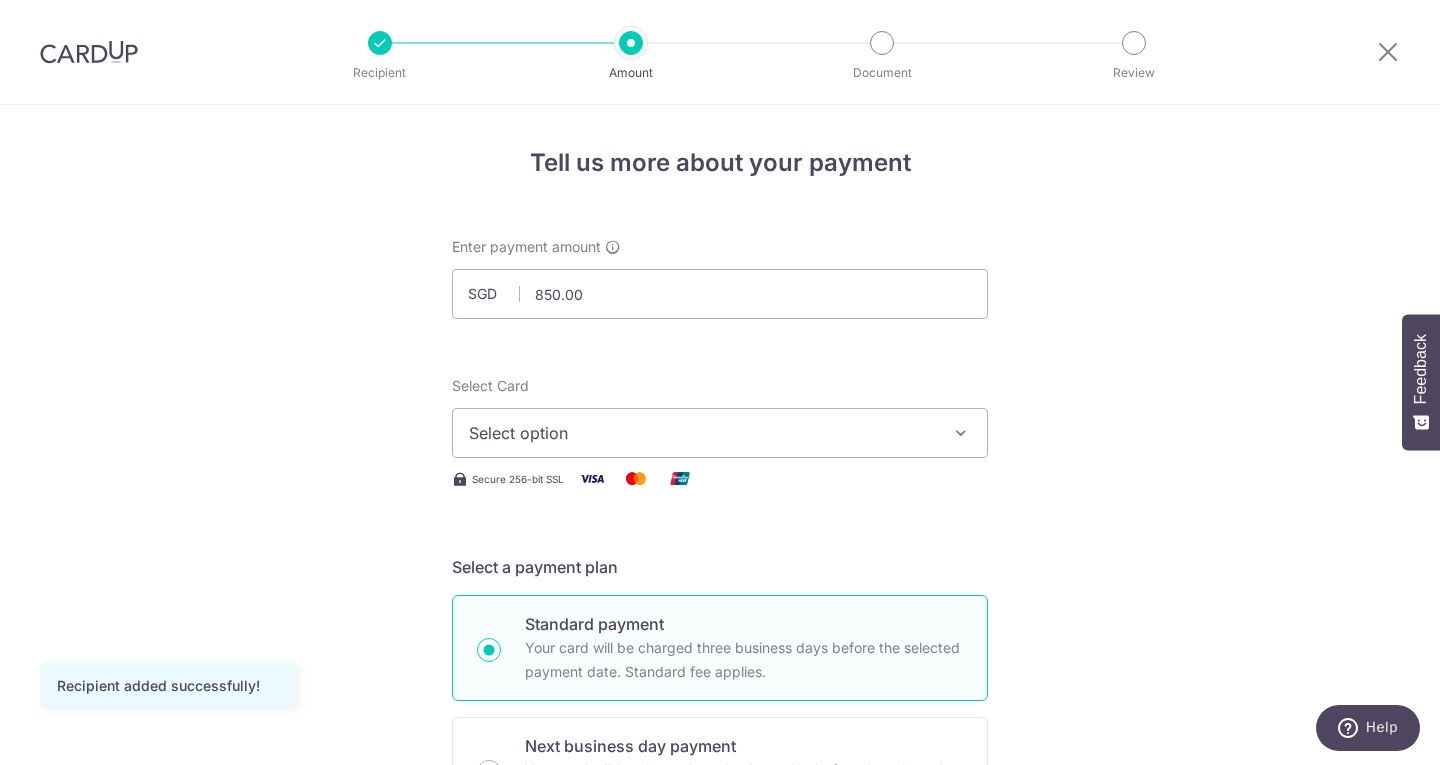 click at bounding box center [961, 433] 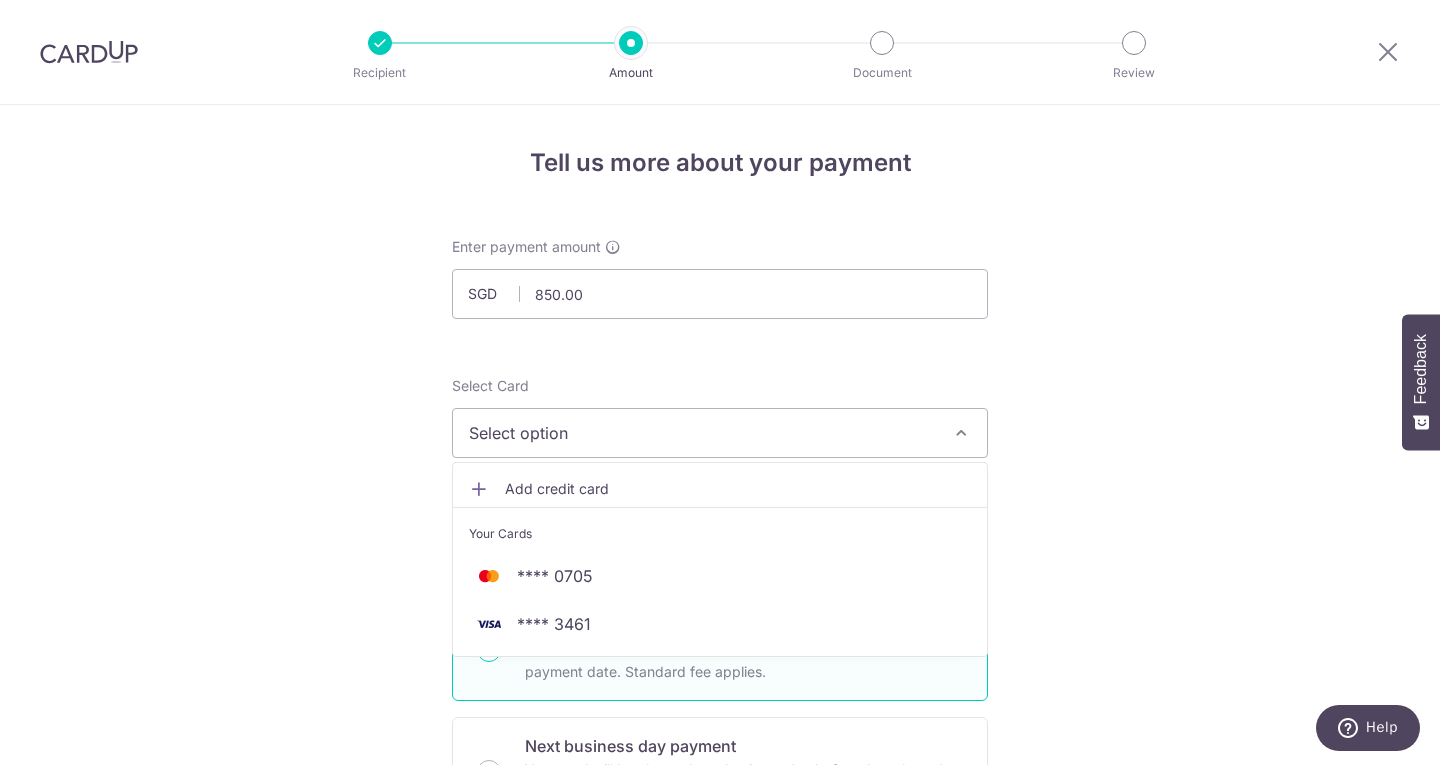 click on "Add credit card" at bounding box center (738, 489) 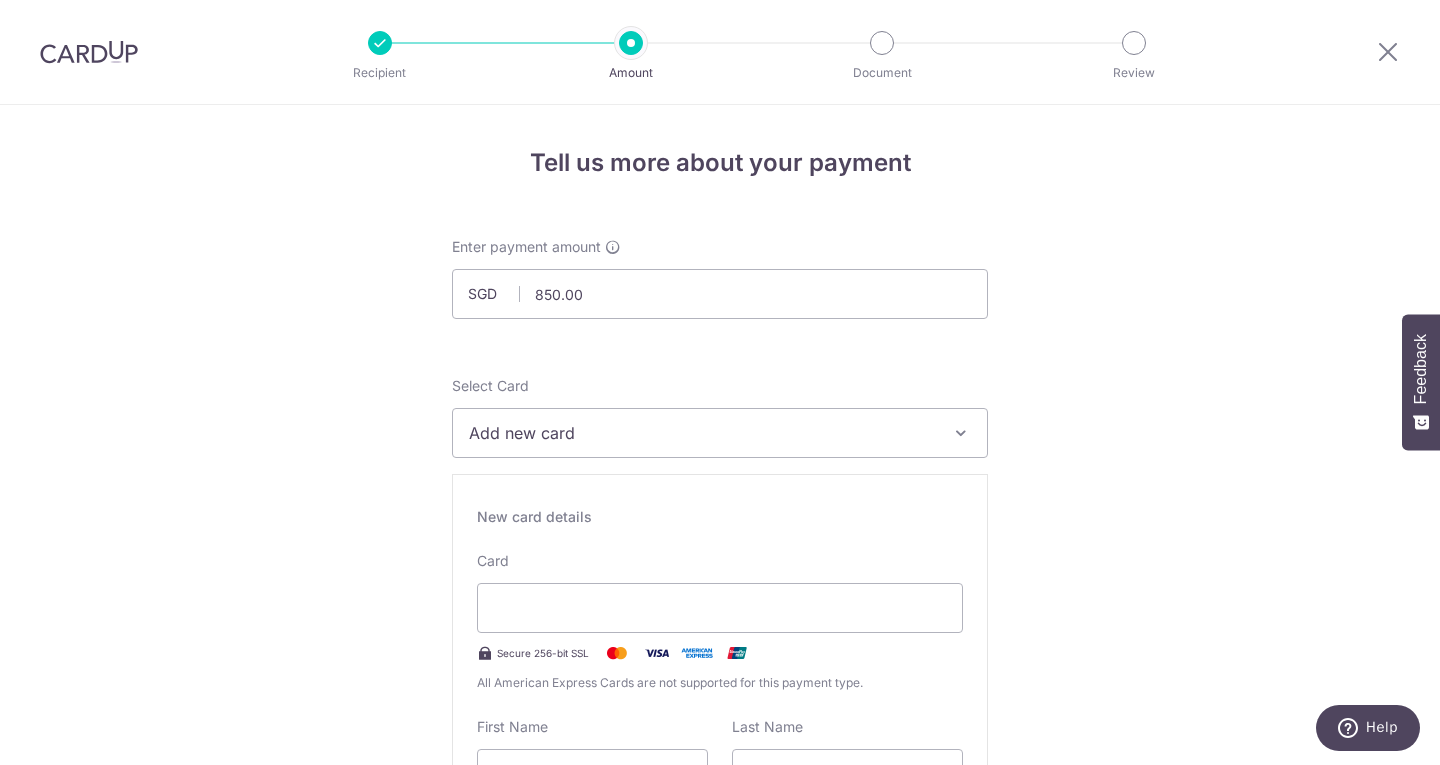 click on "Add new card" at bounding box center [702, 433] 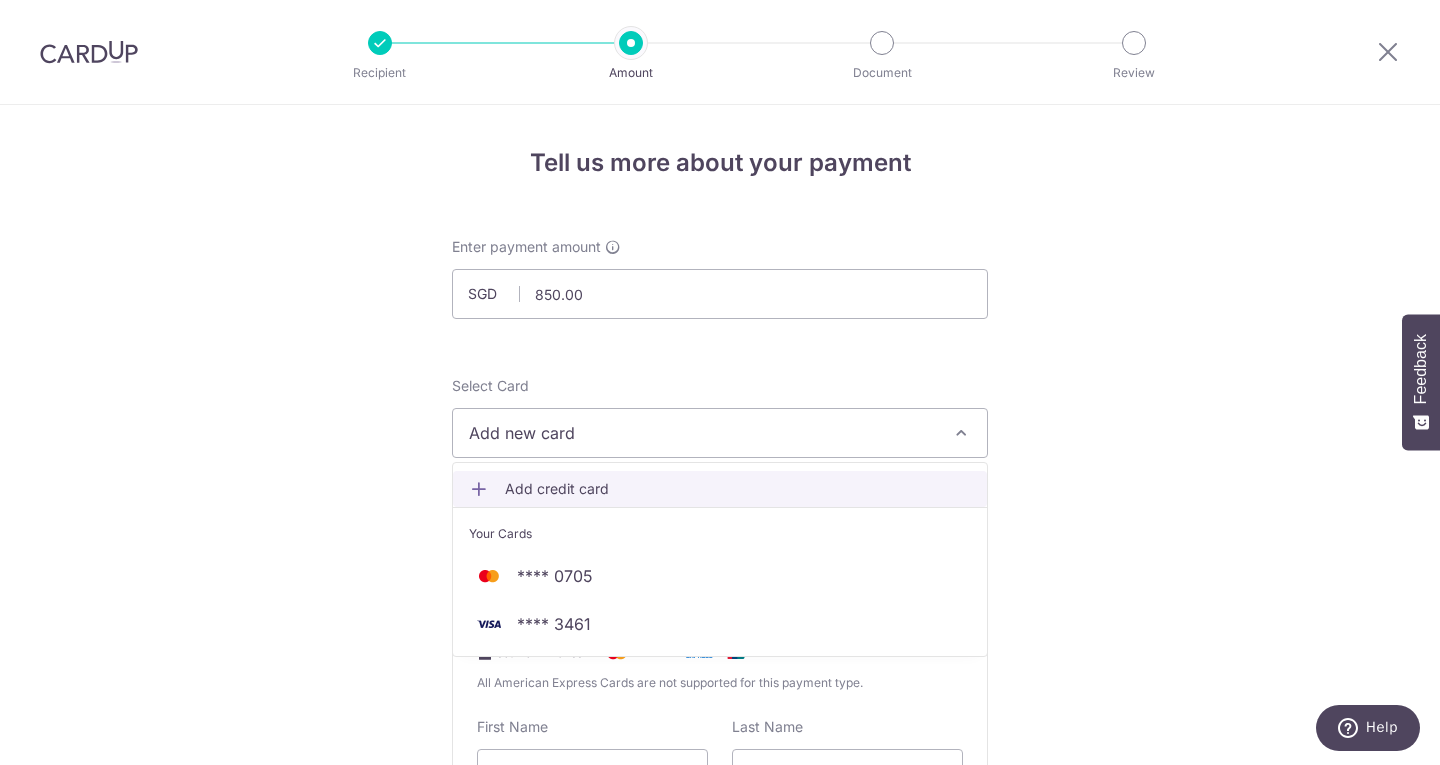 click on "Add credit card" at bounding box center [720, 489] 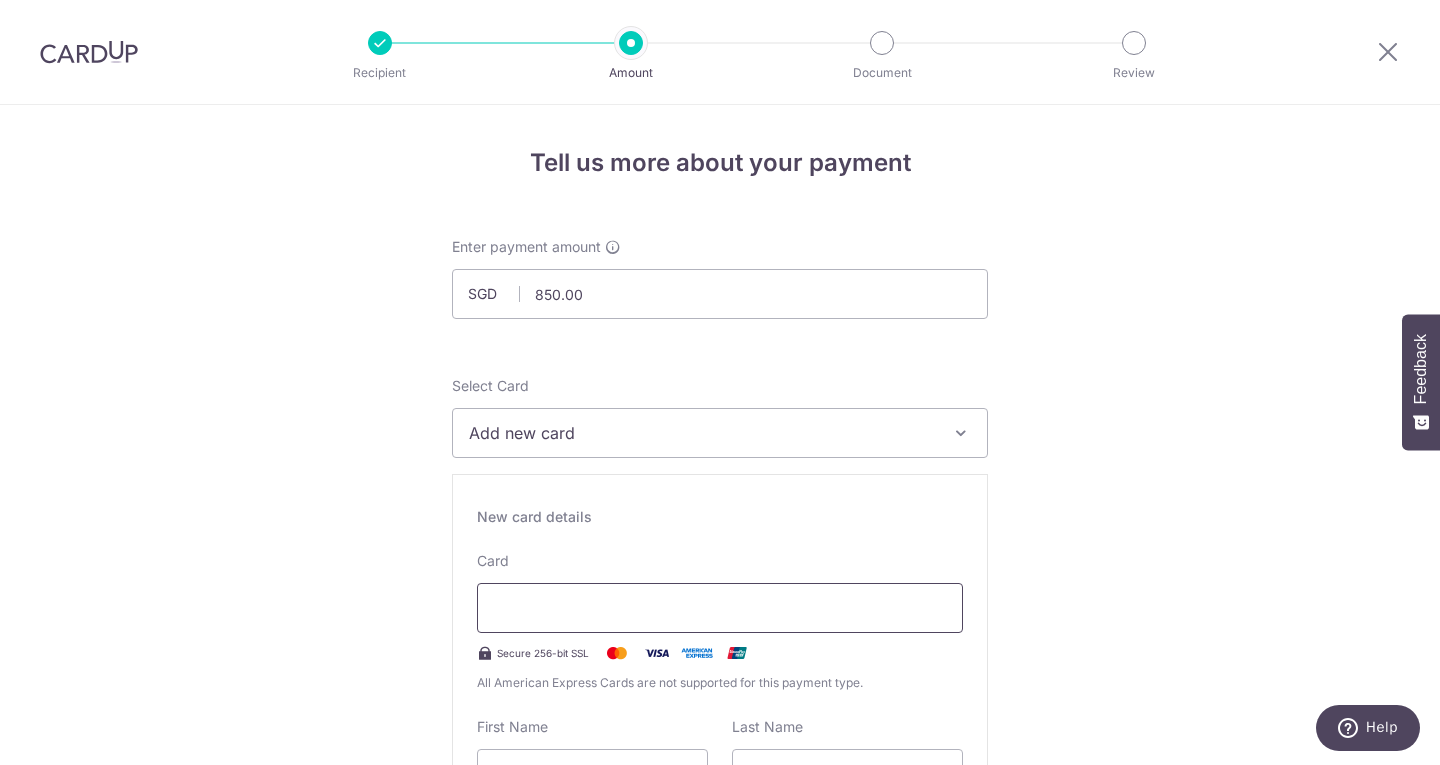 click at bounding box center (720, 608) 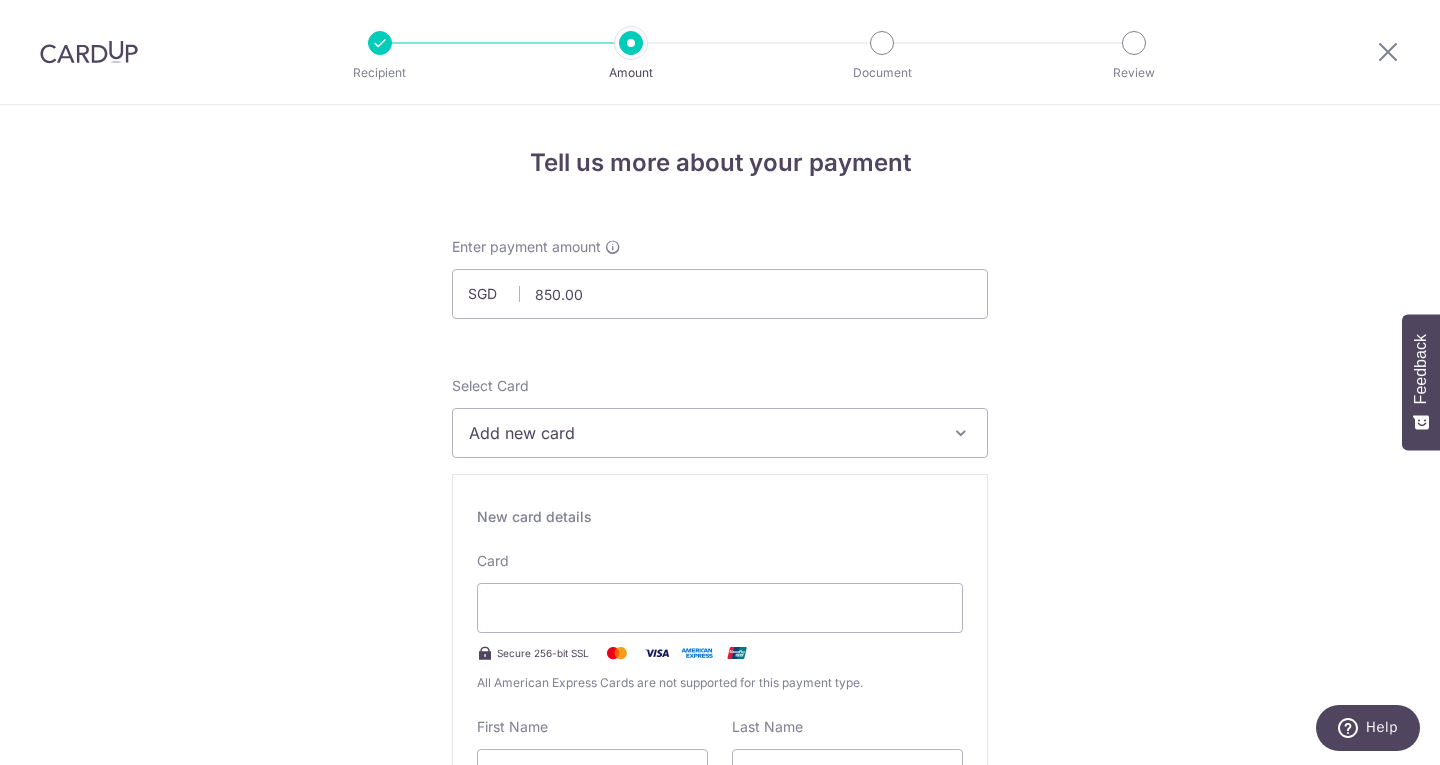 click on "Tell us more about your payment
Enter payment amount
SGD
850.00
850.00
Recipient added successfully!
Select Card
Add new card
Add credit card
Your Cards
**** 0705
**** 3461
Secure 256-bit SSL
Text
New card details
Card" at bounding box center [720, 1274] 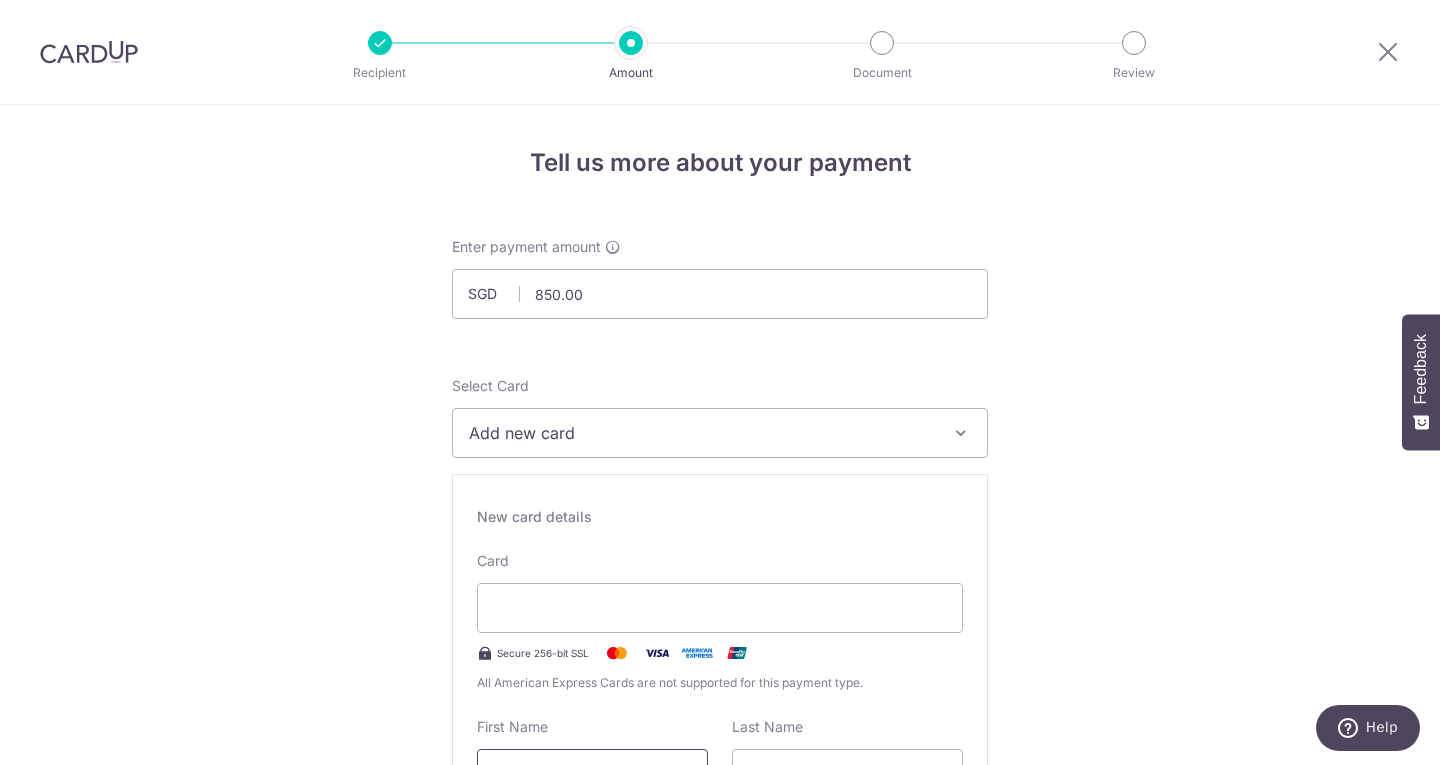 click on "[FIRST] [LAST]" at bounding box center (592, 774) 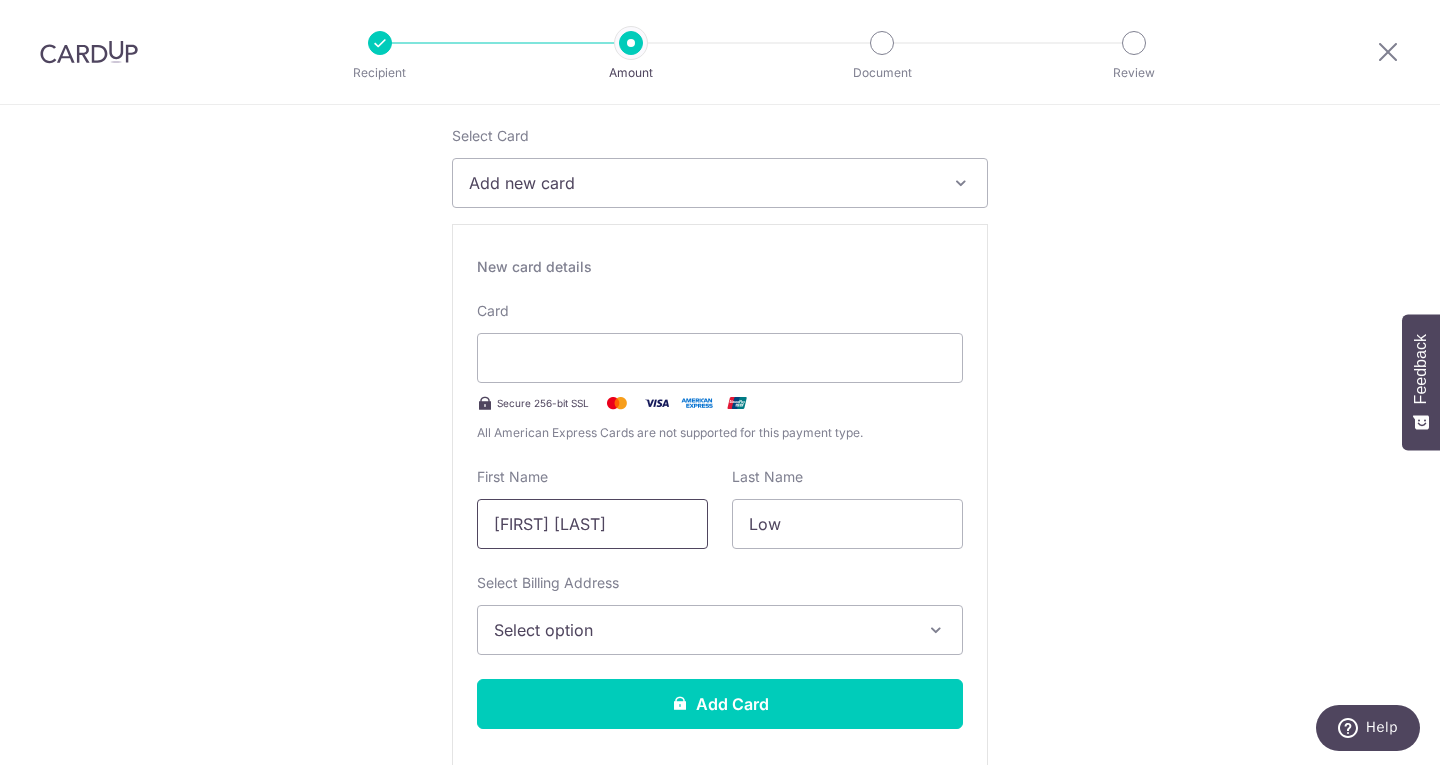 scroll, scrollTop: 300, scrollLeft: 0, axis: vertical 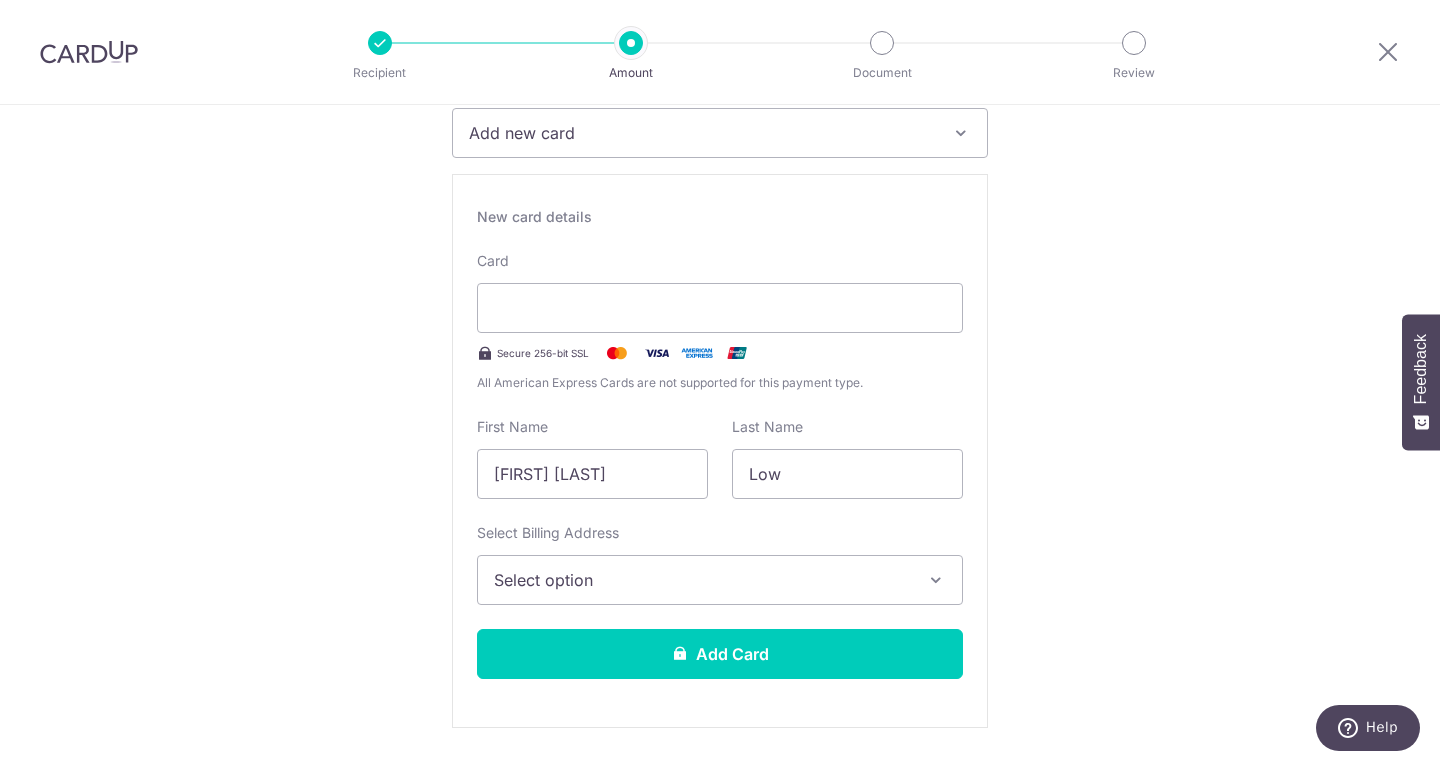 click on "Select option" at bounding box center [702, 580] 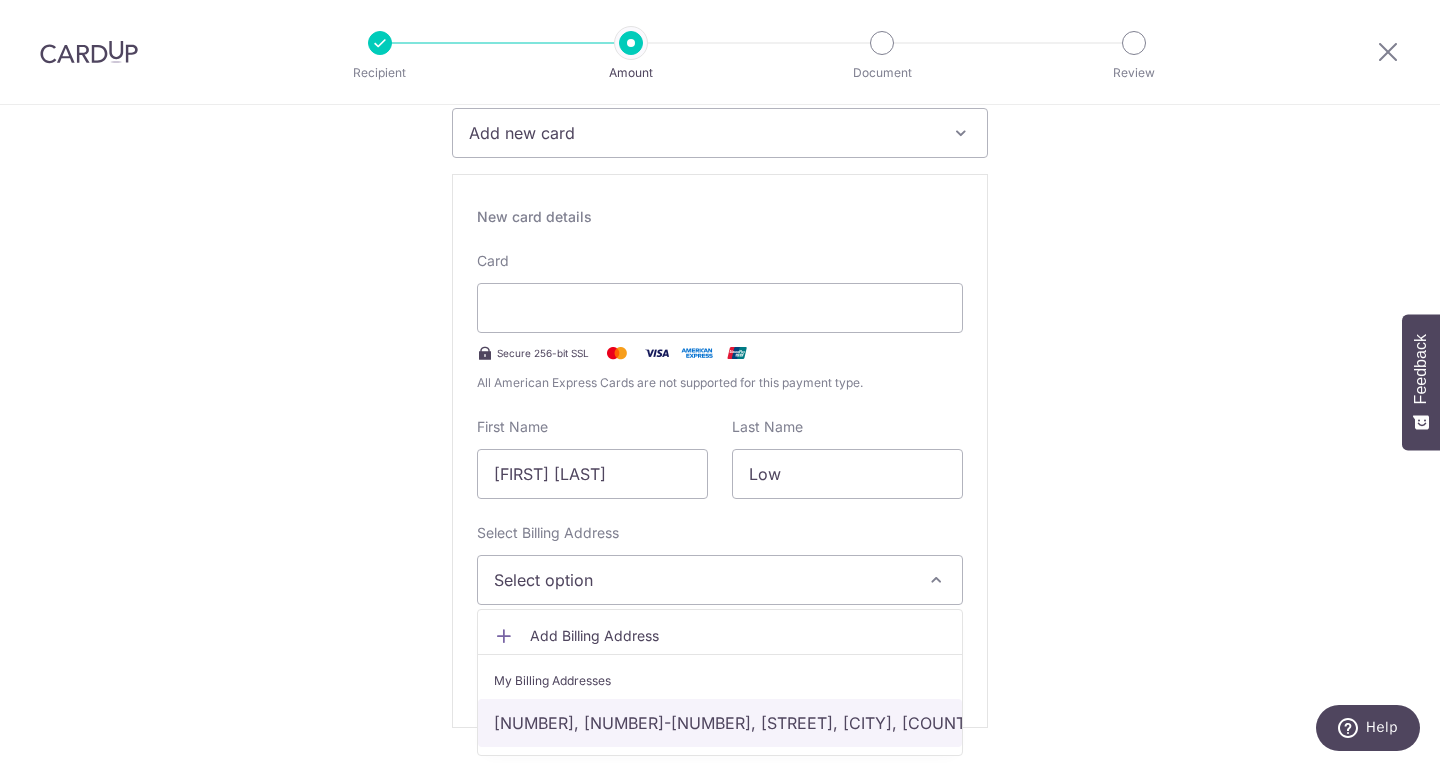 click on "218, #15-73, Depot Road , Singapore, Singapore-109703" at bounding box center [720, 723] 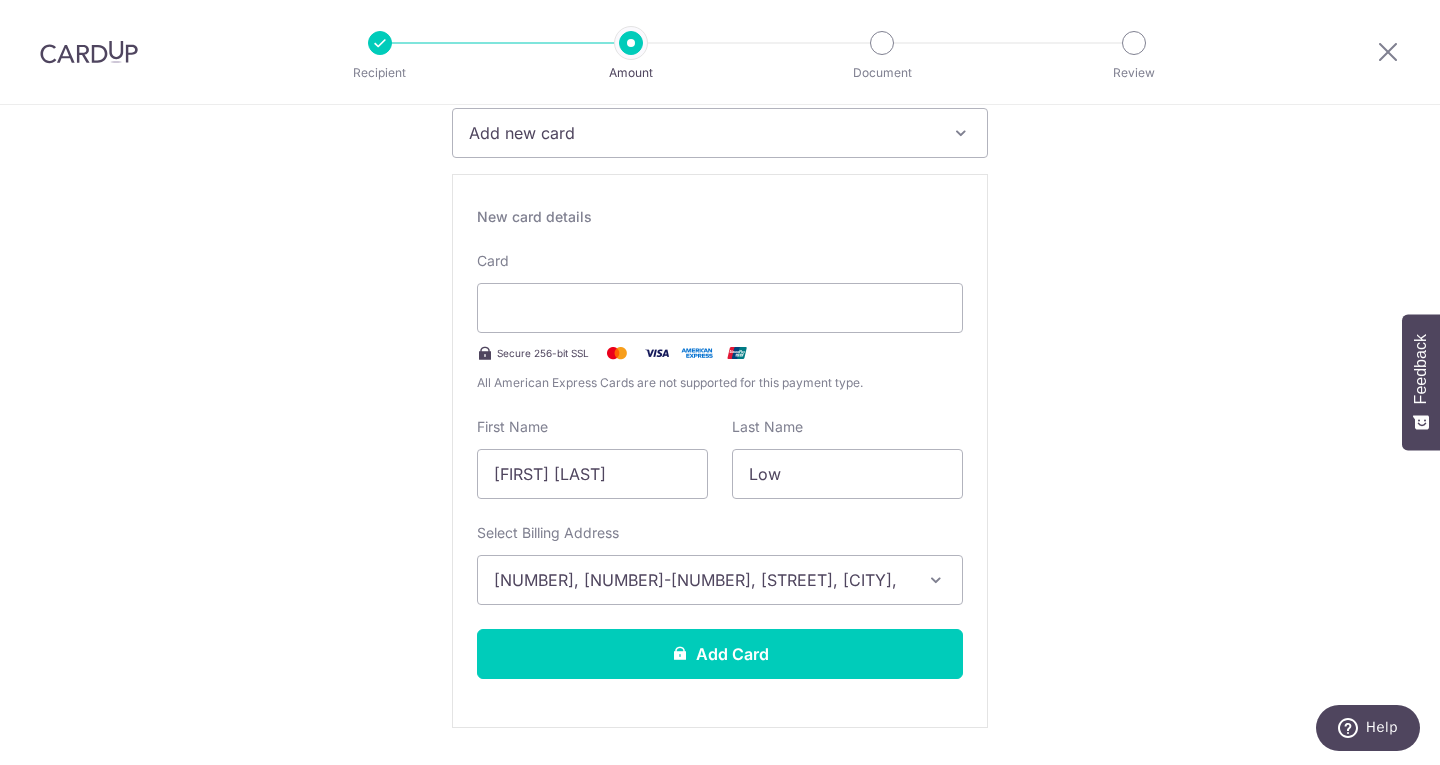 click on "Tell us more about your payment
Enter payment amount
SGD
850.00
850.00
Recipient added successfully!
Select Card
Add new card
Add credit card
Your Cards
**** 0705
**** 3461
Secure 256-bit SSL
Text
New card details
Card" at bounding box center (720, 974) 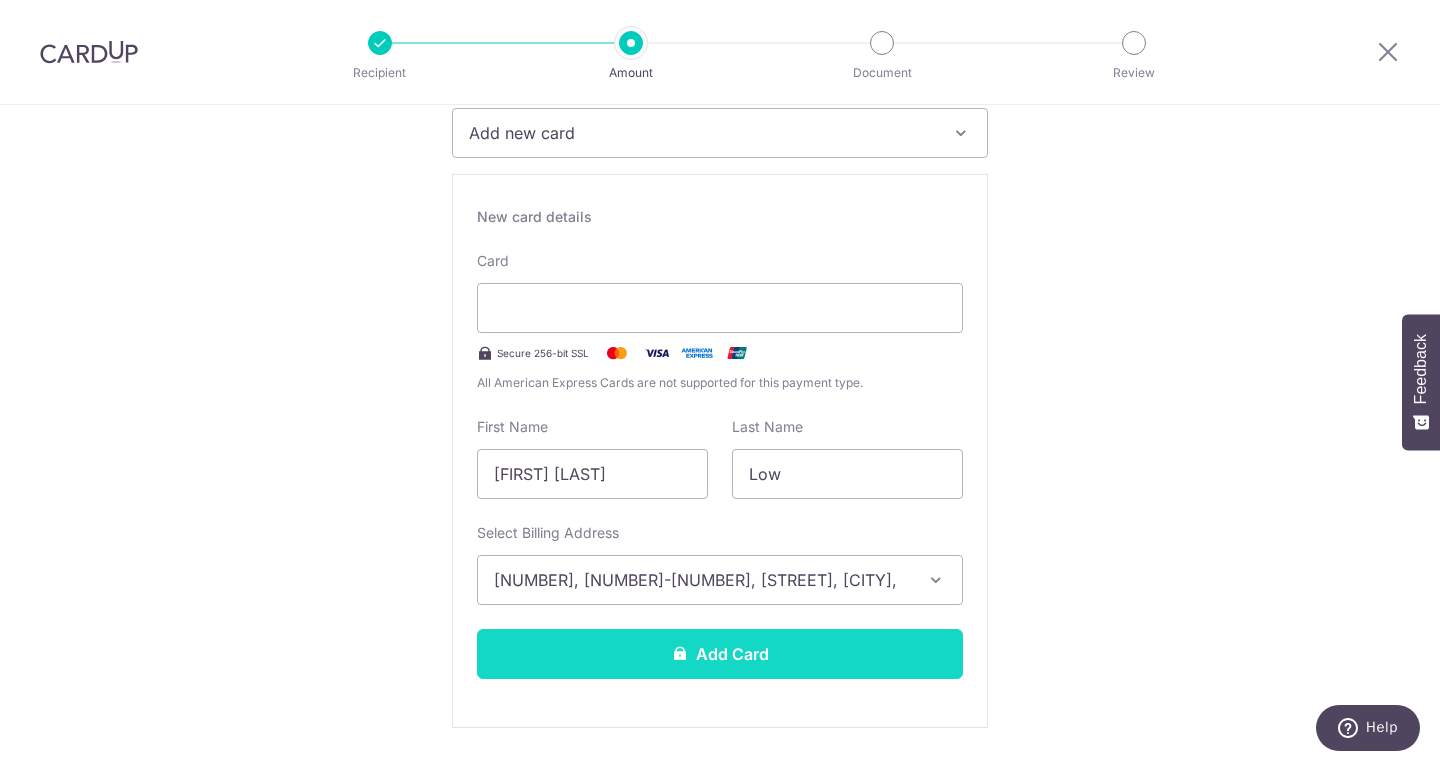 click on "Add Card" at bounding box center (720, 654) 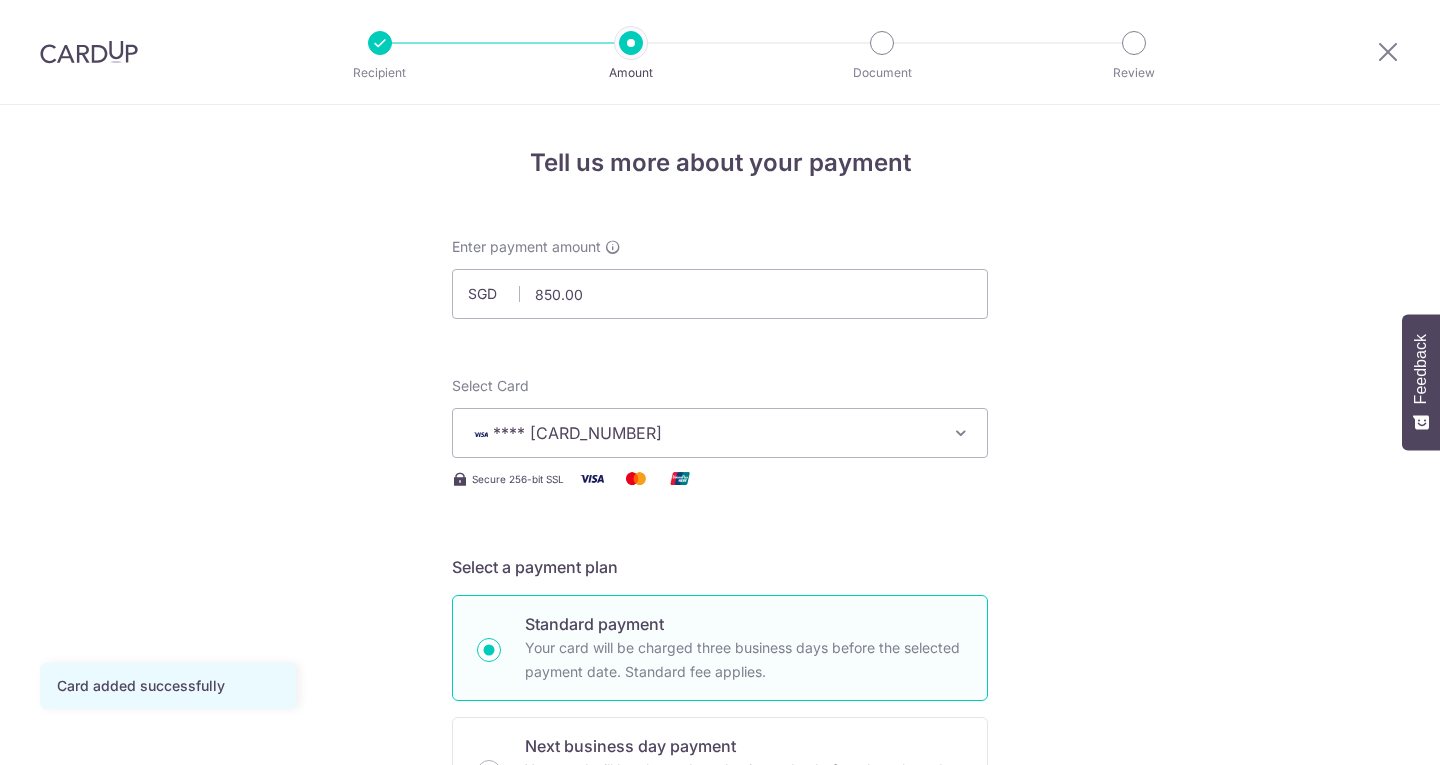 scroll, scrollTop: 0, scrollLeft: 0, axis: both 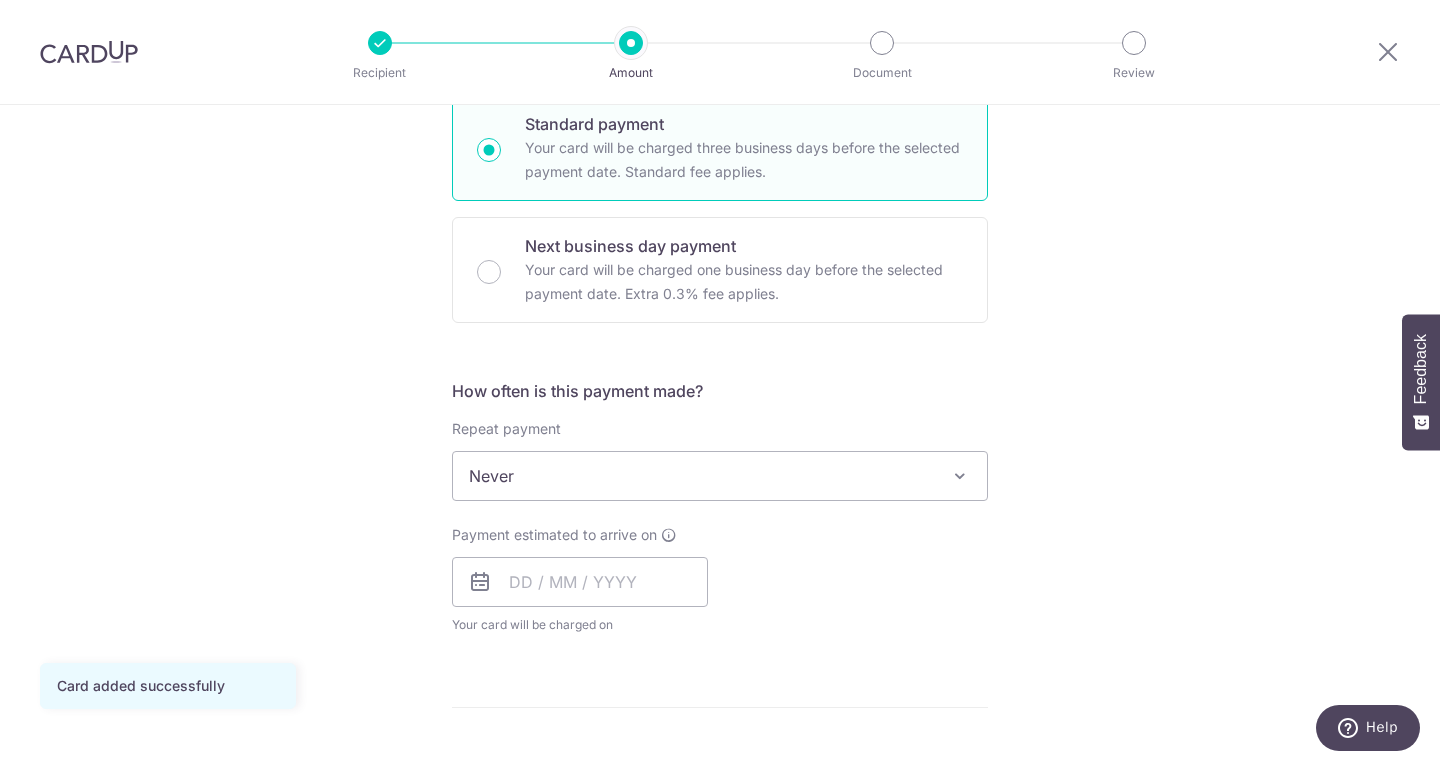click at bounding box center (960, 476) 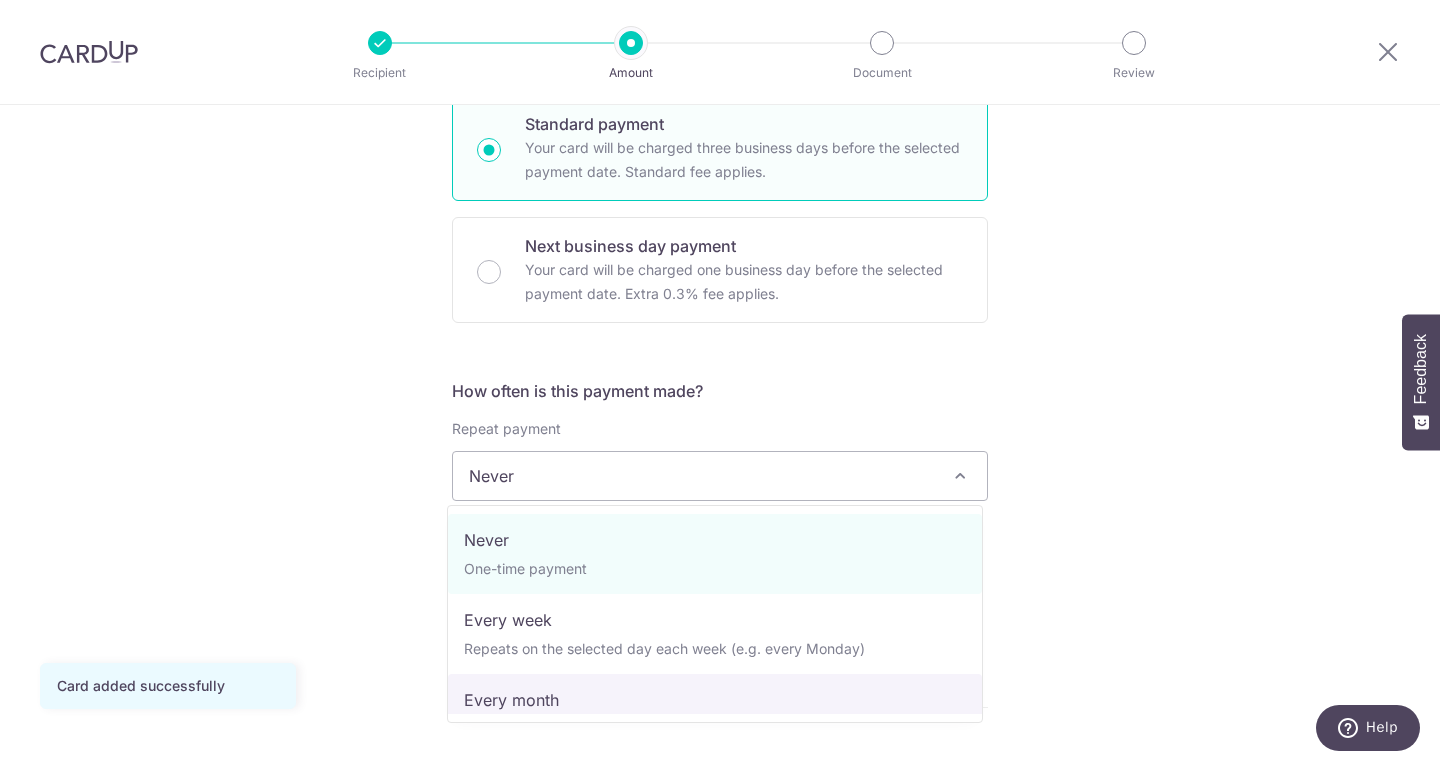 select on "3" 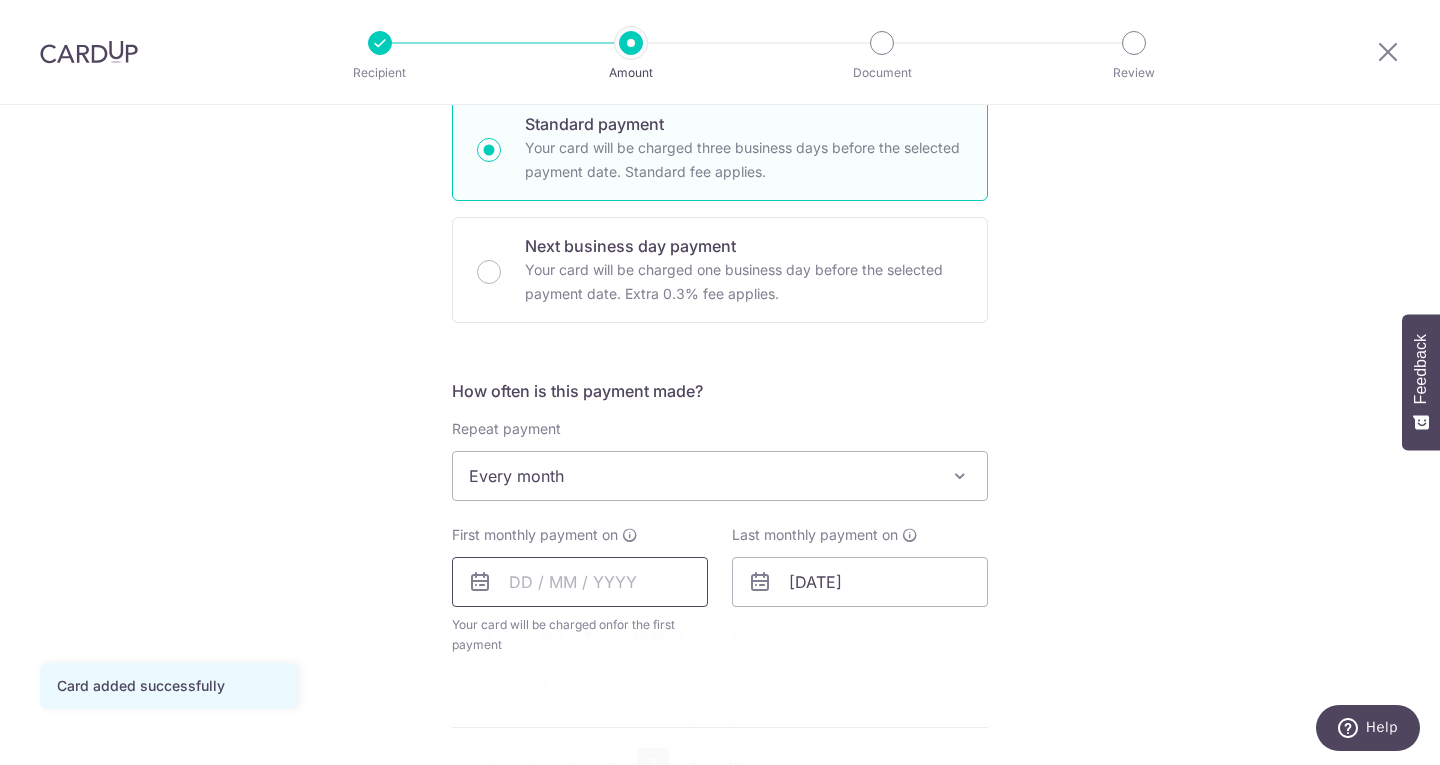 click at bounding box center (580, 582) 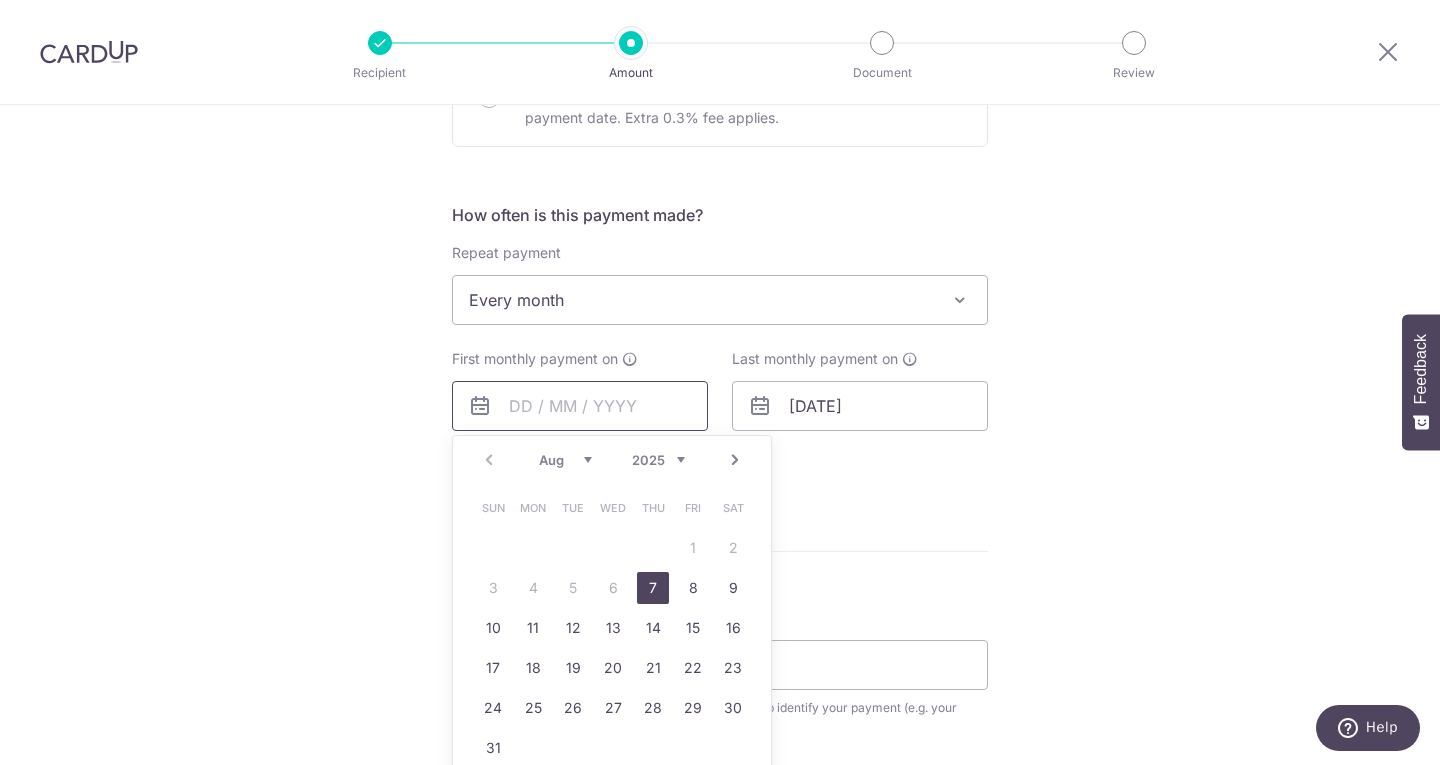 scroll, scrollTop: 700, scrollLeft: 0, axis: vertical 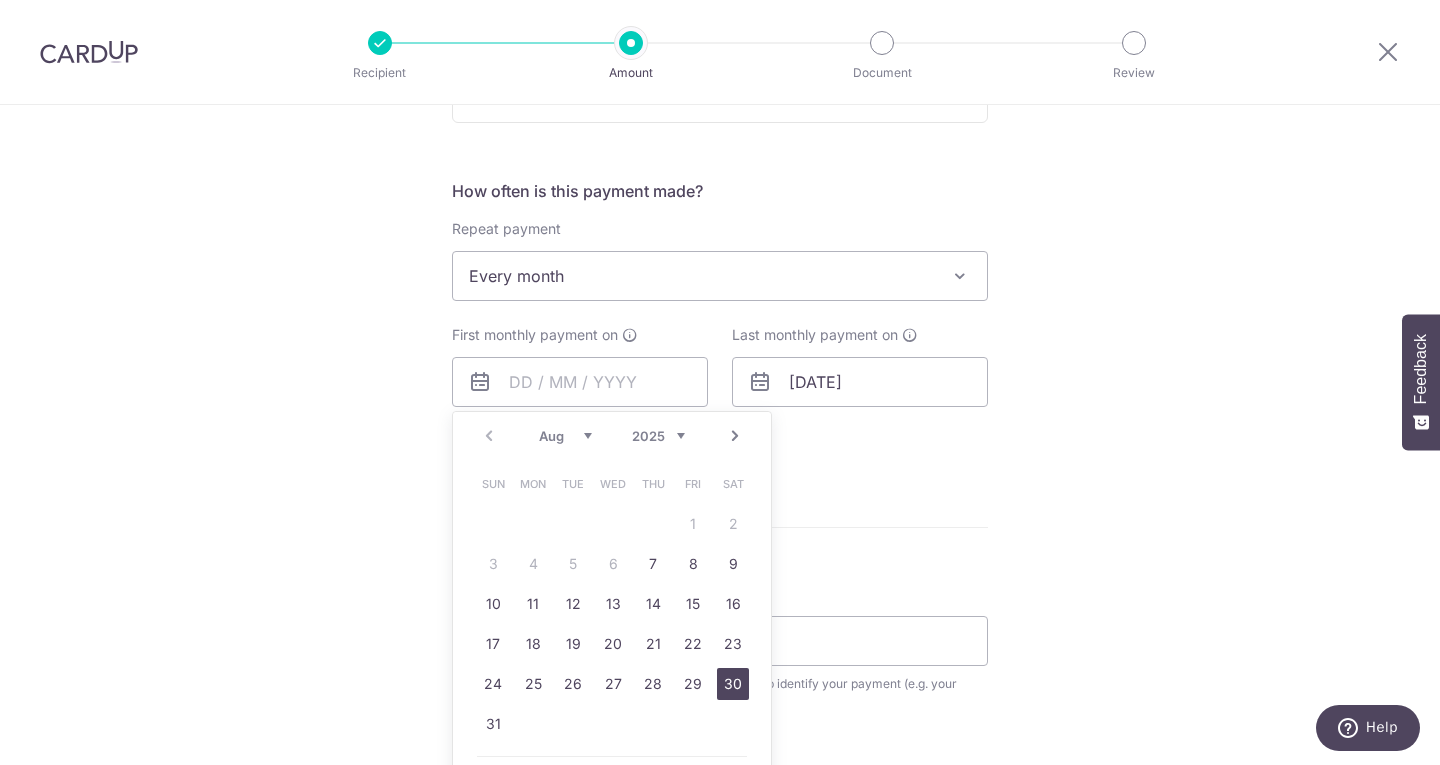 click on "30" at bounding box center (733, 684) 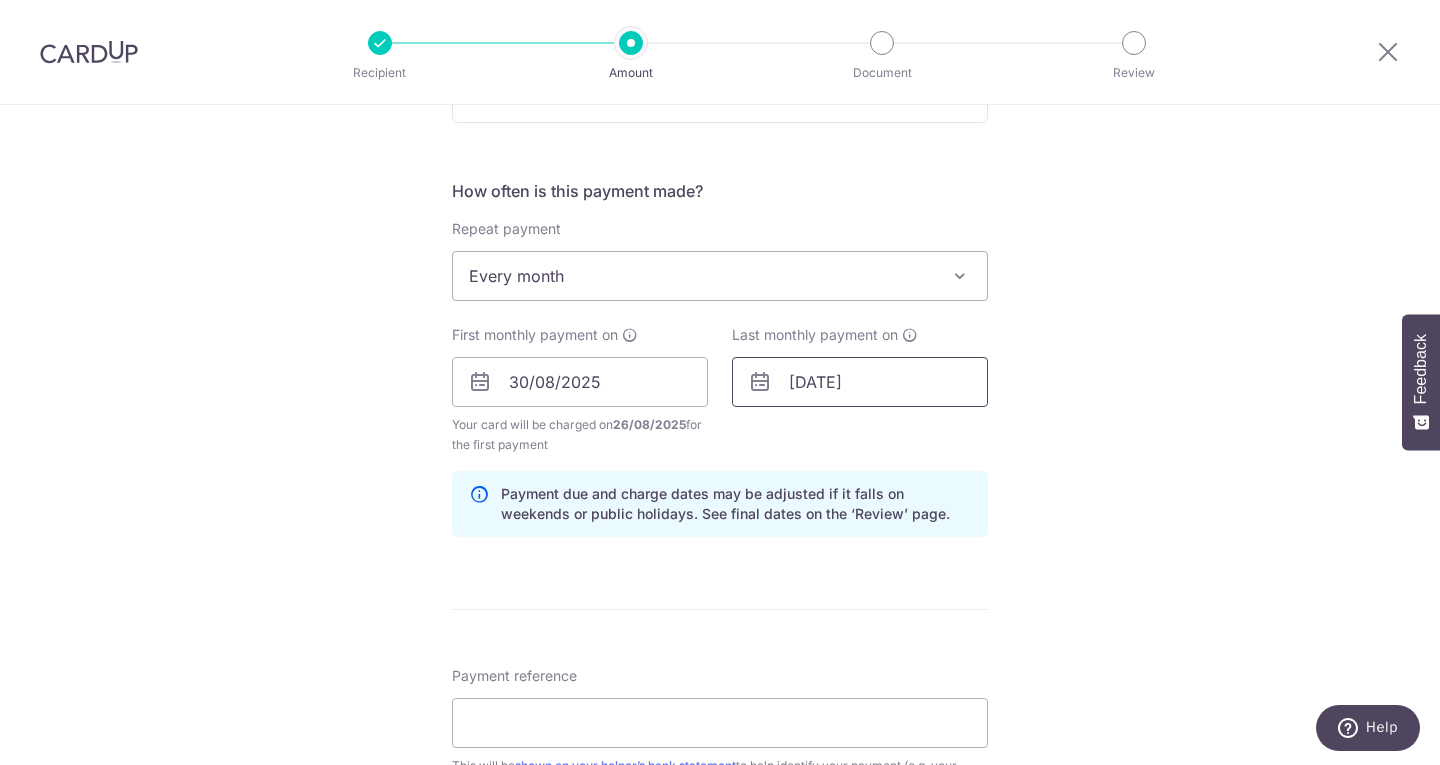 click on "[DATE]" at bounding box center [860, 382] 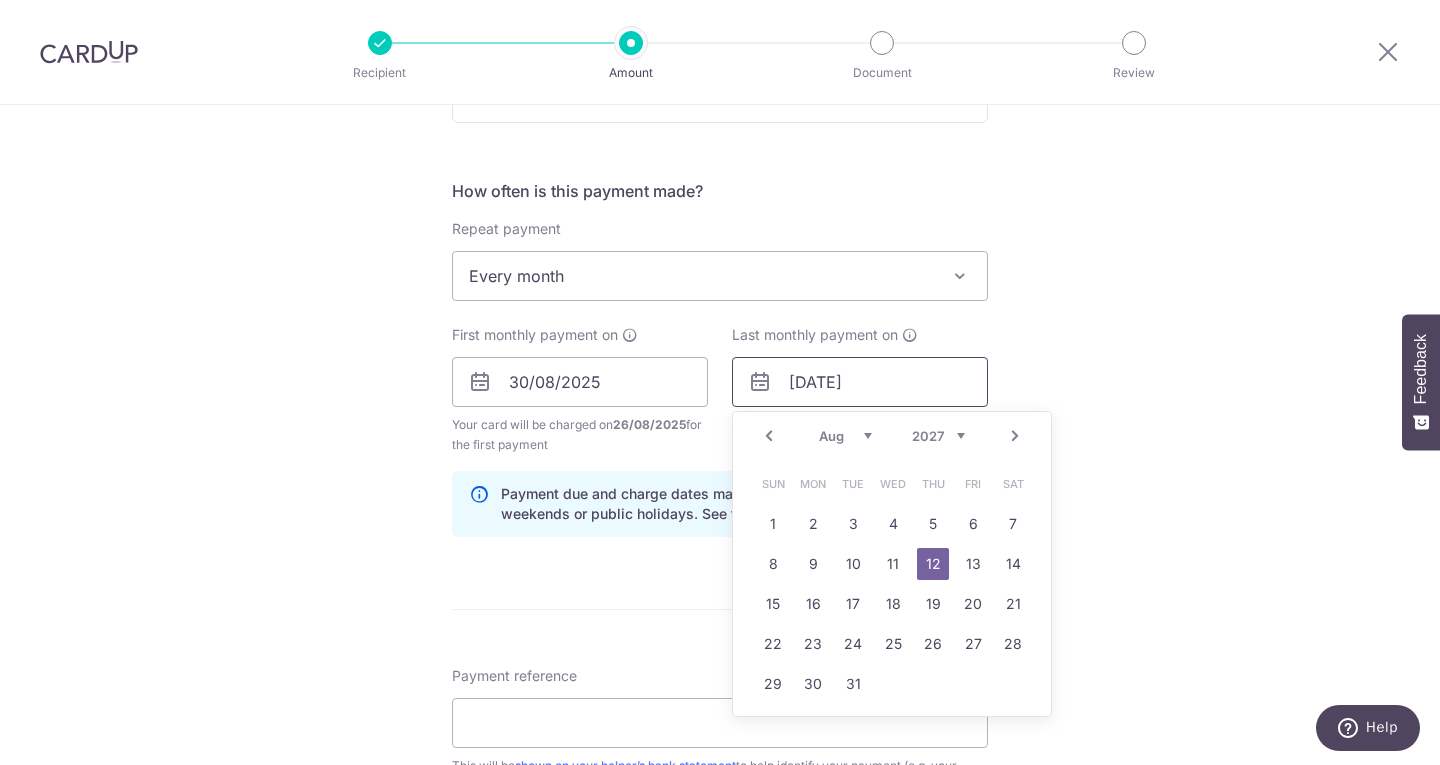 drag, startPoint x: 783, startPoint y: 384, endPoint x: 888, endPoint y: 384, distance: 105 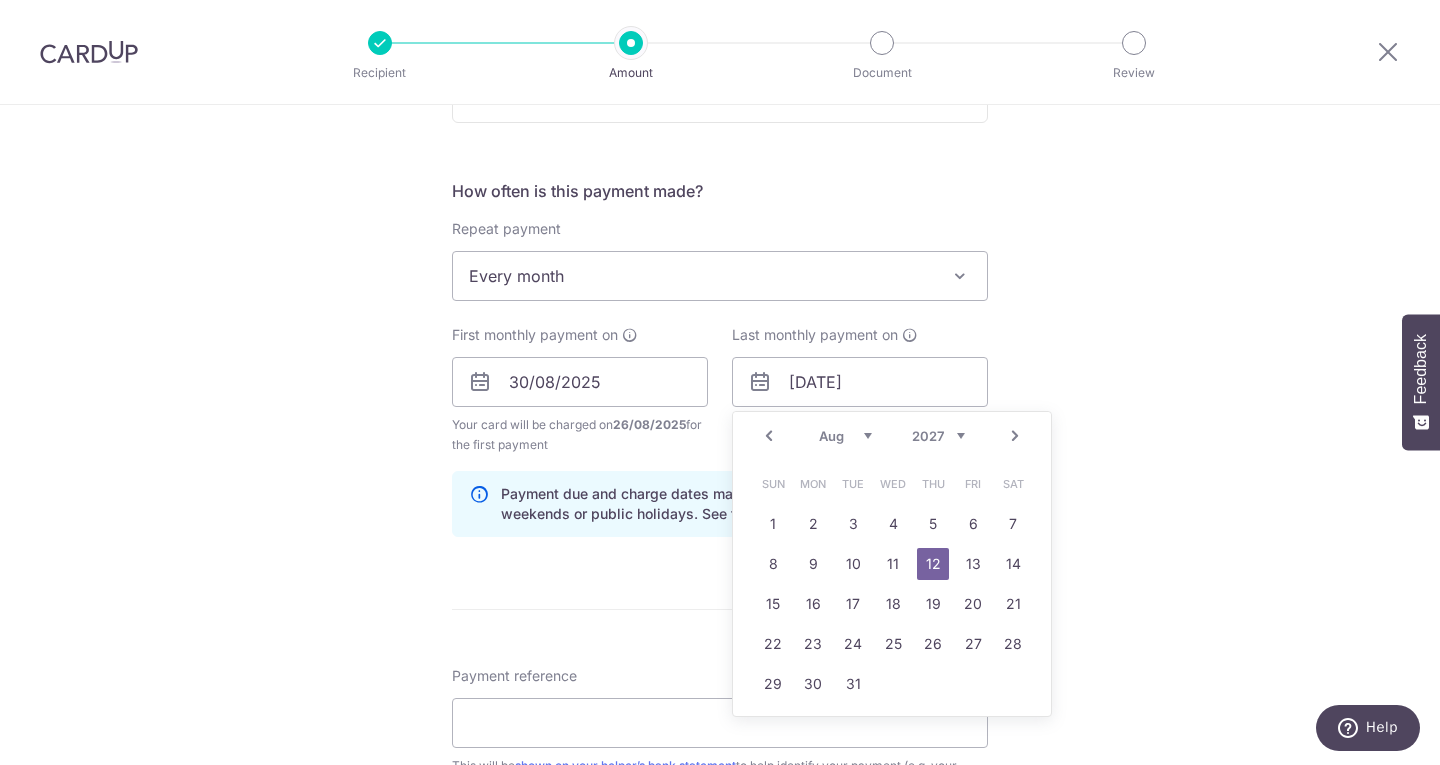 click on "Tell us more about your payment
SGD
850.00
850.00
Card added successfully
Select Card
**** [CARD_NUMBER]
Add credit card
Your Cards
**** [CARD_NUMBER]
**** [CARD_NUMBER]
**** [CARD_NUMBER]
Secure 256-bit SSL
Text
New card details
Card" at bounding box center (720, 360) 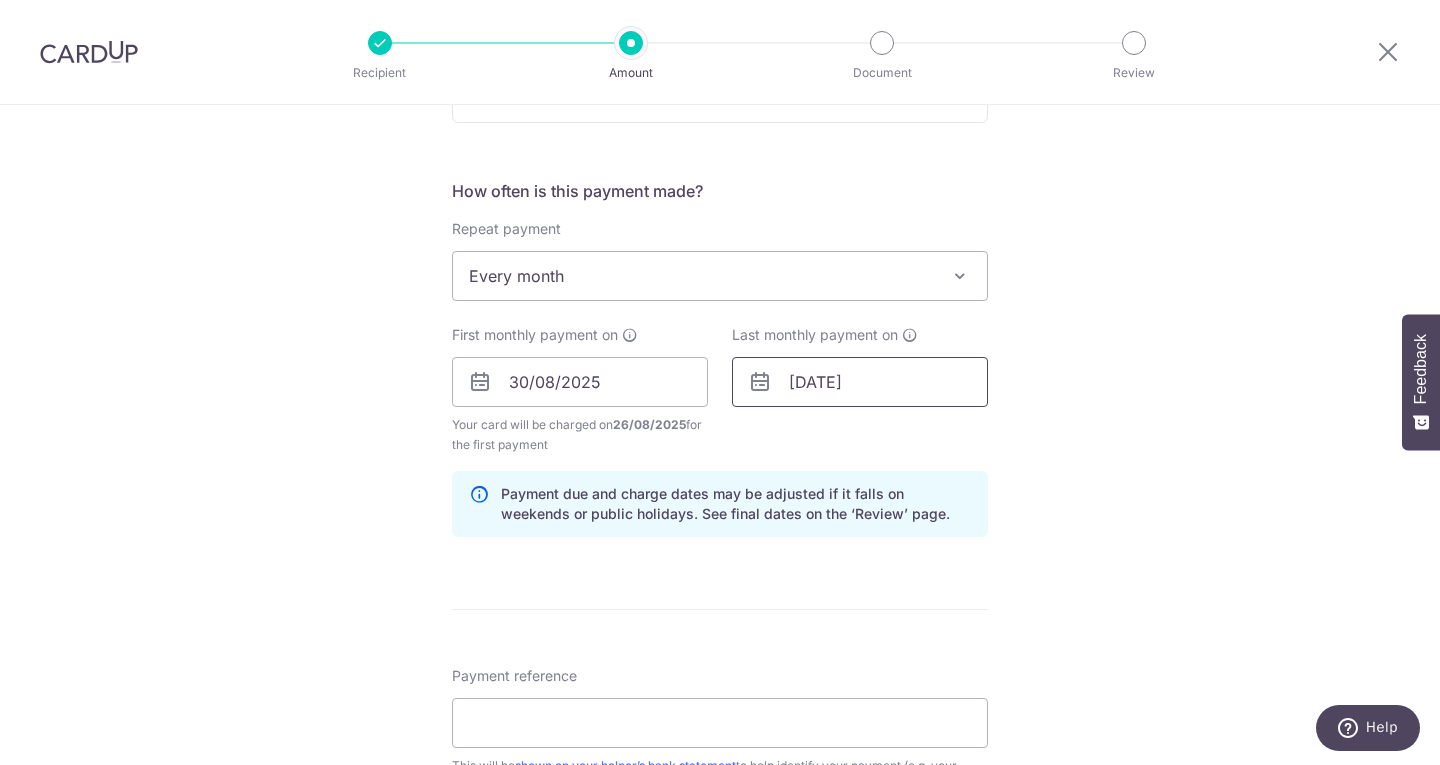click on "[DATE]" at bounding box center (860, 382) 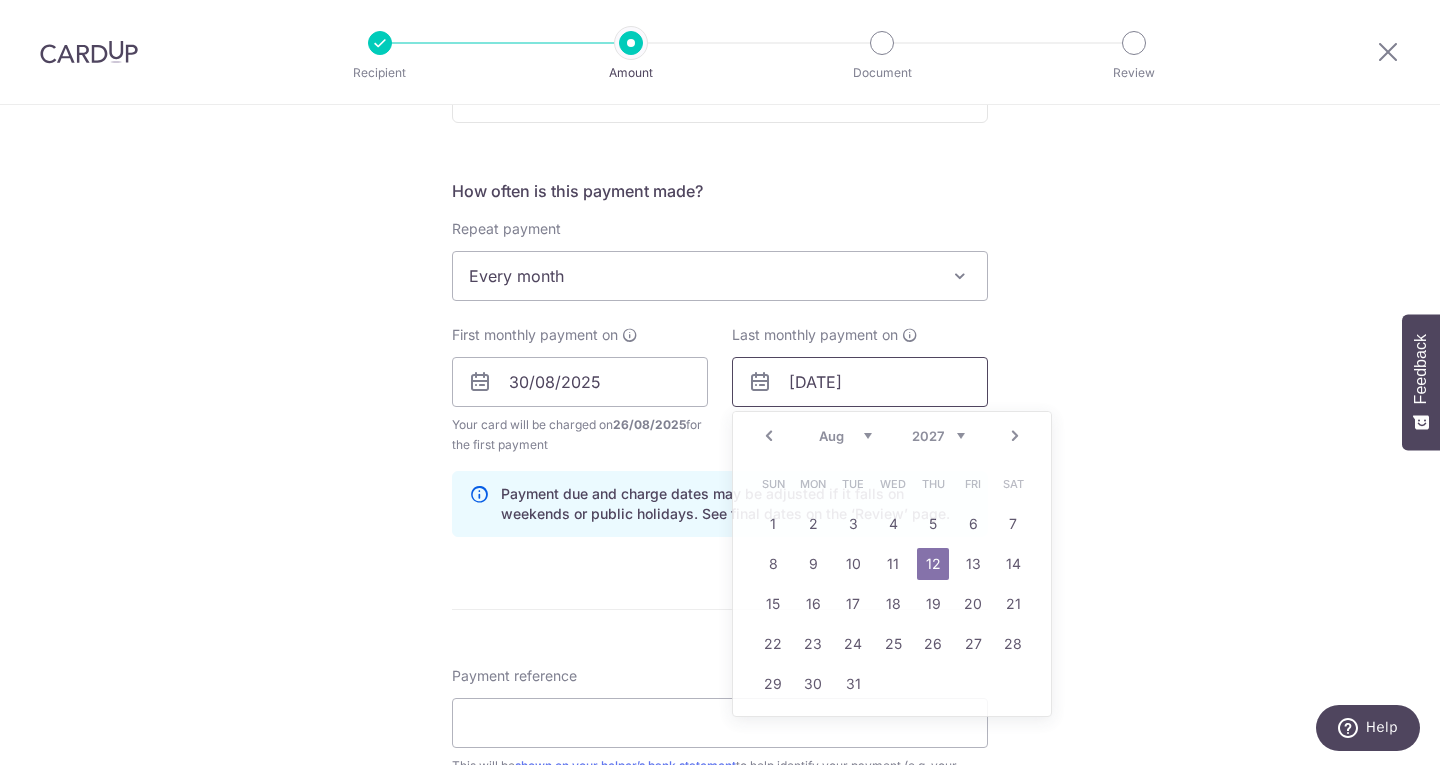 click on "12/08/2027" at bounding box center [860, 382] 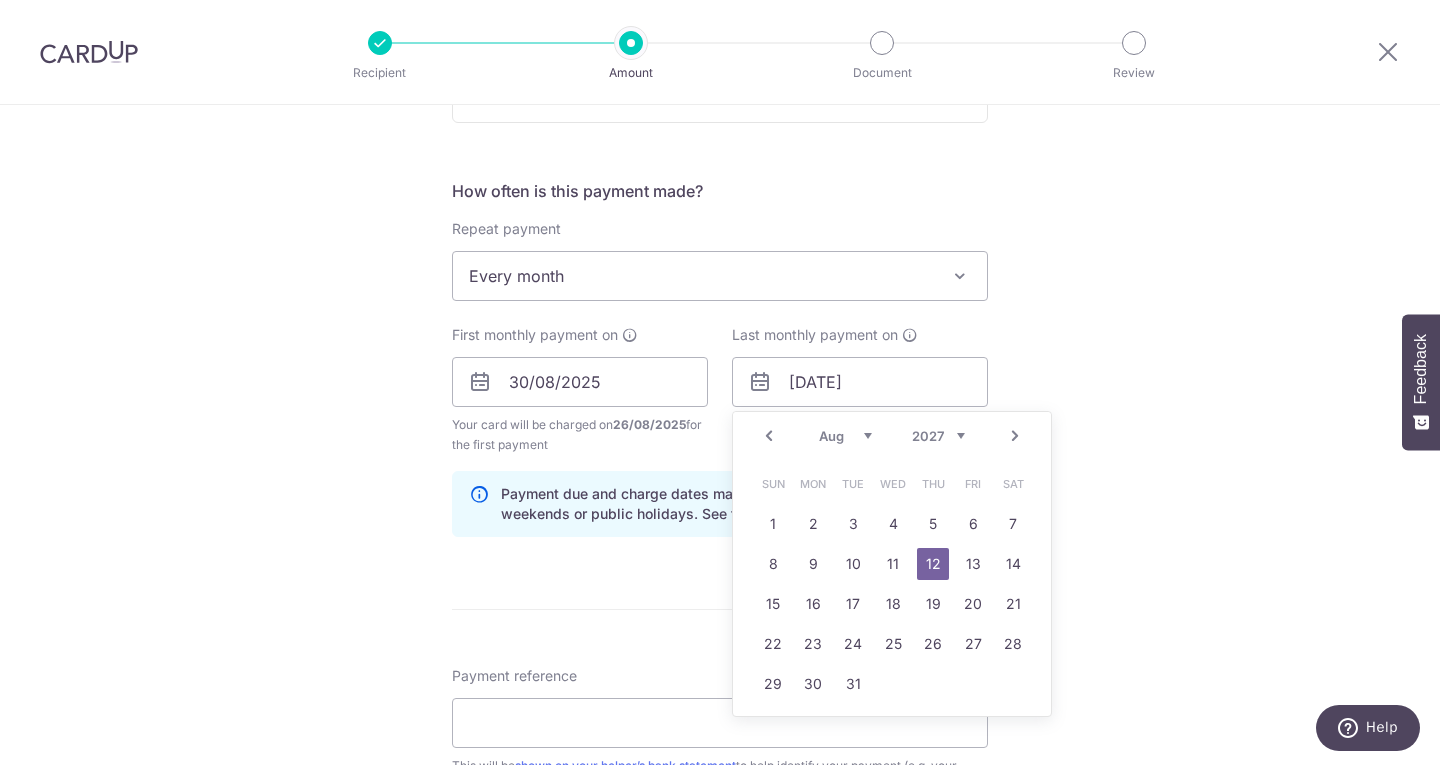click on "2025 2026 2027 2028 2029 2030 2031 2032 2033 2034 2035" at bounding box center [938, 436] 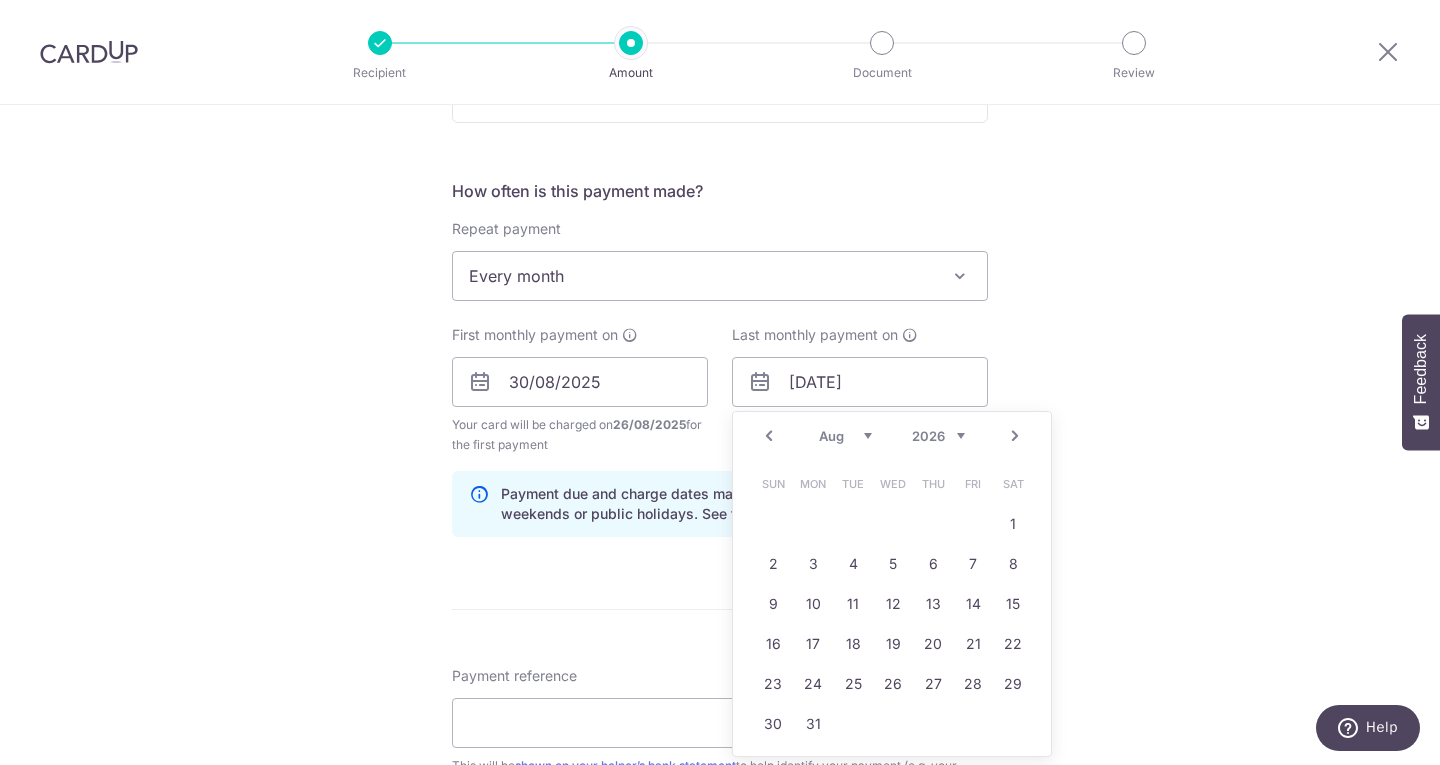 click on "Jan Feb Mar Apr May Jun Jul Aug Sep Oct Nov Dec 2025 2026 2027 2028 2029 2030 2031 2032 2033 2034 2035" at bounding box center (892, 436) 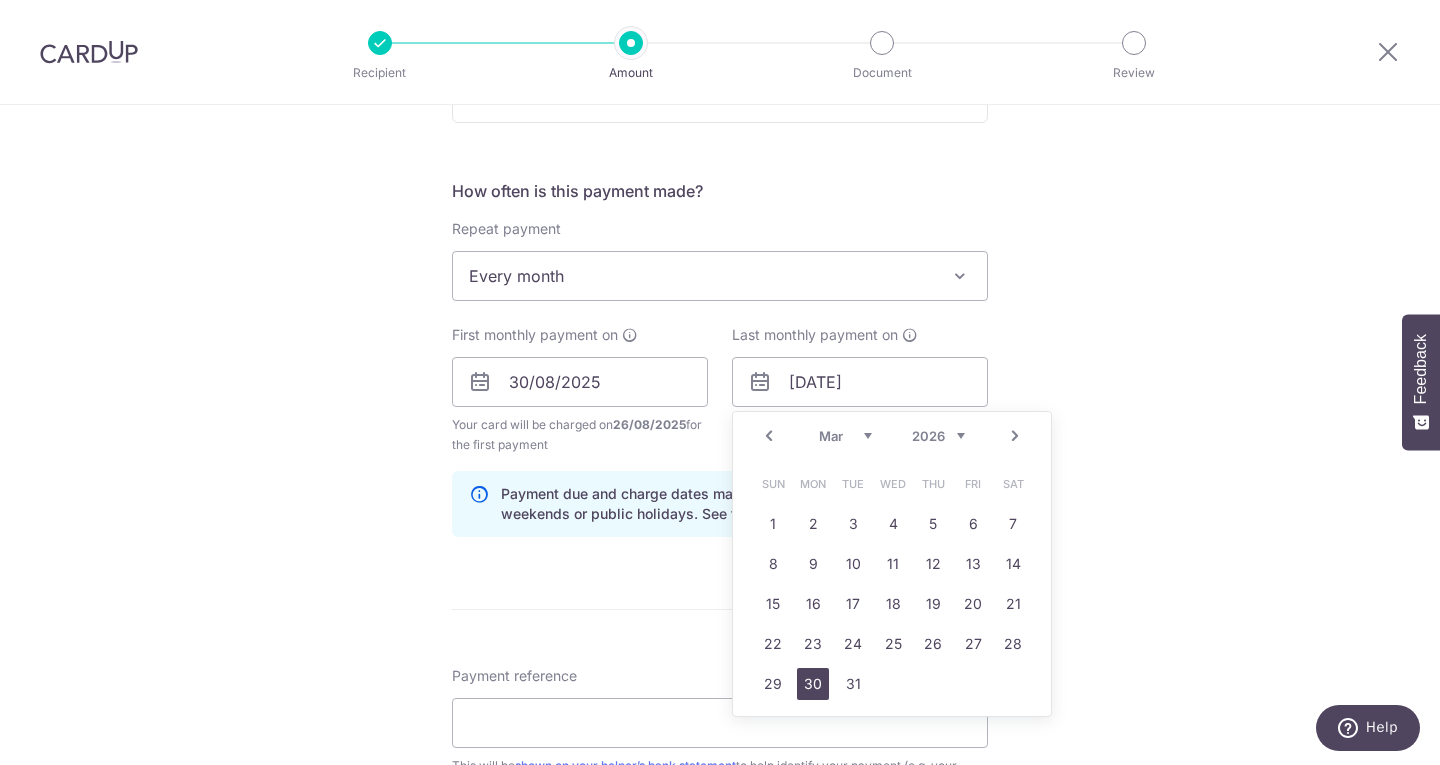 click on "30" at bounding box center [813, 684] 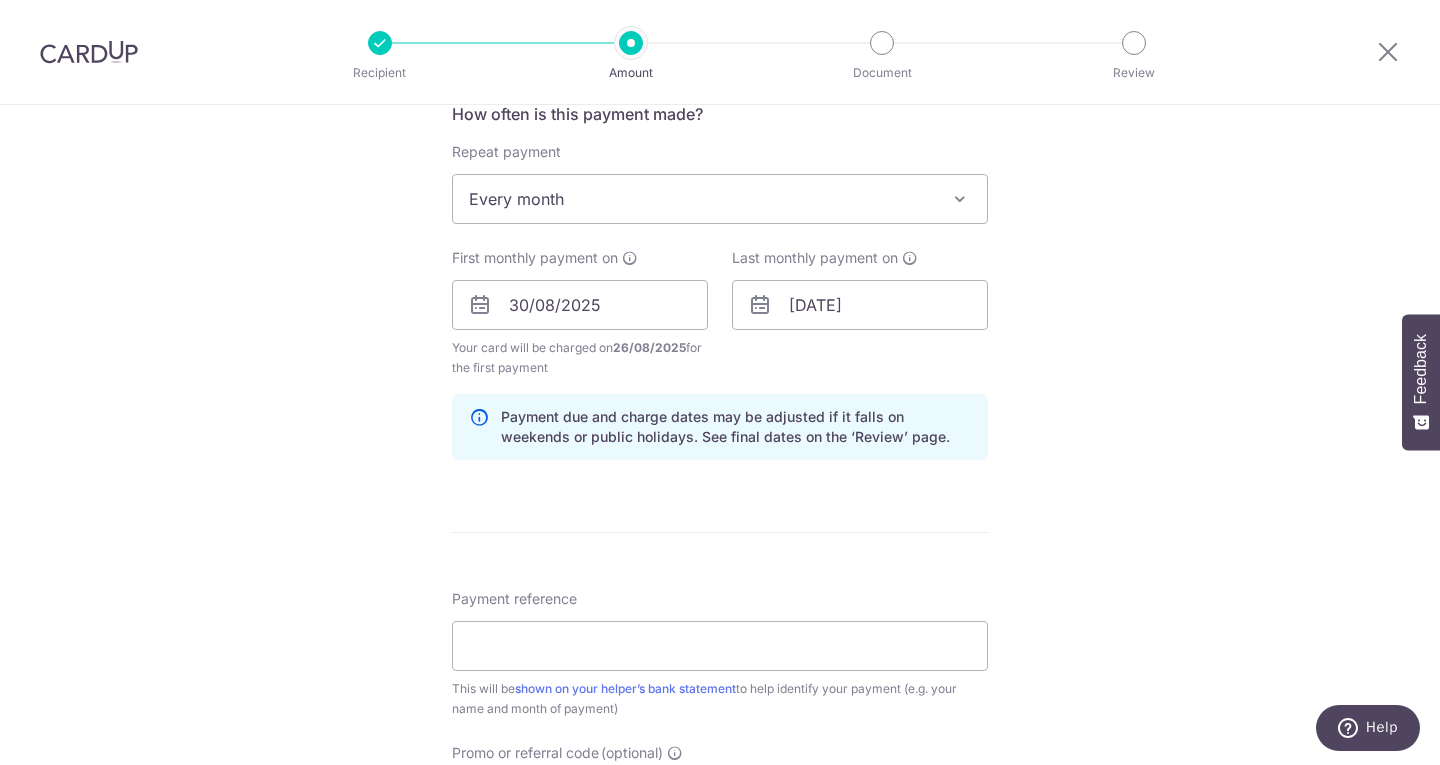 scroll, scrollTop: 800, scrollLeft: 0, axis: vertical 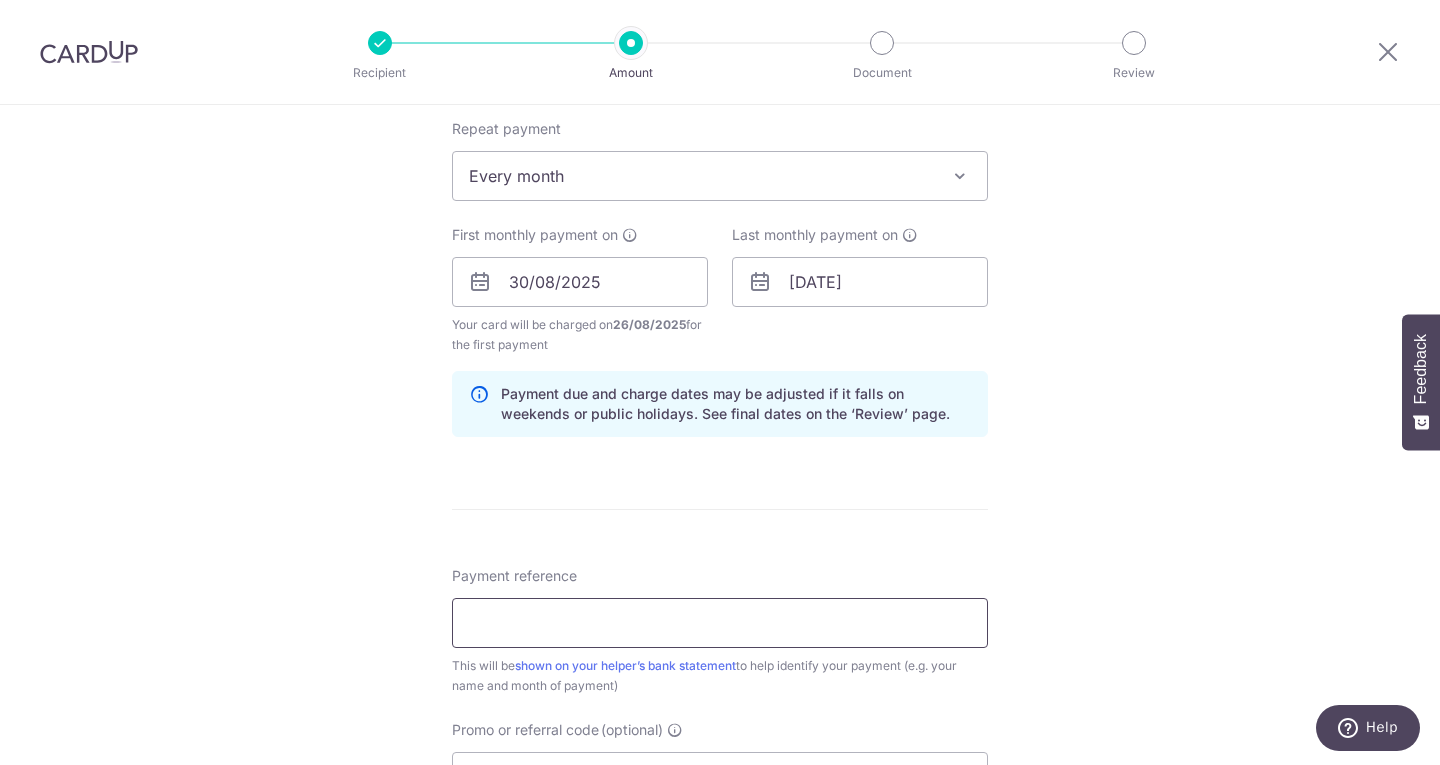 click on "Payment reference" at bounding box center [720, 623] 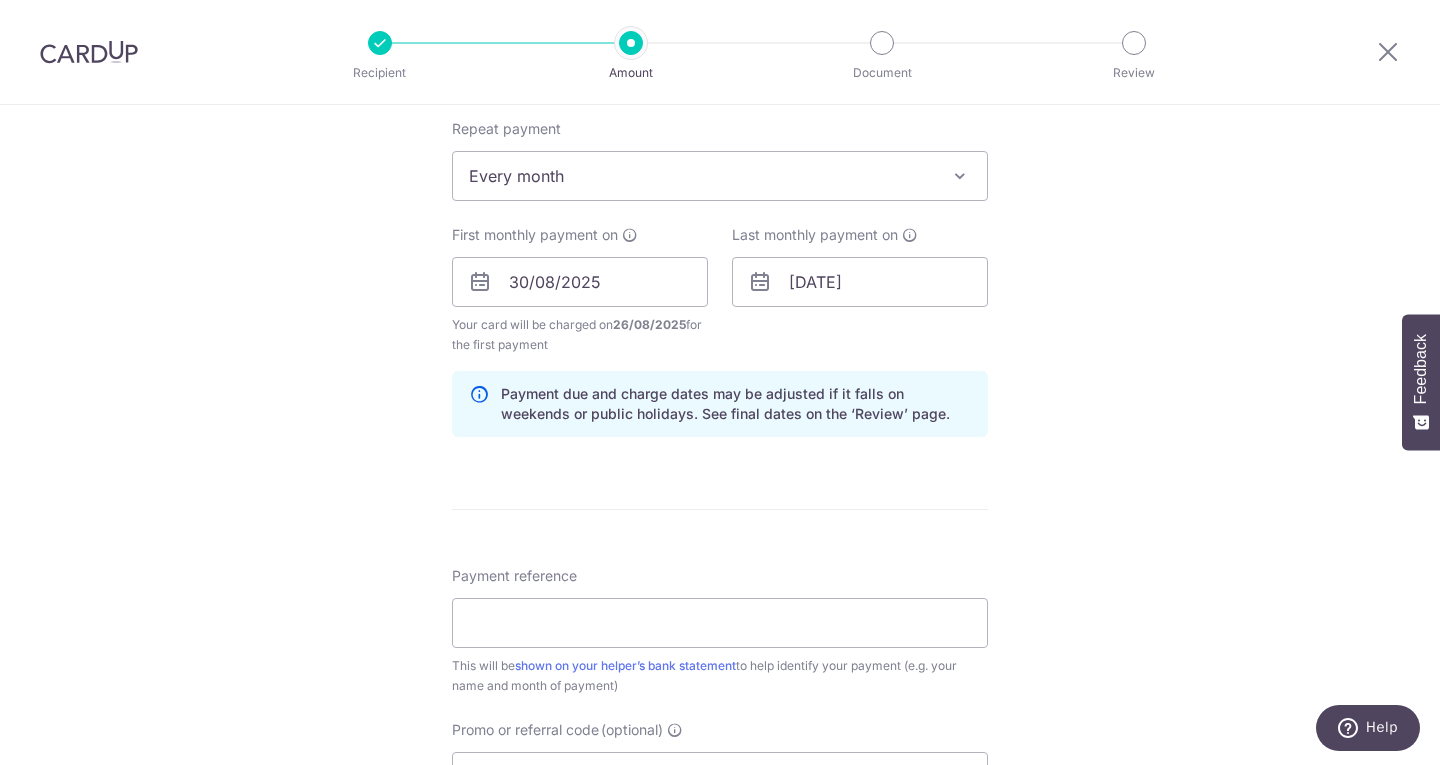 click on "Tell us more about your payment
Enter payment amount
SGD
850.00
850.00
Card added successfully
Select Card
**** 2484
Add credit card
Your Cards
**** 0705
**** 3461
**** 2484
Secure 256-bit SSL
Text
New card details
Card" at bounding box center (720, 260) 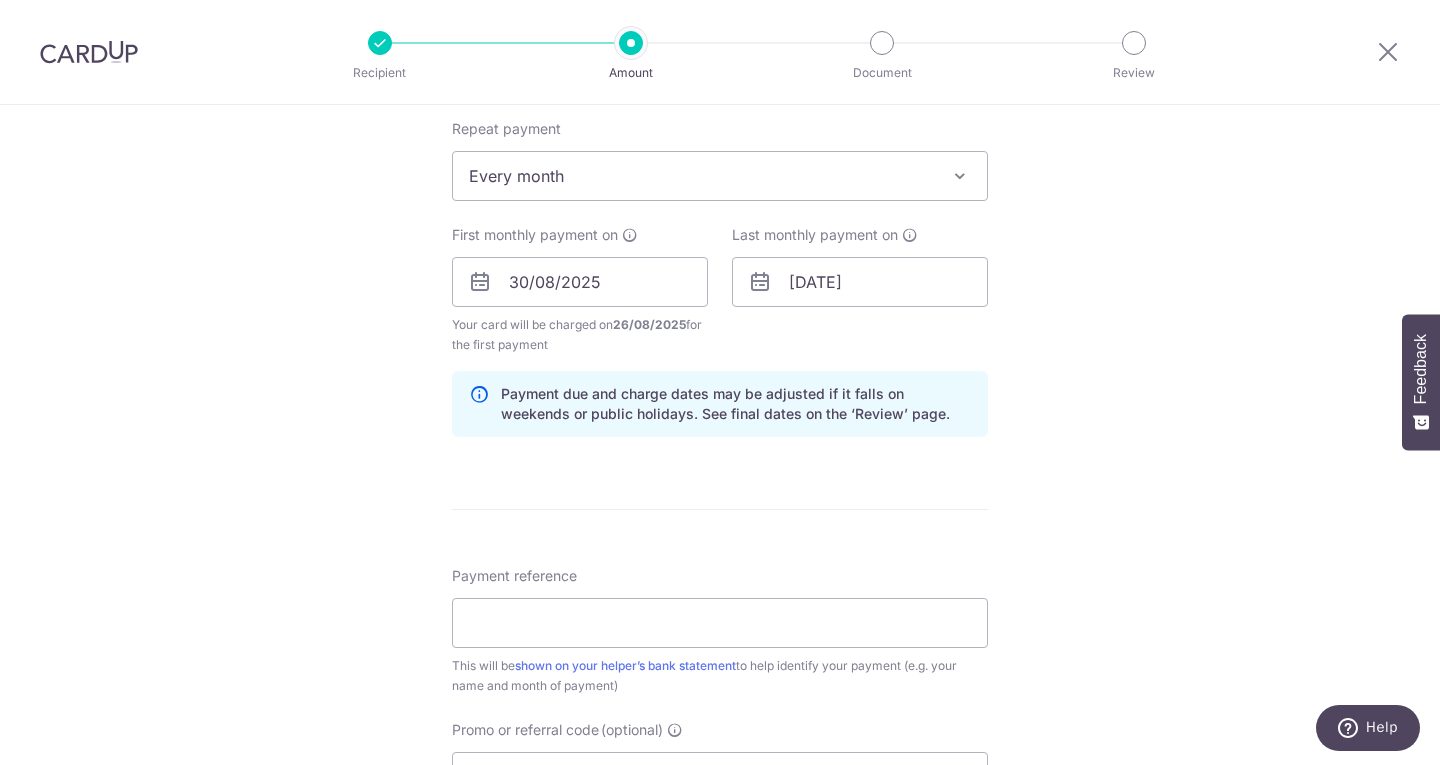 scroll, scrollTop: 900, scrollLeft: 0, axis: vertical 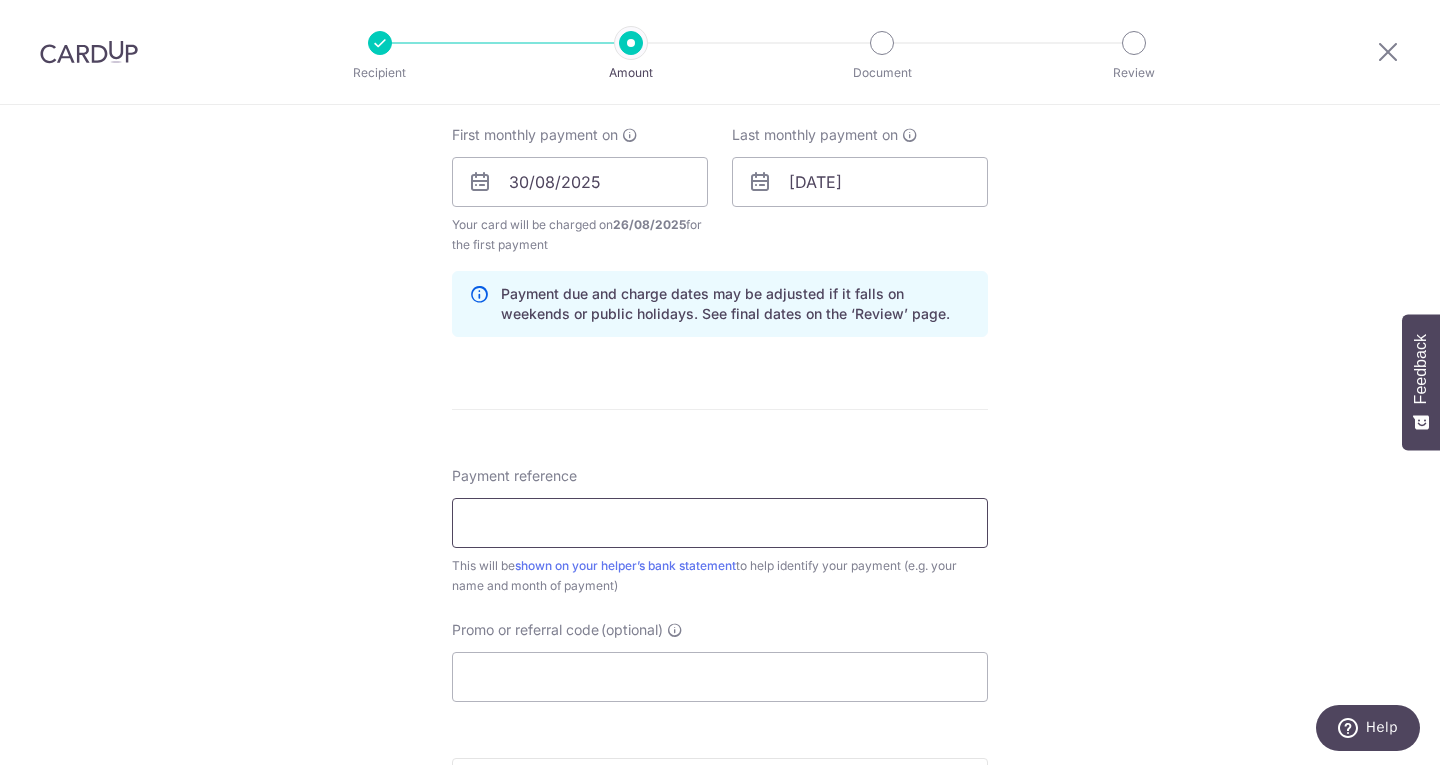 click on "Payment reference" at bounding box center (720, 523) 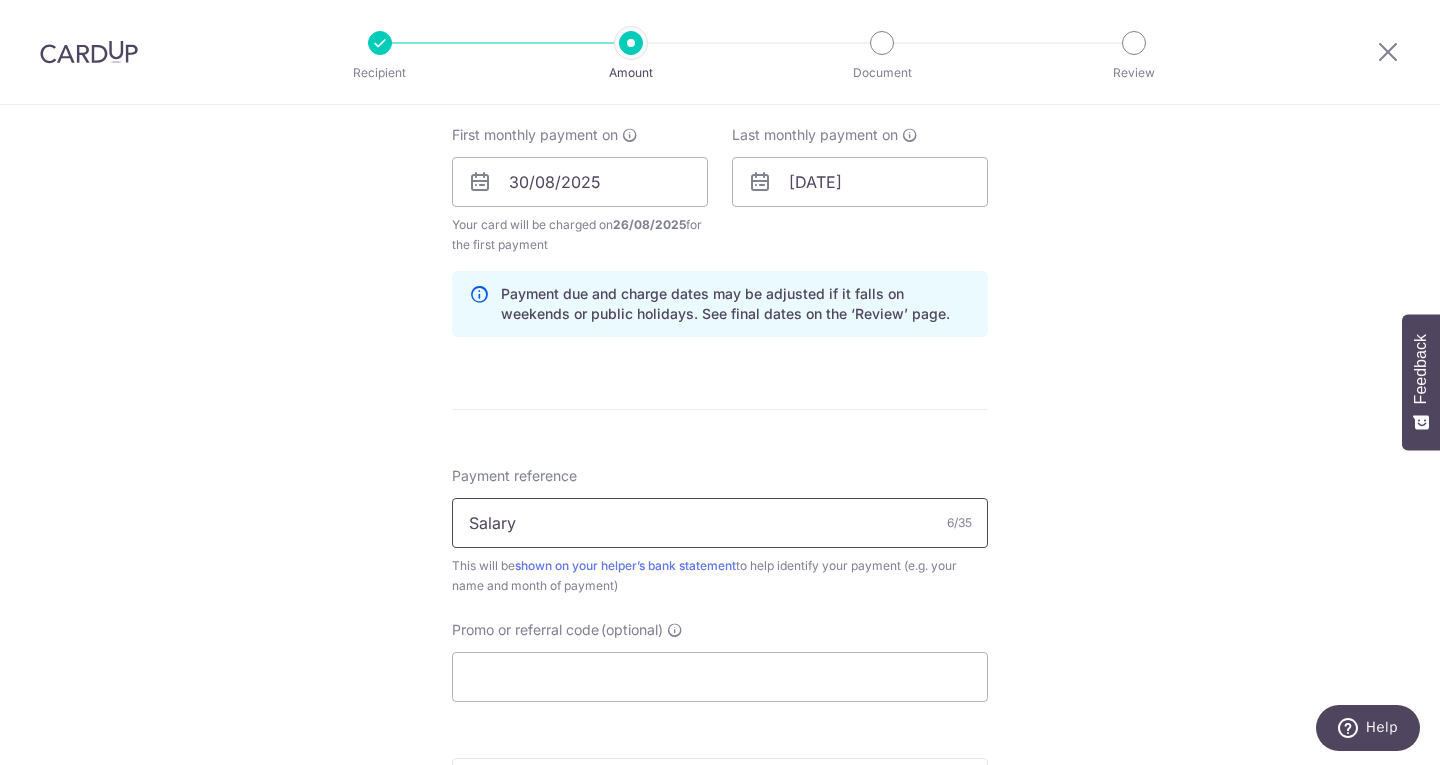 type on "Salary" 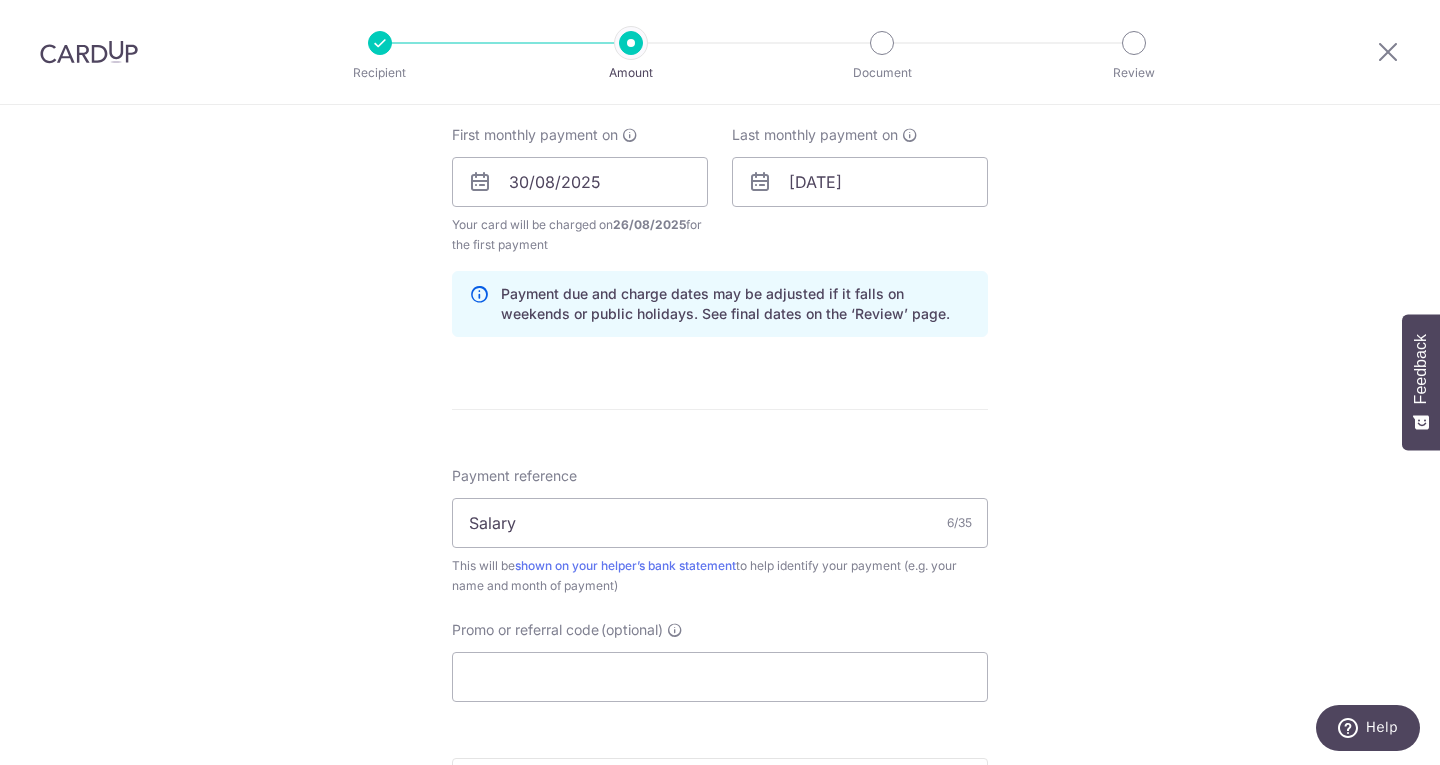 click on "Tell us more about your payment
Enter payment amount
SGD
850.00
850.00
Card added successfully
Select Card
**** 2484
Add credit card
Your Cards
**** 0705
**** 3461
**** 2484
Secure 256-bit SSL
Text
New card details
Card" at bounding box center (720, 160) 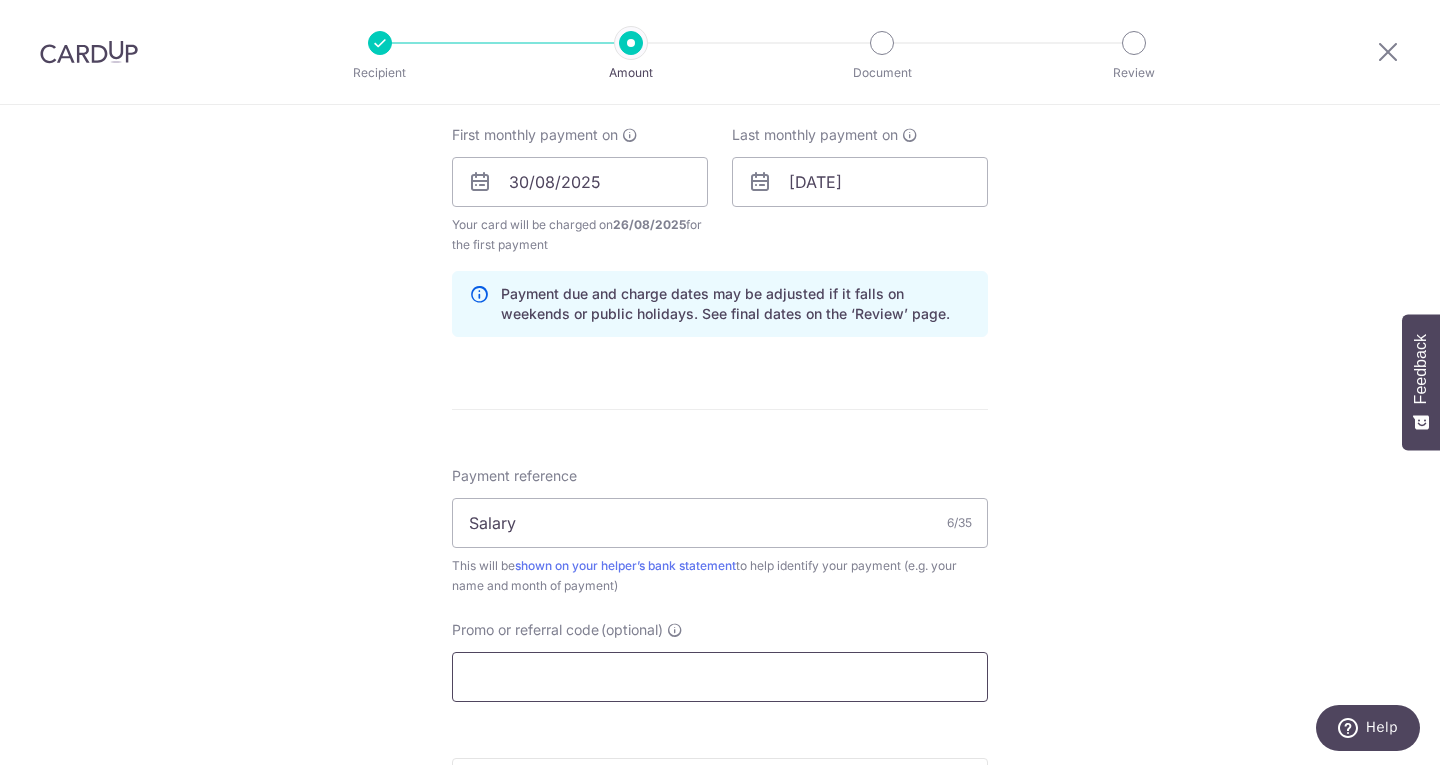 click on "Promo or referral code
(optional)" at bounding box center [720, 677] 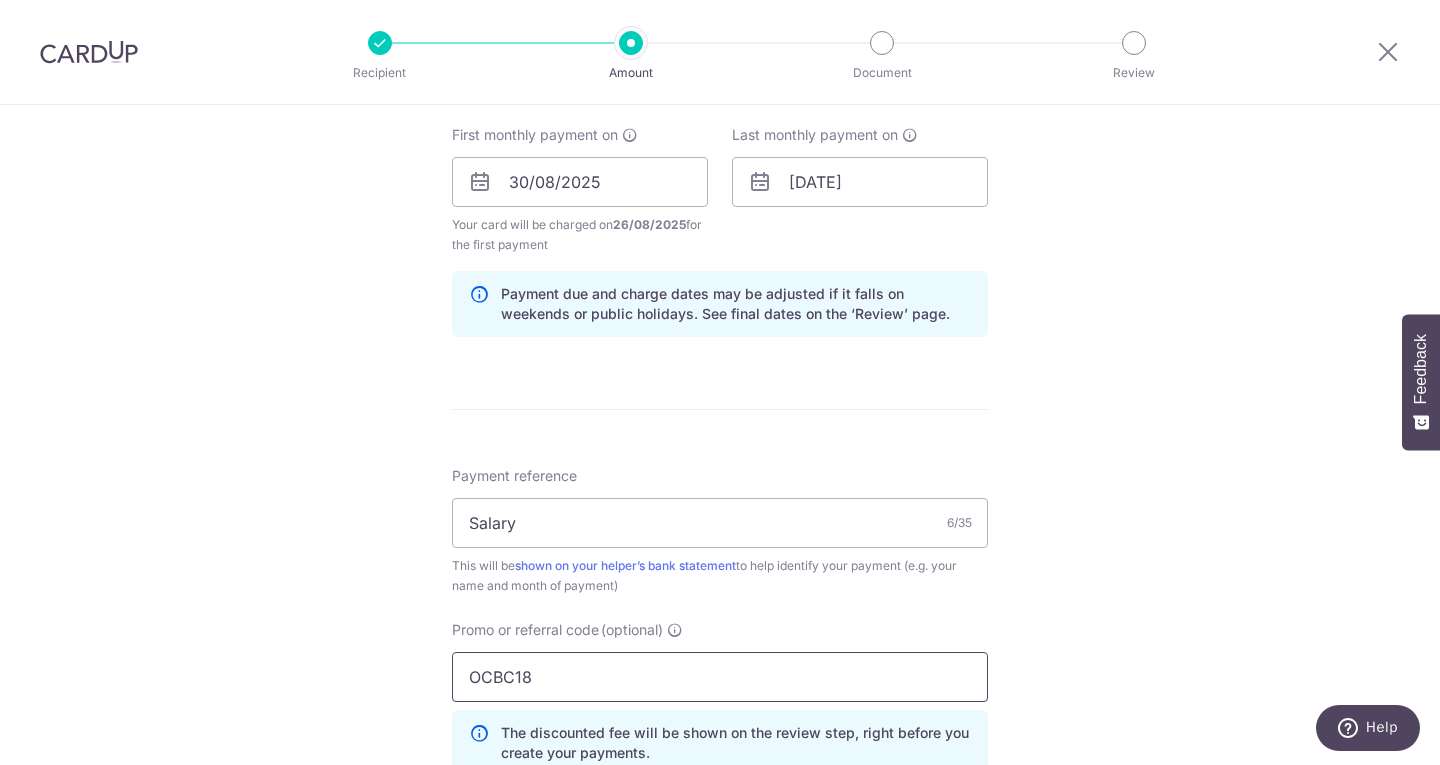 type on "OCBC18" 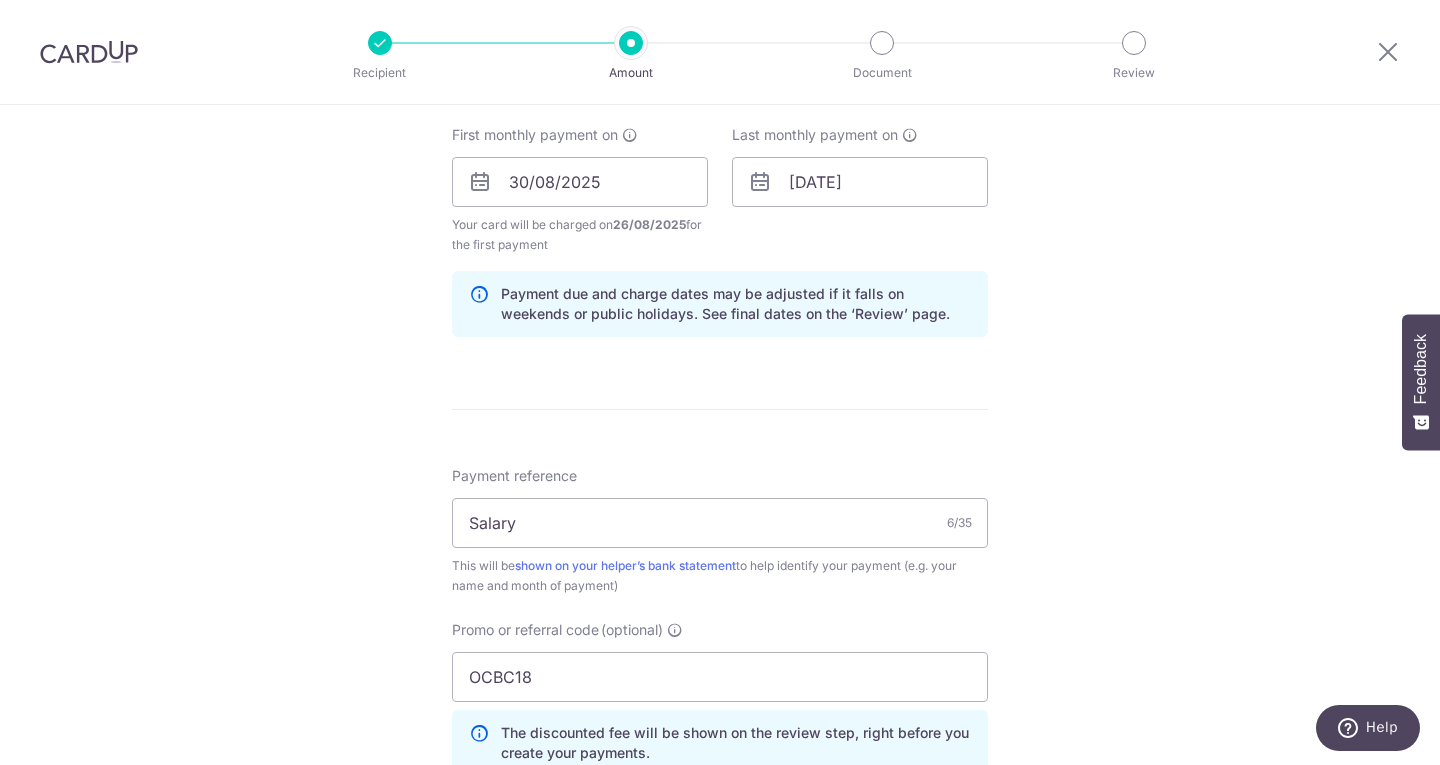 click on "Tell us more about your payment
Enter payment amount
SGD
850.00
850.00
Card added successfully
Select Card
**** 2484
Add credit card
Your Cards
**** 0705
**** 3461
**** 2484
Secure 256-bit SSL
Text
New card details
Card" at bounding box center [720, 205] 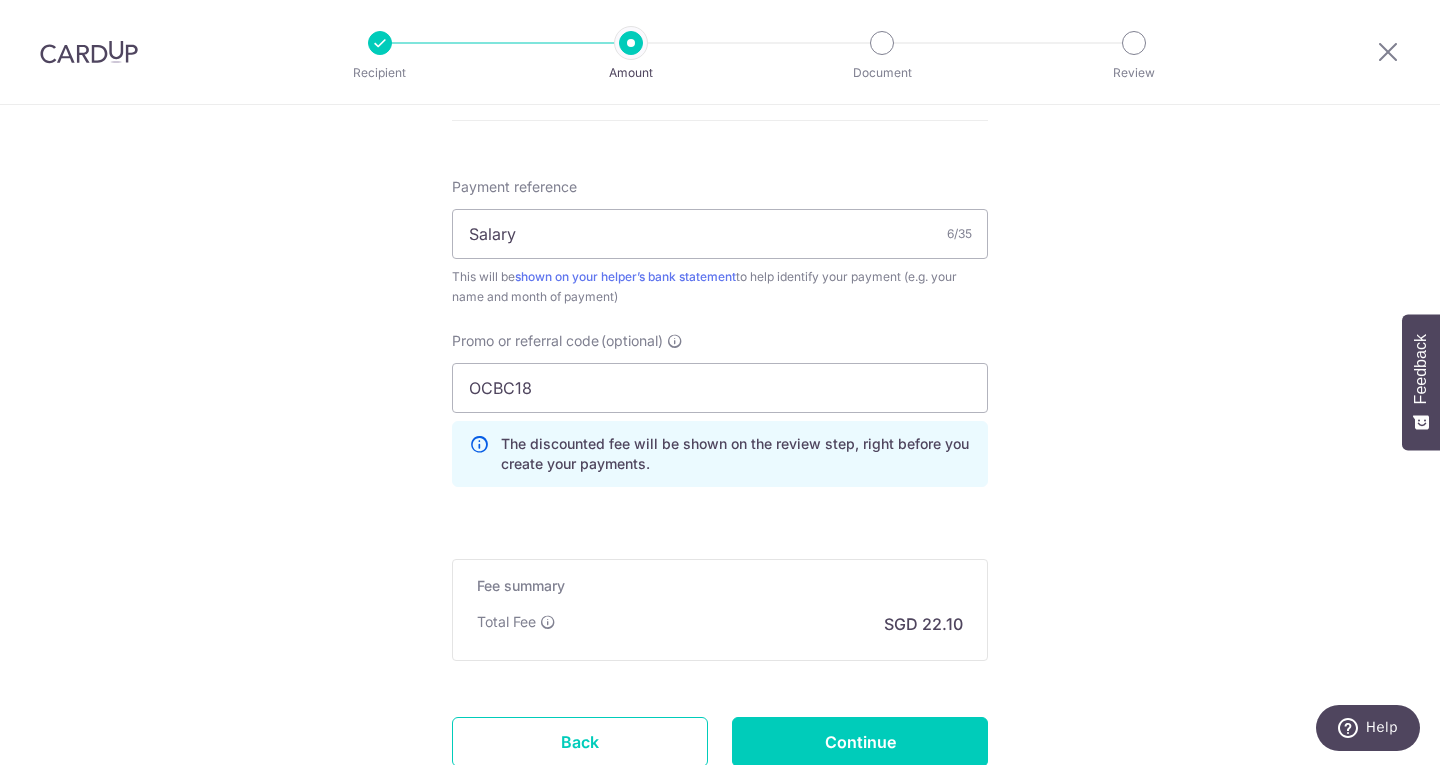 scroll, scrollTop: 1300, scrollLeft: 0, axis: vertical 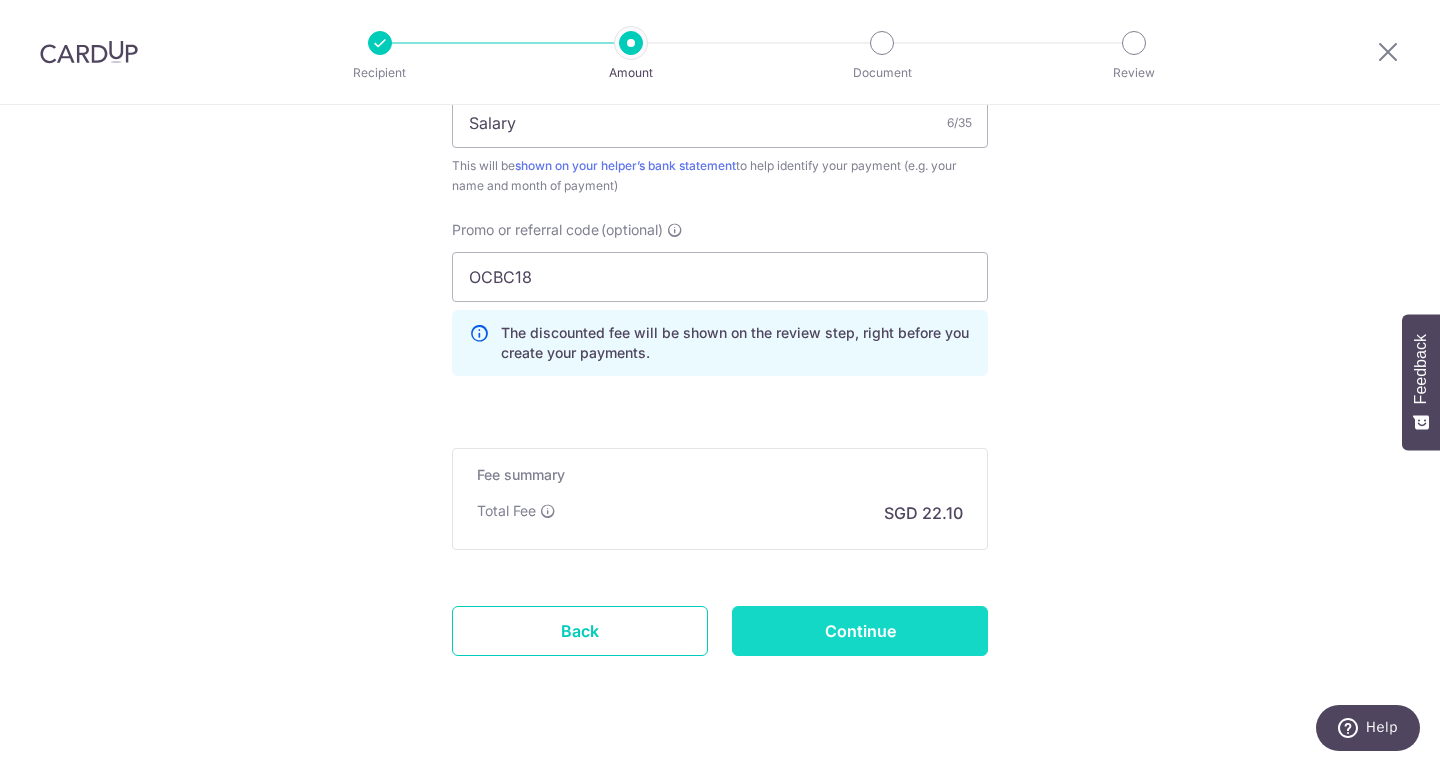 click on "Continue" at bounding box center [860, 631] 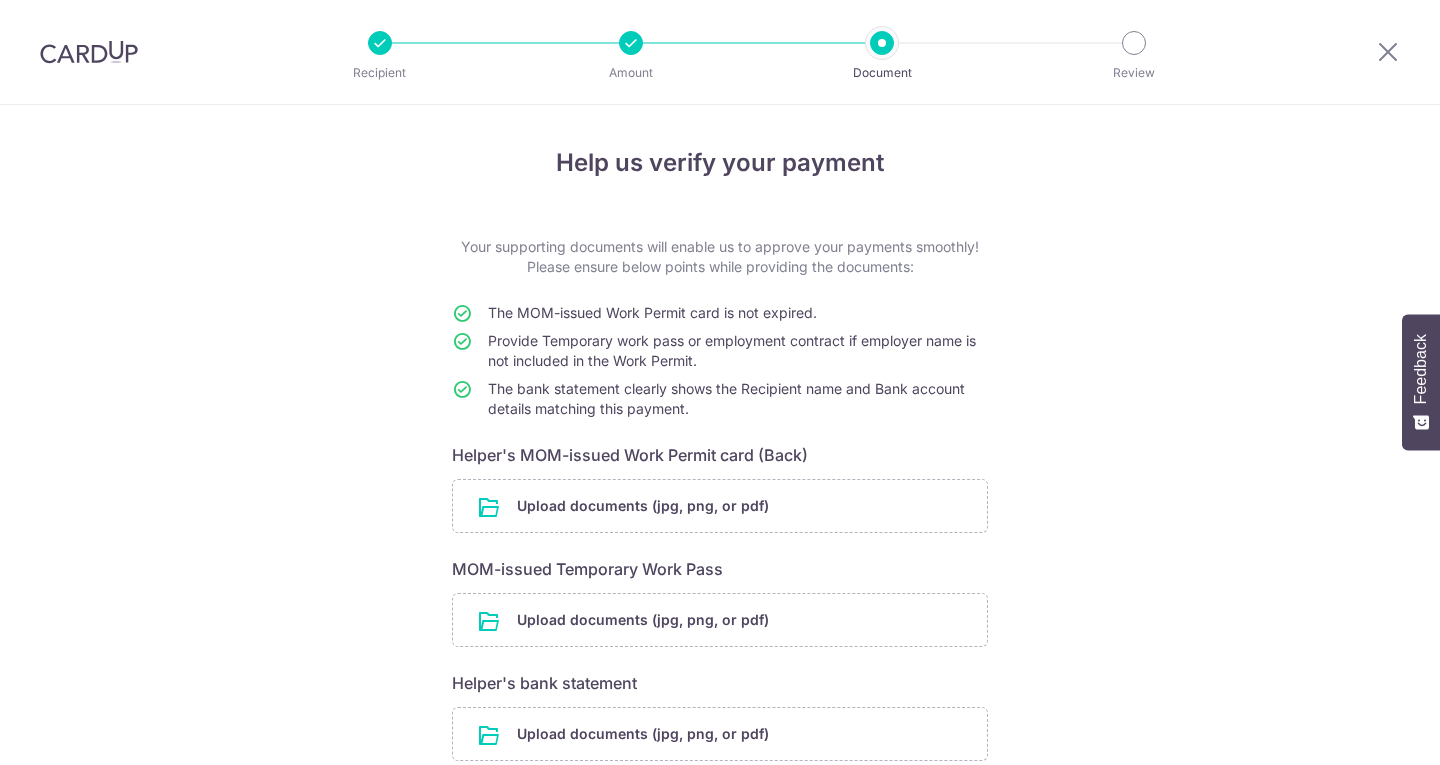 scroll, scrollTop: 0, scrollLeft: 0, axis: both 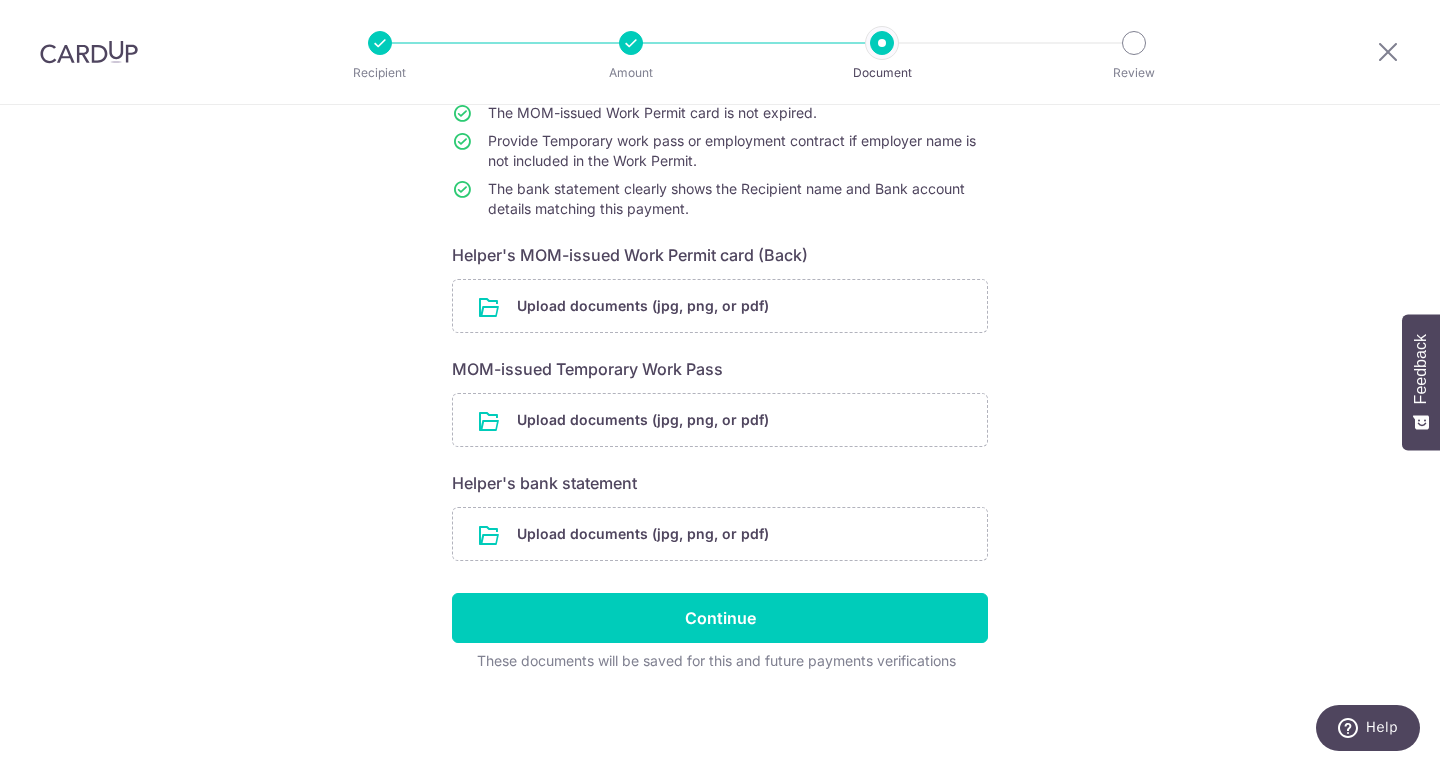 click at bounding box center (89, 52) 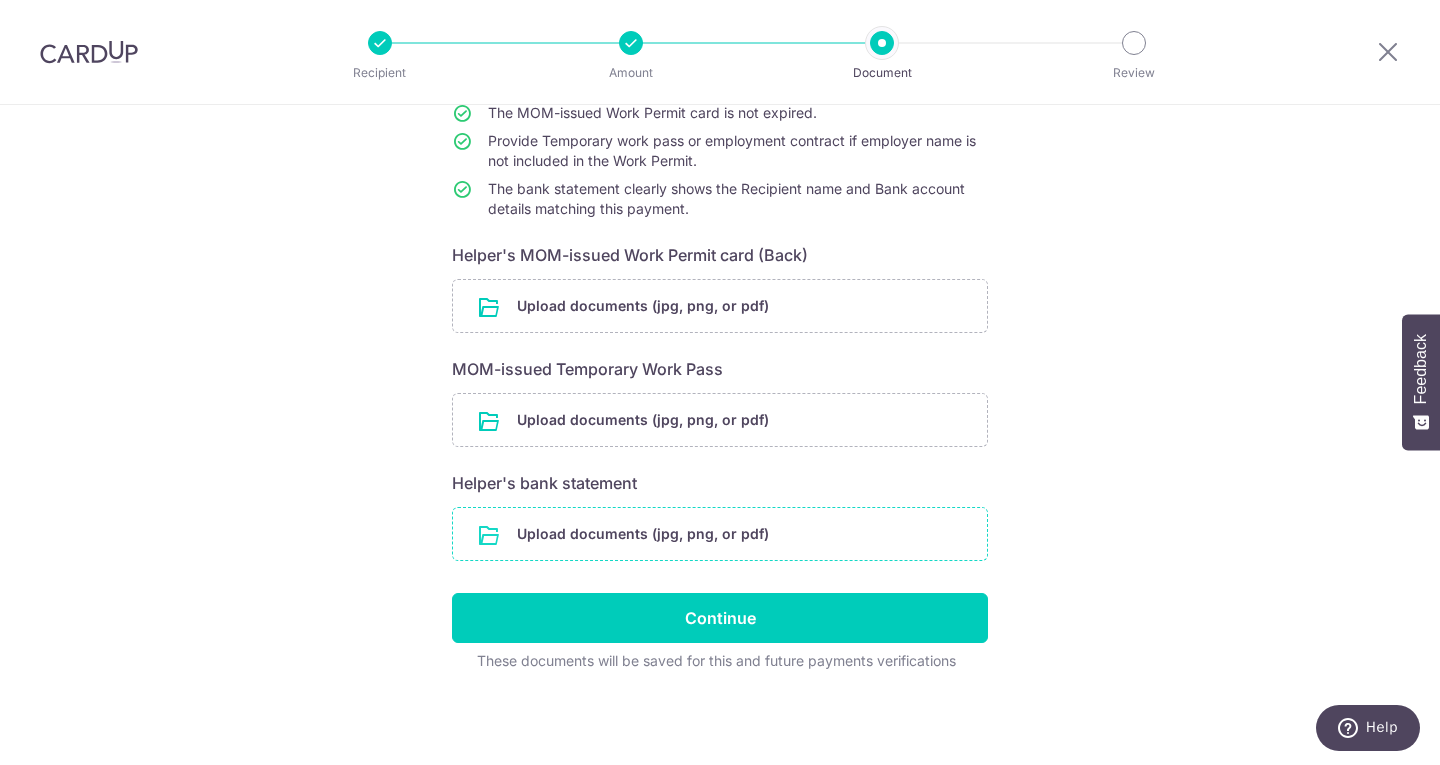 click at bounding box center (720, 534) 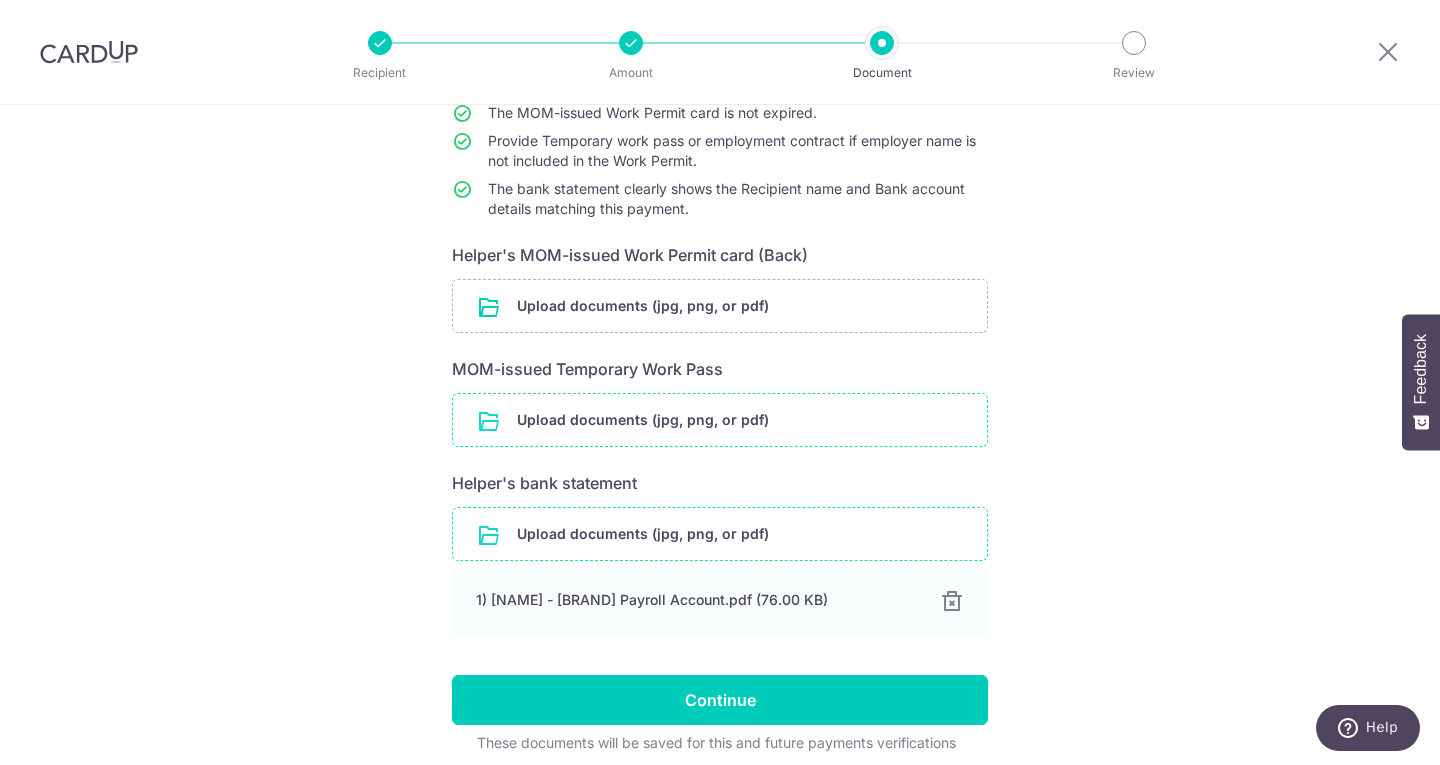 click at bounding box center (720, 420) 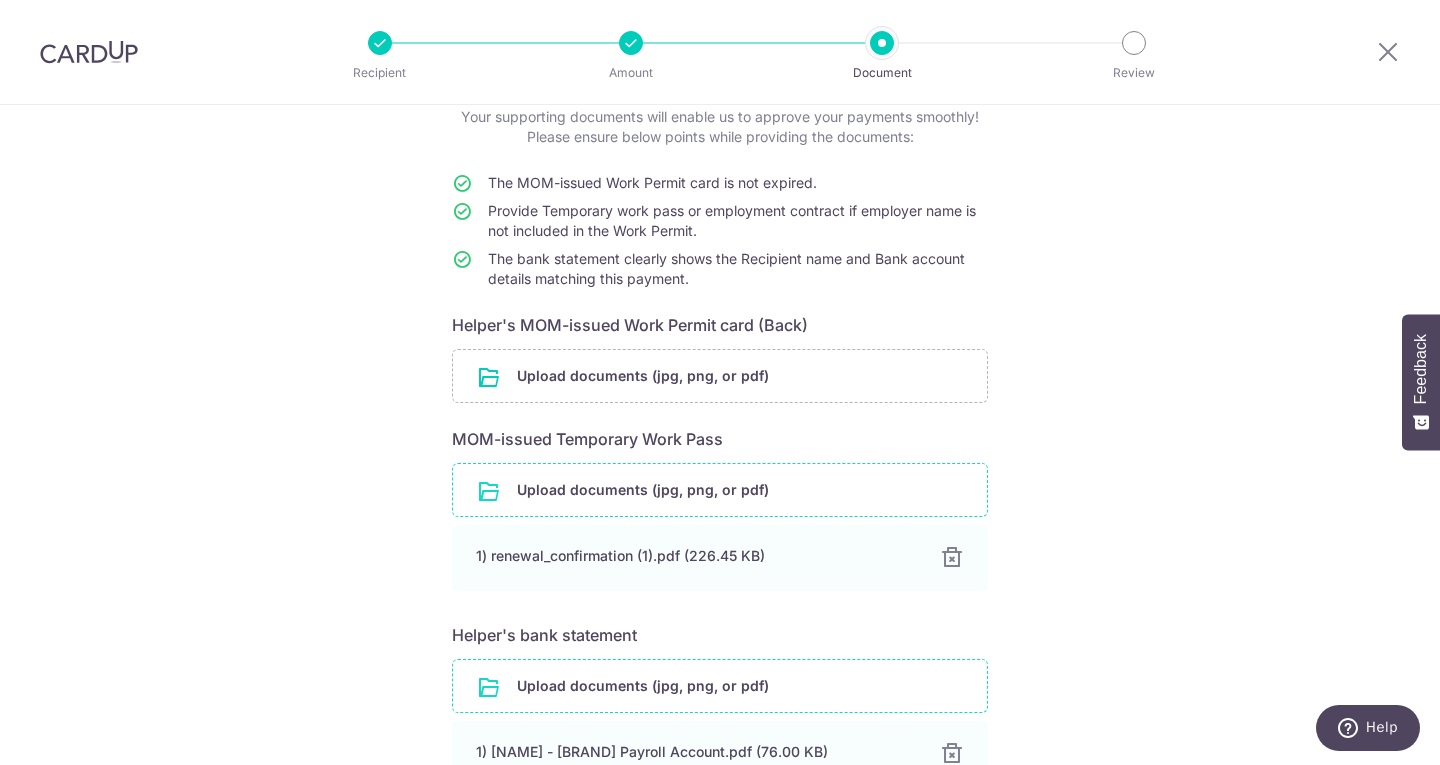scroll, scrollTop: 164, scrollLeft: 0, axis: vertical 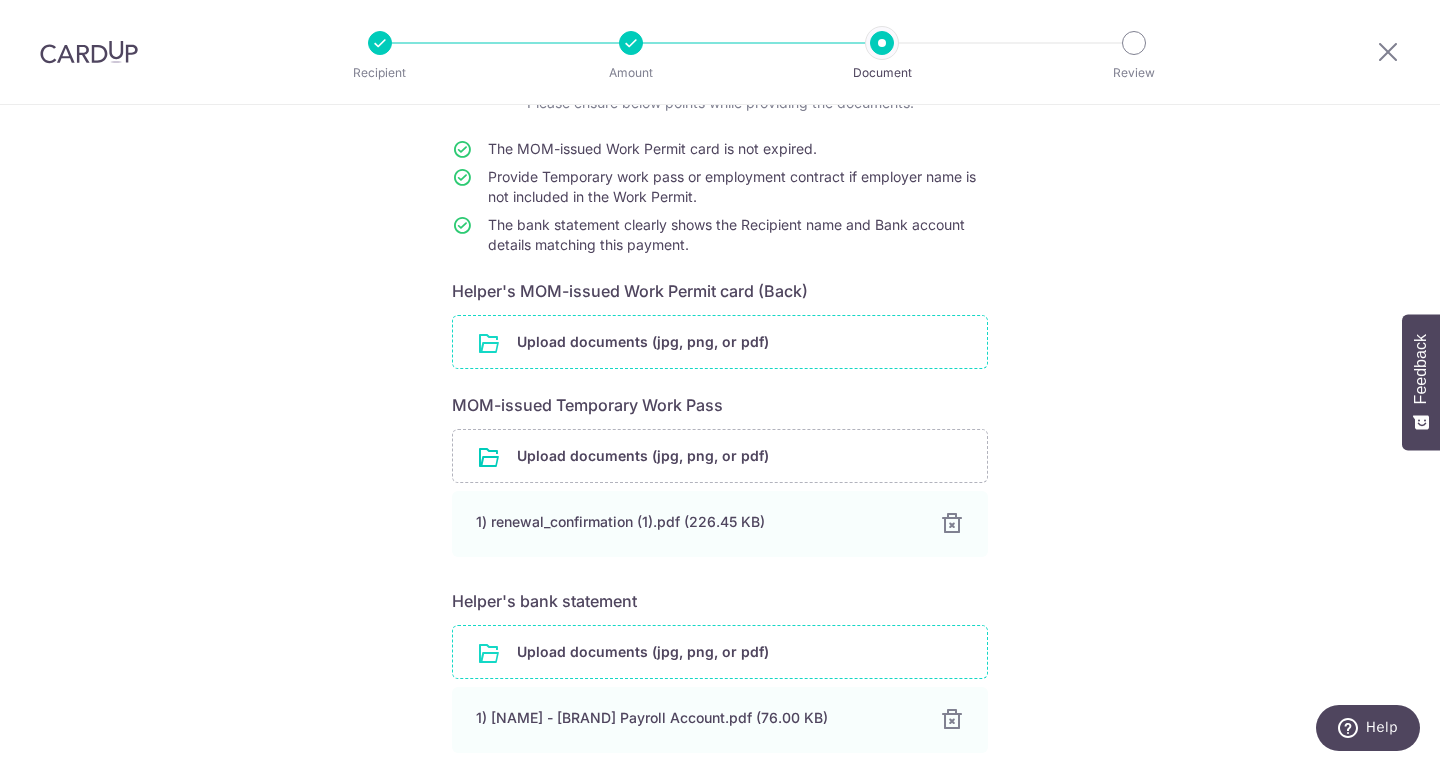 click at bounding box center (720, 342) 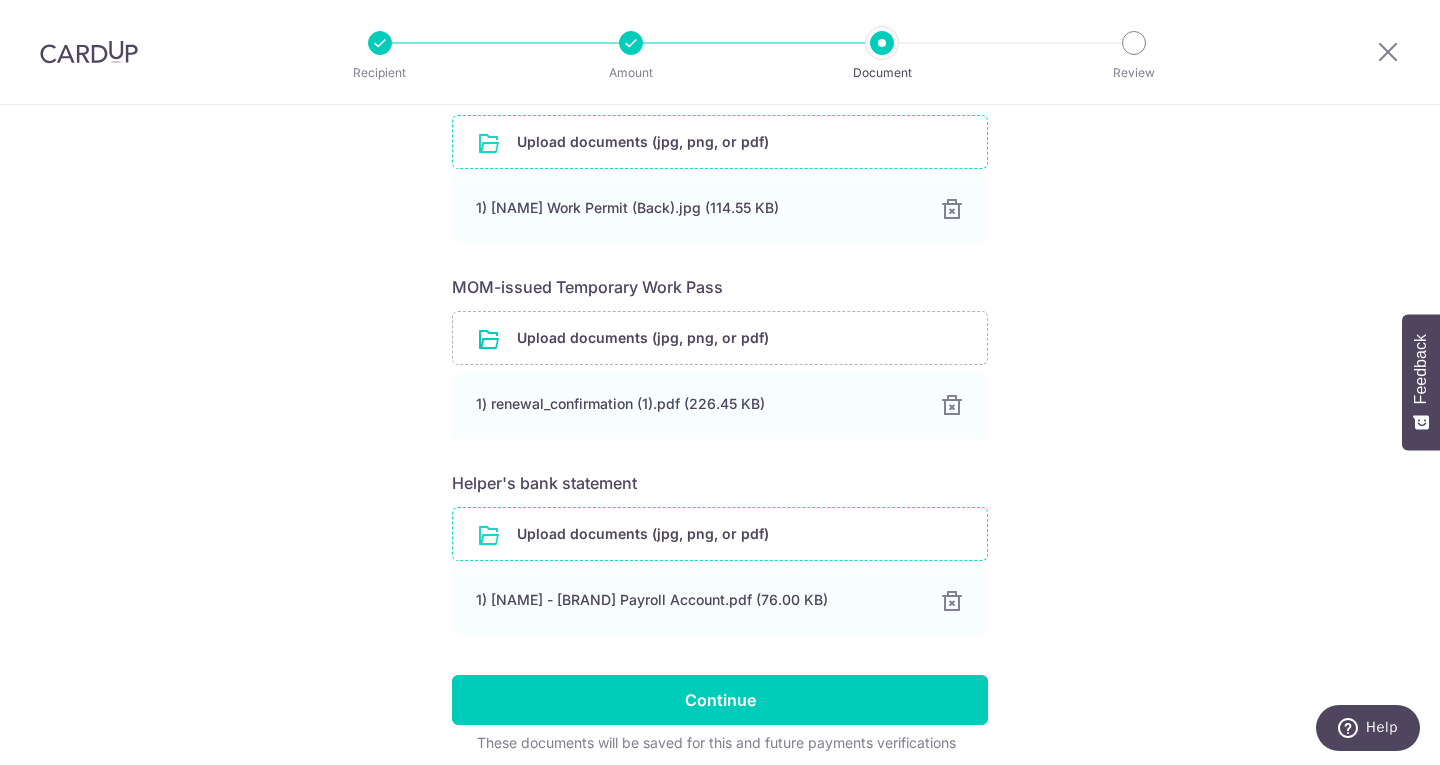 scroll, scrollTop: 446, scrollLeft: 0, axis: vertical 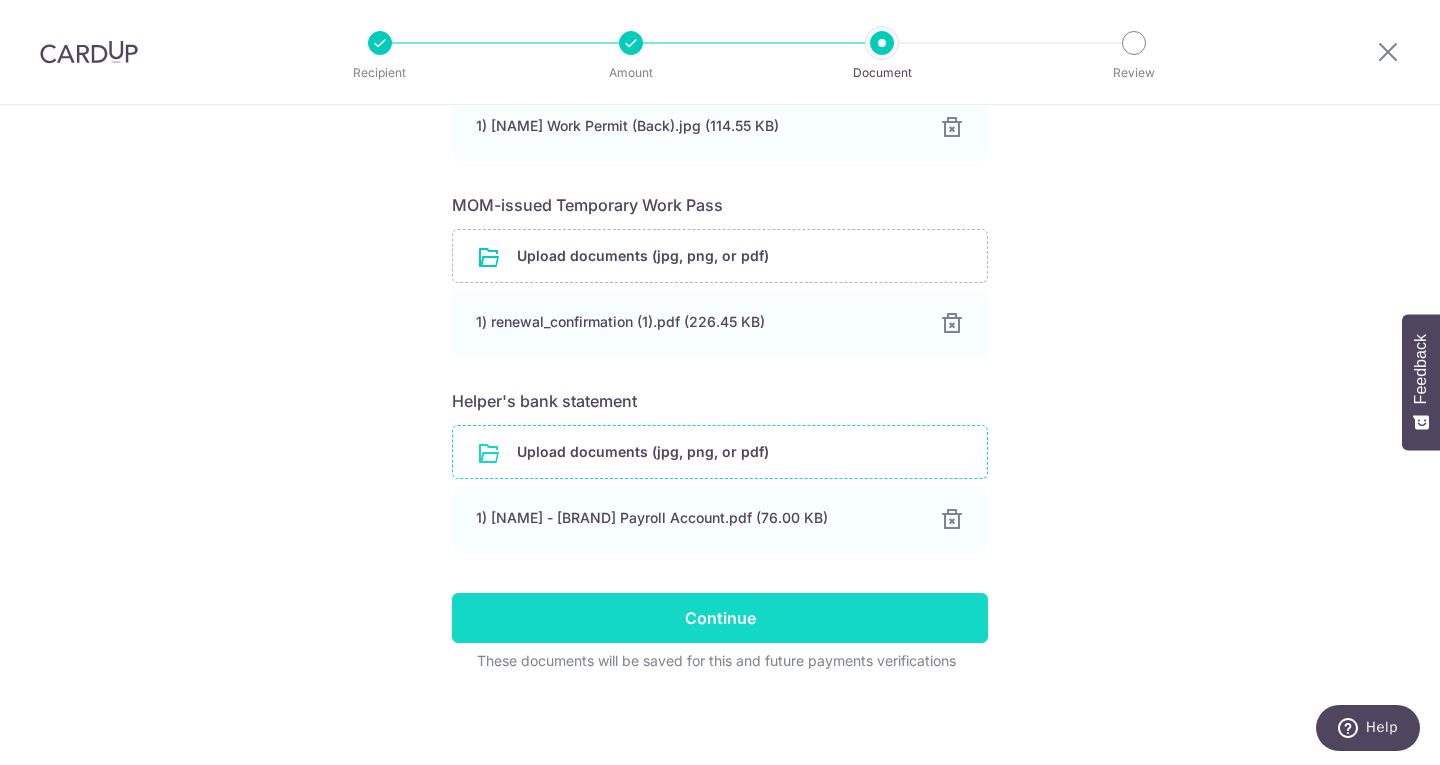 click on "Continue" at bounding box center (720, 618) 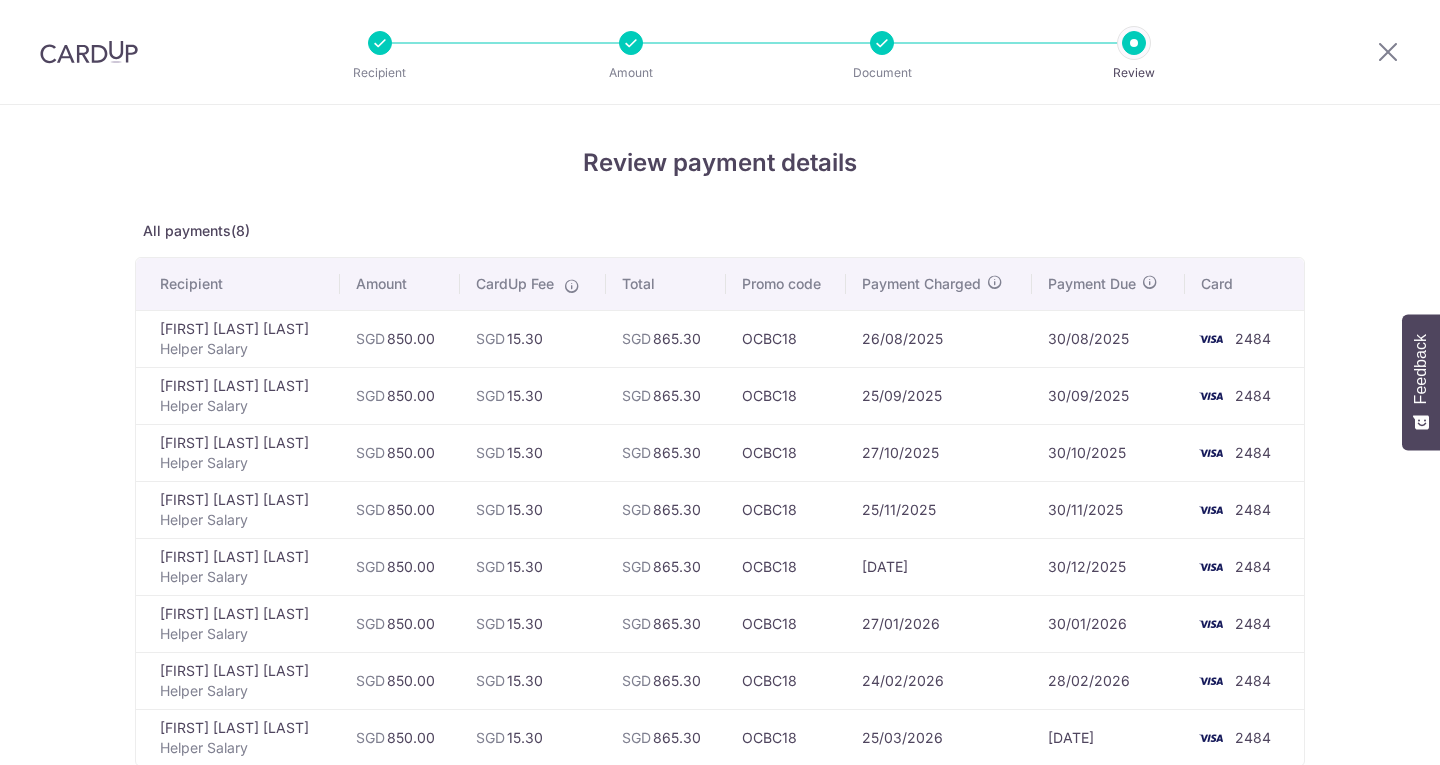 scroll, scrollTop: 0, scrollLeft: 0, axis: both 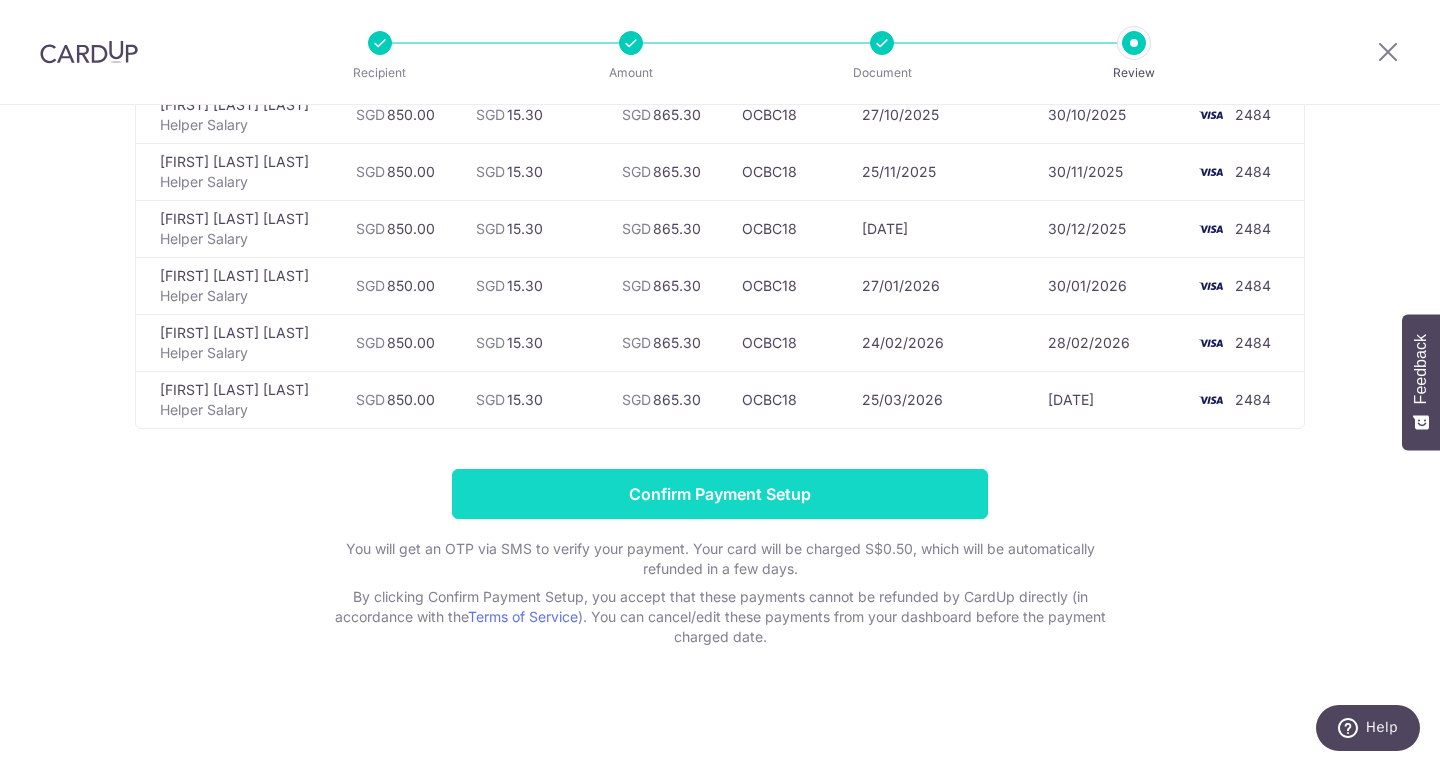 click on "Confirm Payment Setup" at bounding box center (720, 494) 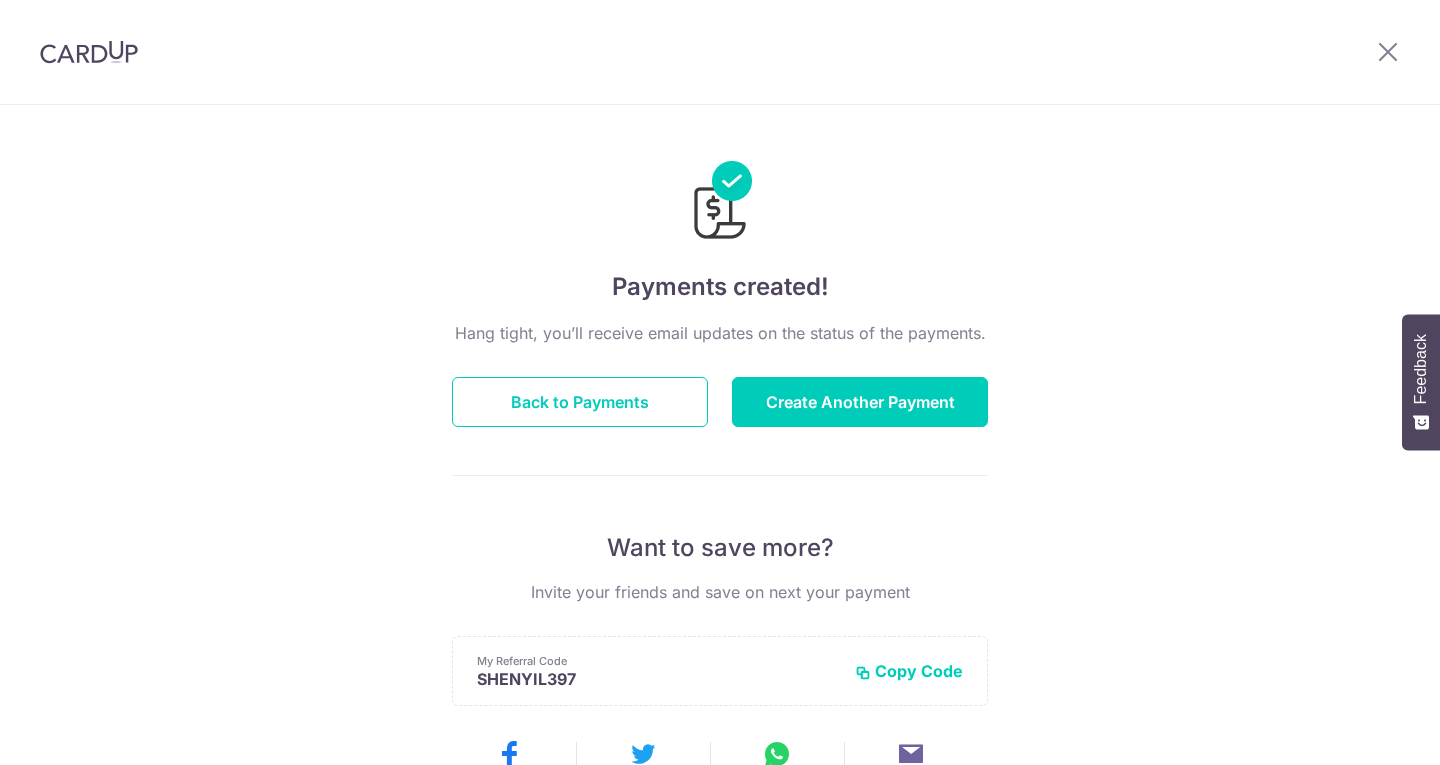 scroll, scrollTop: 0, scrollLeft: 0, axis: both 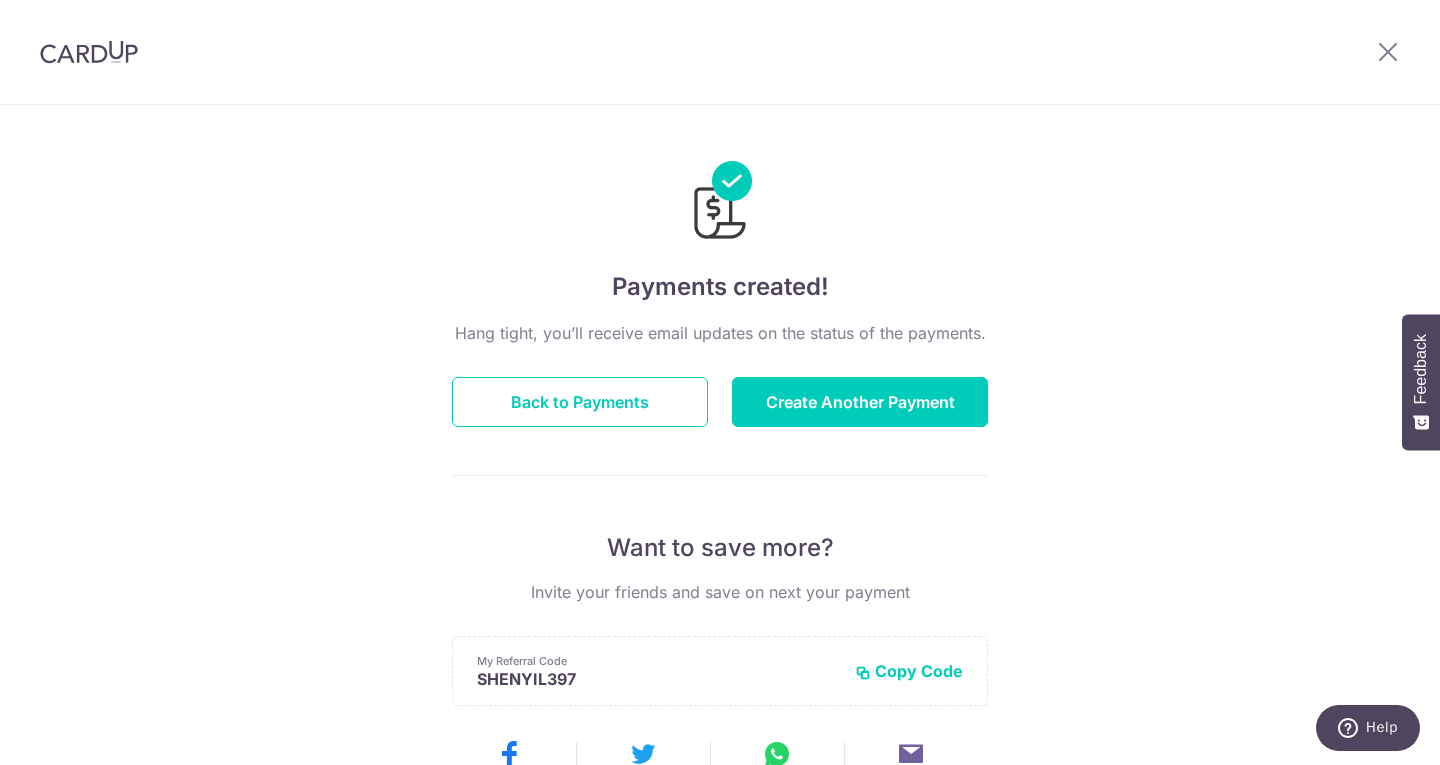 click at bounding box center [89, 52] 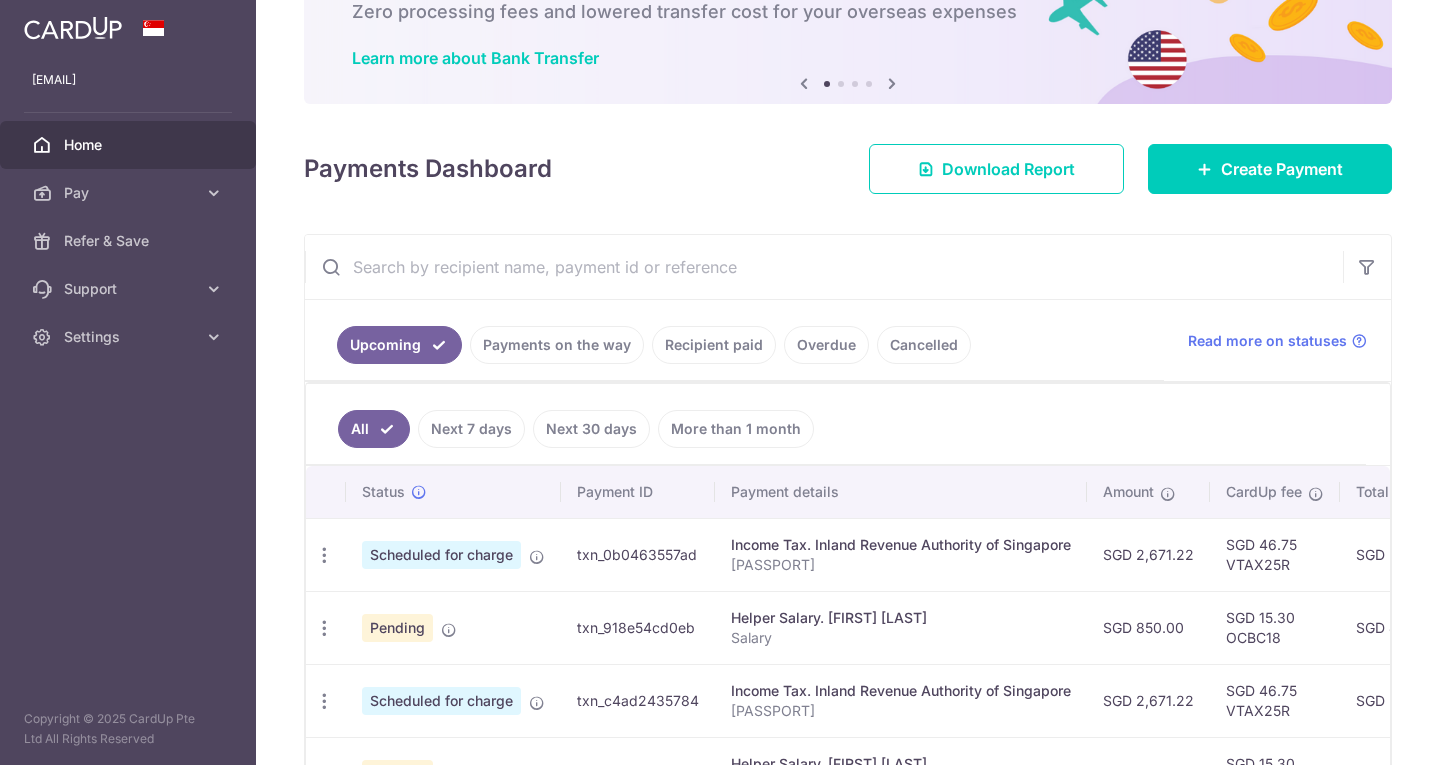 scroll, scrollTop: 0, scrollLeft: 0, axis: both 